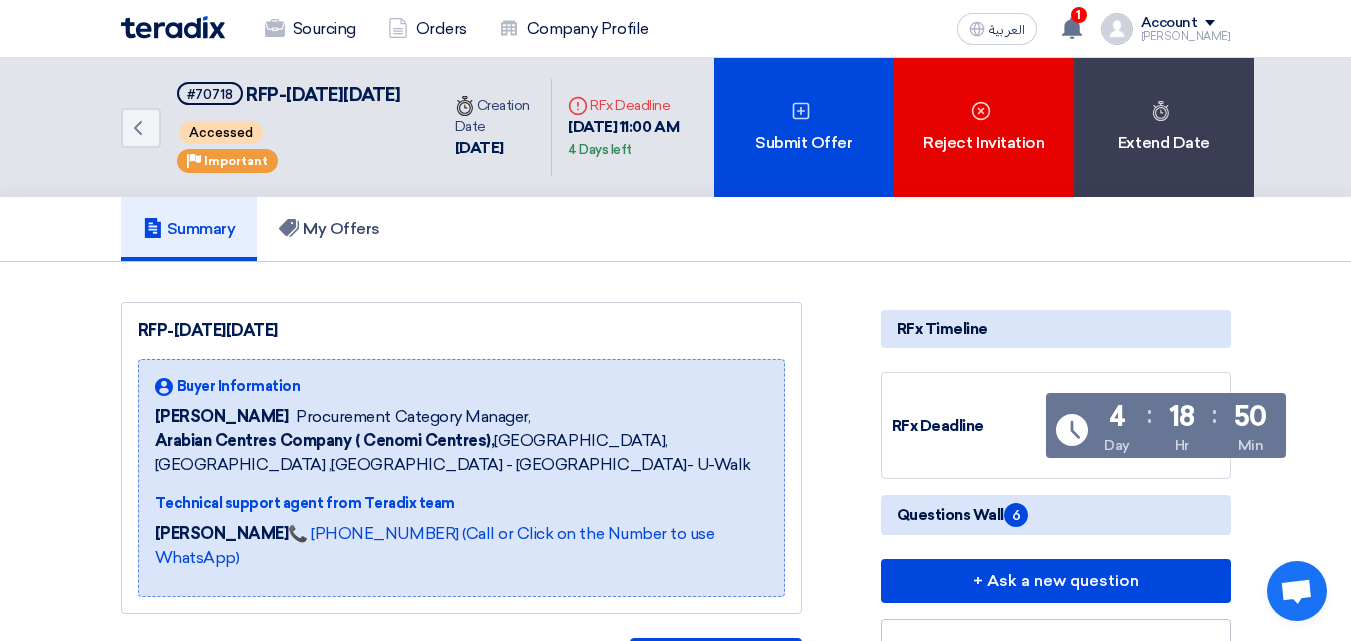 scroll, scrollTop: 0, scrollLeft: 0, axis: both 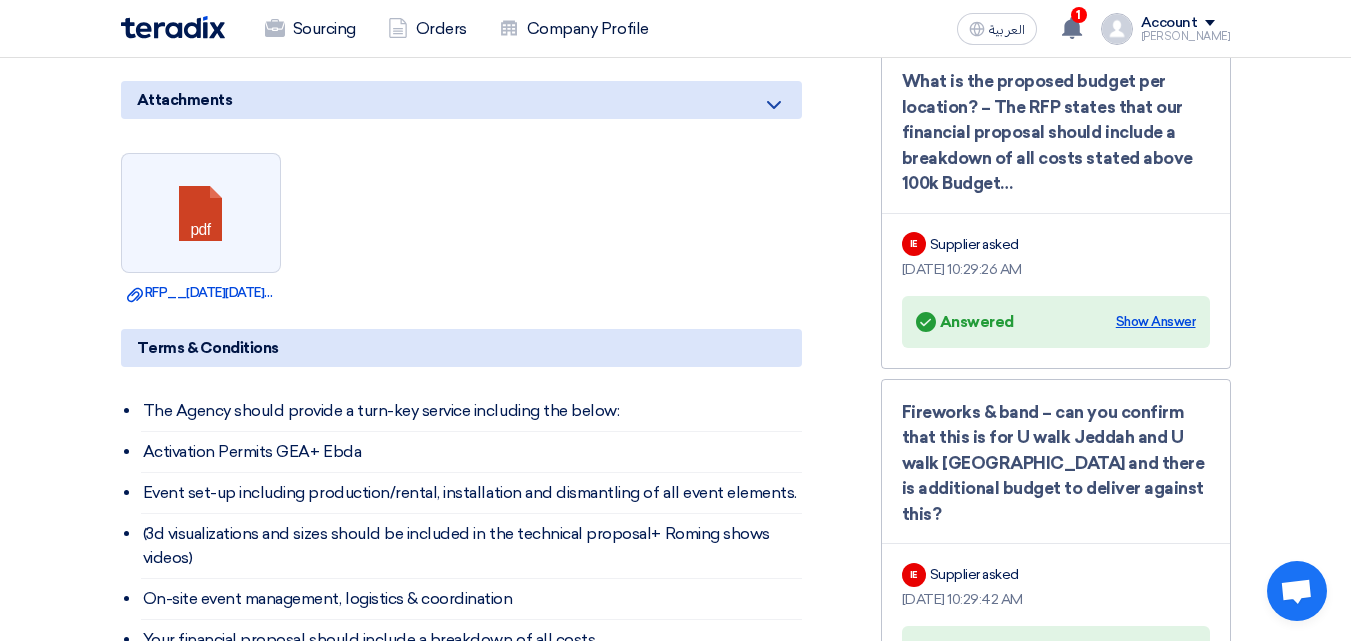 click on "Show Answer" 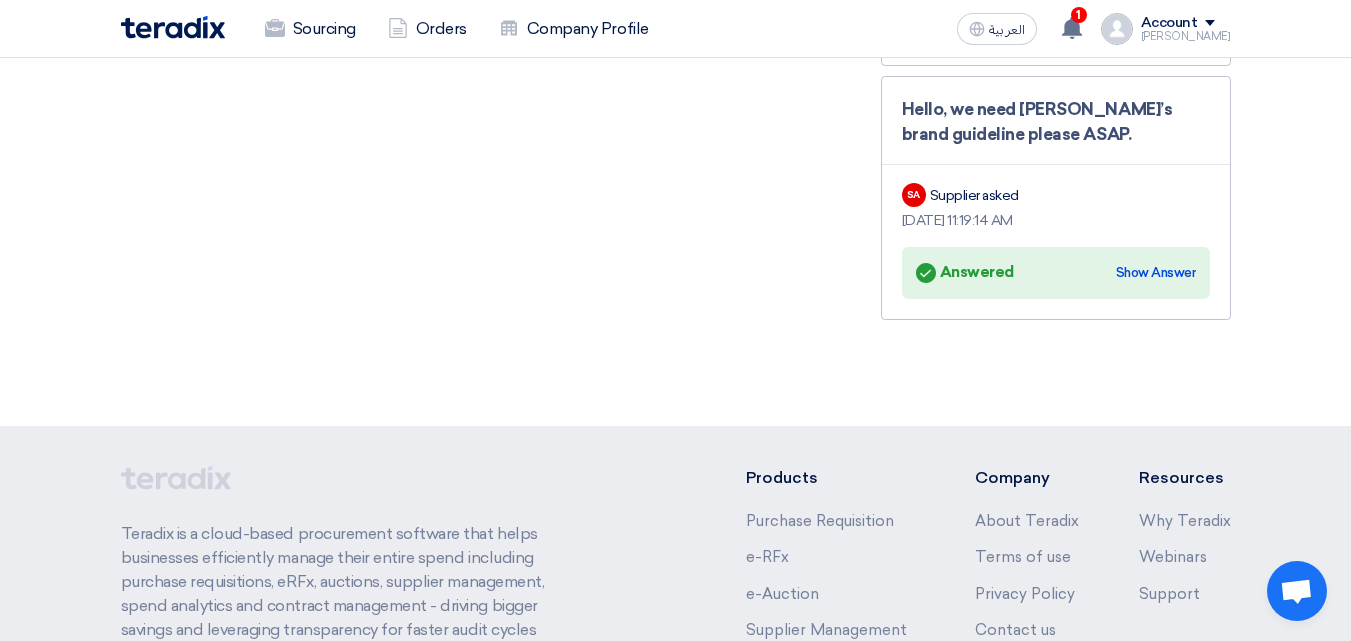 scroll, scrollTop: 2400, scrollLeft: 0, axis: vertical 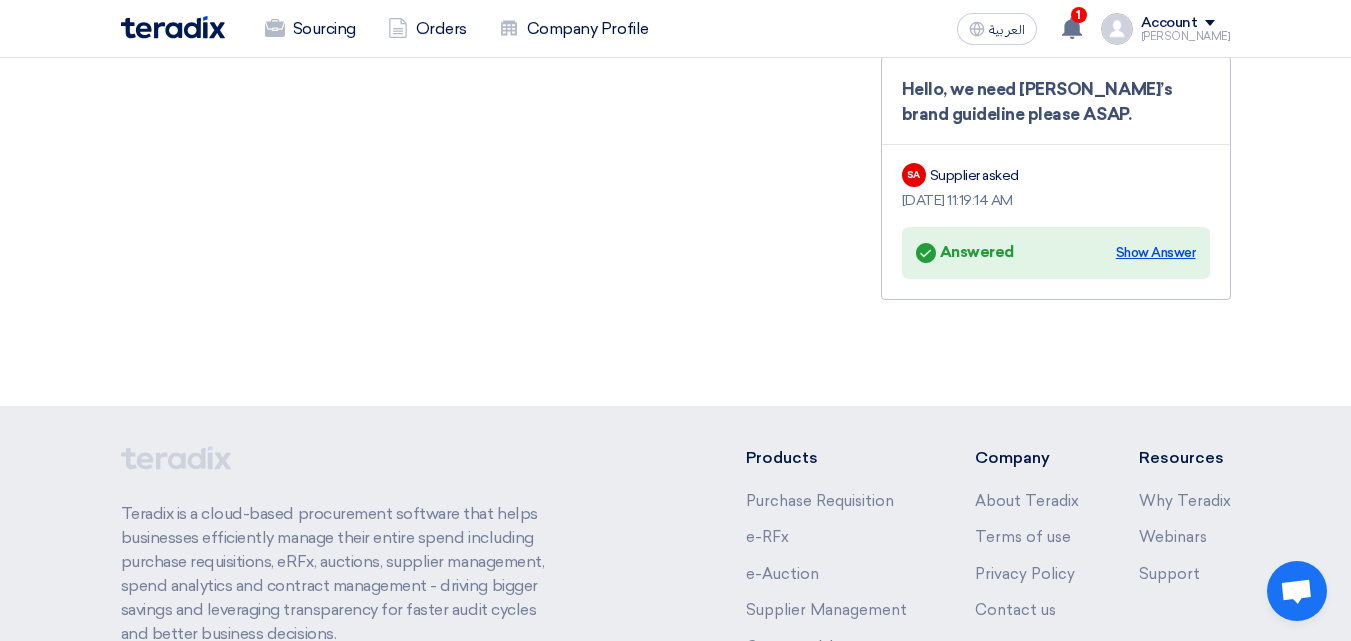 click on "Show Answer" 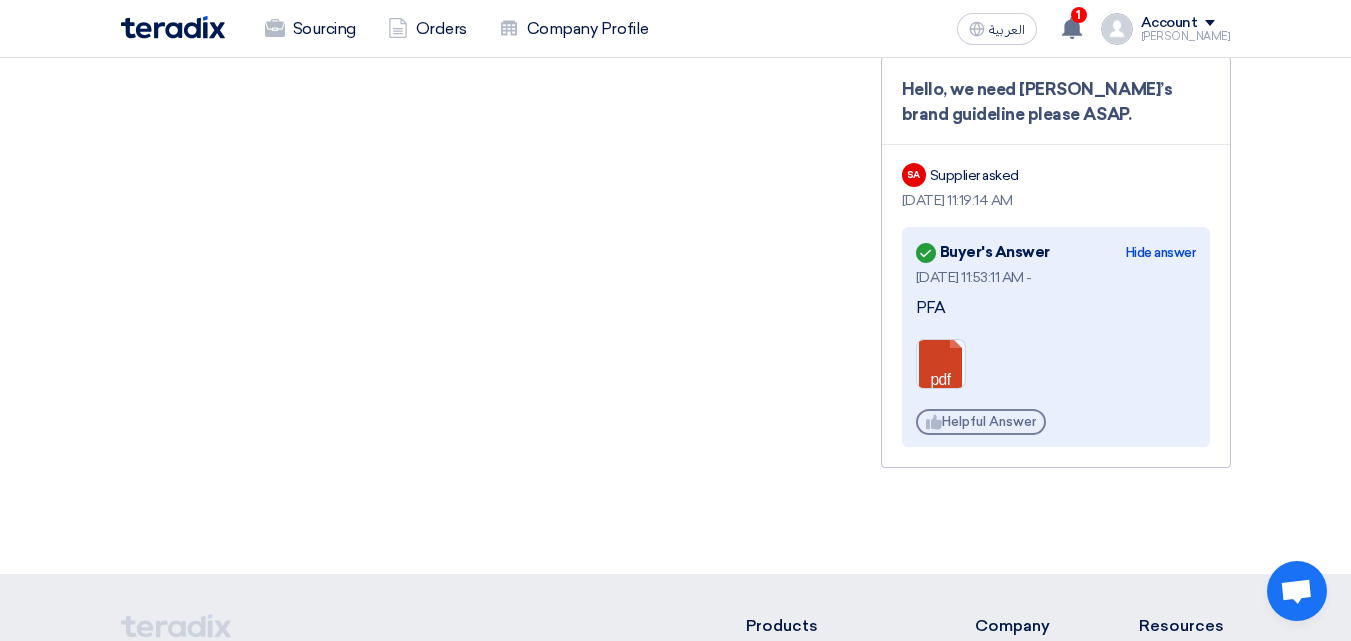 click 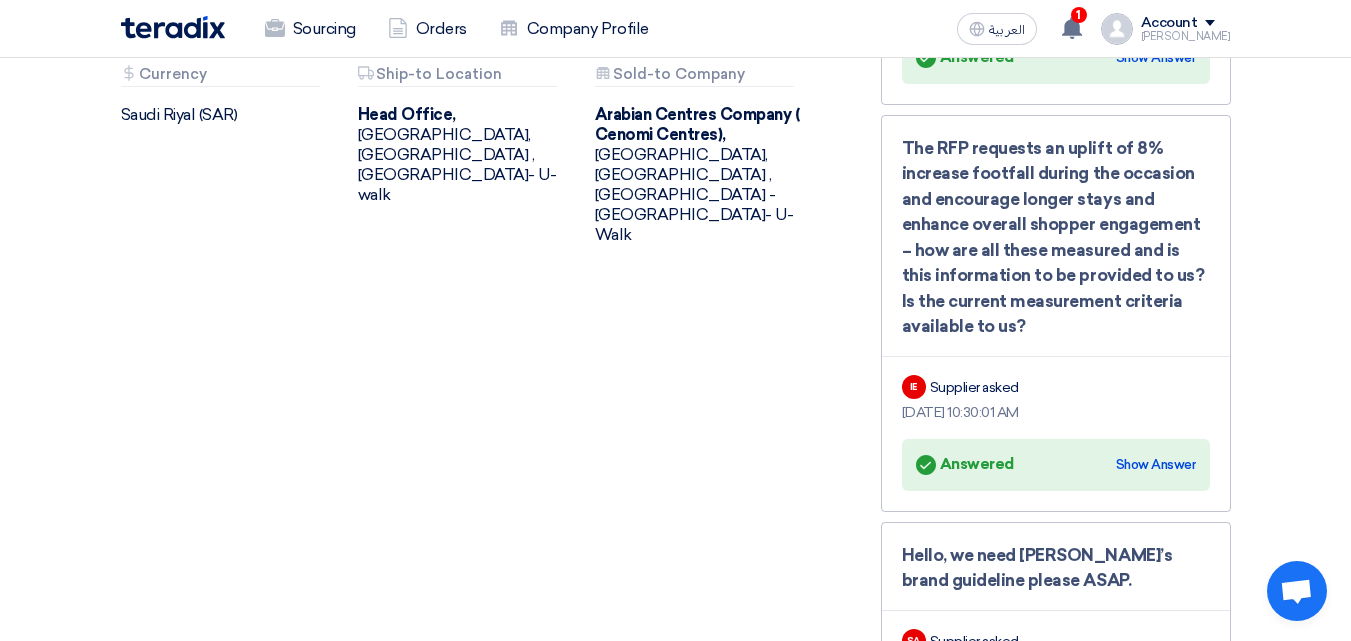 scroll, scrollTop: 1900, scrollLeft: 0, axis: vertical 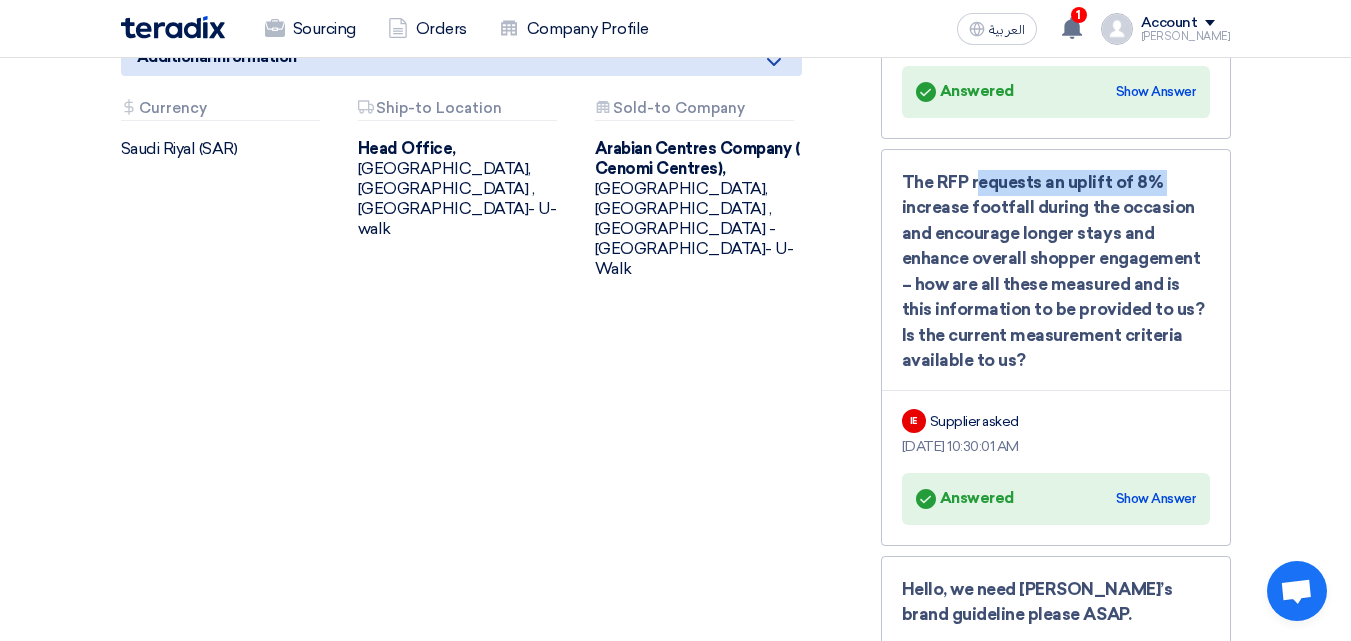 drag, startPoint x: 941, startPoint y: 191, endPoint x: 1121, endPoint y: 190, distance: 180.00278 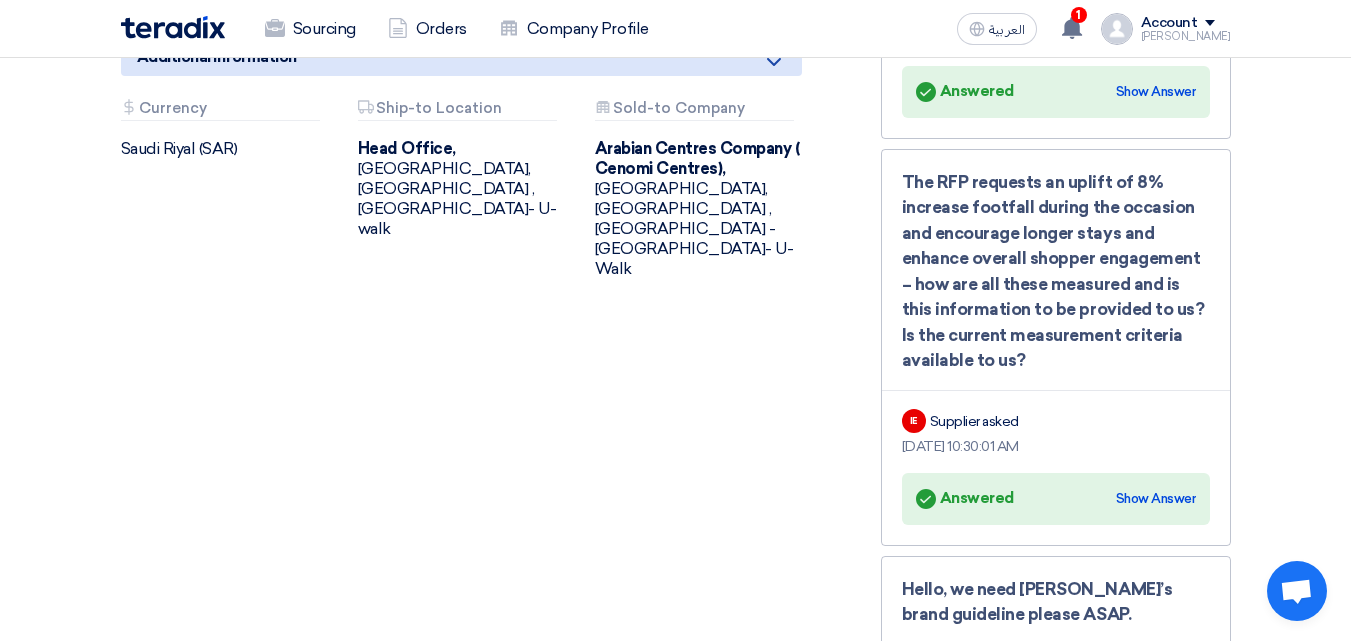 click on "The RFP requests an uplift of 8% increase footfall during the occasion and encourage longer stays and enhance overall shopper engagement – how are all these measured and is this information to be provided to us? Is the current measurement criteria available to us?" 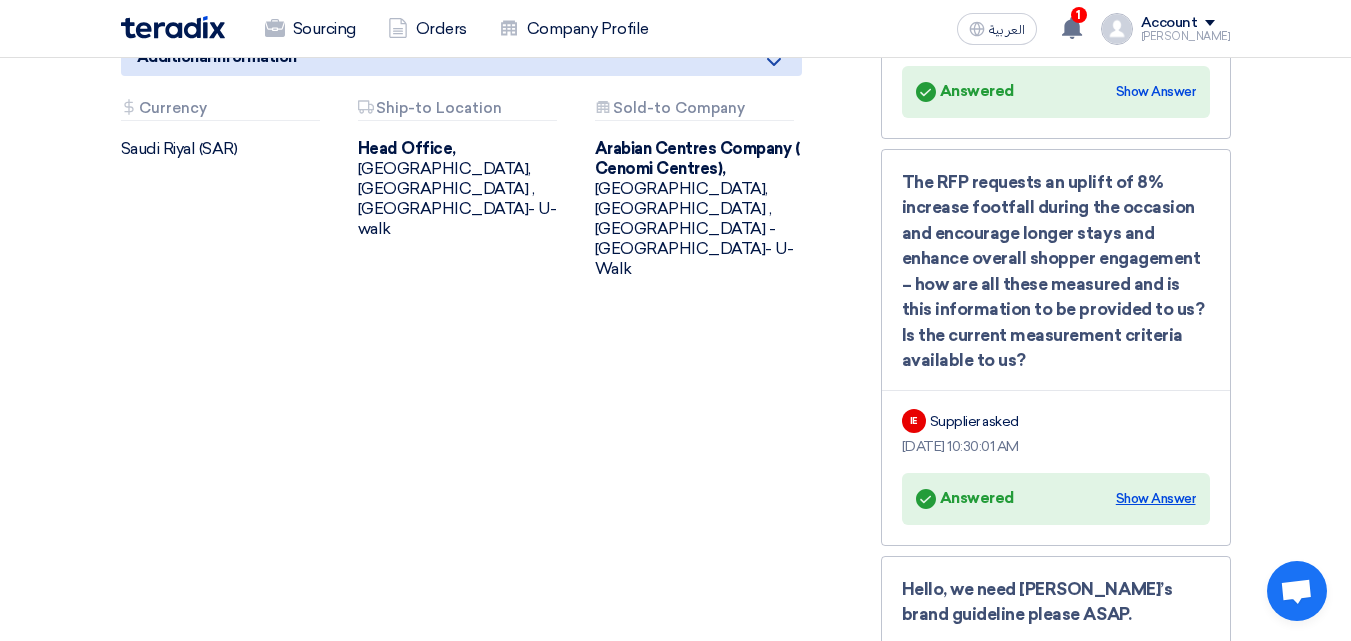 click on "Show Answer" 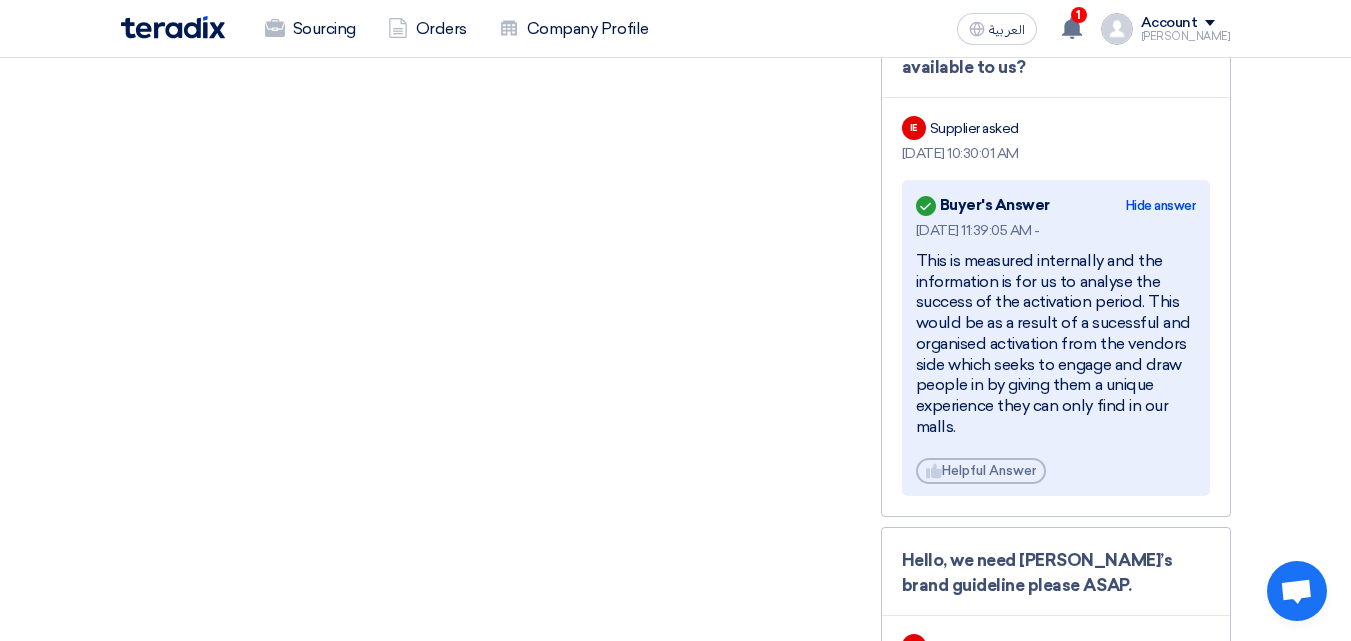 scroll, scrollTop: 2200, scrollLeft: 0, axis: vertical 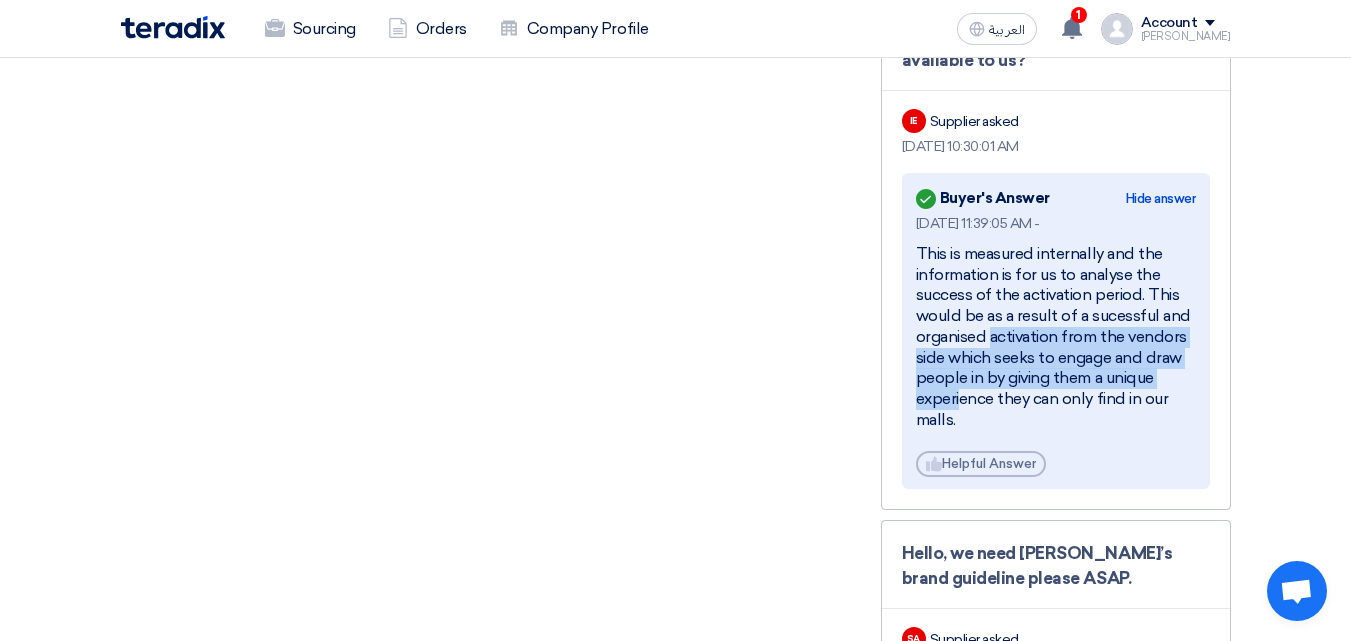 drag, startPoint x: 922, startPoint y: 340, endPoint x: 1135, endPoint y: 382, distance: 217.10136 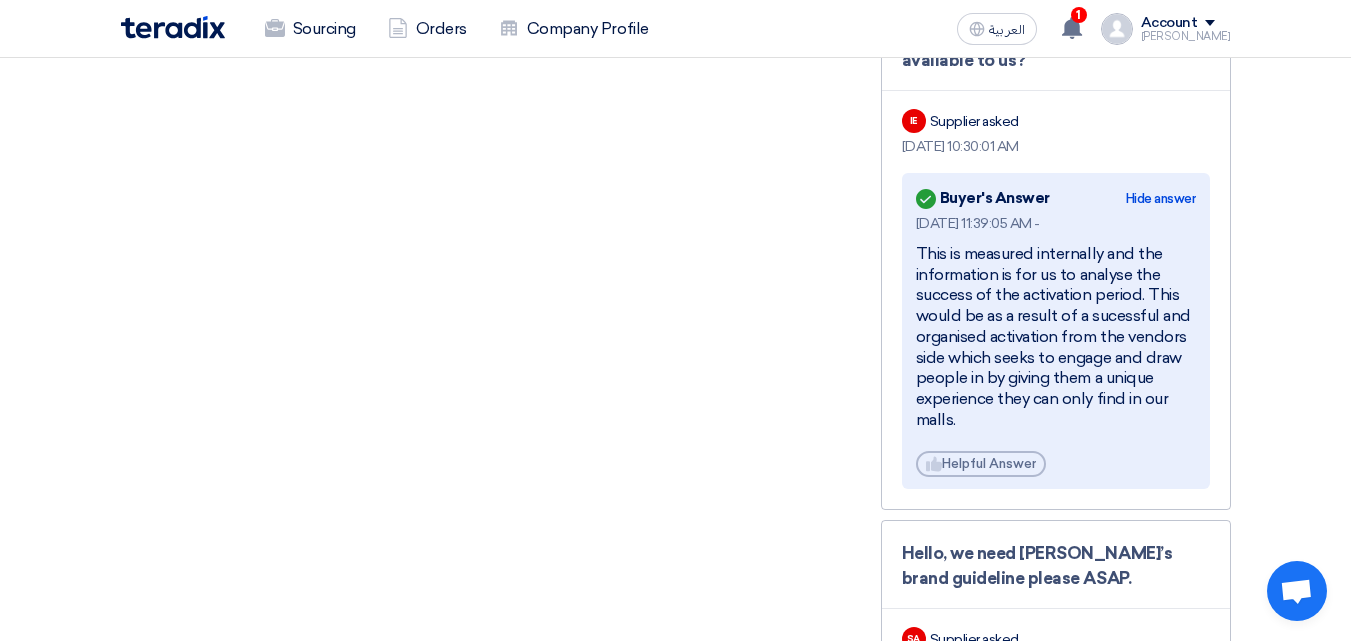 click on "This is measured internally and the information is for us to analyse the success of the activation period. This would be as a result of a sucessful and organised activation from the vendors side which seeks to engage and draw people in by giving them a unique experience they can only find in our malls." 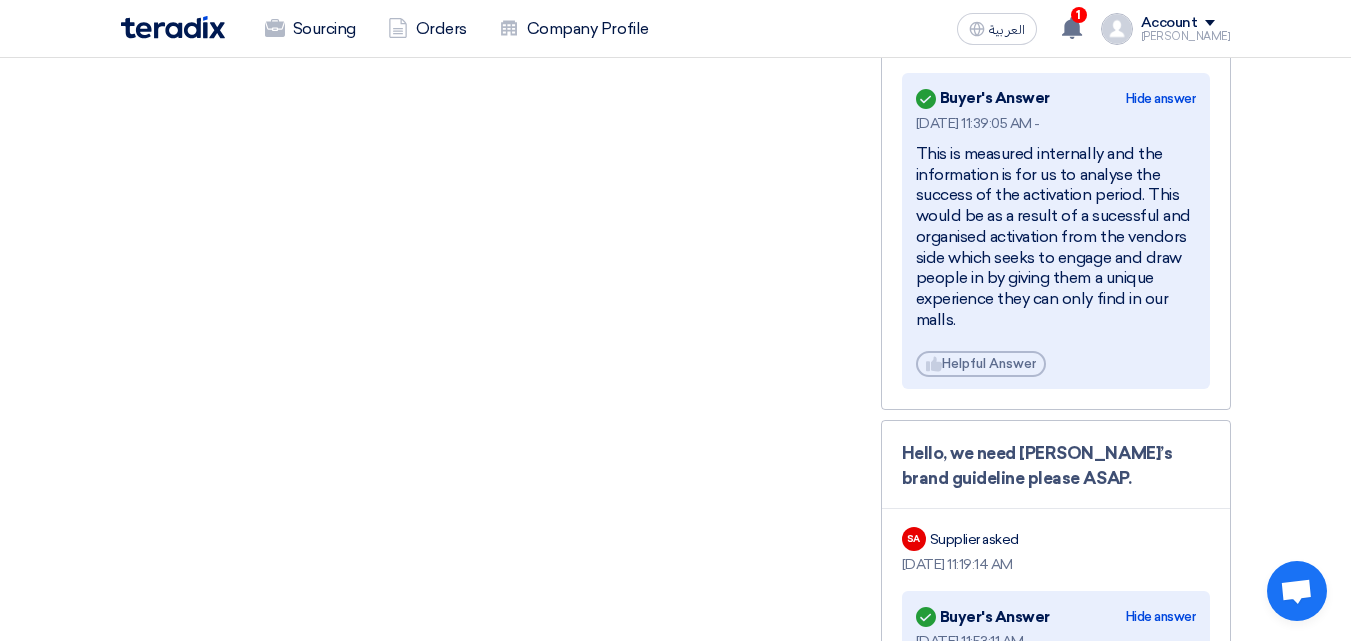 scroll, scrollTop: 2200, scrollLeft: 0, axis: vertical 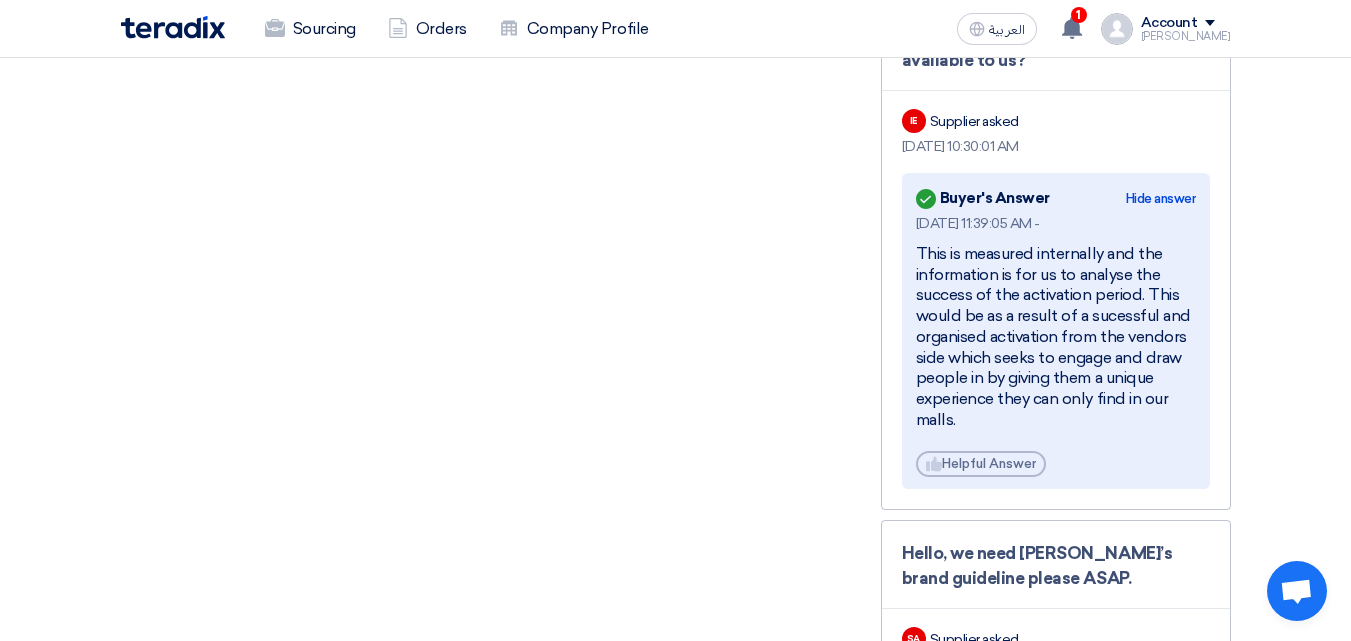 click on "RFx Timeline
RFx Deadline
Time Remaining
4
Day
:
18
Hr
:
49
Min
Questions Wall
6
+ Ask a new question
Hello.. kinldy find attached Sheet for our questions.
TS
Supplier asked
[DATE] 9:29:28 AM
xlsx" 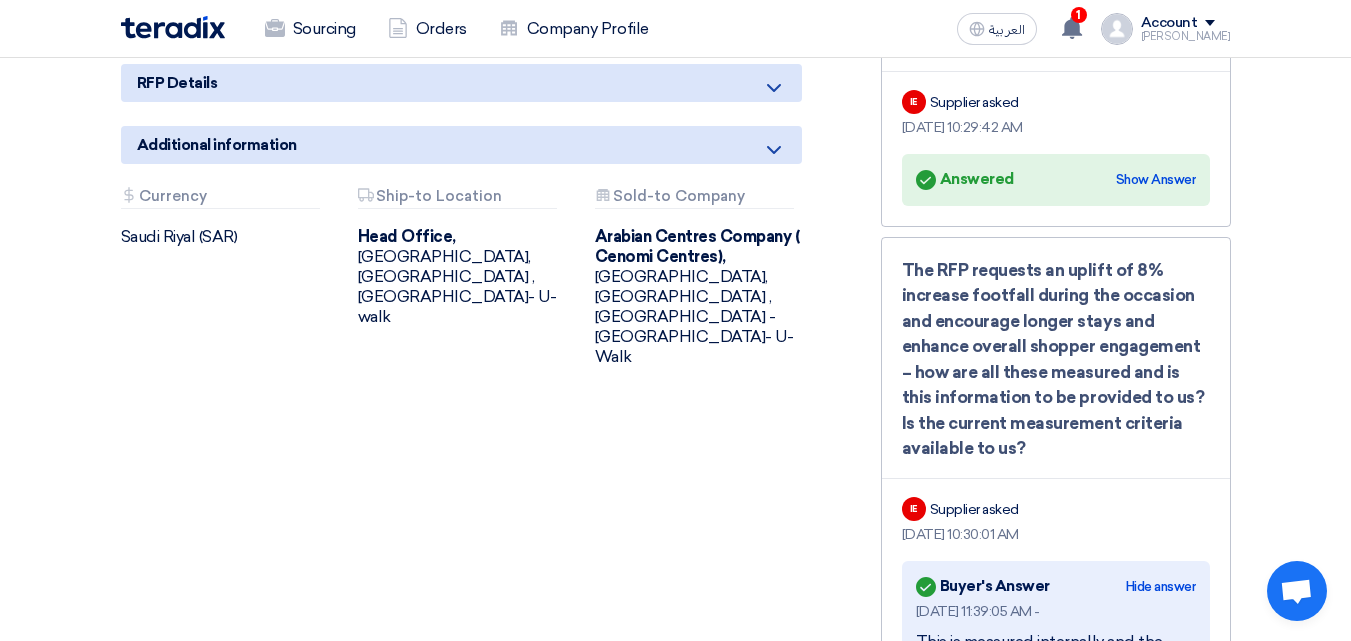 scroll, scrollTop: 1800, scrollLeft: 0, axis: vertical 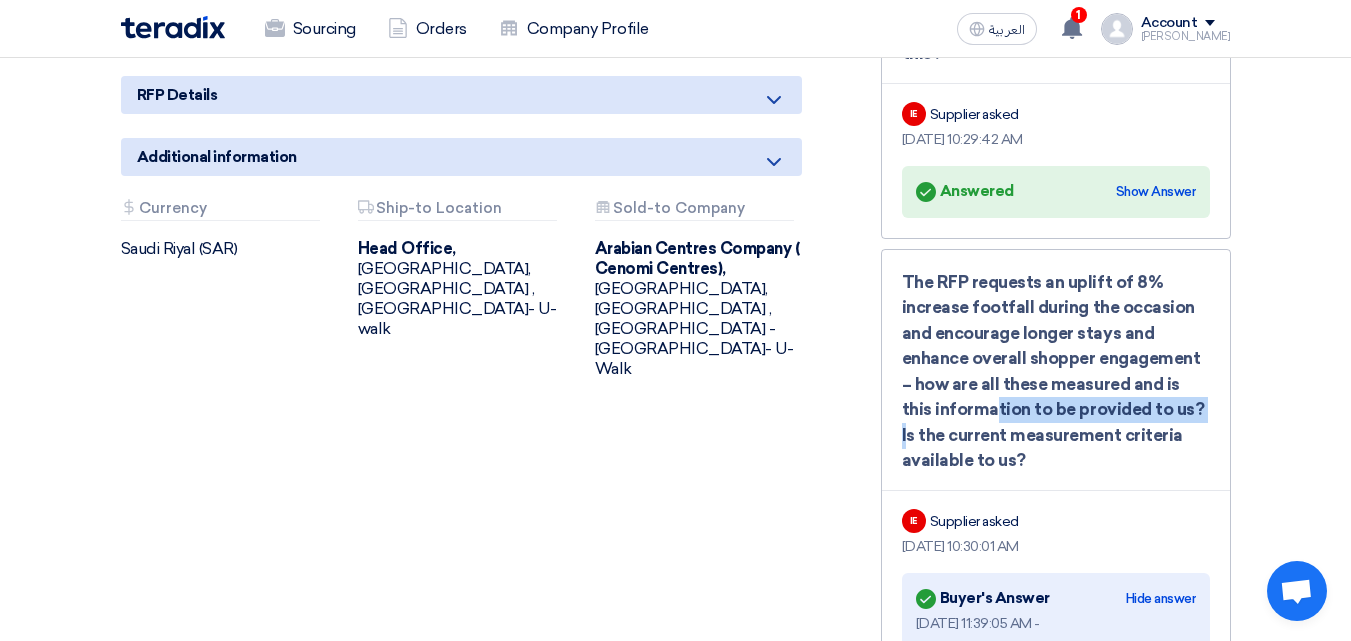 drag, startPoint x: 913, startPoint y: 417, endPoint x: 1158, endPoint y: 418, distance: 245.00204 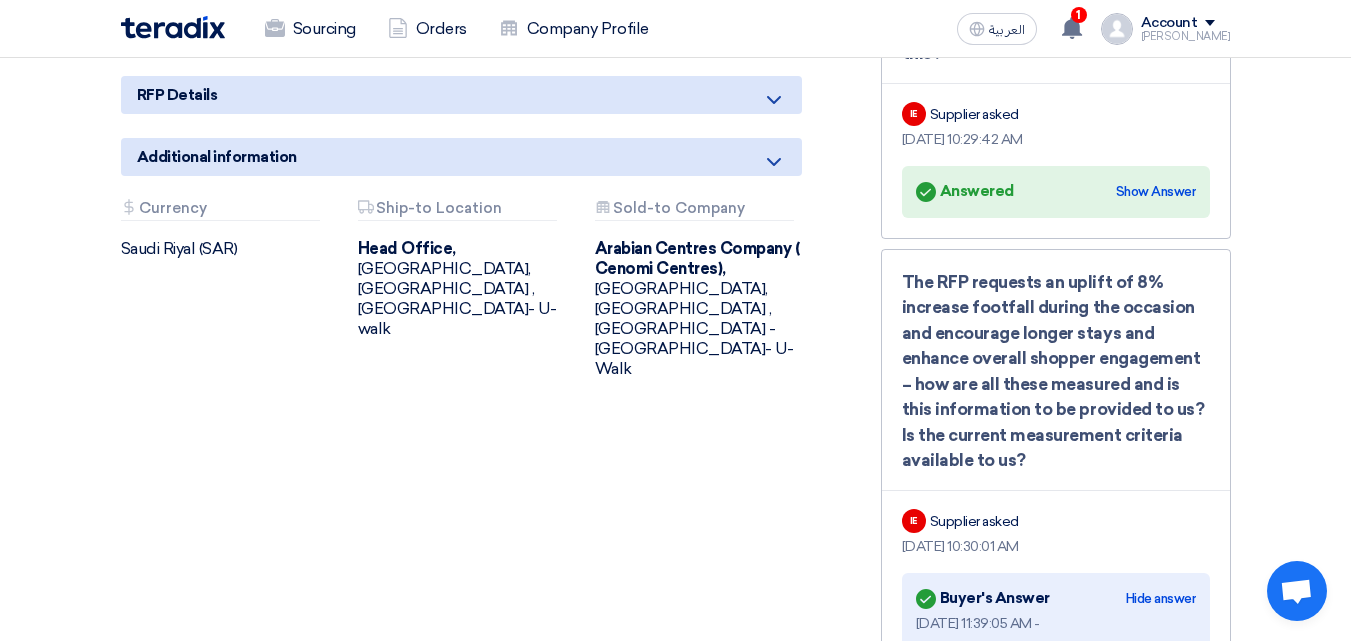 click on "The RFP requests an uplift of 8% increase footfall during the occasion and encourage longer stays and enhance overall shopper engagement – how are all these measured and is this information to be provided to us? Is the current measurement criteria available to us?" 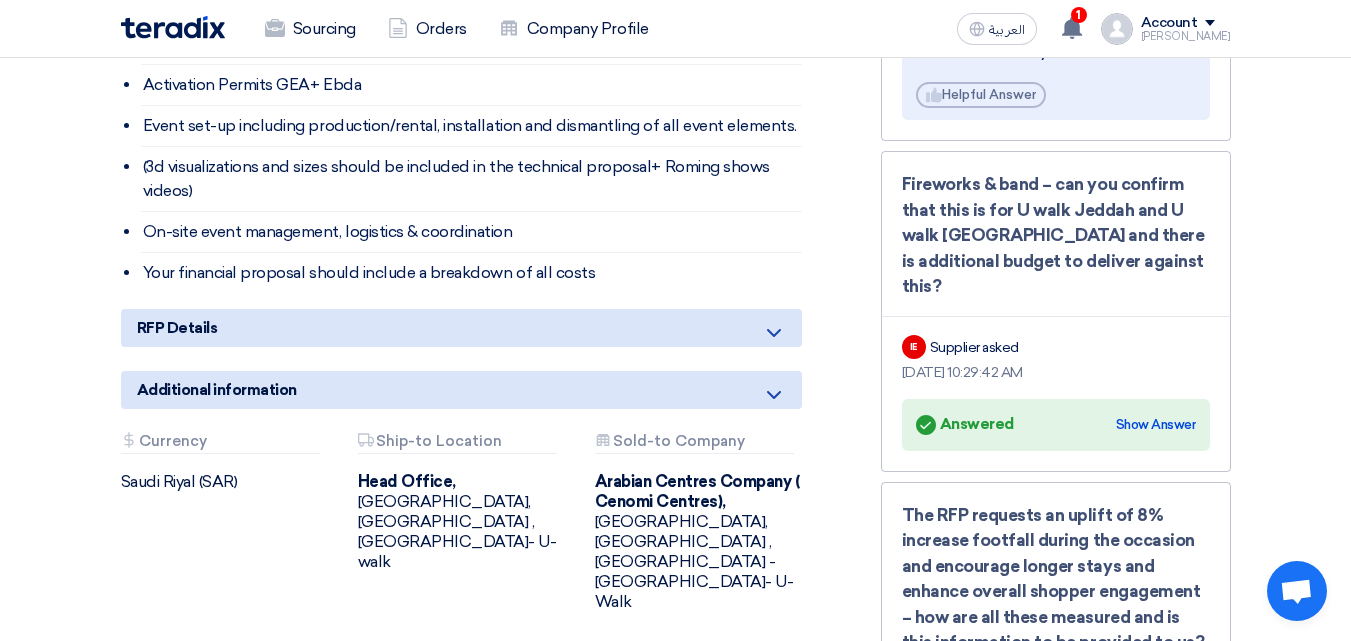 scroll, scrollTop: 1700, scrollLeft: 0, axis: vertical 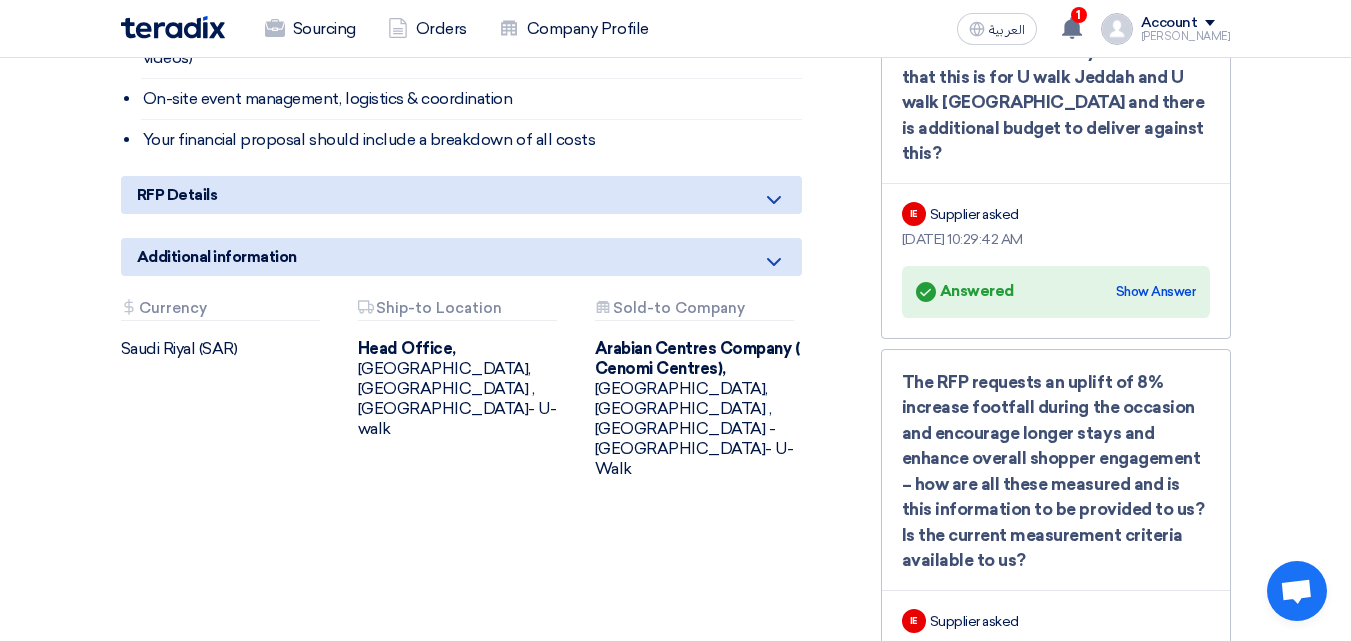 click 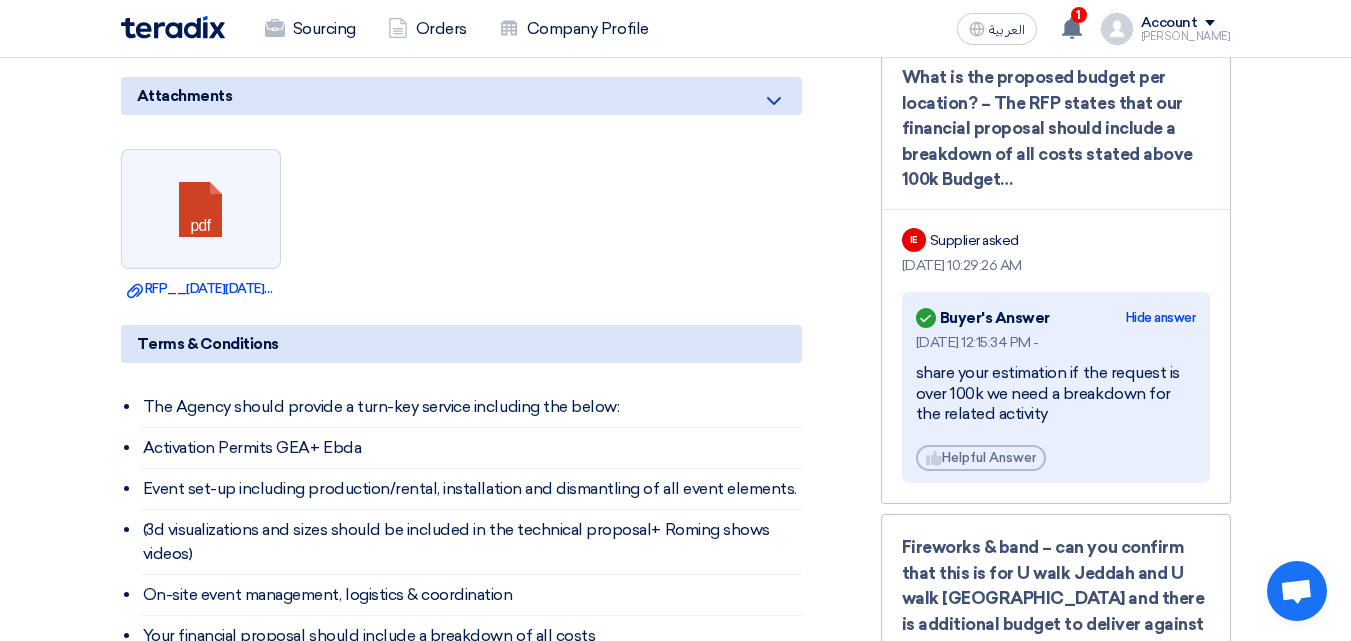 scroll, scrollTop: 1200, scrollLeft: 0, axis: vertical 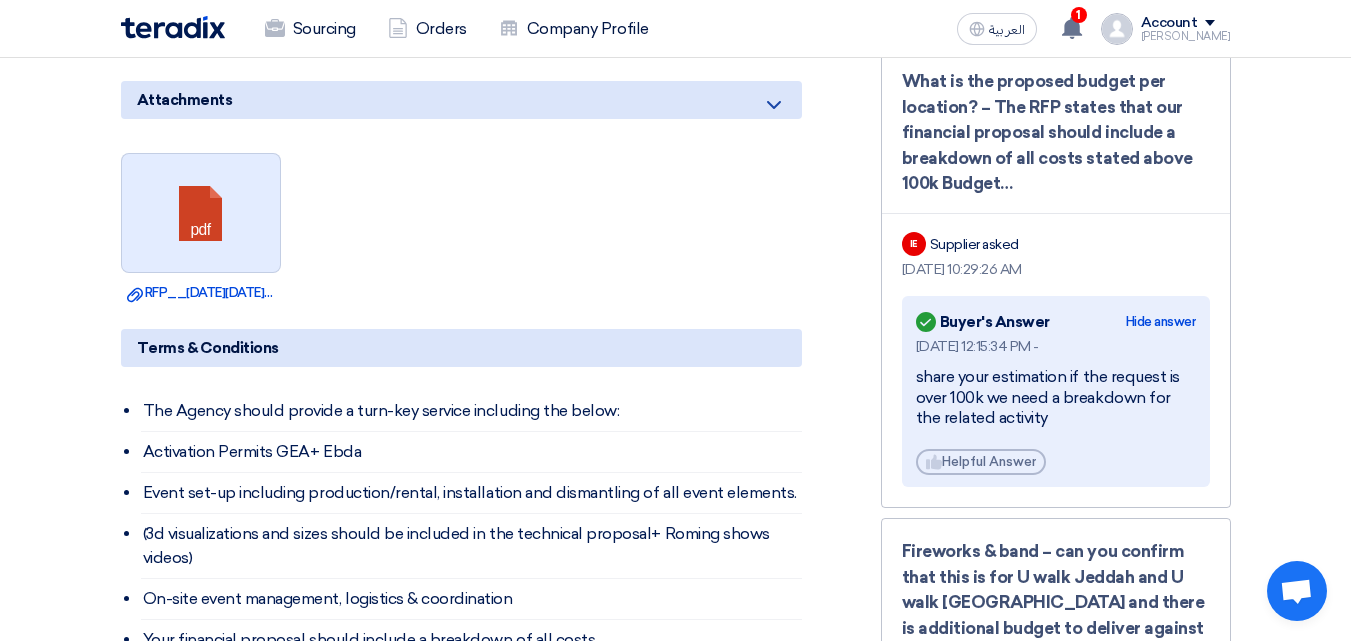 click at bounding box center [202, 214] 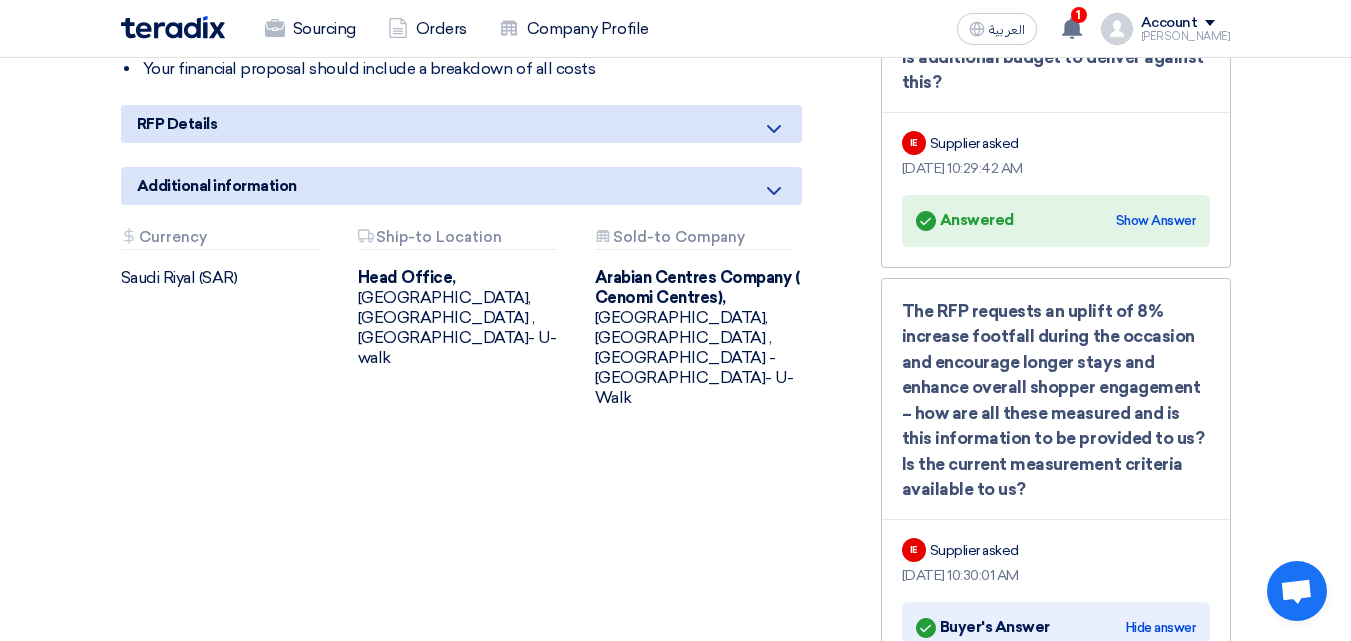 scroll, scrollTop: 1800, scrollLeft: 0, axis: vertical 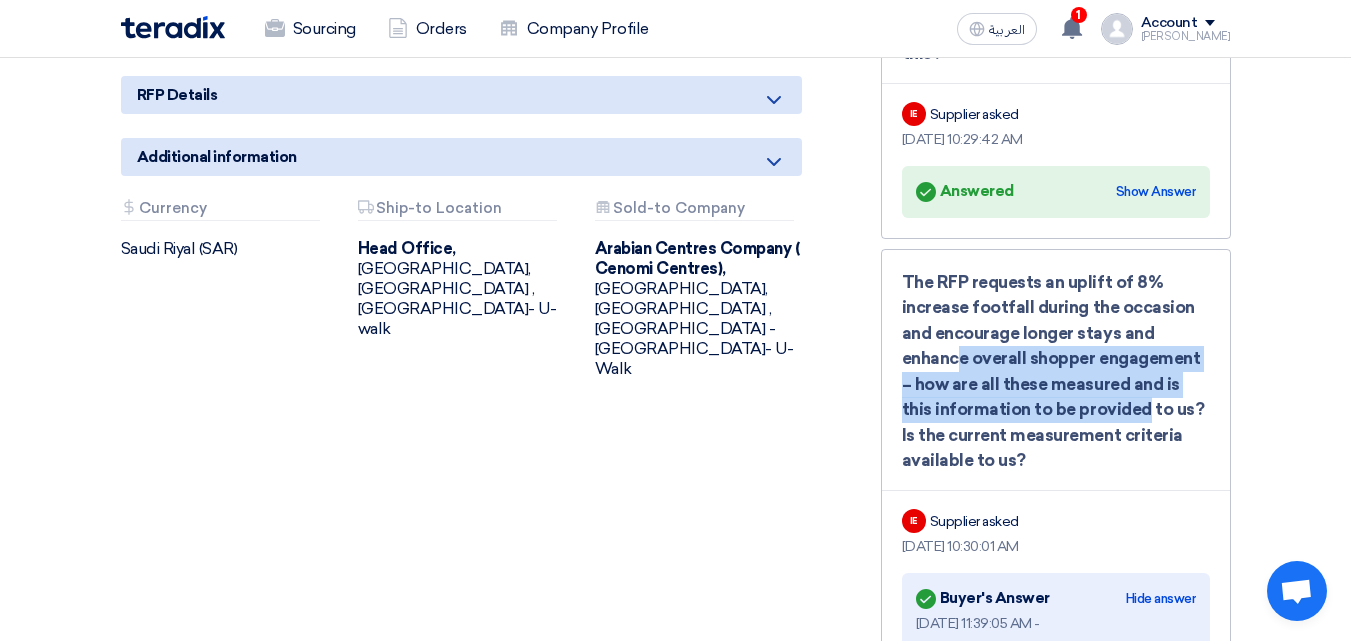 drag, startPoint x: 907, startPoint y: 356, endPoint x: 1037, endPoint y: 379, distance: 132.01894 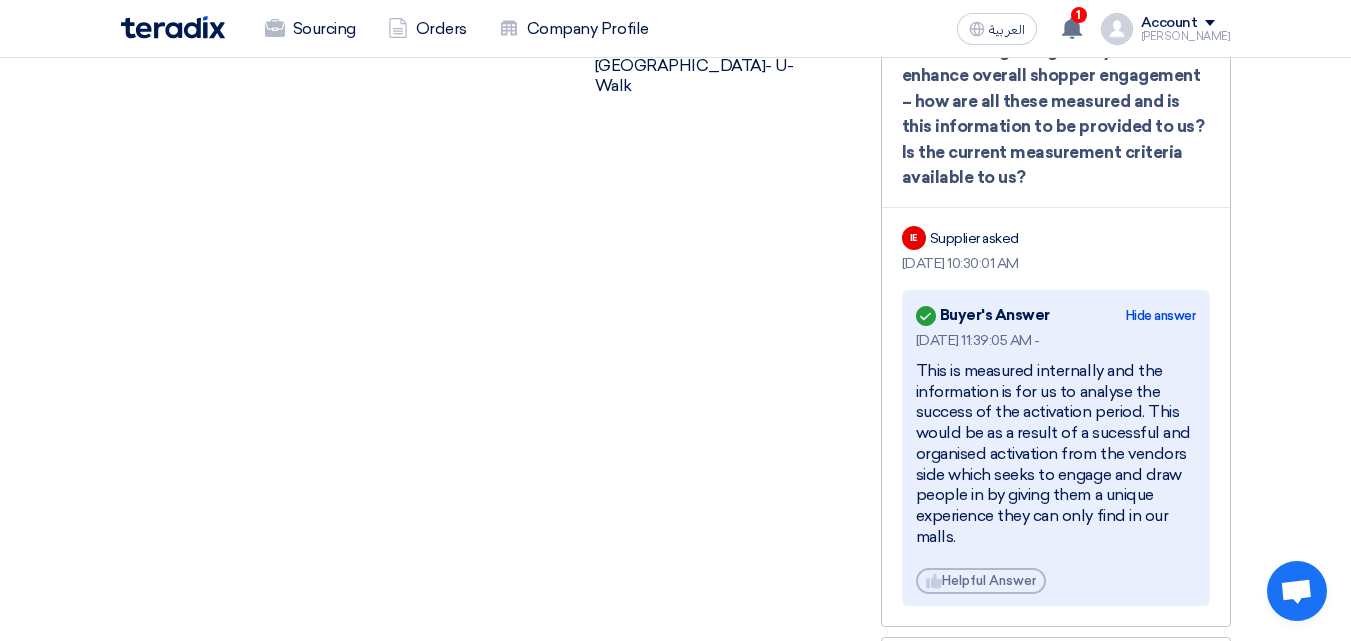 scroll, scrollTop: 2100, scrollLeft: 0, axis: vertical 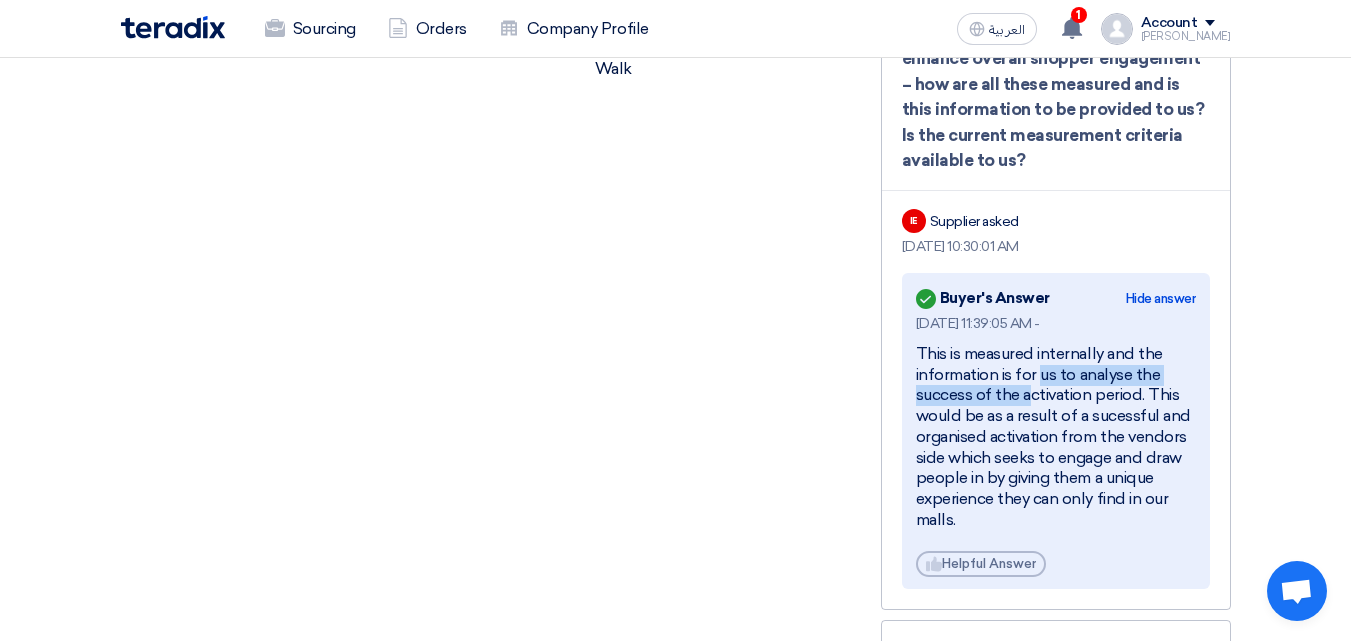 drag, startPoint x: 993, startPoint y: 371, endPoint x: 975, endPoint y: 387, distance: 24.083189 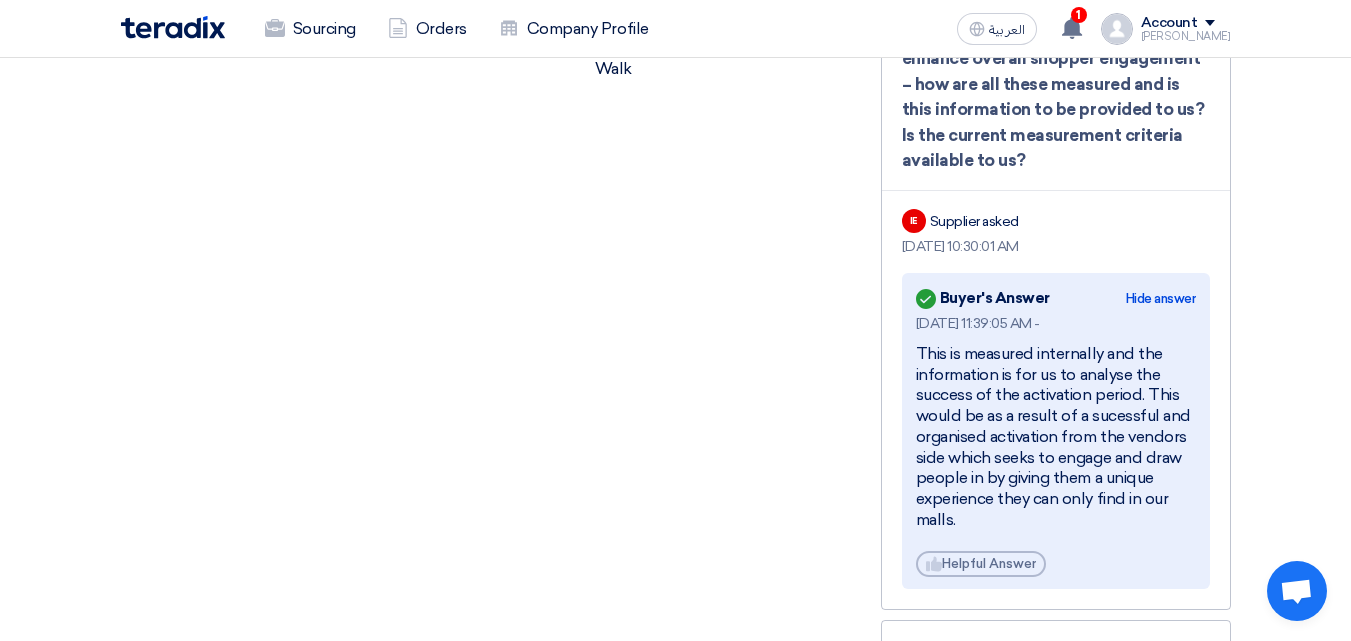 click on "This is measured internally and the information is for us to analyse the success of the activation period. This would be as a result of a sucessful and organised activation from the vendors side which seeks to engage and draw people in by giving them a unique experience they can only find in our malls." 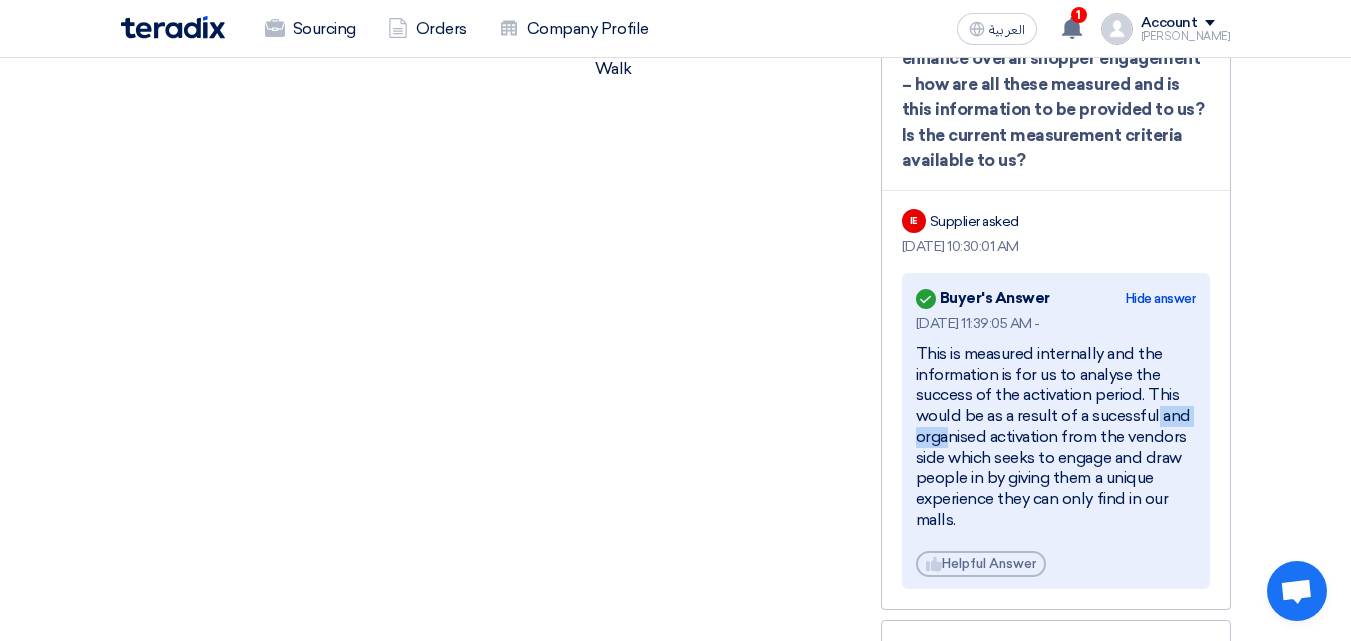 drag, startPoint x: 1128, startPoint y: 409, endPoint x: 1138, endPoint y: 416, distance: 12.206555 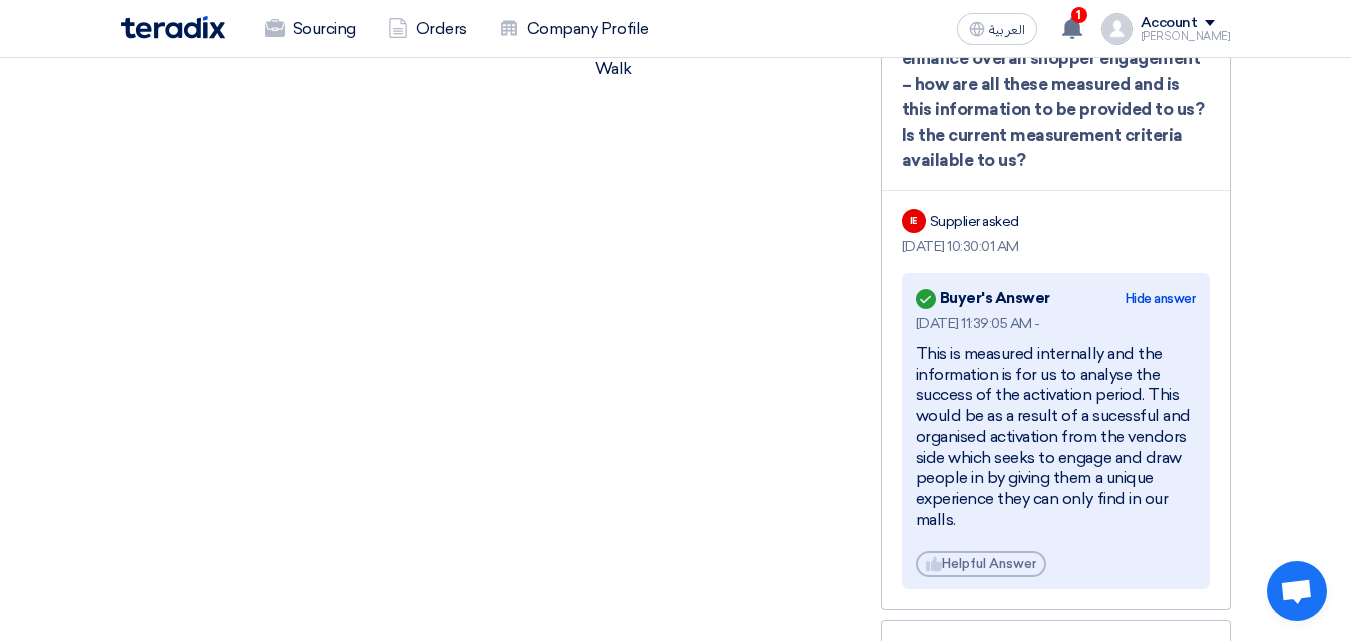 drag, startPoint x: 1138, startPoint y: 416, endPoint x: 1041, endPoint y: 437, distance: 99.24717 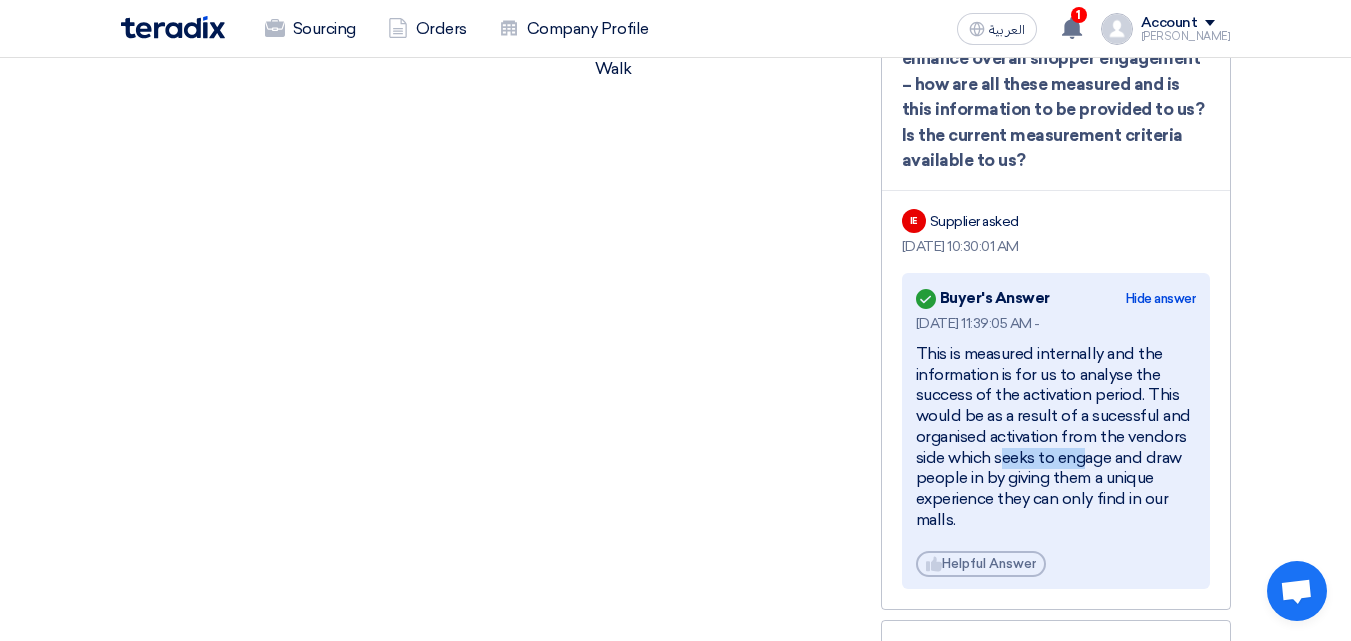drag, startPoint x: 933, startPoint y: 456, endPoint x: 1021, endPoint y: 463, distance: 88.27797 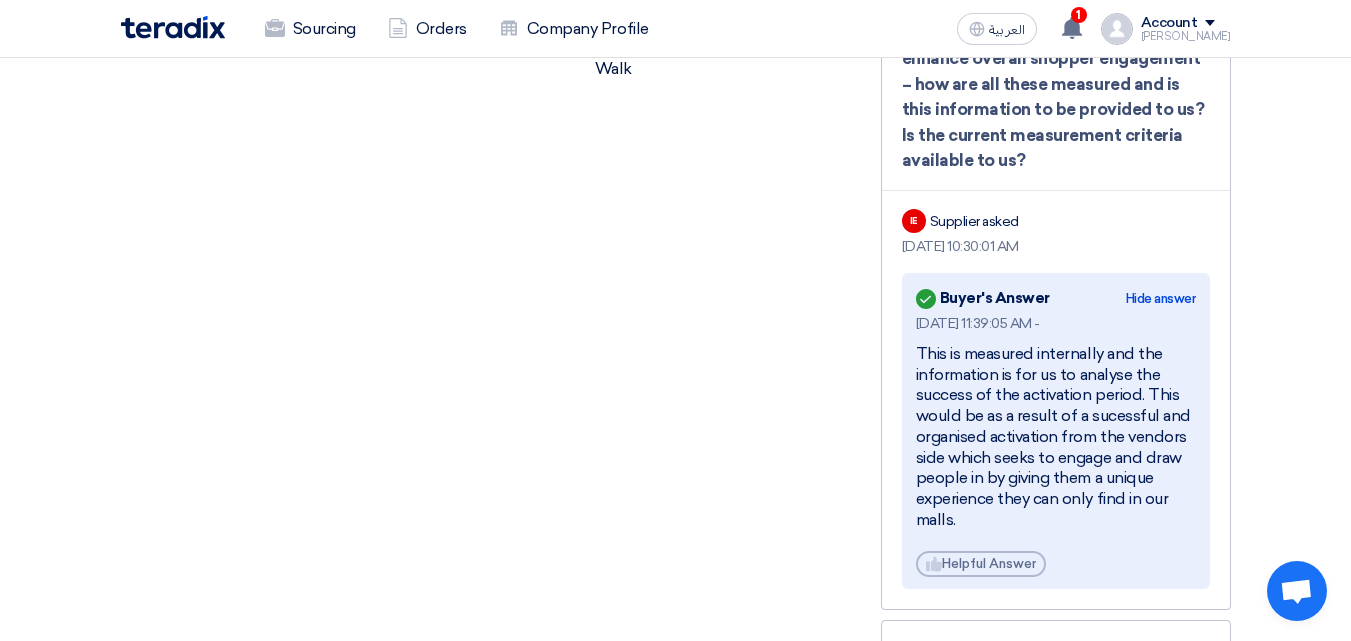 click on "This is measured internally and the information is for us to analyse the success of the activation period. This would be as a result of a sucessful and organised activation from the vendors side which seeks to engage and draw people in by giving them a unique experience they can only find in our malls." 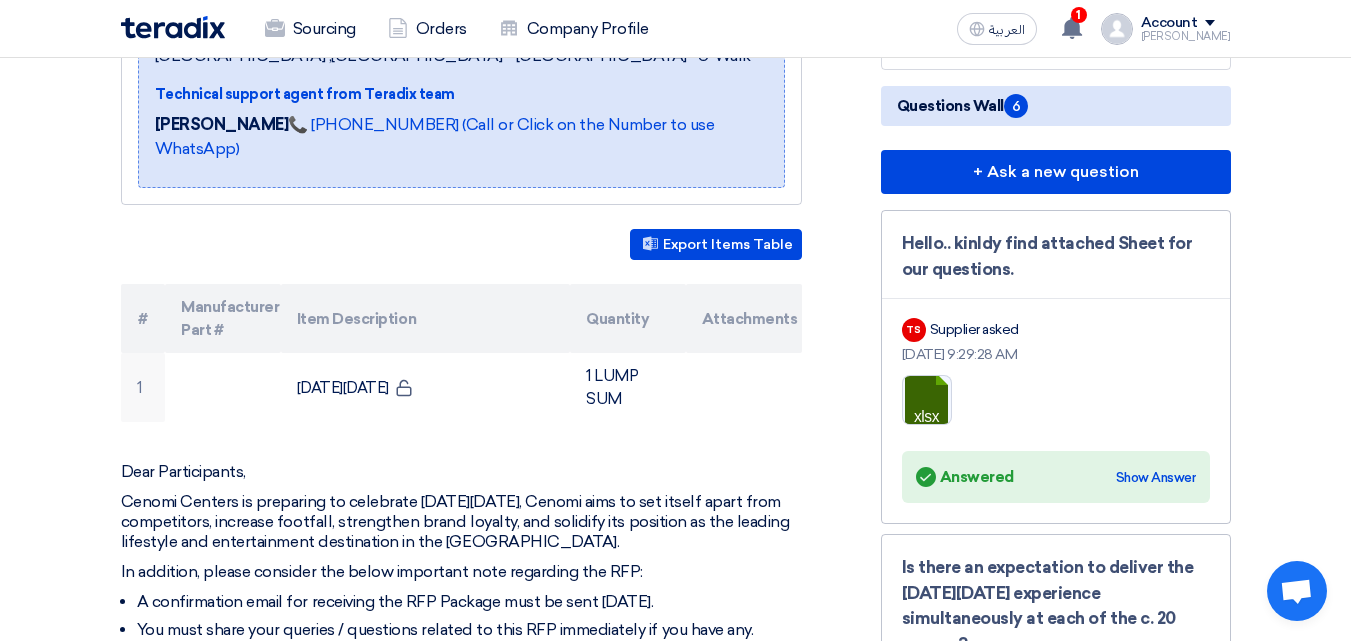 scroll, scrollTop: 400, scrollLeft: 0, axis: vertical 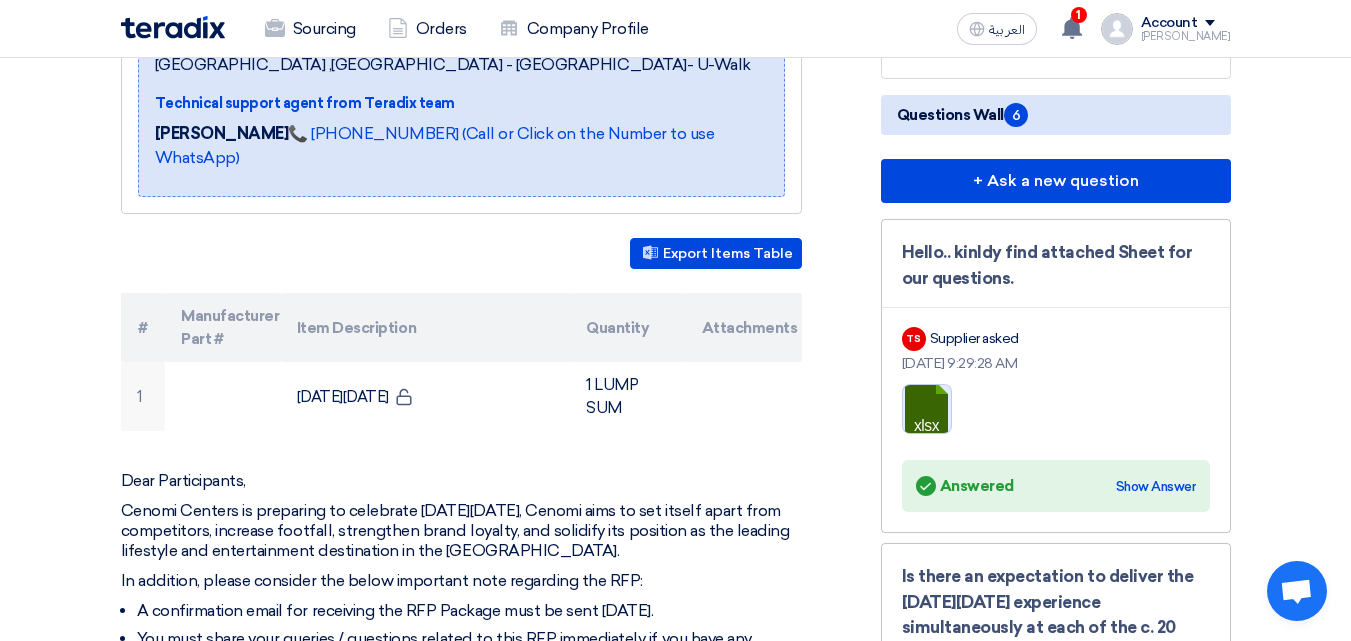 click 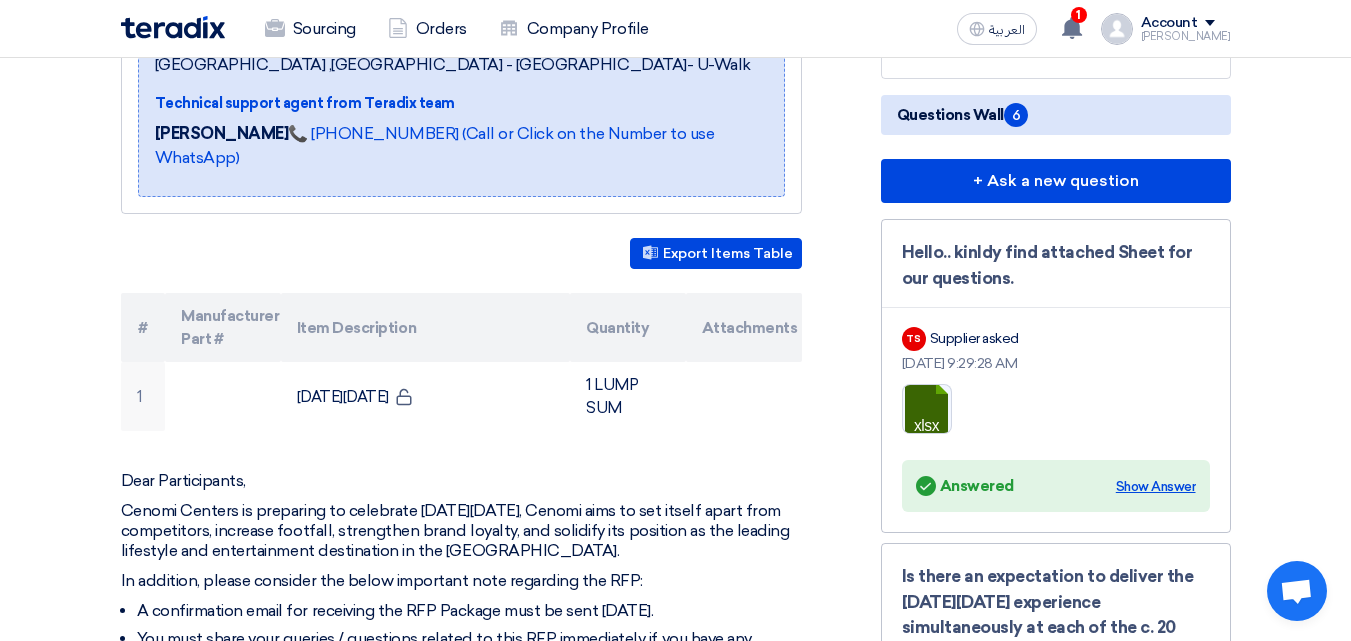 click on "Show Answer" 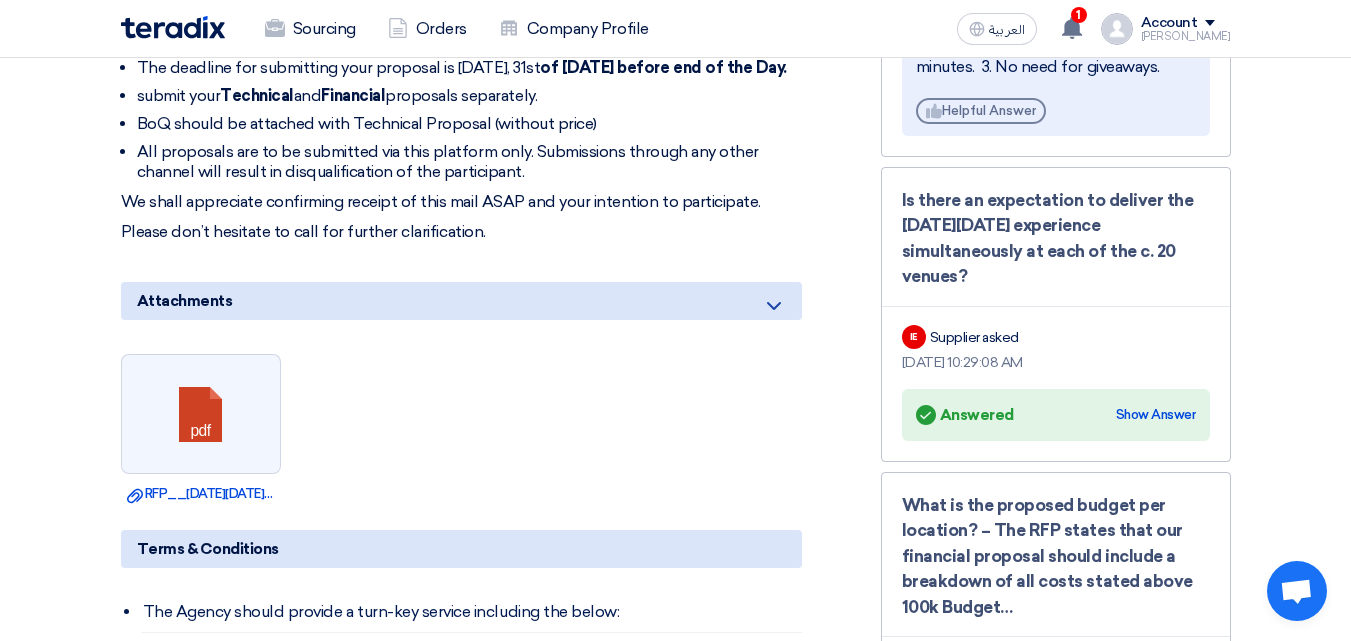 scroll, scrollTop: 1000, scrollLeft: 0, axis: vertical 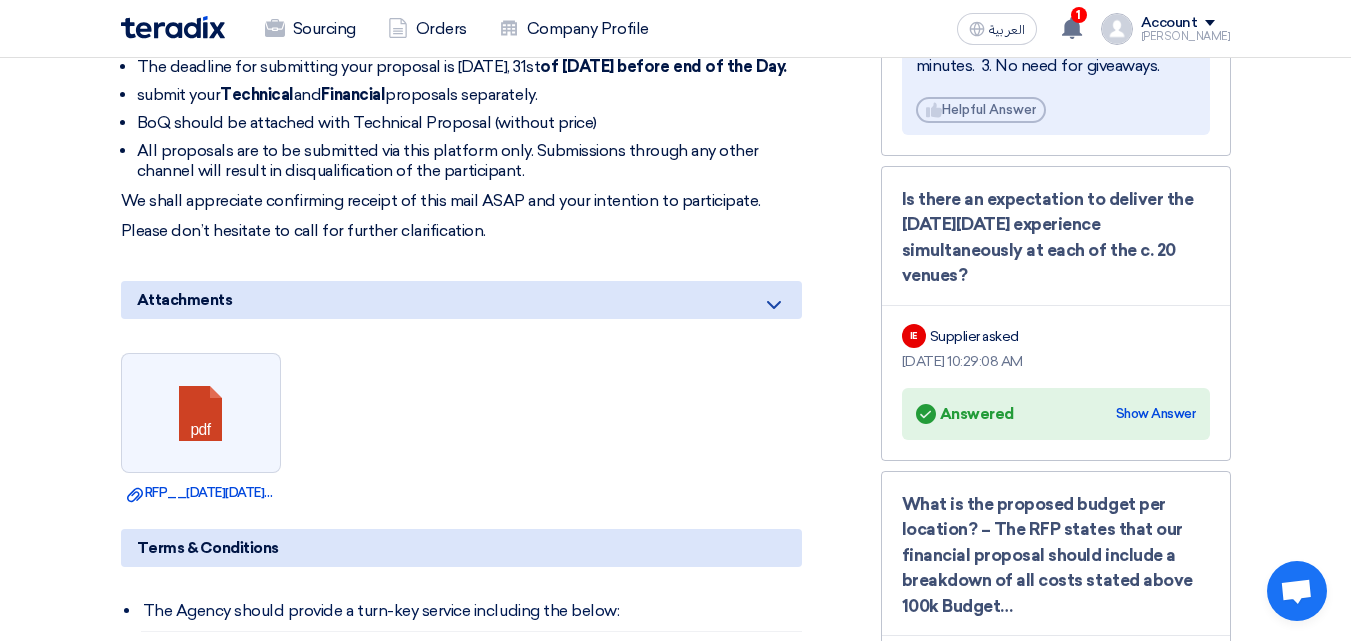 click on "Is there an expectation to deliver the [DATE][DATE] experience simultaneously at each of the c. 20 venues?" 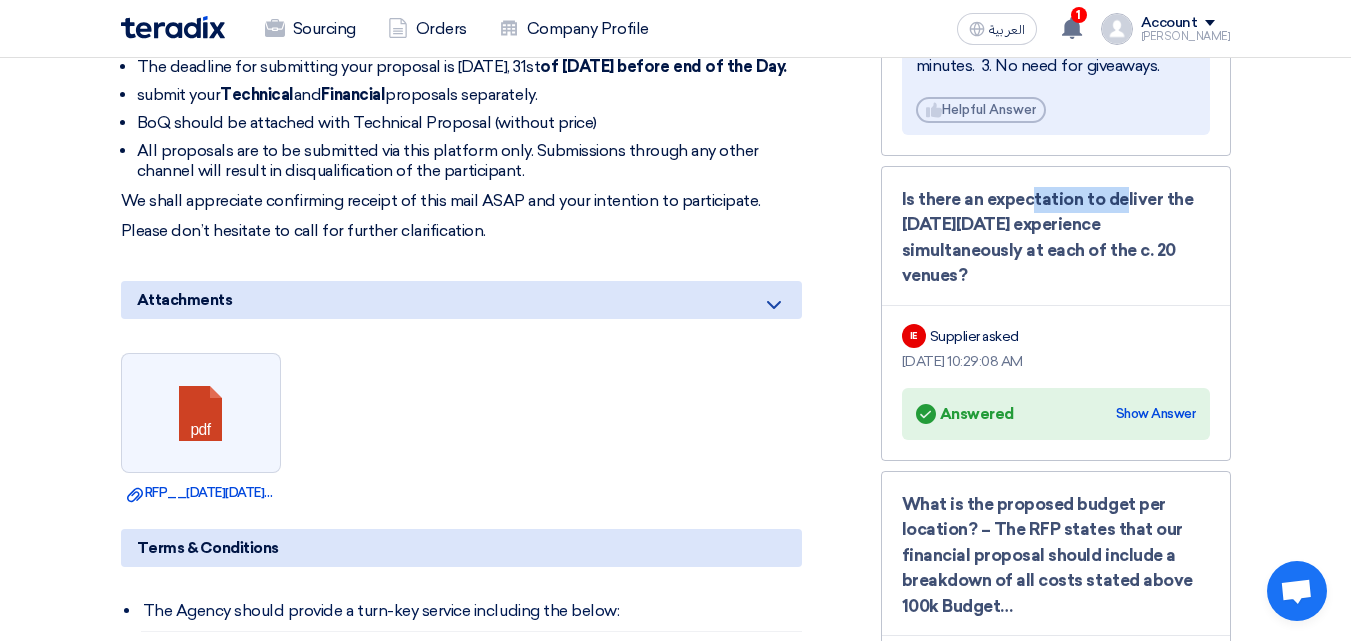 click on "Is there an expectation to deliver the [DATE][DATE] experience simultaneously at each of the c. 20 venues?" 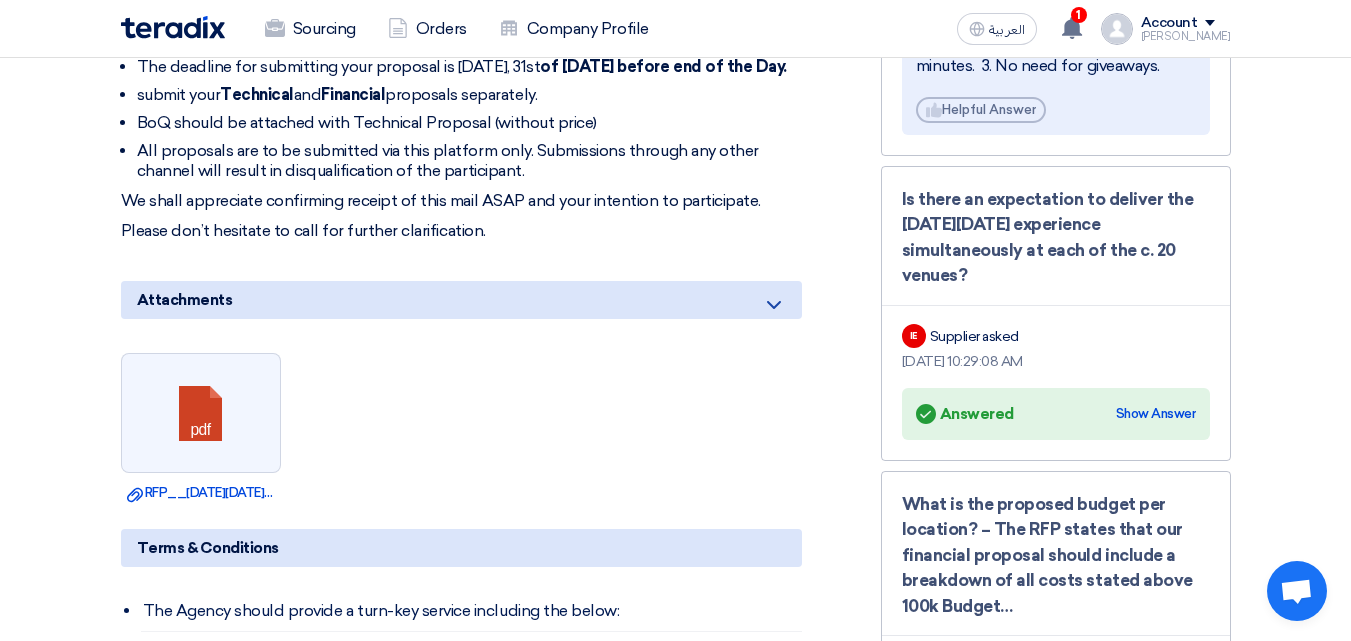 click on "Is there an expectation to deliver the [DATE][DATE] experience simultaneously at each of the c. 20 venues?" 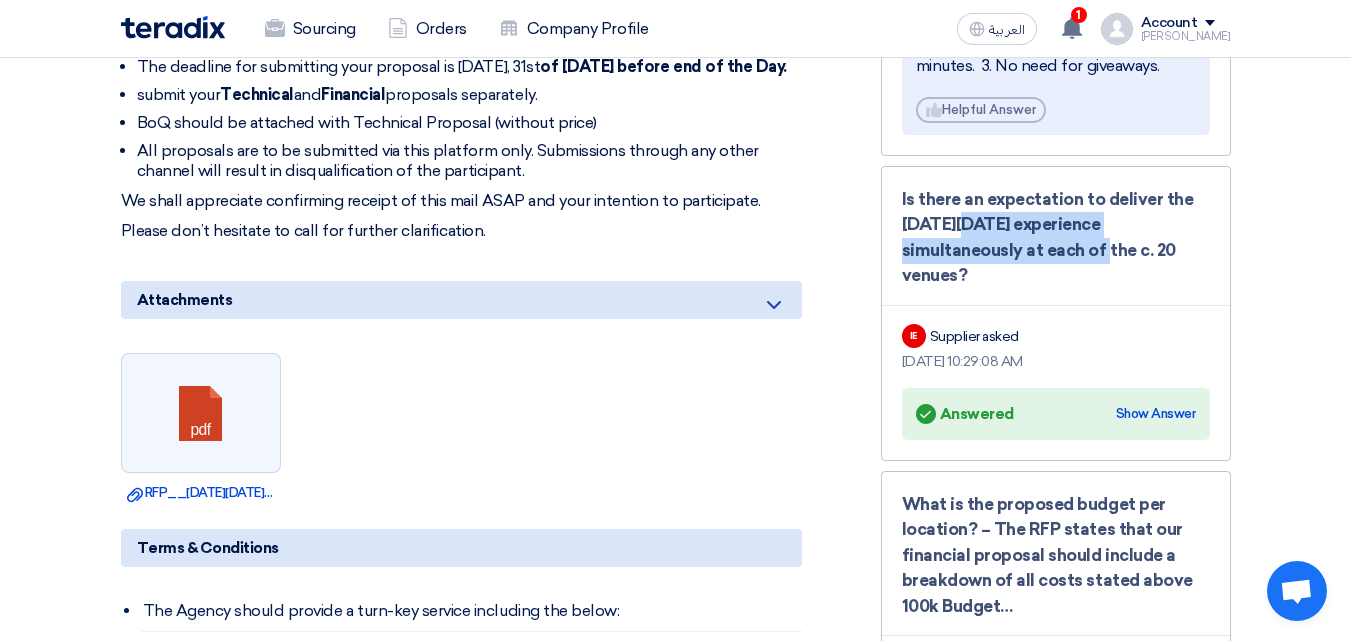 drag, startPoint x: 925, startPoint y: 242, endPoint x: 1028, endPoint y: 275, distance: 108.157295 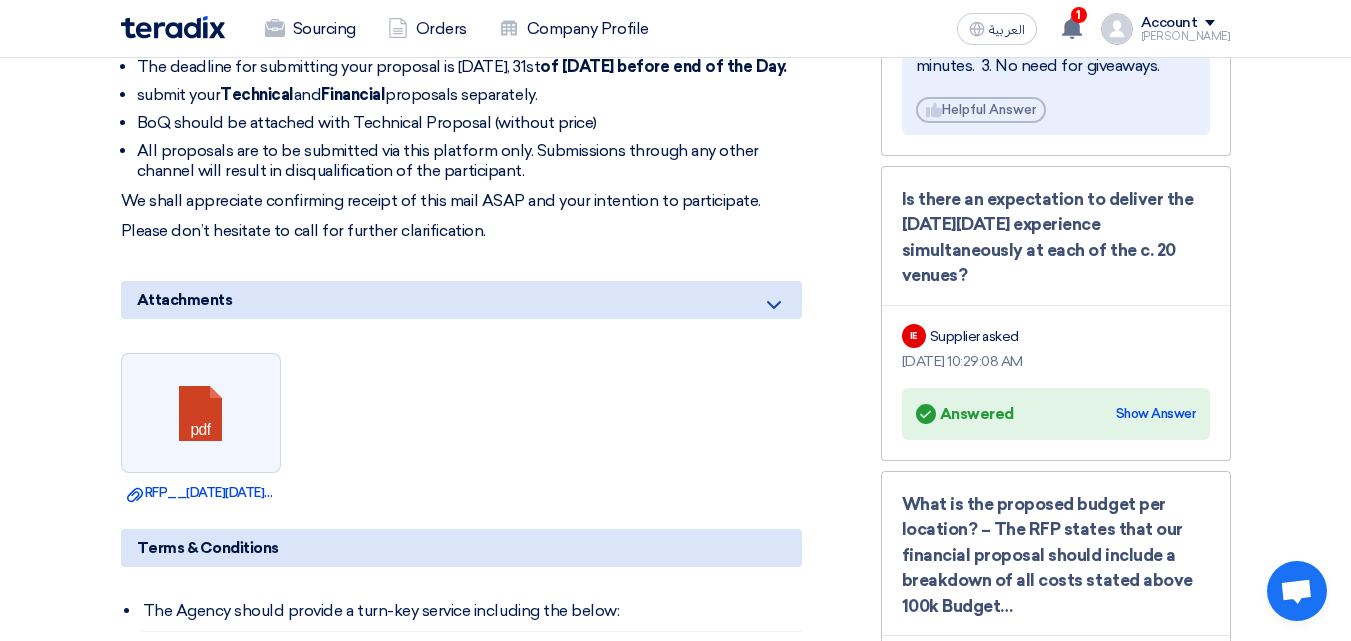click on "Is there an expectation to deliver the [DATE][DATE] experience simultaneously at each of the c. 20 venues?" 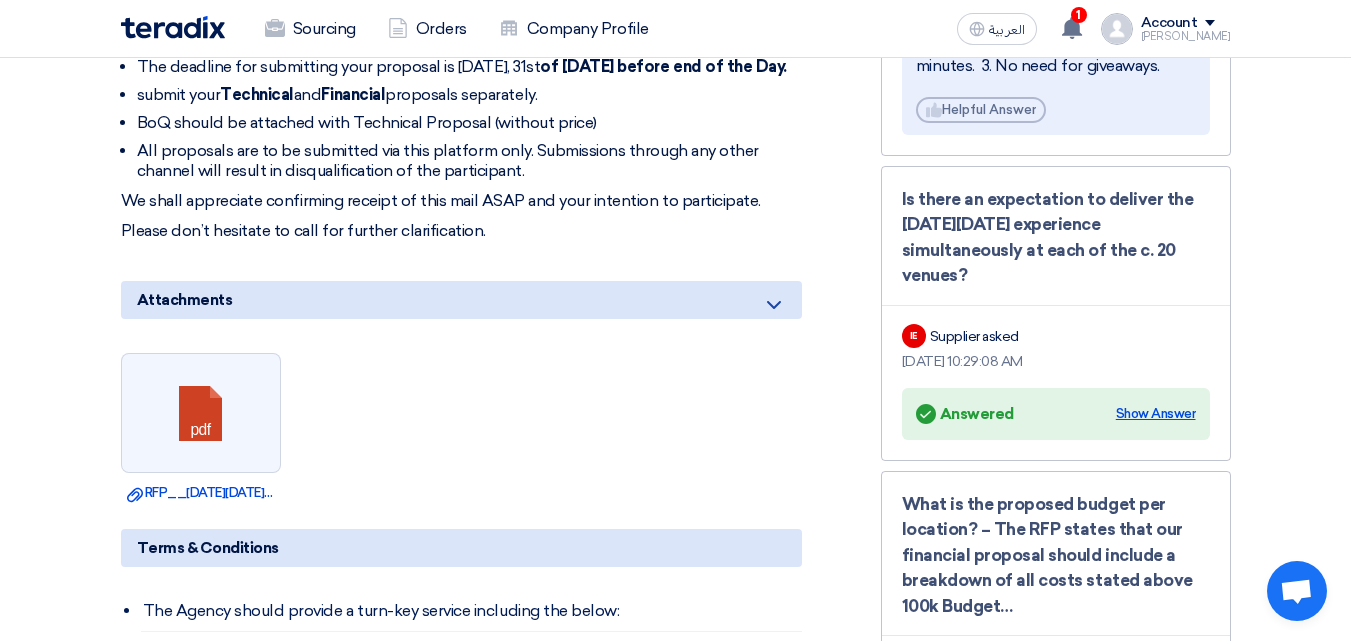 click on "Show Answer" 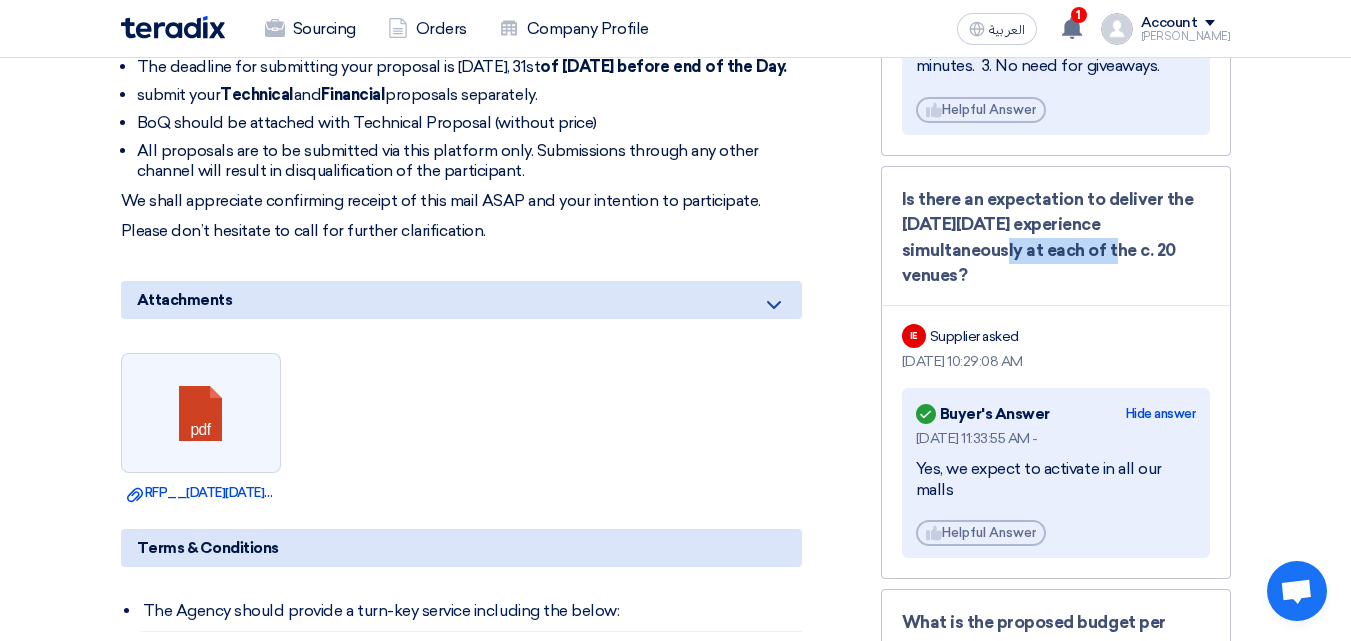 drag, startPoint x: 908, startPoint y: 275, endPoint x: 1035, endPoint y: 275, distance: 127 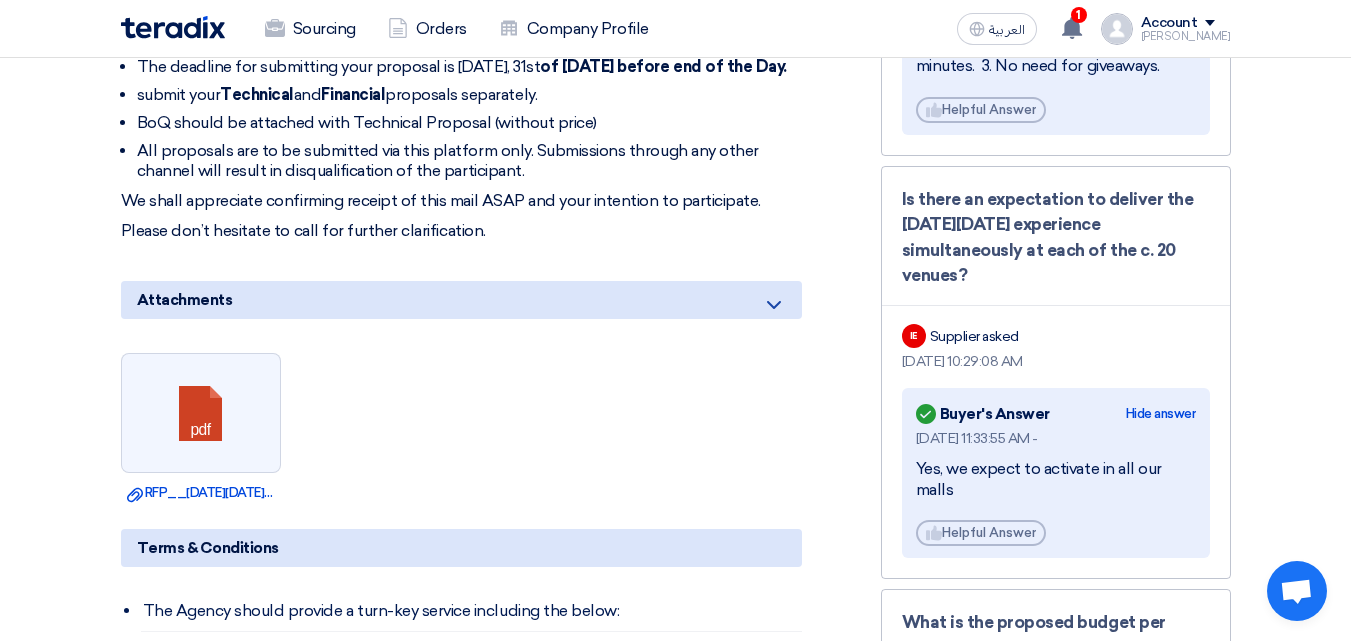 click on "Is there an expectation to deliver the [DATE][DATE] experience simultaneously at each of the c. 20 venues?" 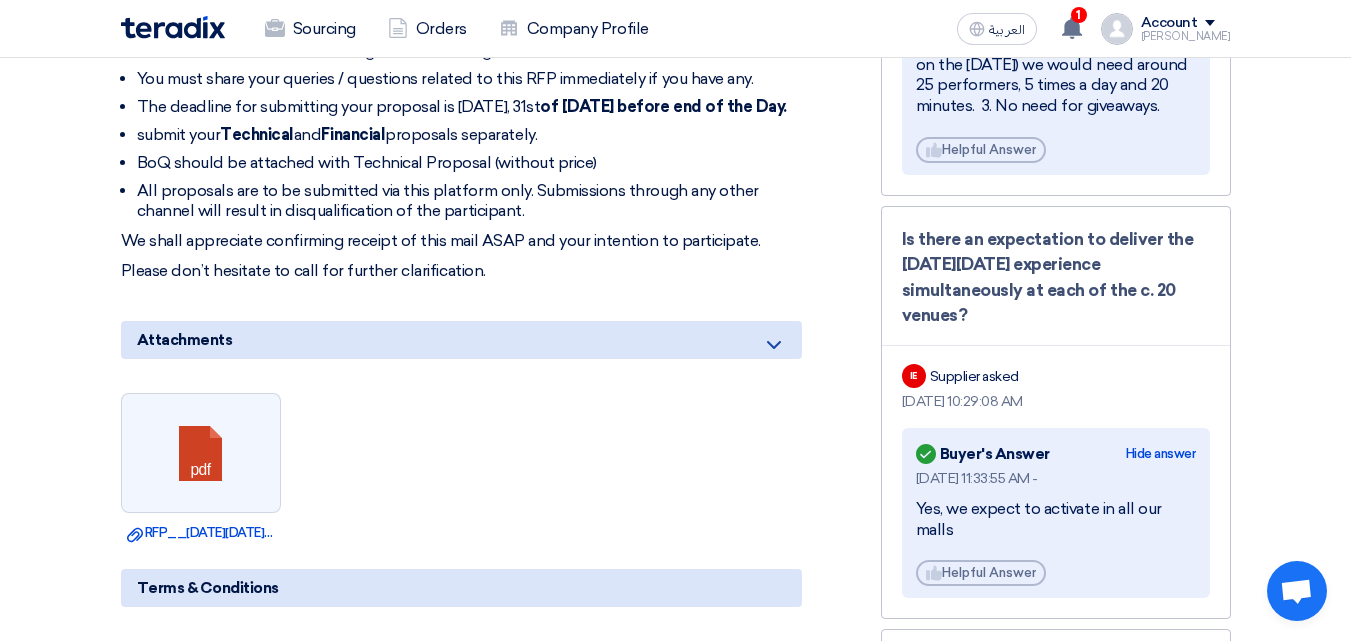 scroll, scrollTop: 1100, scrollLeft: 0, axis: vertical 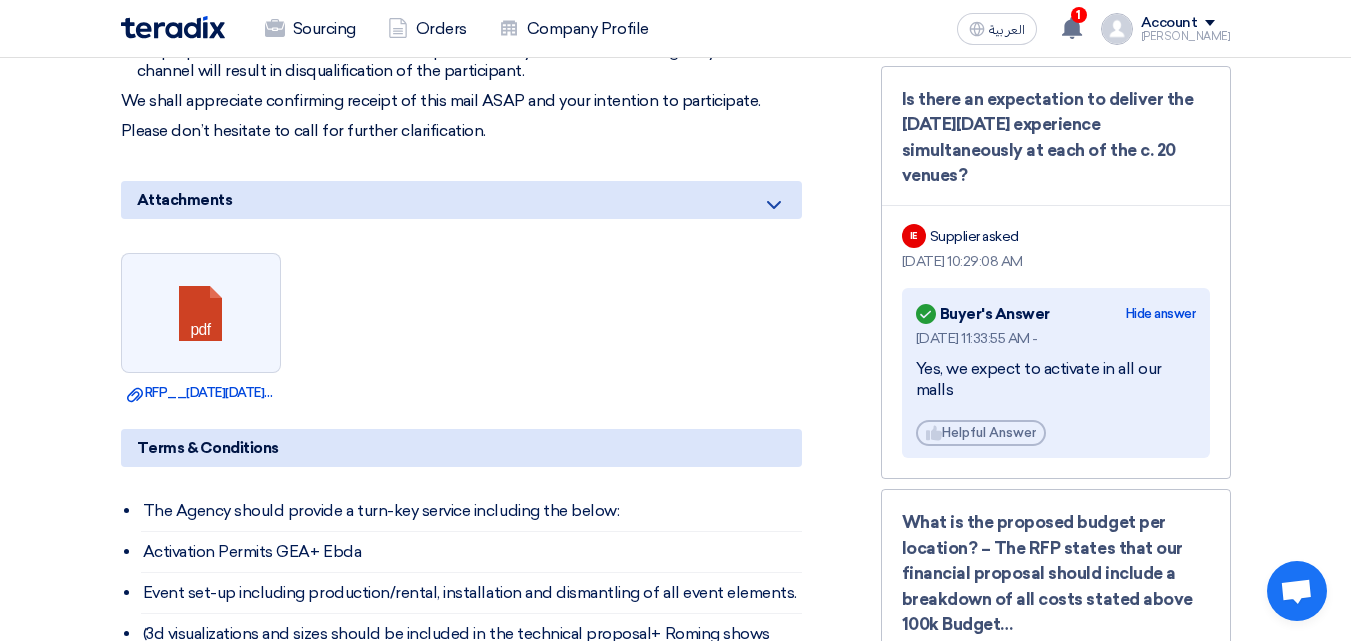 click on "Is there an expectation to deliver the [DATE][DATE] experience simultaneously at each of the c. 20 venues?
IE
Supplier asked
[DATE] 10:29:08 AM
Answered
Buyer's Answer
Hide answer
[DATE] 11:33:55 AM -
Yes, we expect to activate in all our malls
Helpful
Helpful Answer" 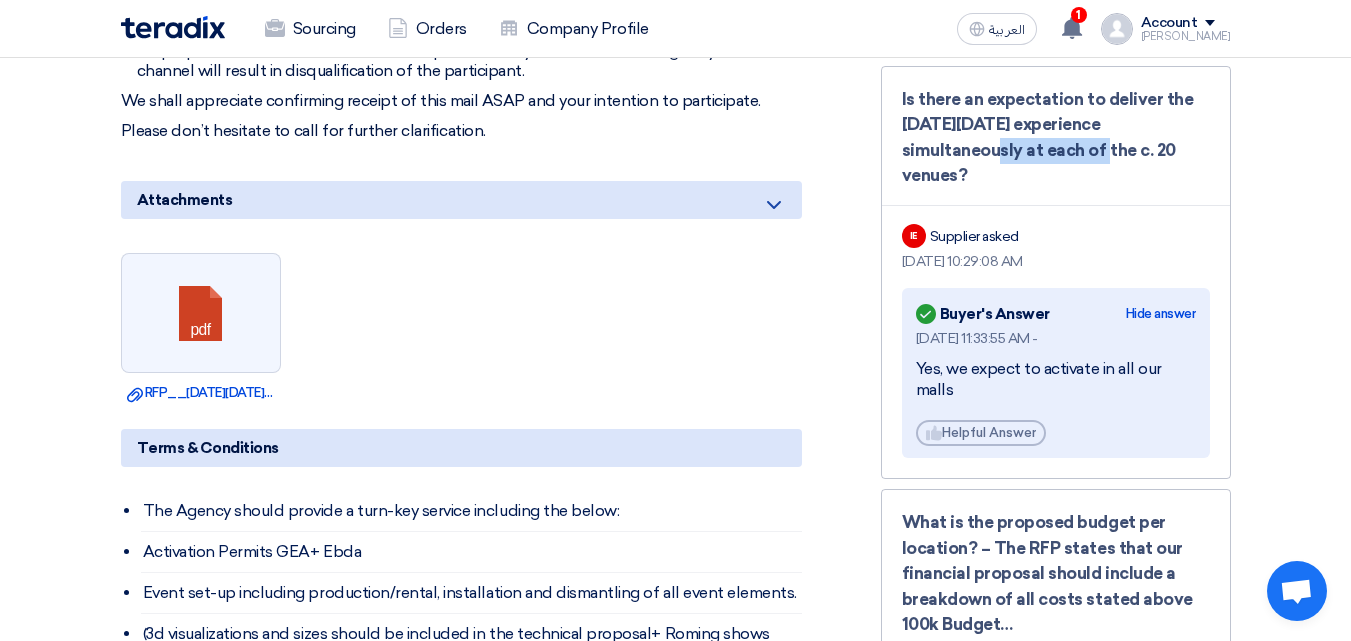 click on "Is there an expectation to deliver the [DATE][DATE] experience simultaneously at each of the c. 20 venues?
IE
Supplier asked
[DATE] 10:29:08 AM
Answered
Buyer's Answer
Hide answer
[DATE] 11:33:55 AM -
Yes, we expect to activate in all our malls
Helpful
Helpful Answer" 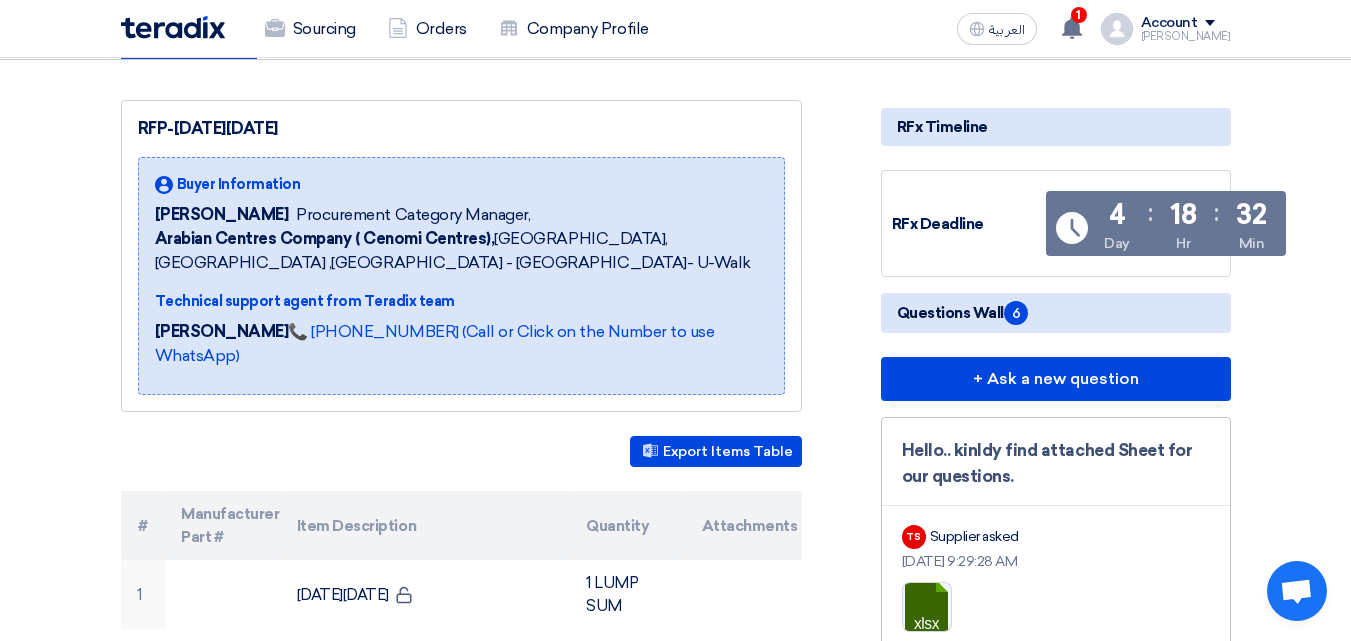 scroll, scrollTop: 0, scrollLeft: 0, axis: both 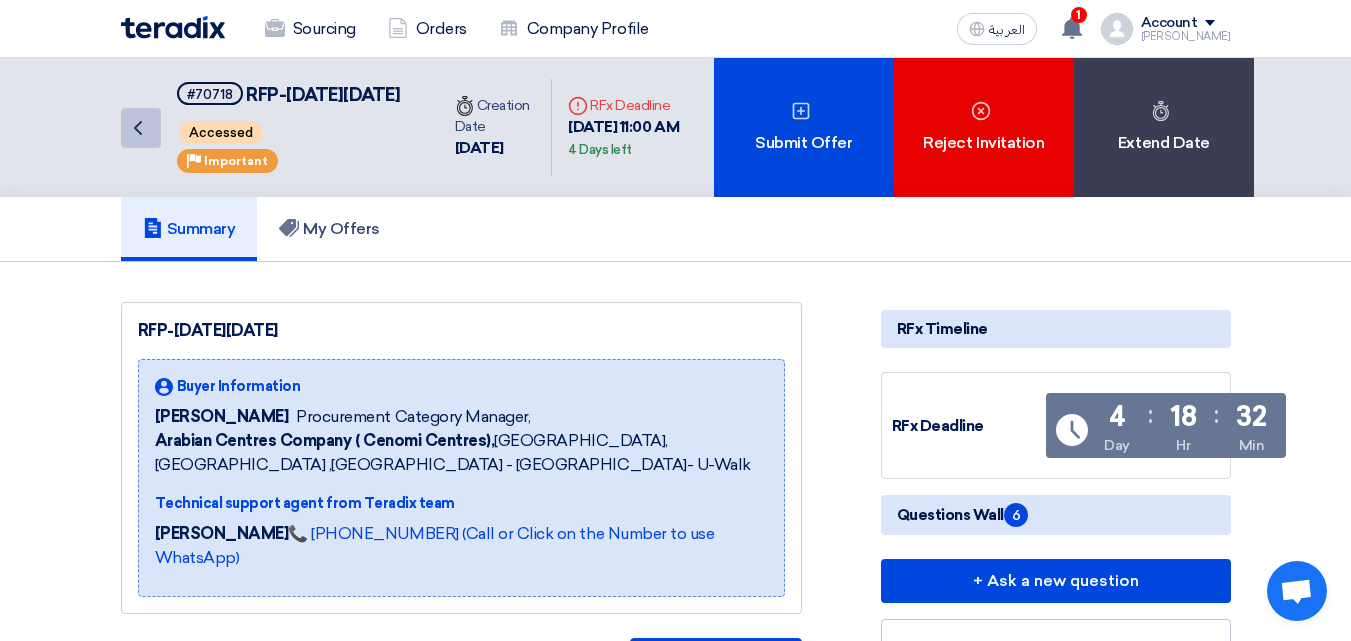 click on "Back" 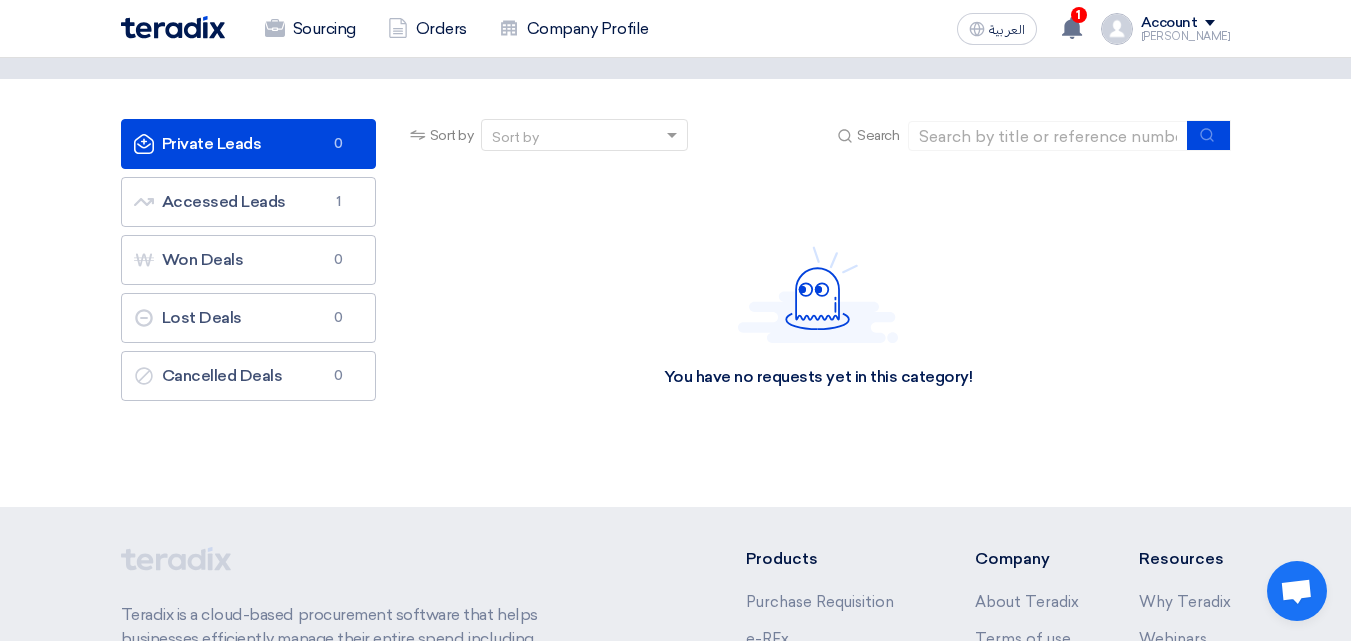 scroll, scrollTop: 0, scrollLeft: 0, axis: both 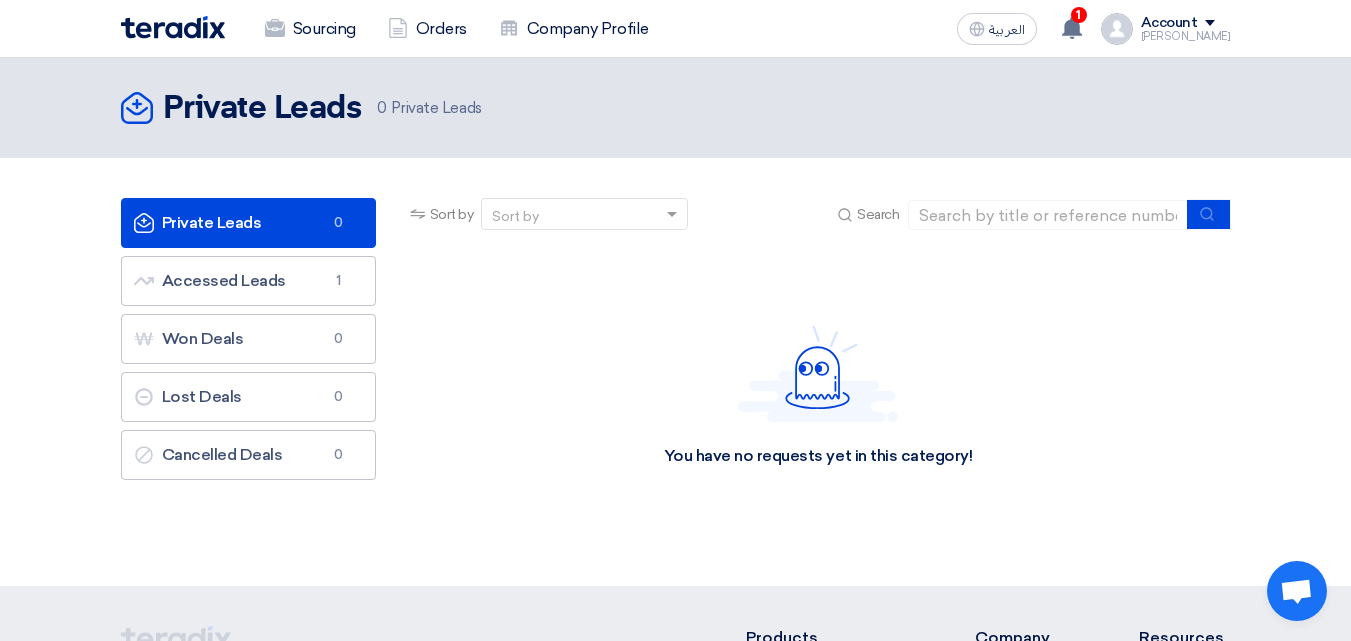 click on "العربية
ع
1
A request has been edited! - "RFP-[DATE][DATE]".
2 hours ago
Show all notifications
Account
Marc
Sourcing
Orders
Company Profile
Settings
Logout" 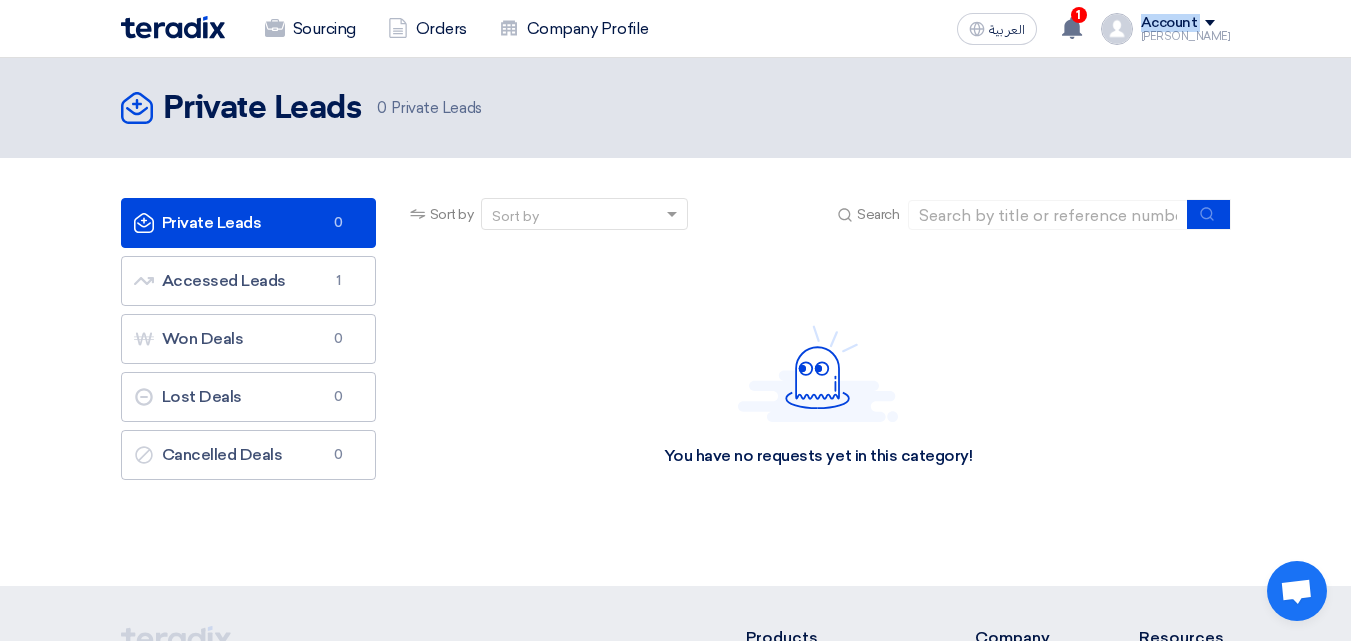 click on "Account
[PERSON_NAME]" 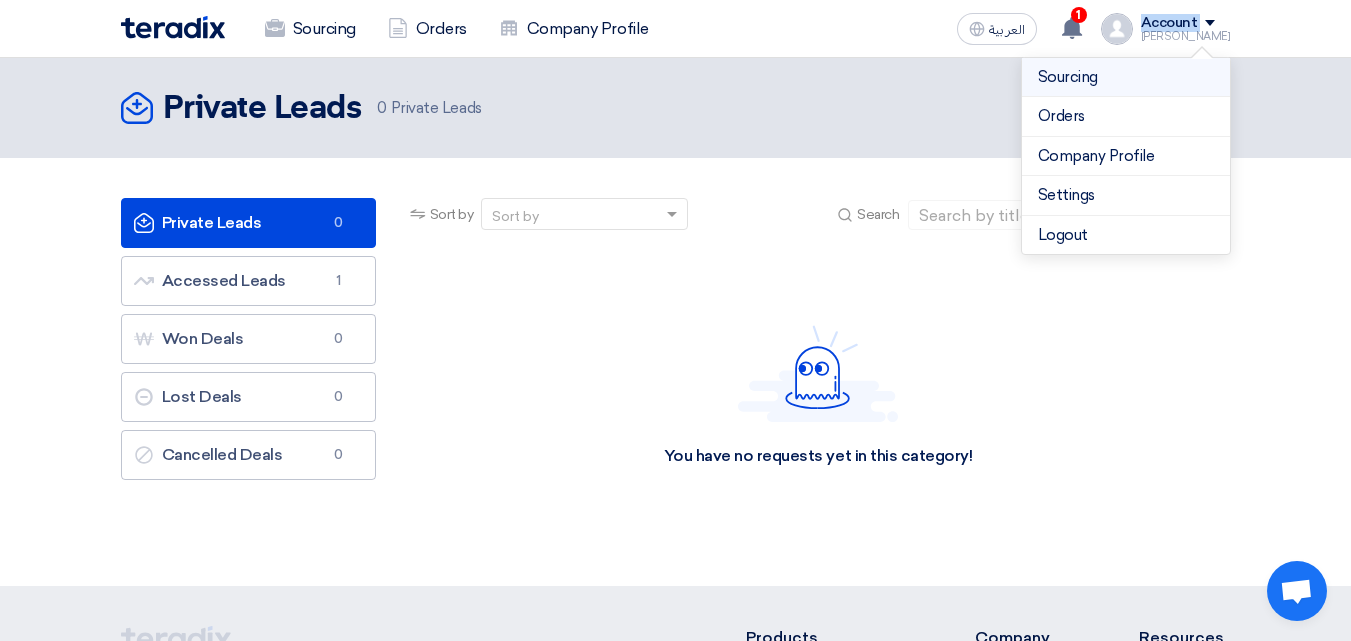 click on "Sourcing" 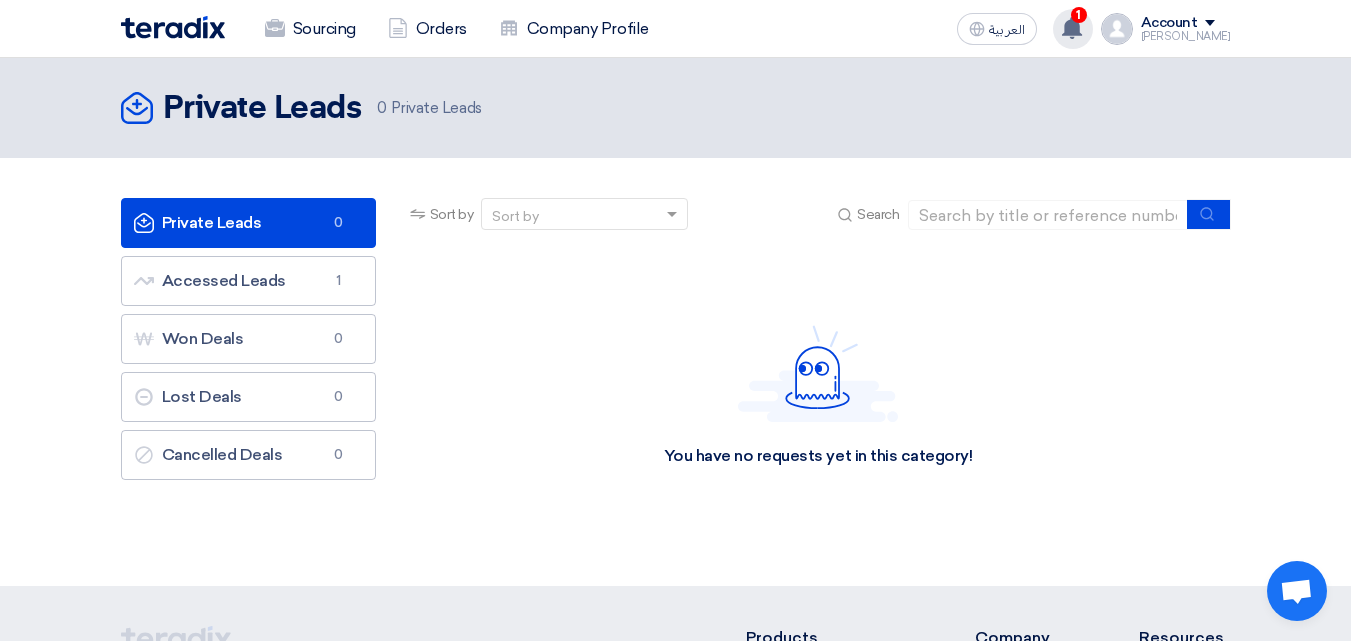 click 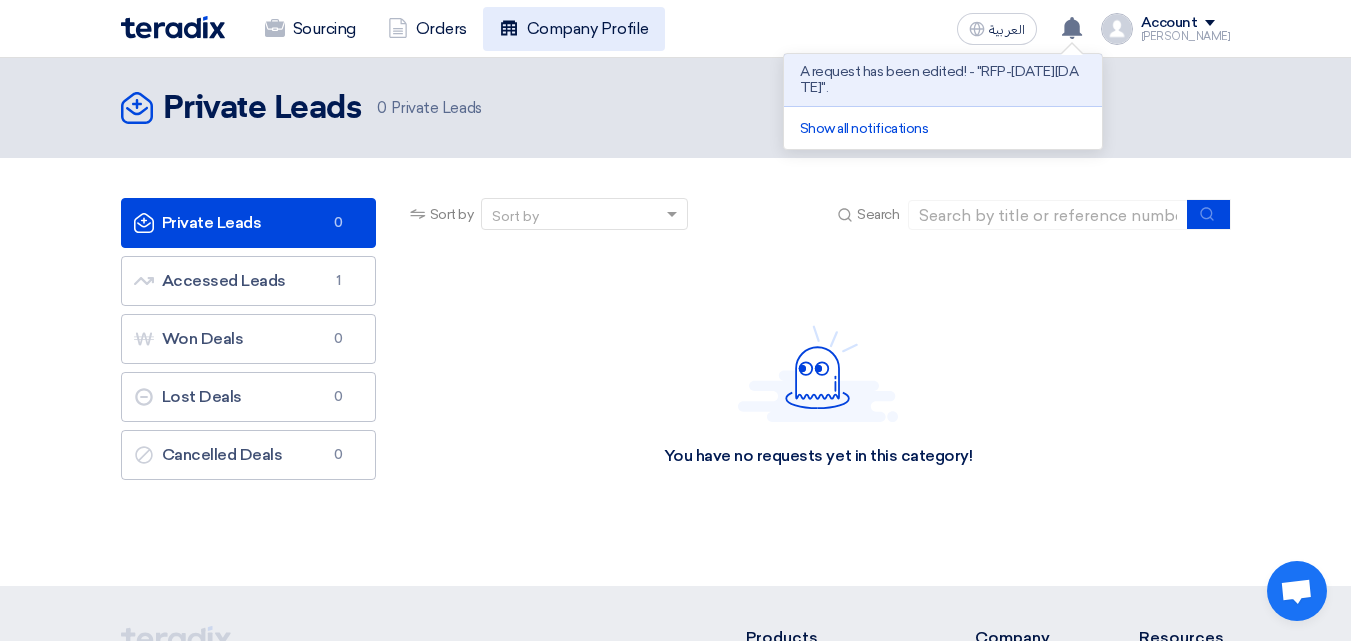 click on "Company Profile" 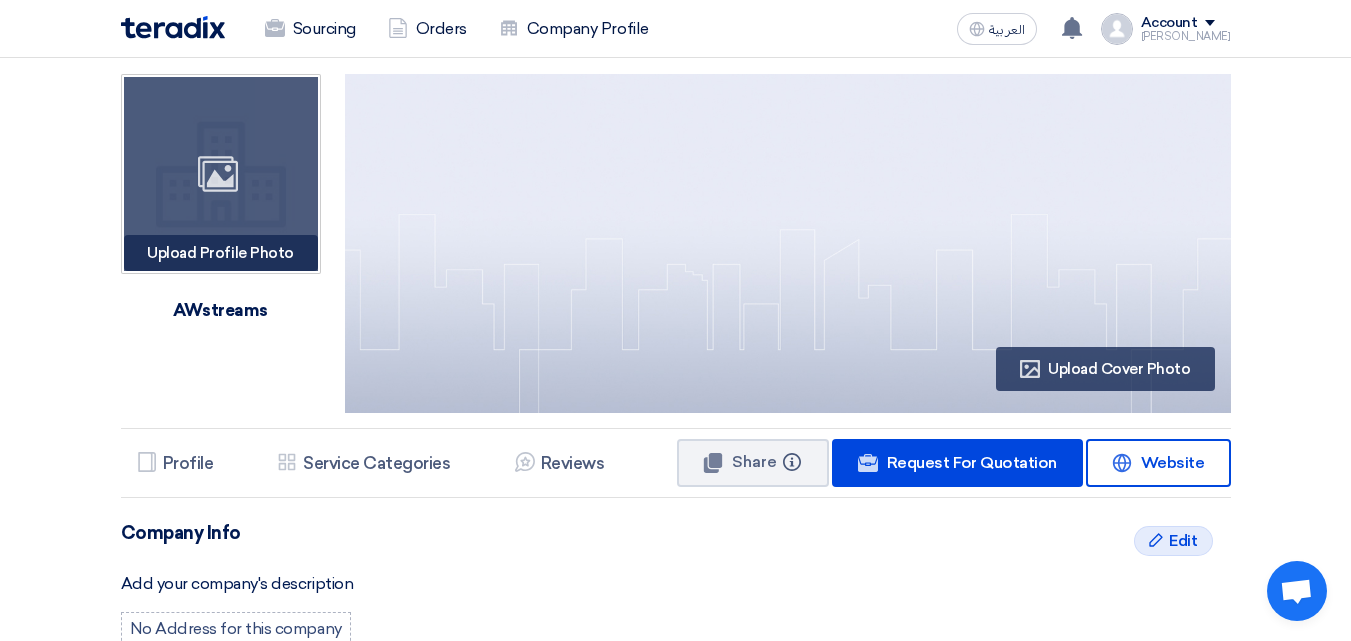 click on "Image" 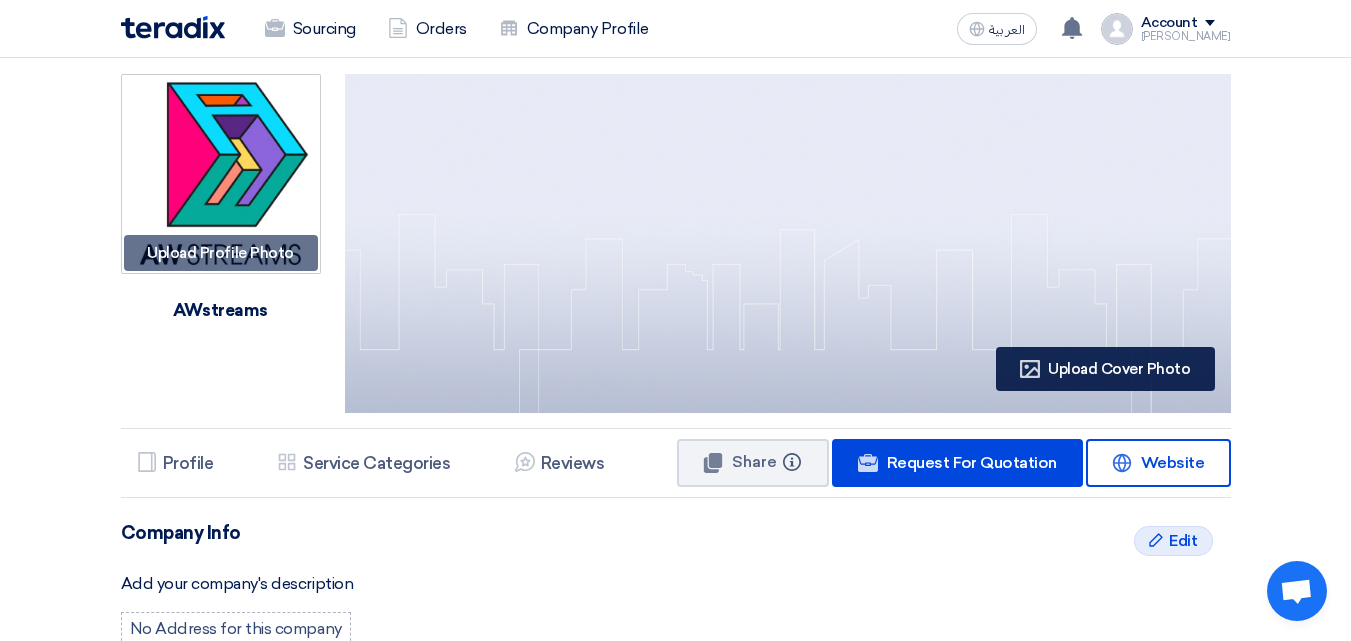 click on "Upload Cover Photo" 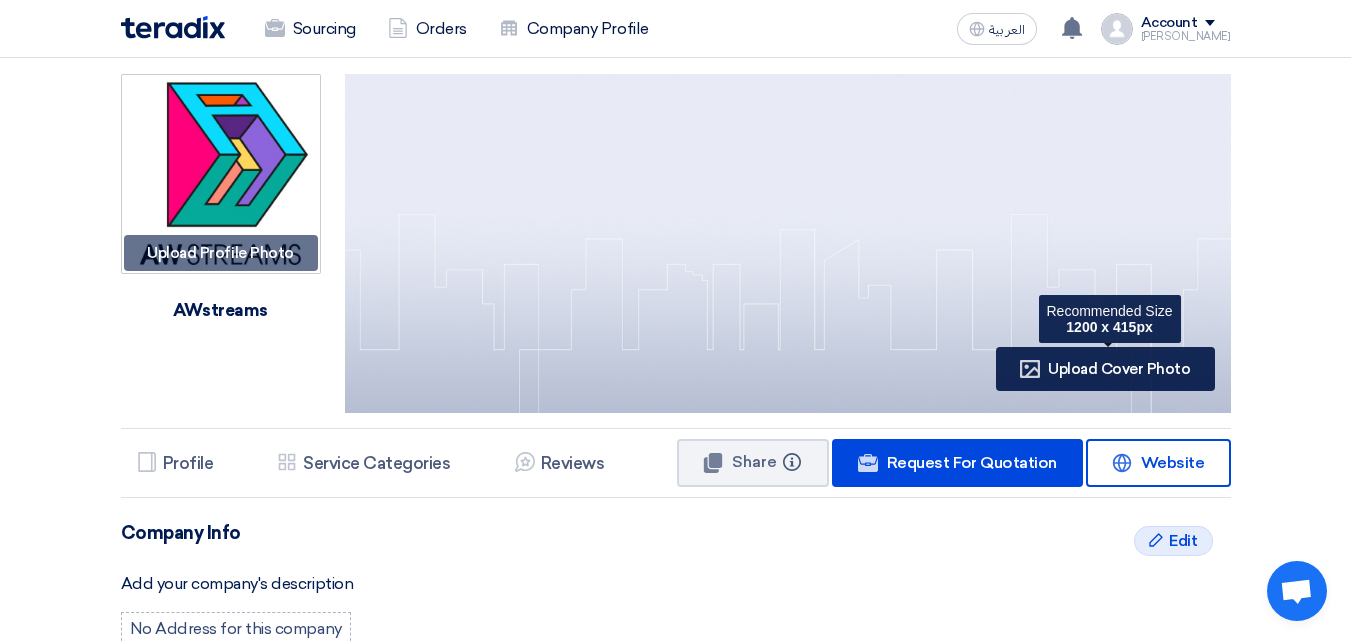 type on "C:\fakepath\1611312273072.jpg" 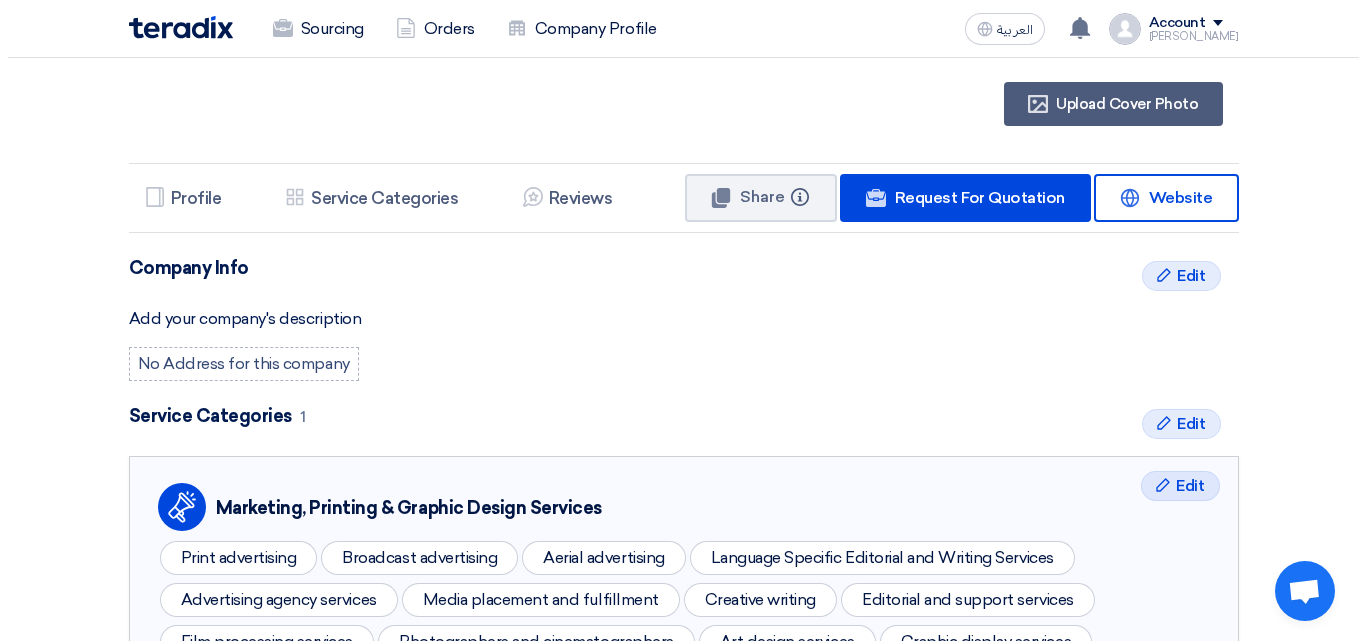 scroll, scrollTop: 300, scrollLeft: 0, axis: vertical 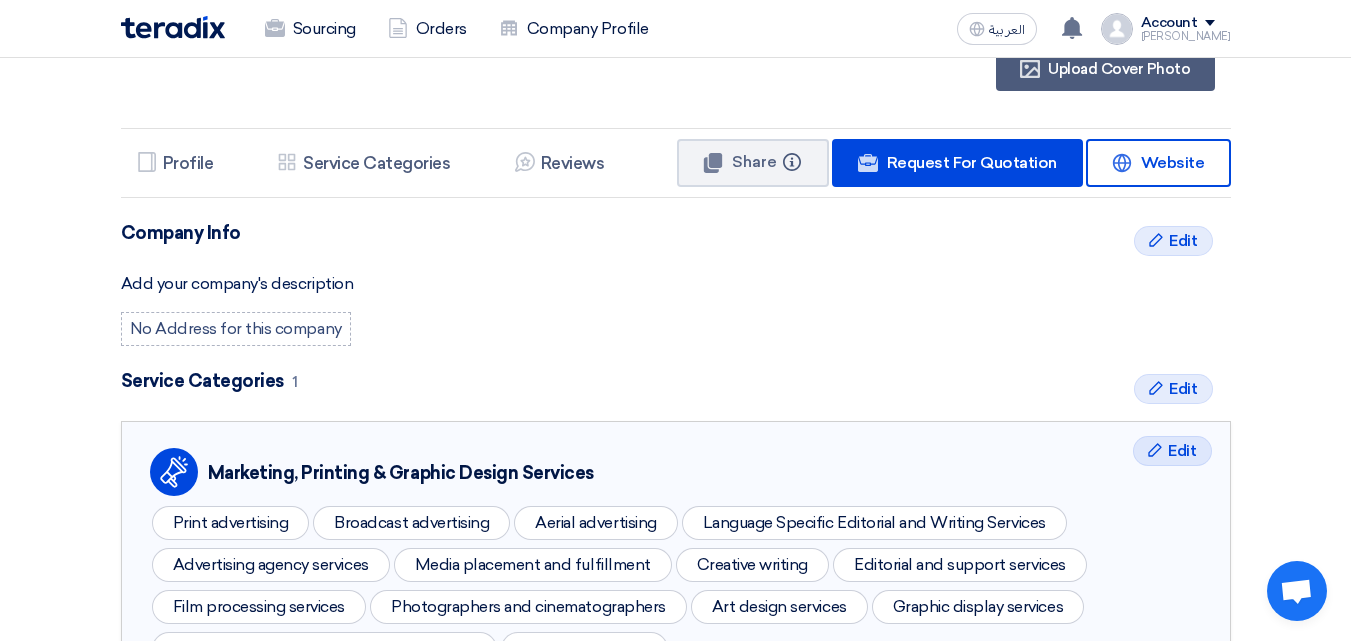 click on "No Address for this company" 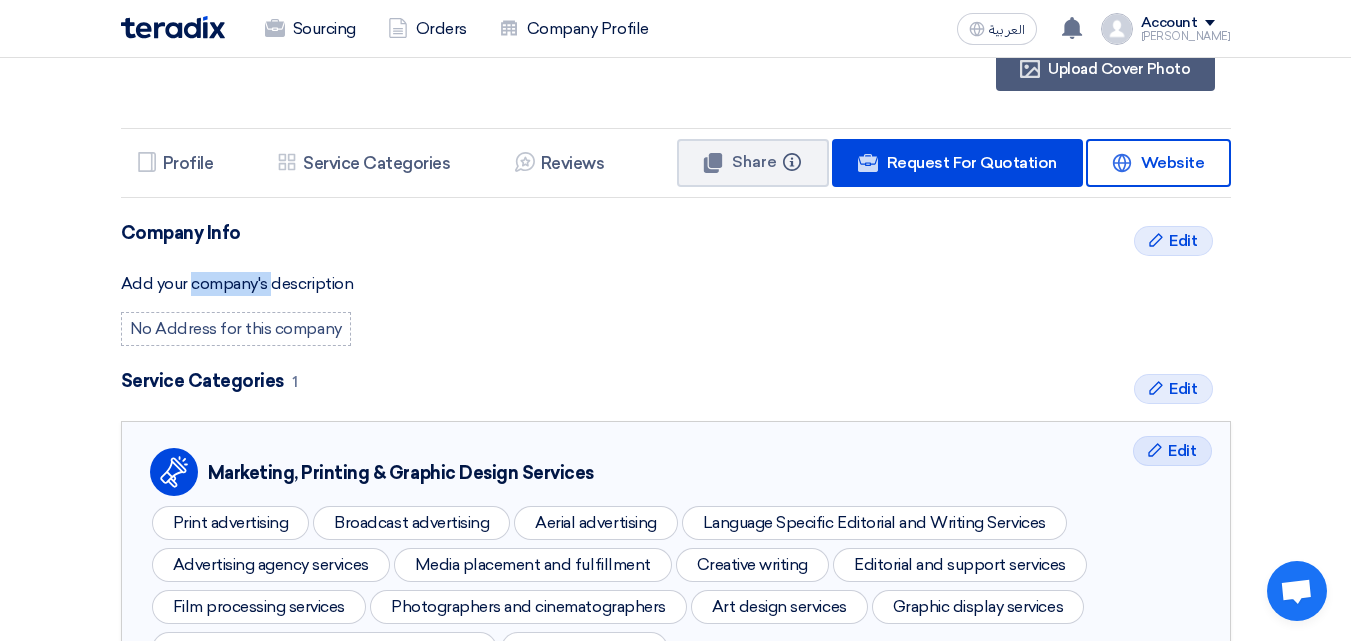 click on "Add your company's description" 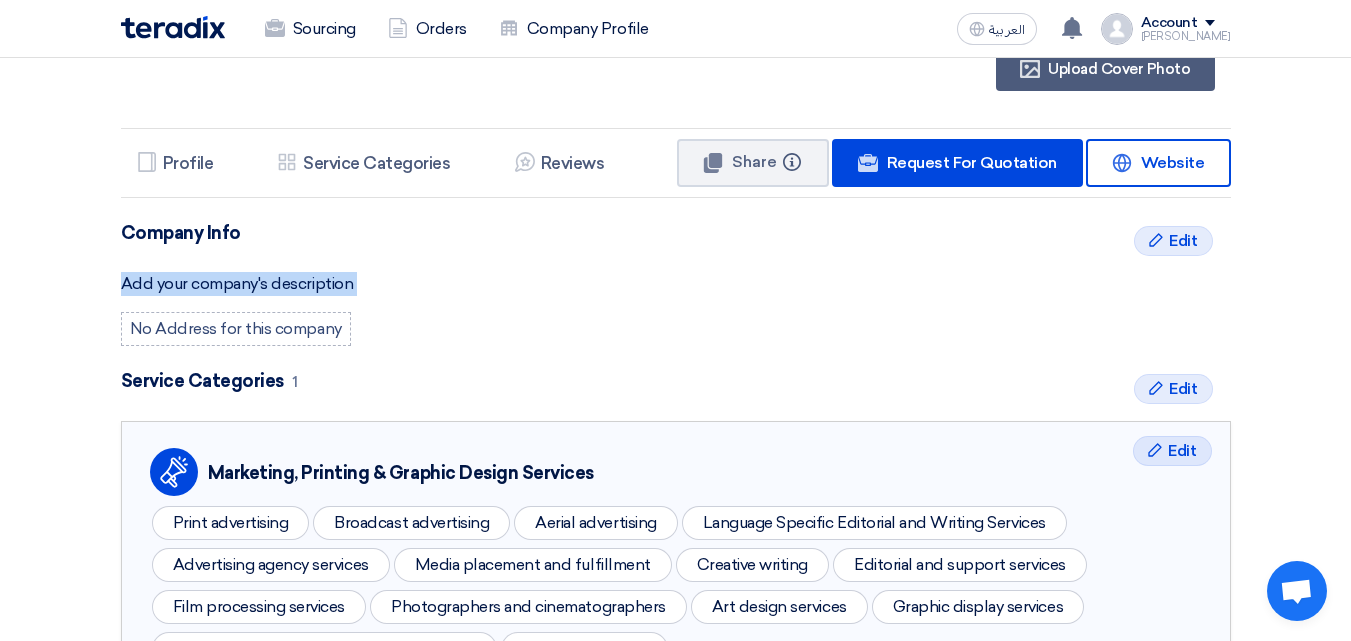click on "Add your company's description" 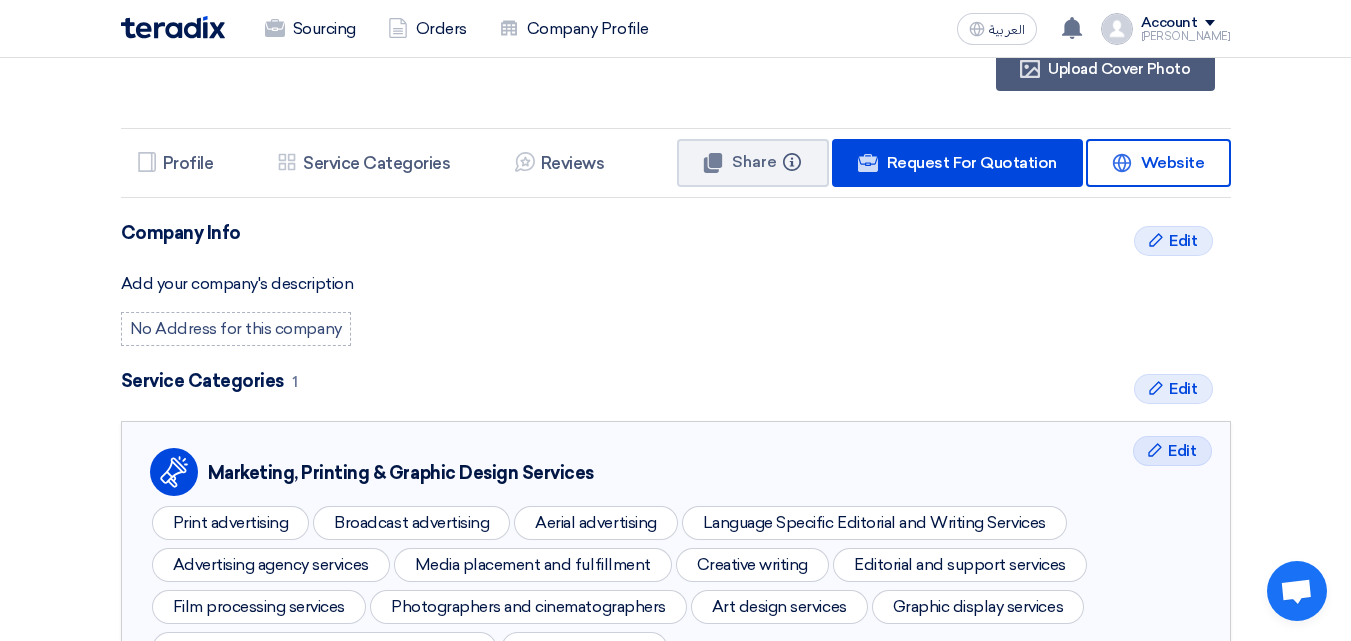 click on "No Address for this company" 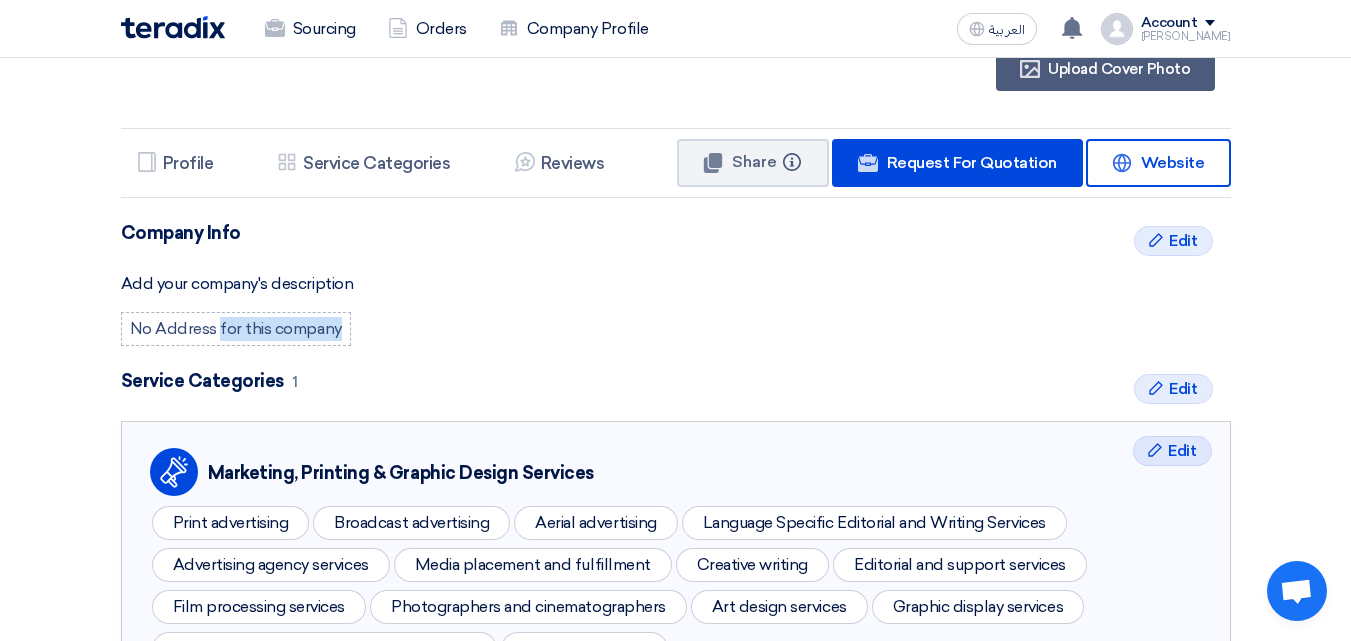 click on "No Address for this company" 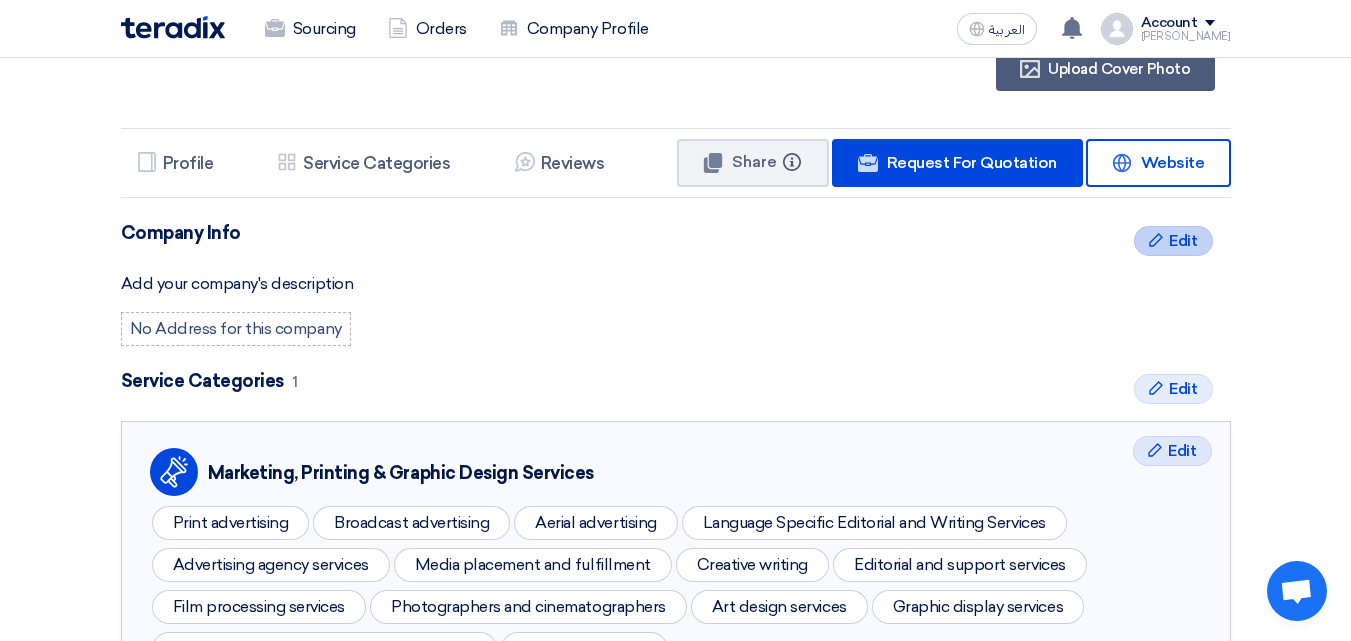 click on "Edit
Edit" 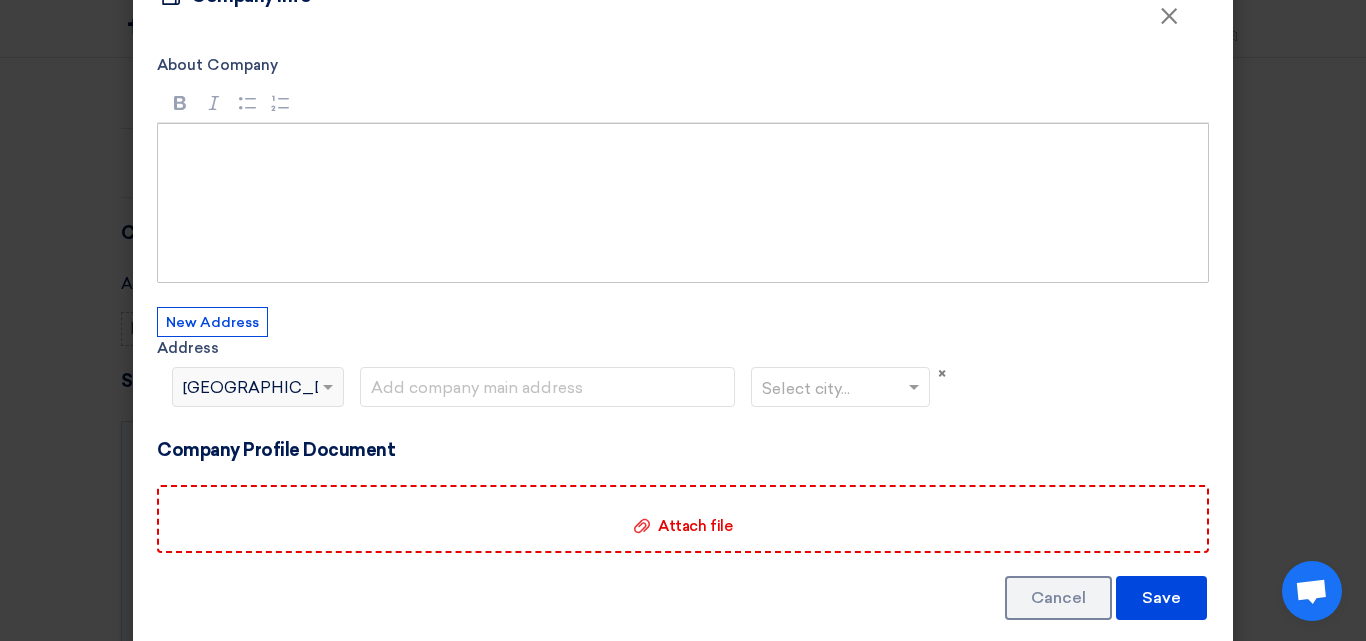 scroll, scrollTop: 90, scrollLeft: 0, axis: vertical 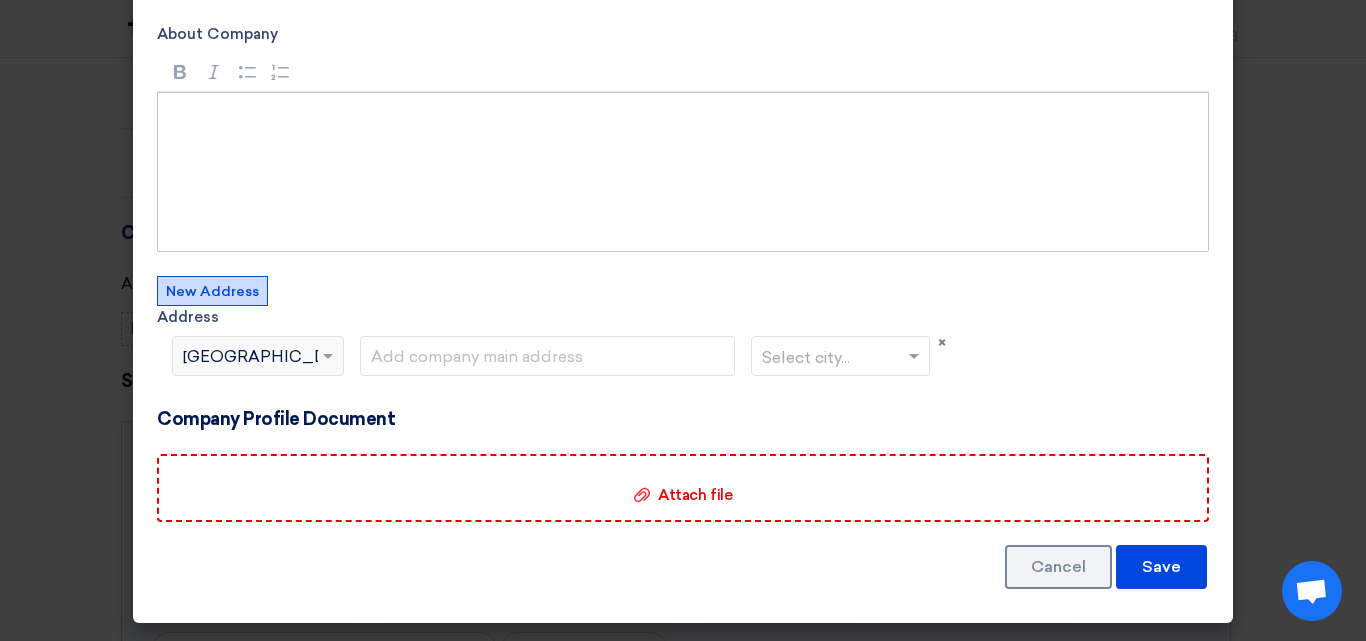 click on "New Address" 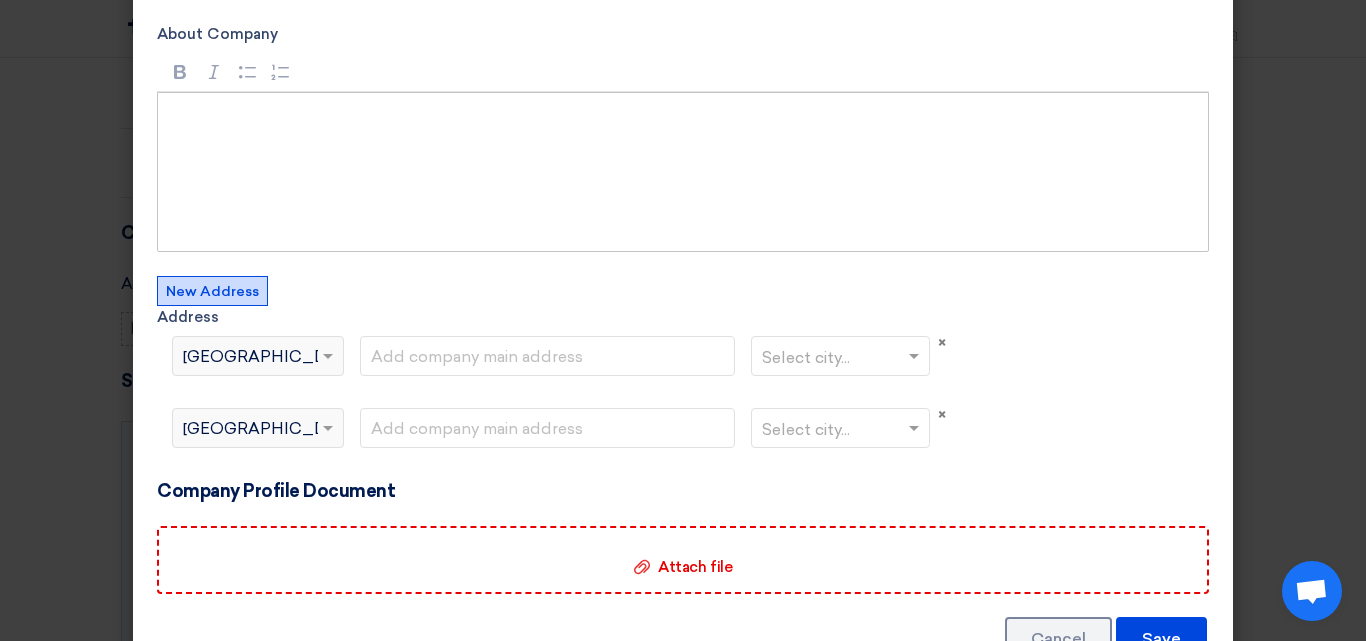 click on "Select country...
×
[GEOGRAPHIC_DATA]" 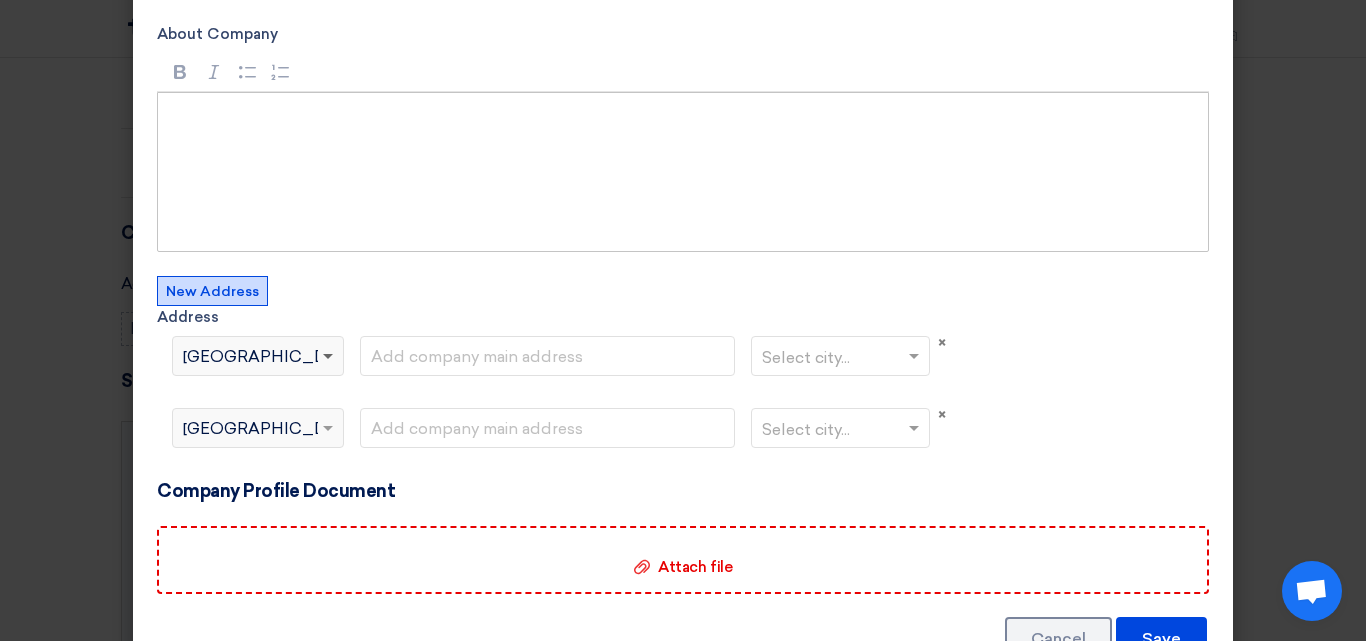 click 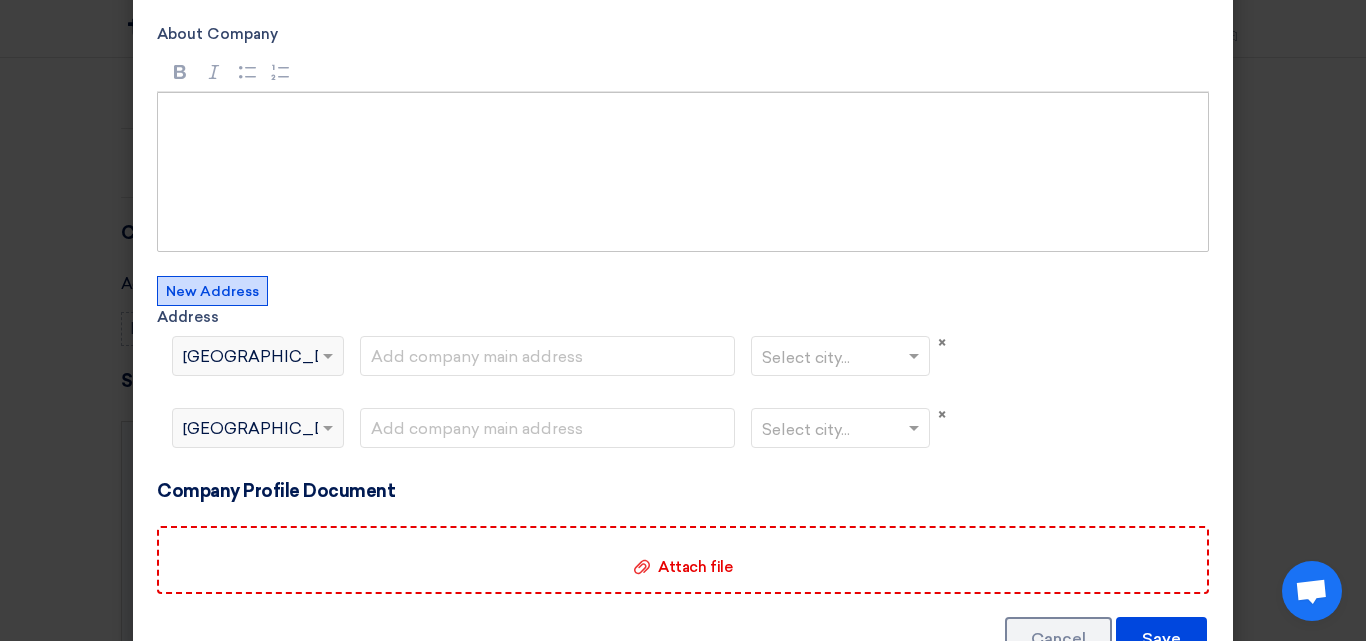 click 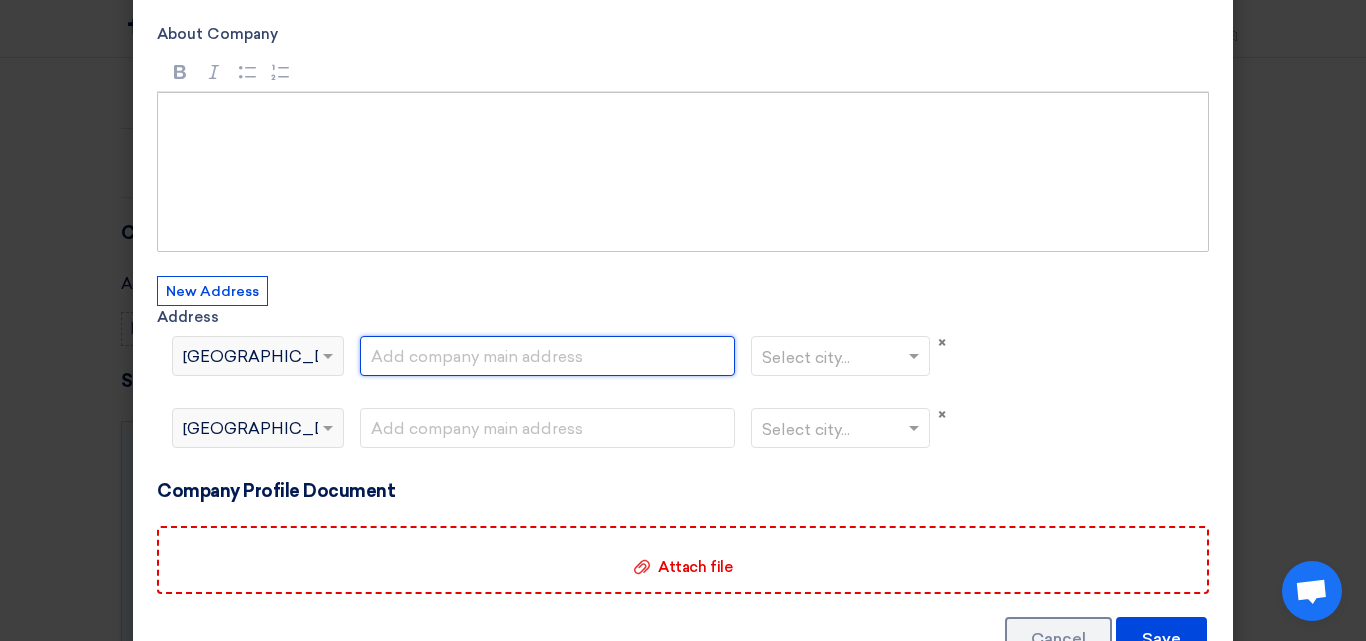 click 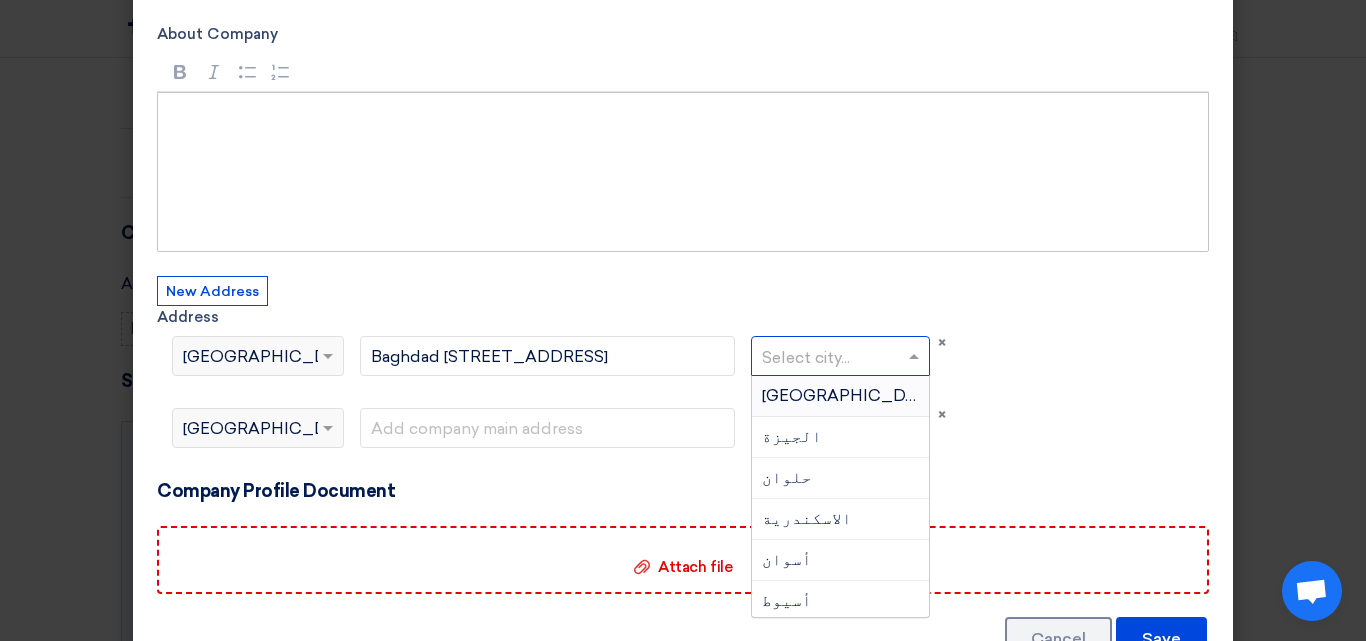 click 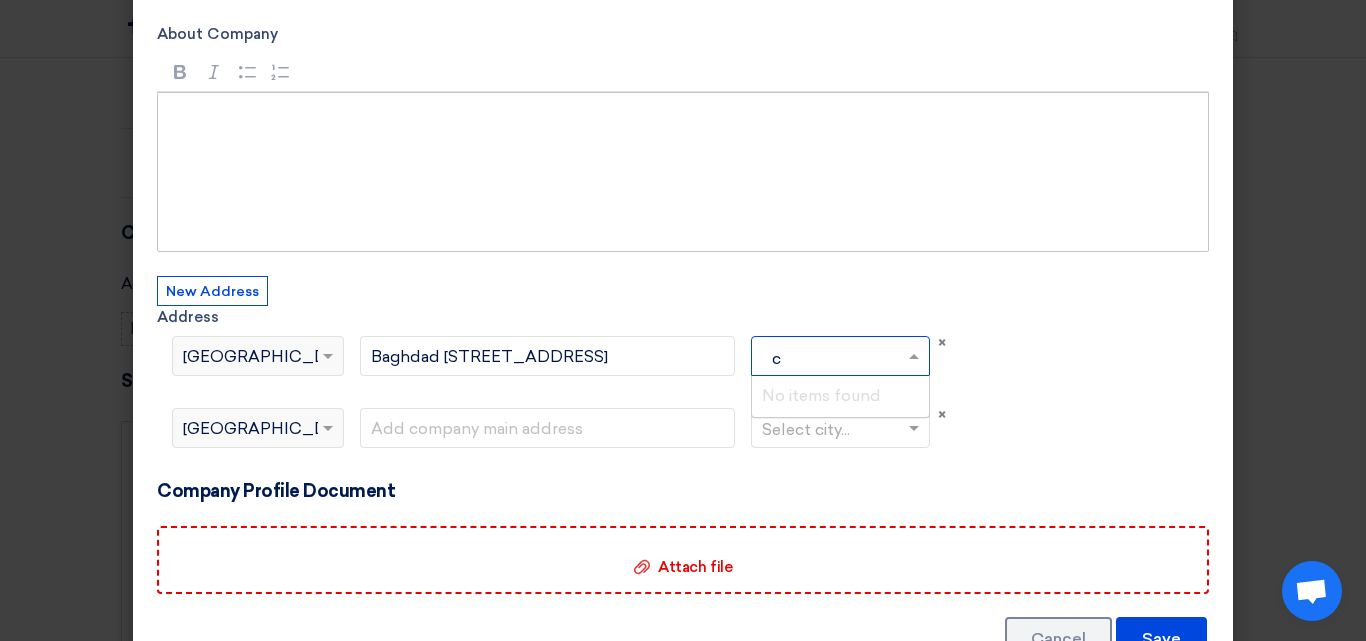 type 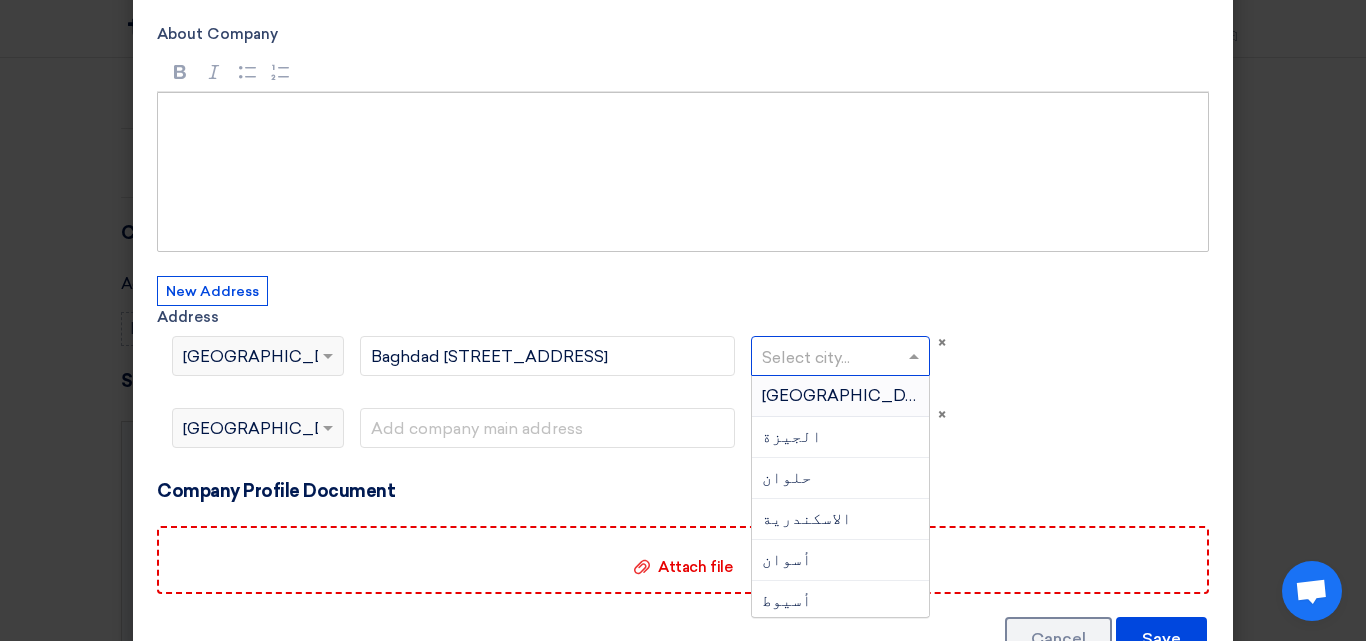 click on "[GEOGRAPHIC_DATA]" at bounding box center (851, 395) 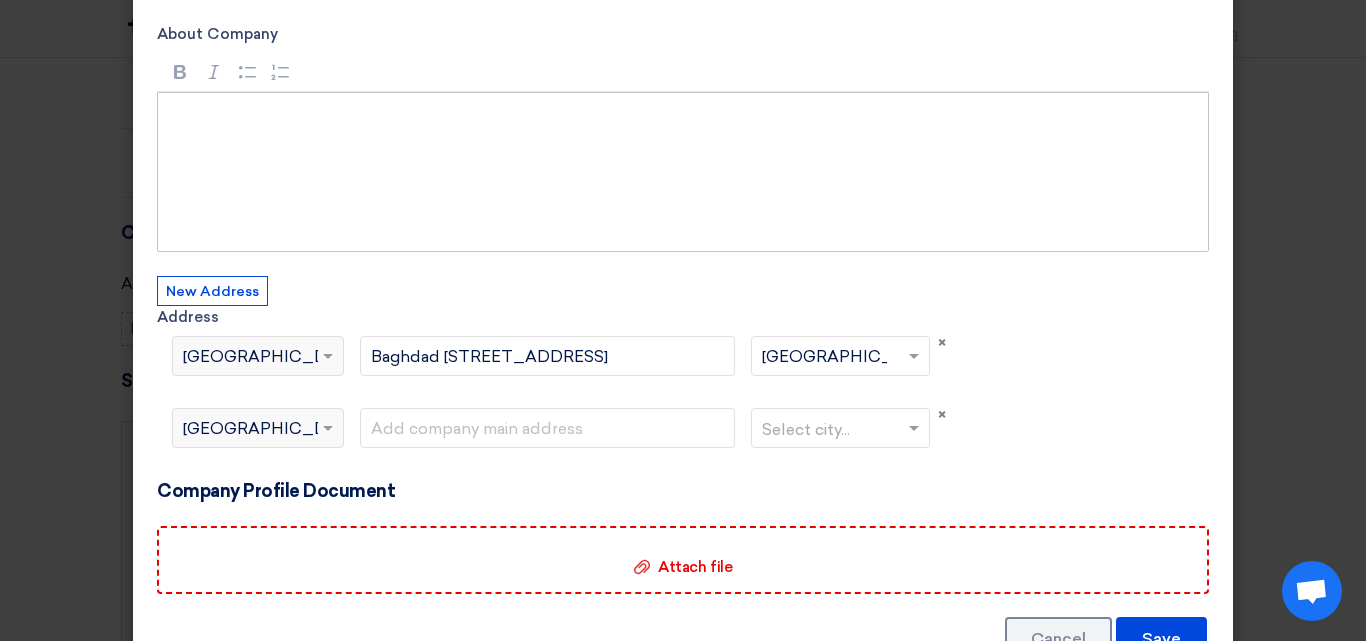 click on "Select country...
×
[GEOGRAPHIC_DATA]" 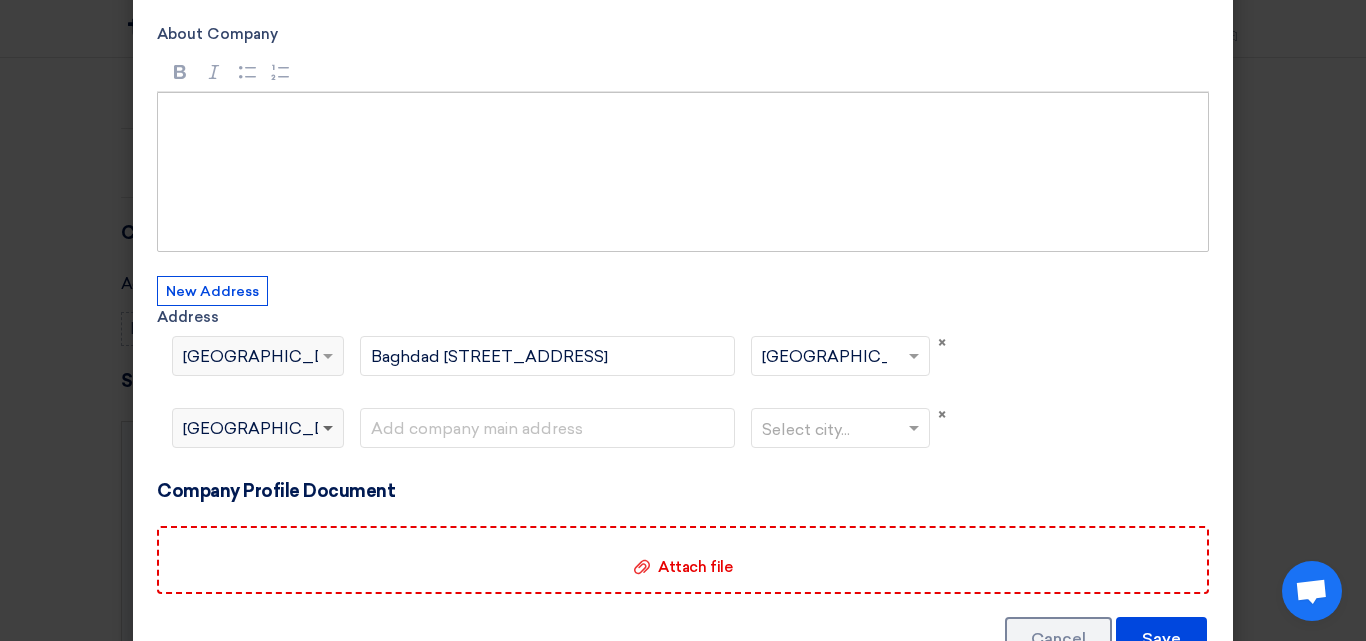 drag, startPoint x: 309, startPoint y: 439, endPoint x: 321, endPoint y: 429, distance: 15.6205 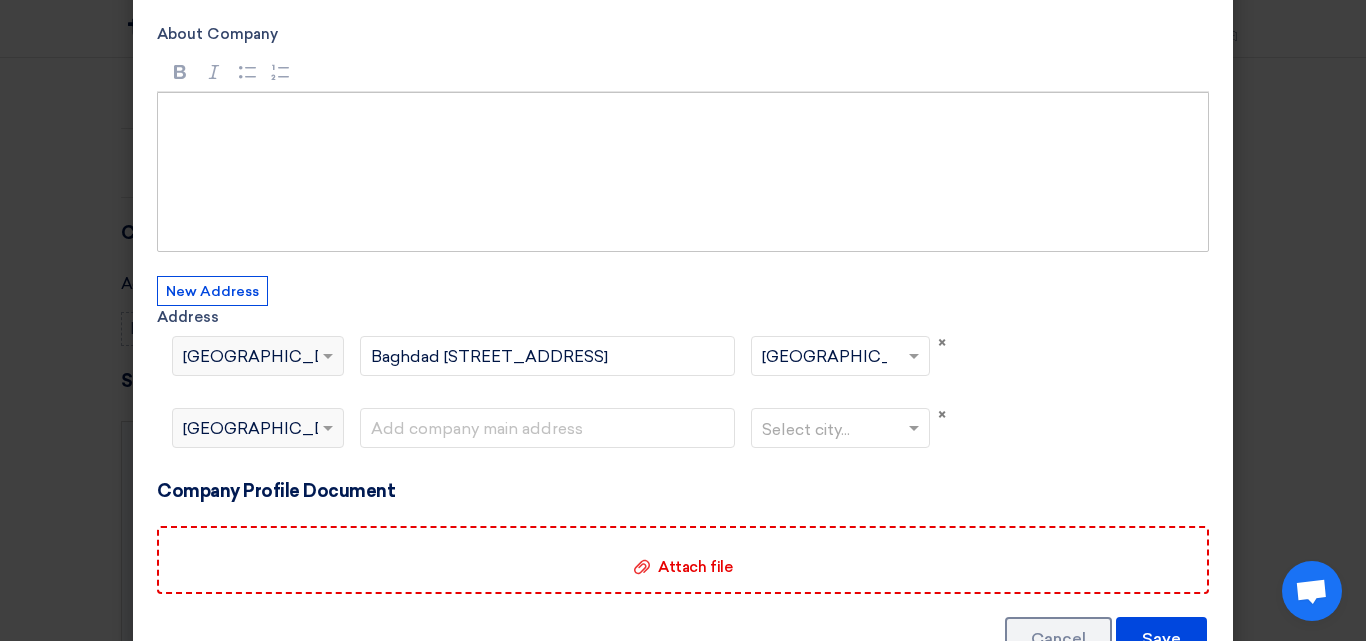scroll, scrollTop: 162, scrollLeft: 0, axis: vertical 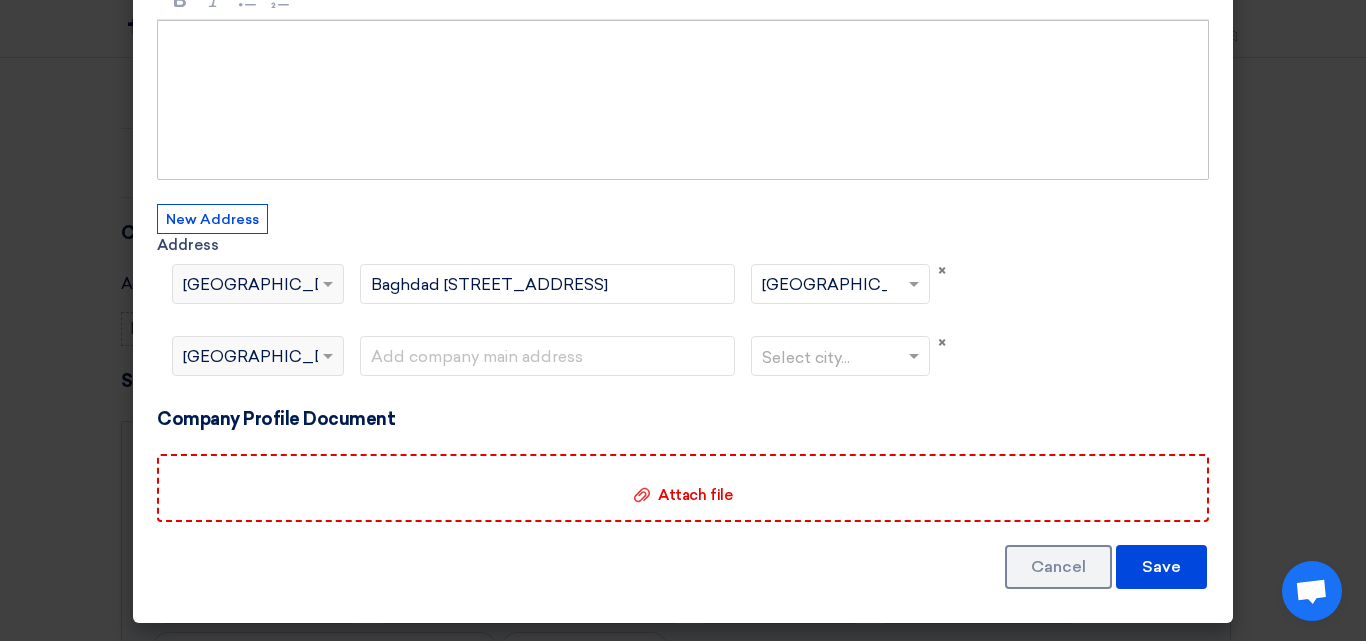 click 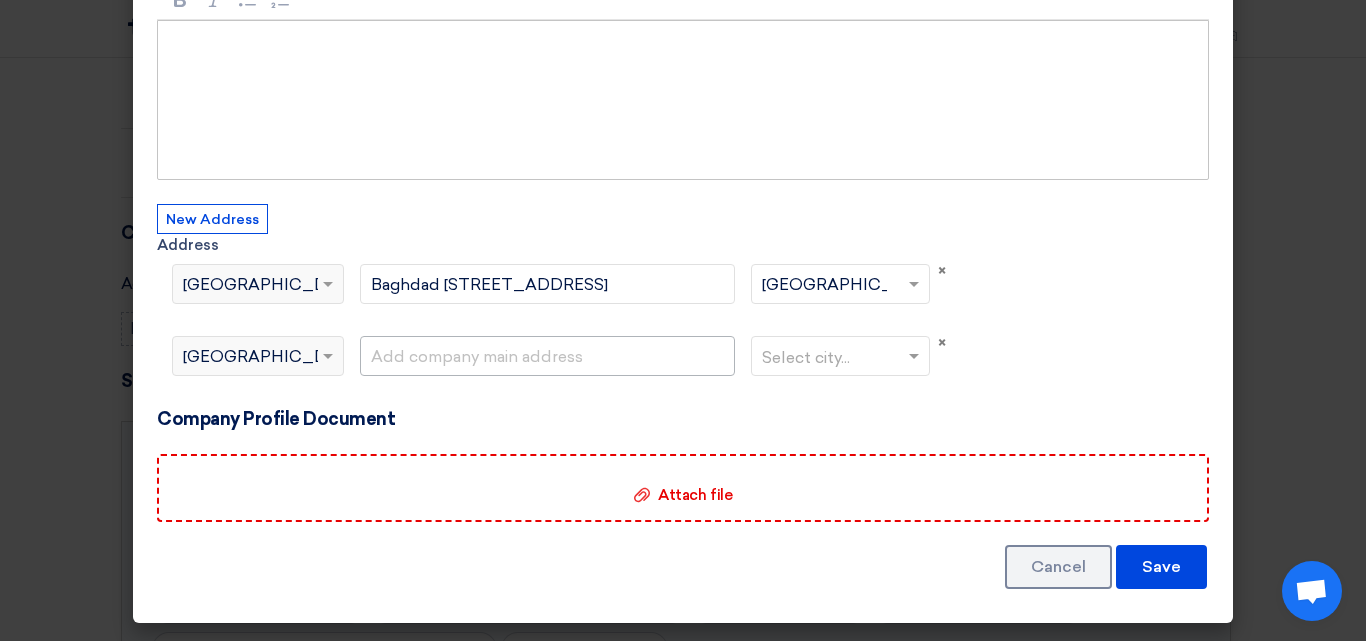 drag, startPoint x: 325, startPoint y: 353, endPoint x: 406, endPoint y: 353, distance: 81 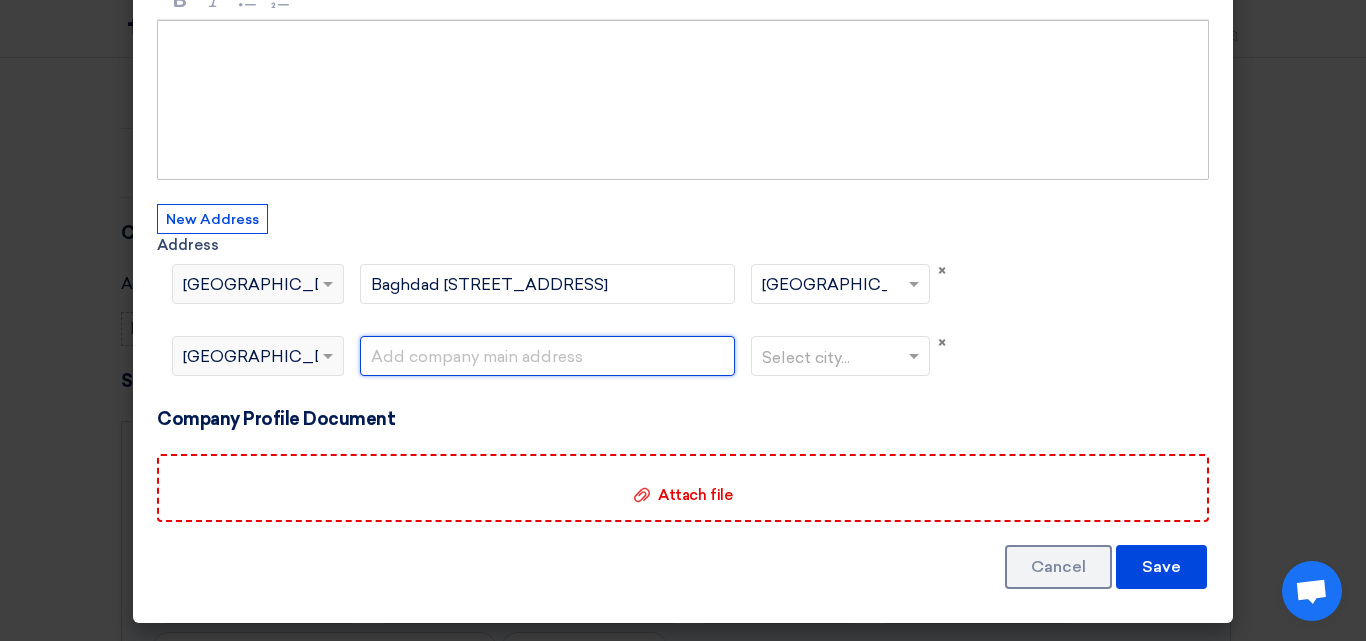 click 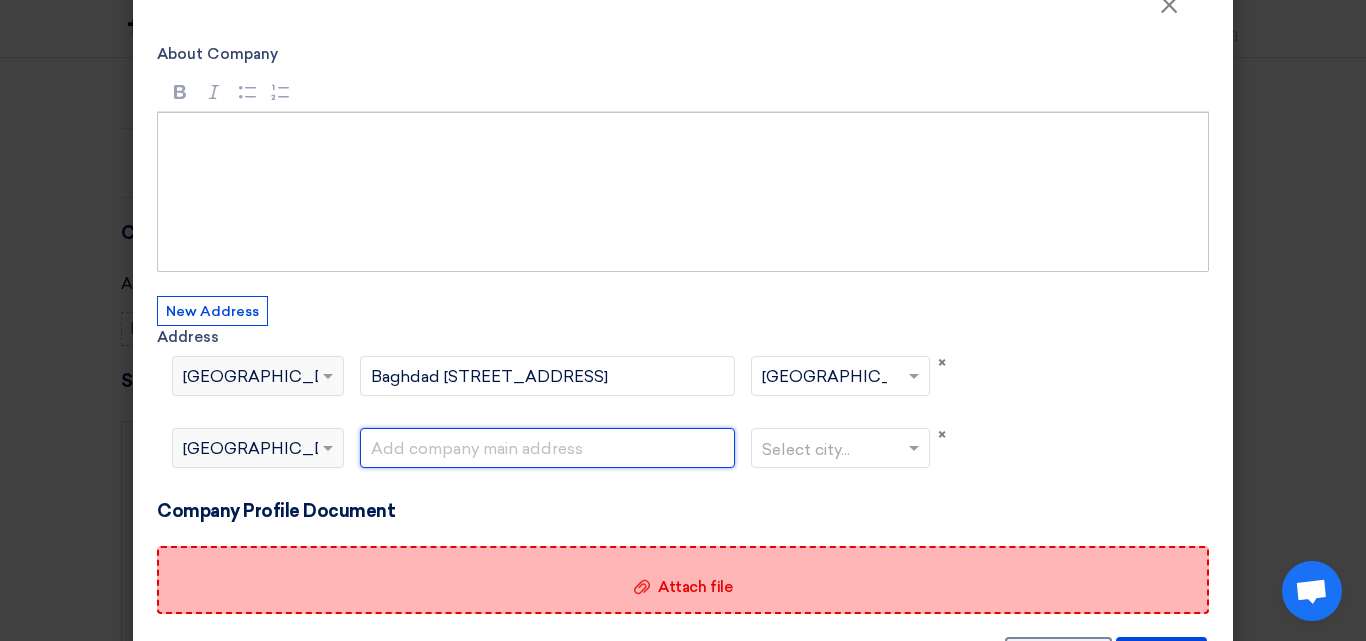 scroll, scrollTop: 162, scrollLeft: 0, axis: vertical 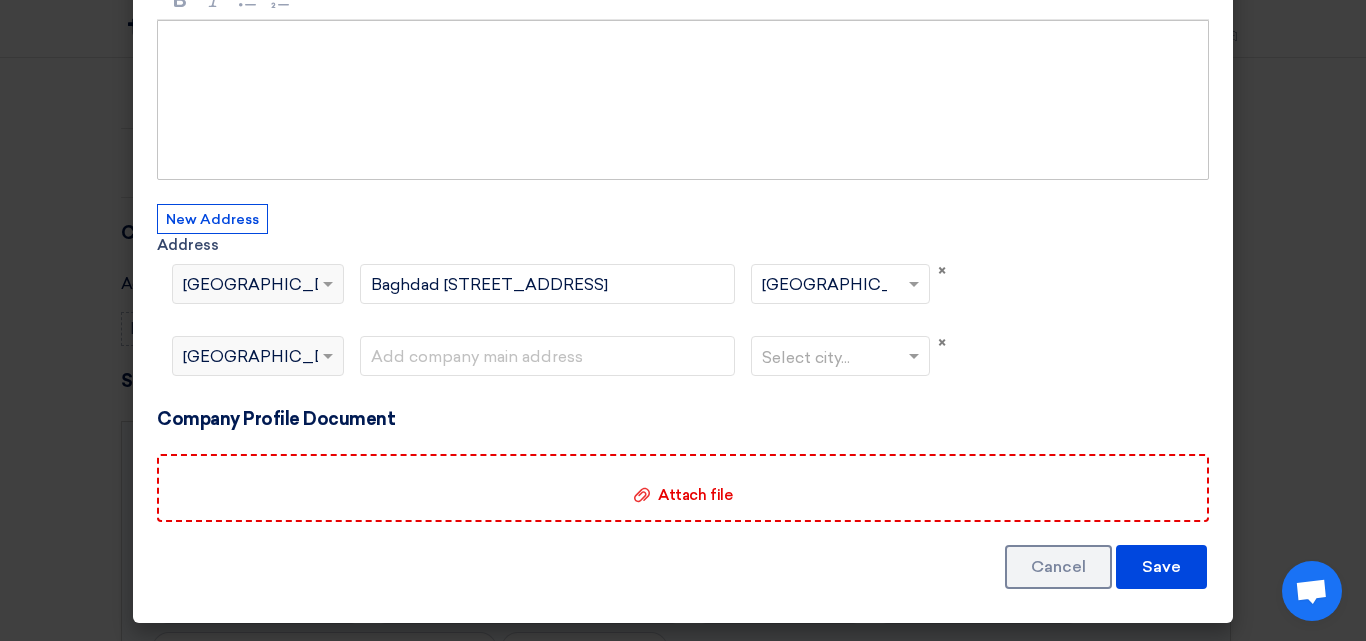 click on "Select city..." 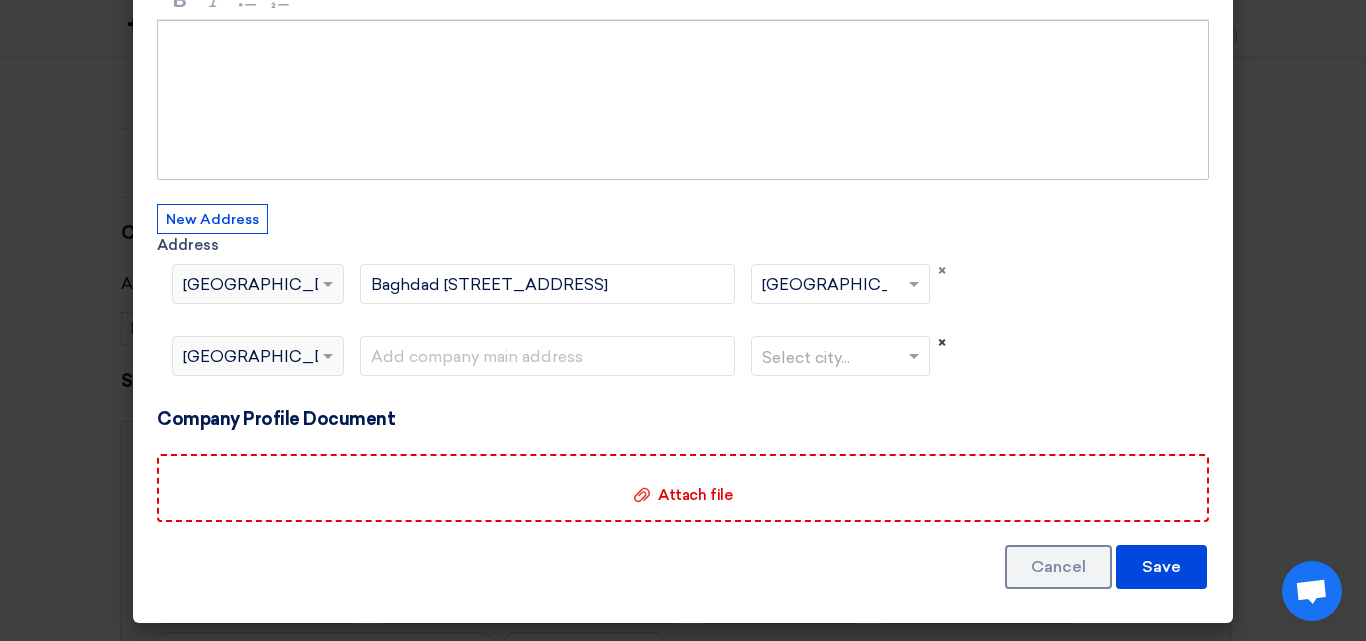 click on "×" 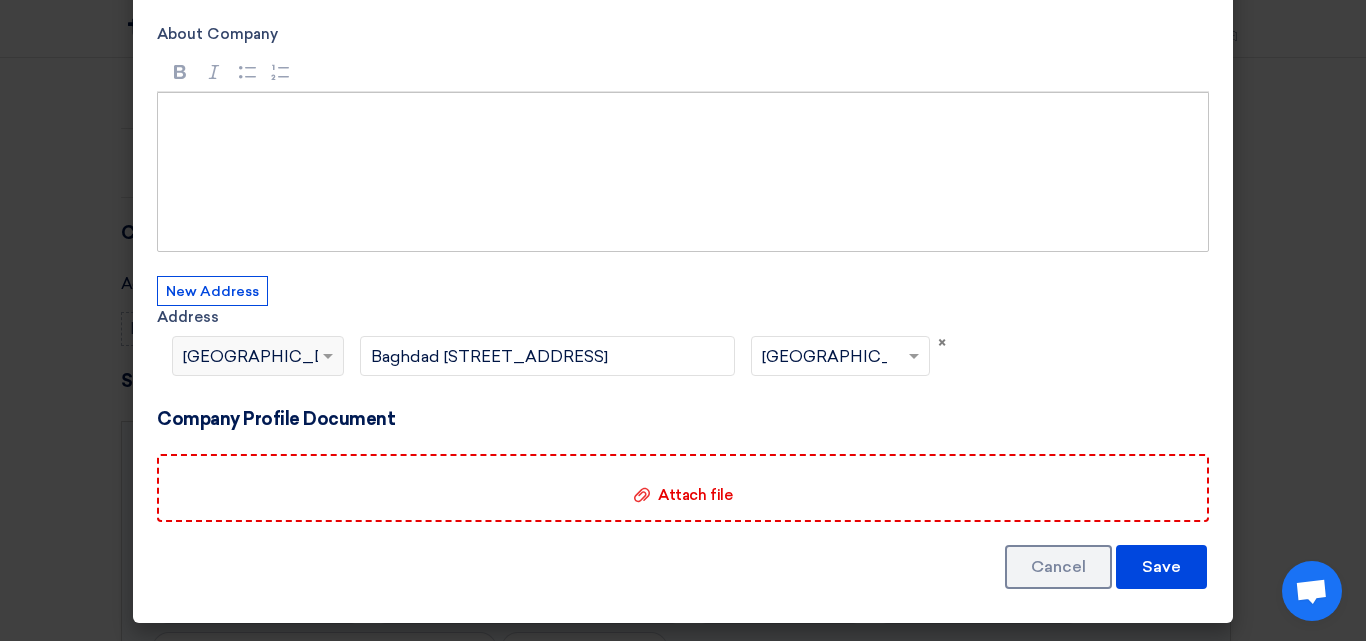 scroll, scrollTop: 90, scrollLeft: 0, axis: vertical 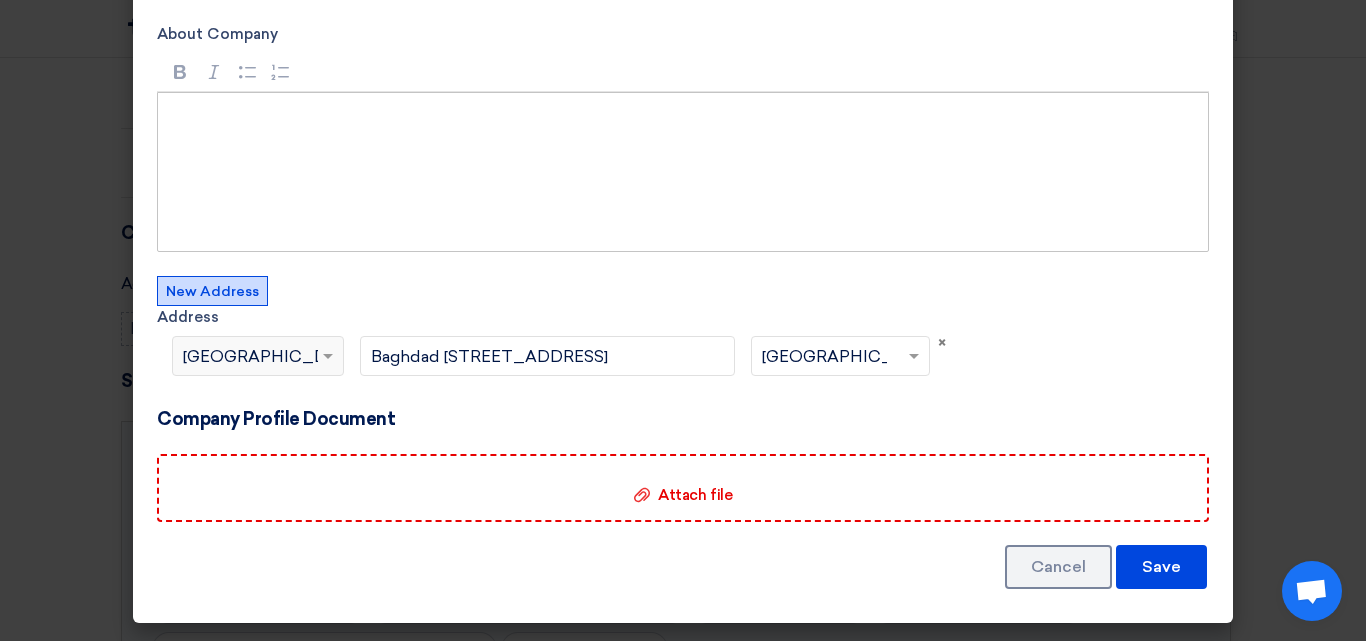 click on "New Address" 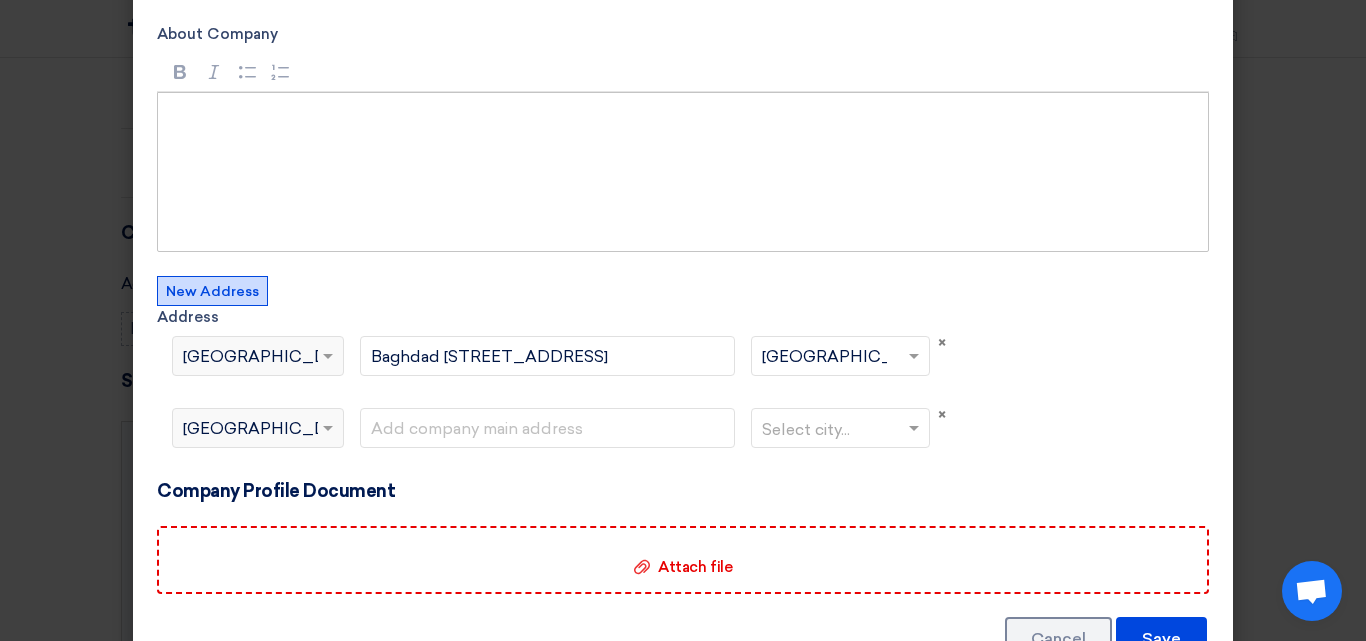click 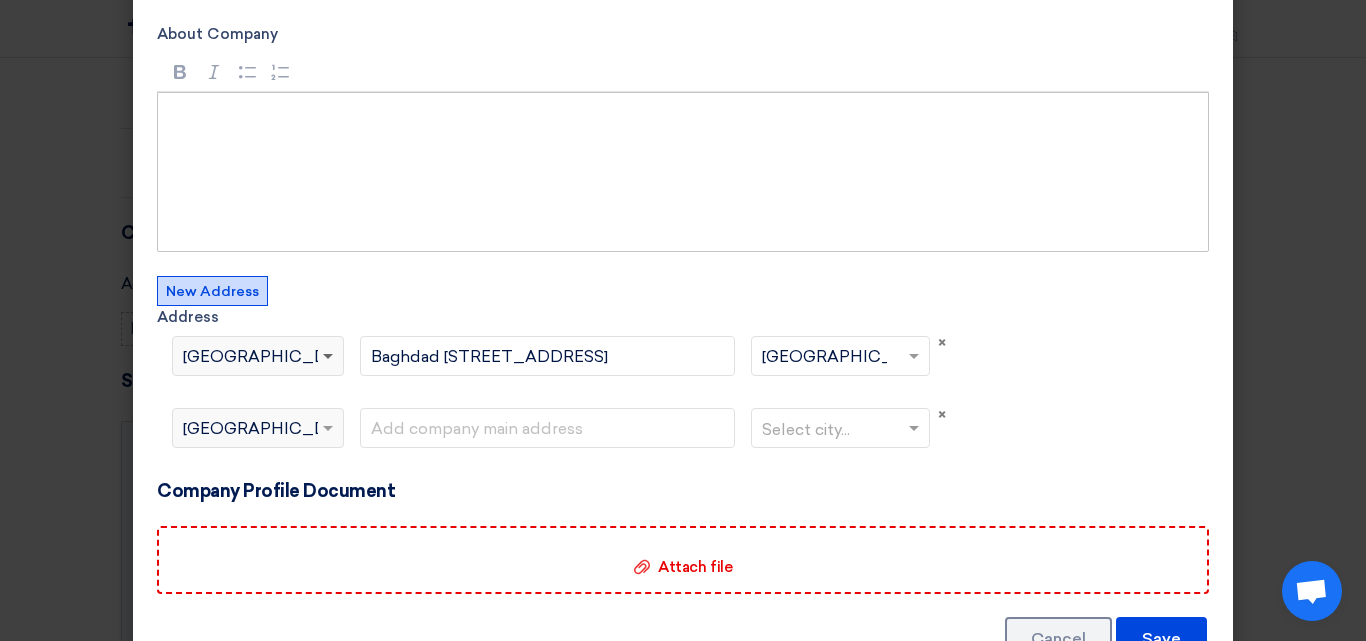 click 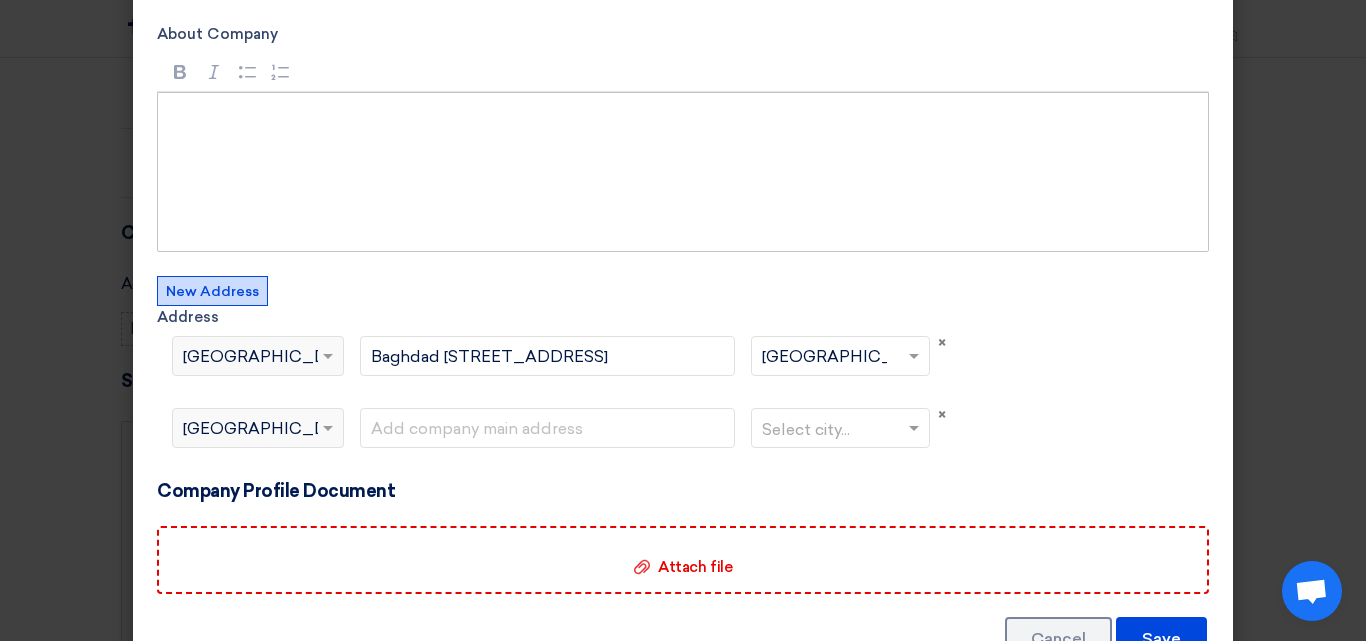 scroll, scrollTop: 0, scrollLeft: 0, axis: both 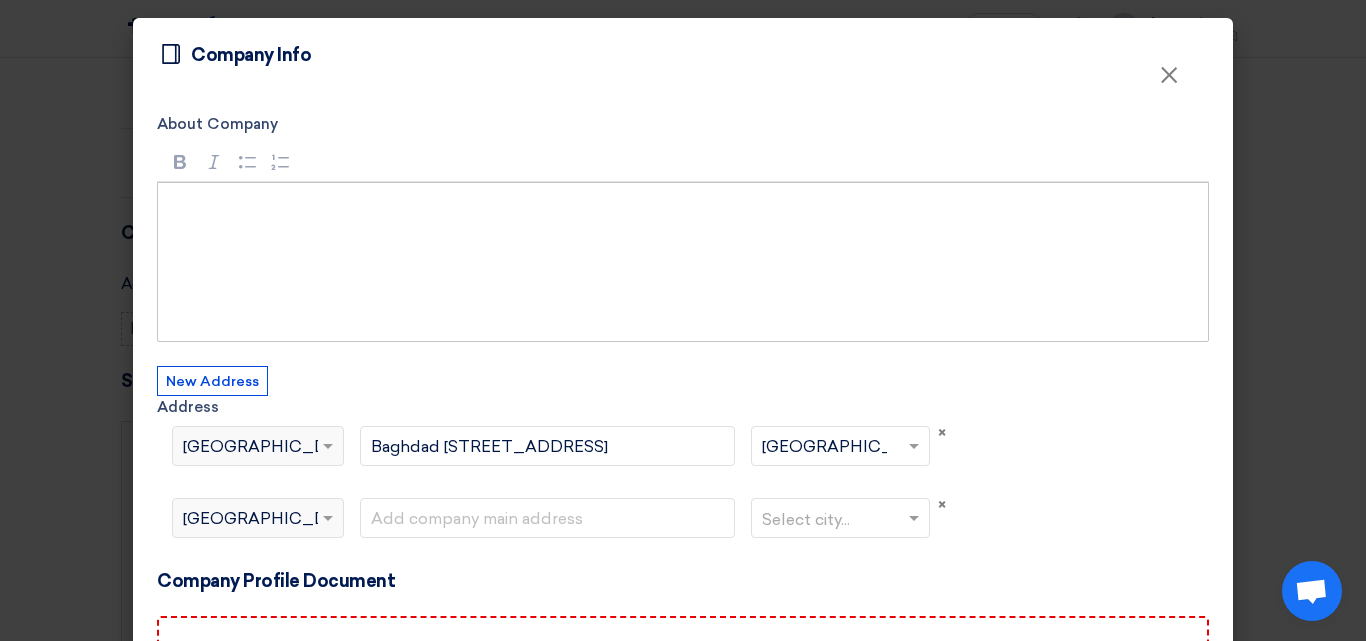 click at bounding box center (690, 209) 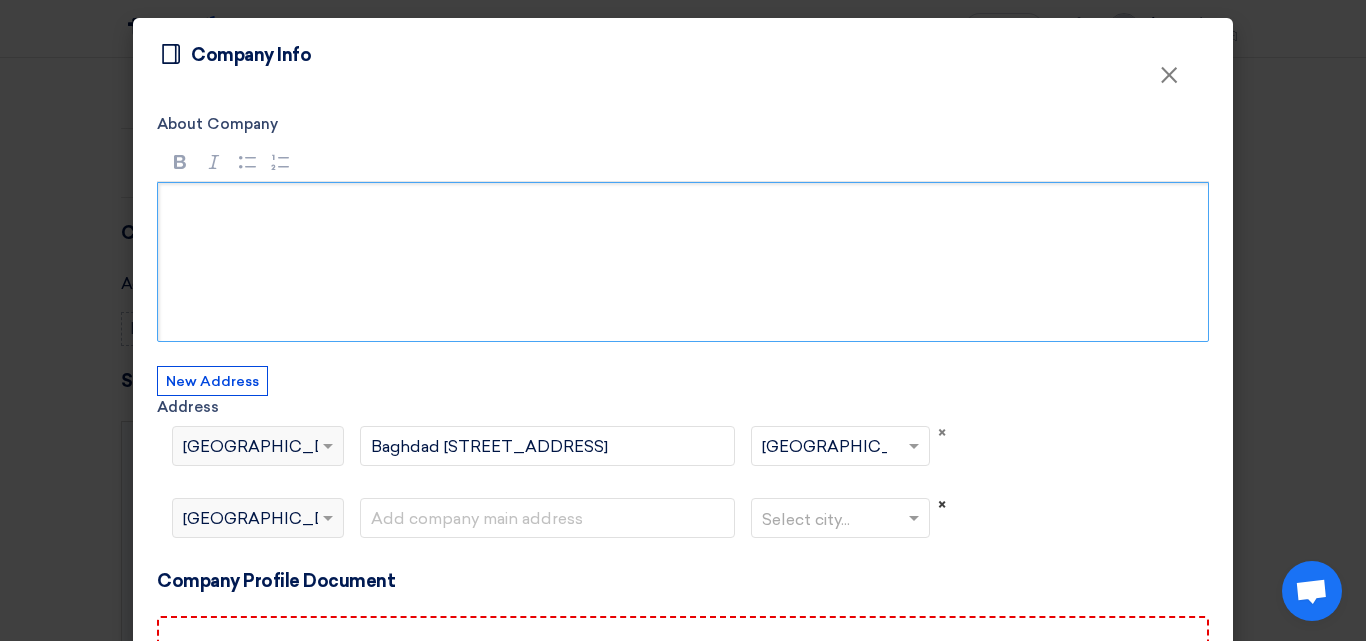 click on "×" 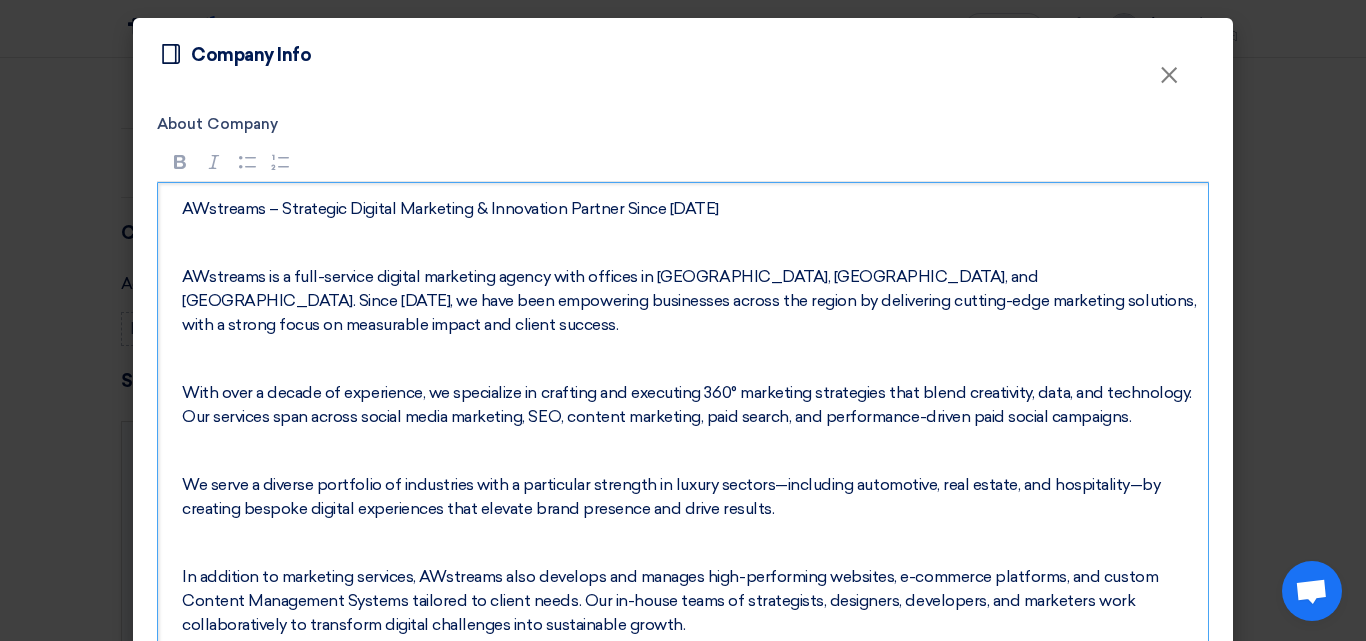 scroll, scrollTop: 320, scrollLeft: 0, axis: vertical 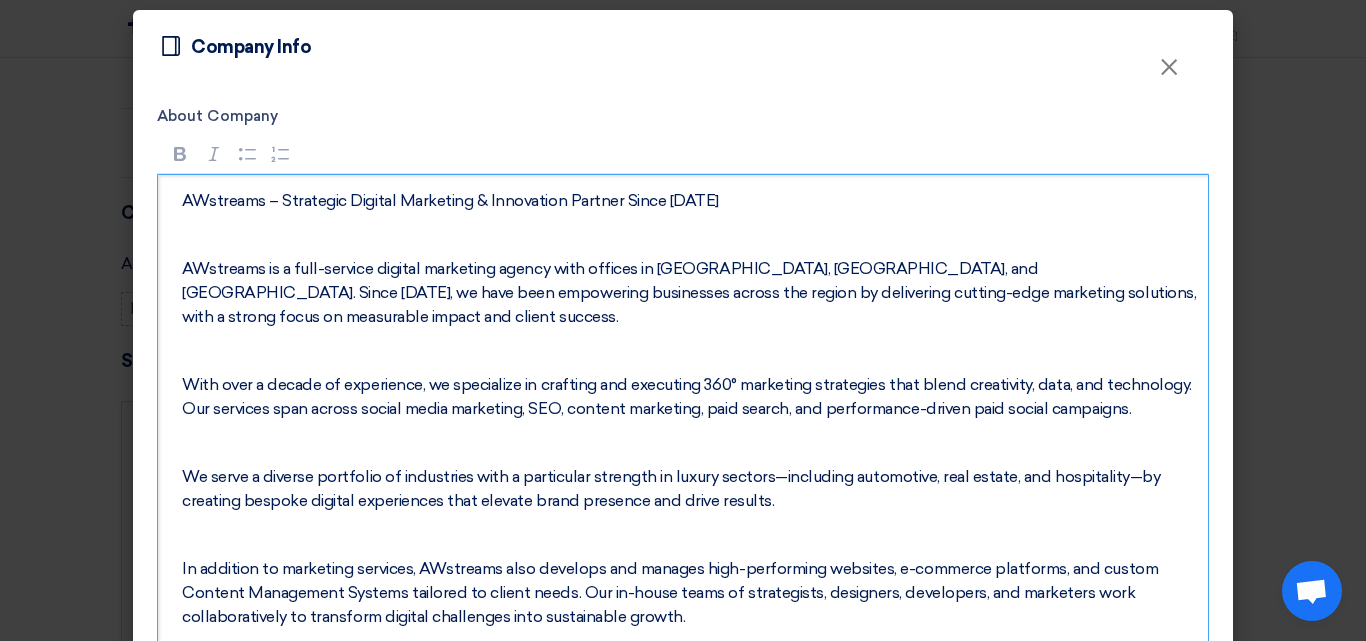 click on "AWstreams – Strategic Digital Marketing & Innovation Partner Since [DATE]" at bounding box center [690, 201] 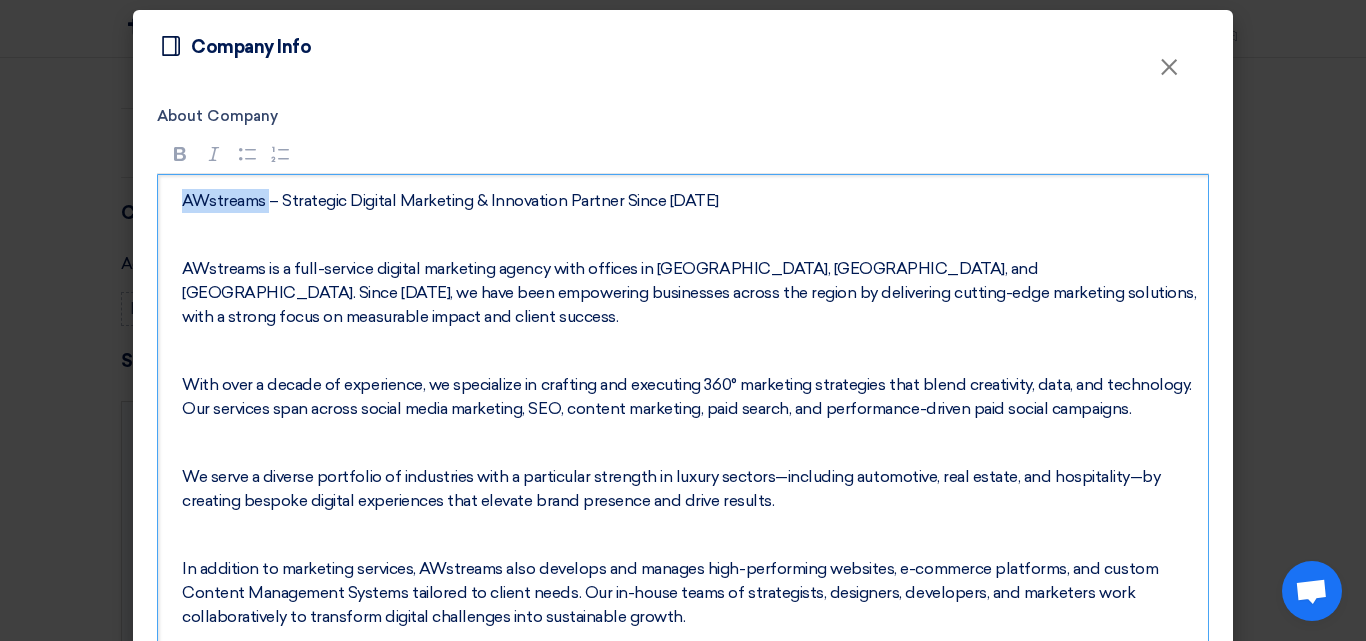 click on "AWstreams – Strategic Digital Marketing & Innovation Partner Since [DATE]" at bounding box center (690, 201) 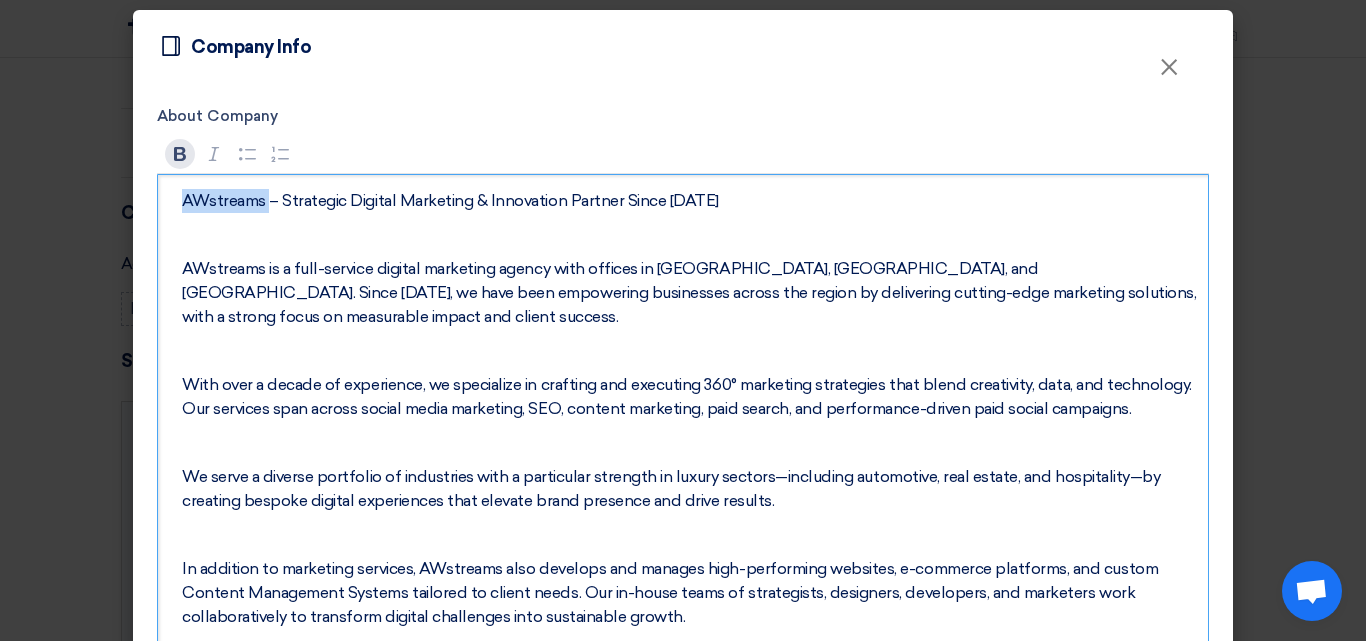 click 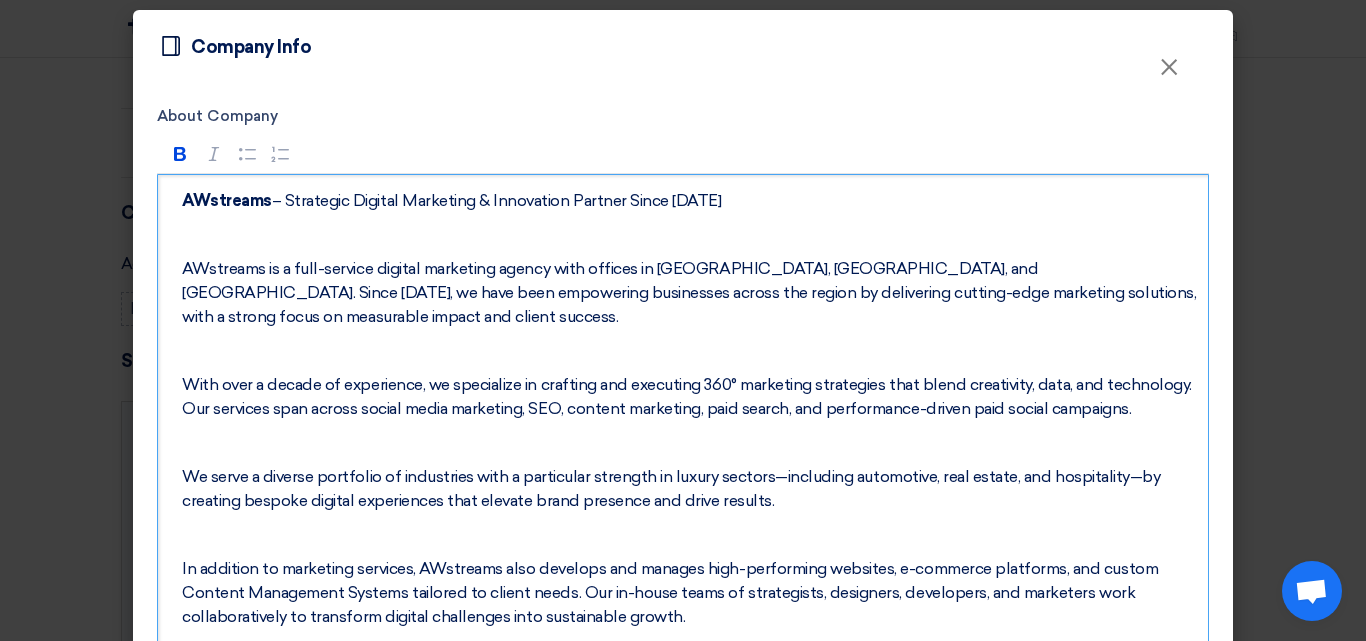 click on "AWstreams  – Strategic Digital Marketing & Innovation Partner Since [DATE] AWstreams is a full-service digital marketing agency with offices in [GEOGRAPHIC_DATA], [GEOGRAPHIC_DATA], and [GEOGRAPHIC_DATA]. Since [DATE], we have been empowering businesses across the region by delivering cutting-edge marketing solutions, with a strong focus on measurable impact and client success. With over a decade of experience, we specialize in crafting and executing 360° marketing strategies that blend creativity, data, and technology. Our services span across social media marketing, SEO, content marketing, paid search, and performance-driven paid social campaigns. We serve a diverse portfolio of industries with a particular strength in luxury sectors—including automotive, real estate, and hospitality—by creating bespoke digital experiences that elevate brand presence and drive results. Our mission is to fuse art, technology, and innovation to create digital ecosystems that grow businesses and inspire their audiences." at bounding box center [683, 443] 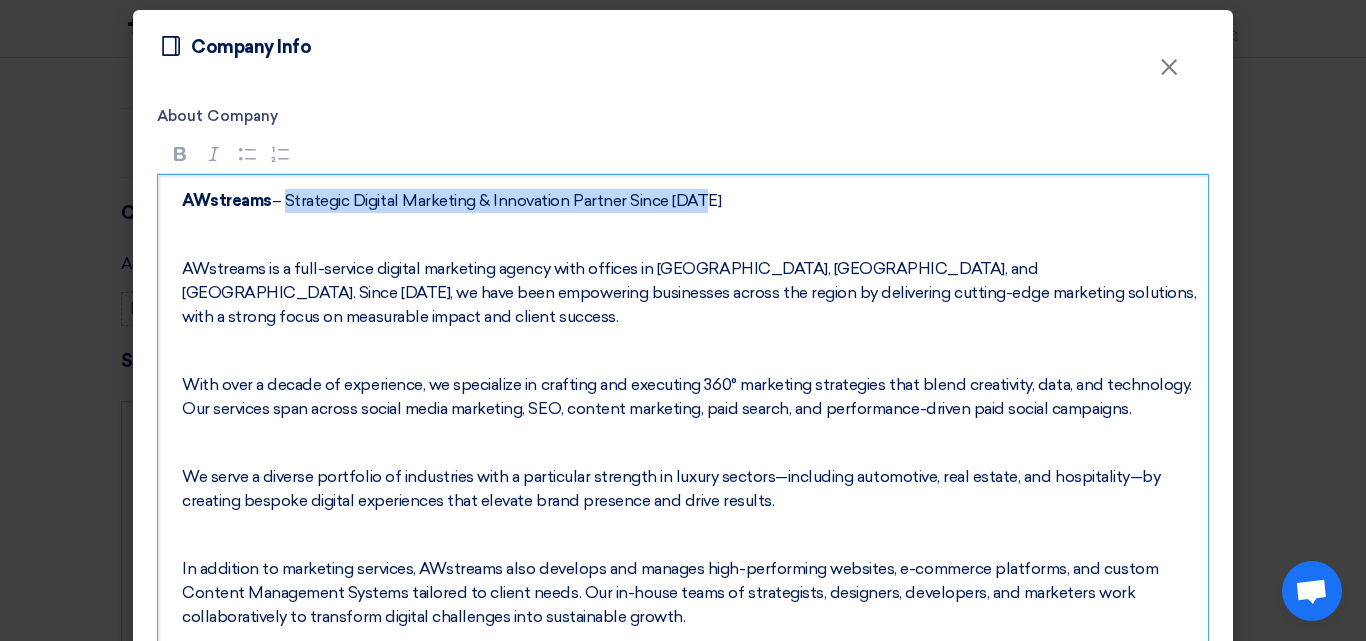 drag, startPoint x: 276, startPoint y: 199, endPoint x: 783, endPoint y: 199, distance: 507 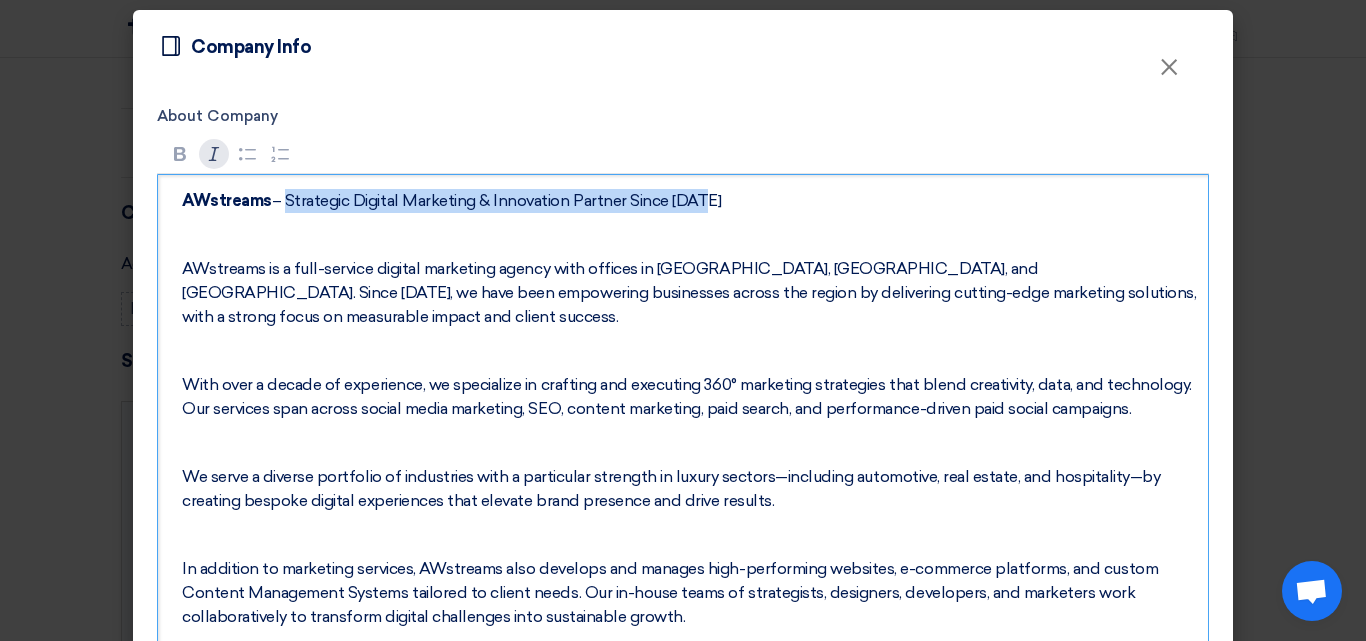 click 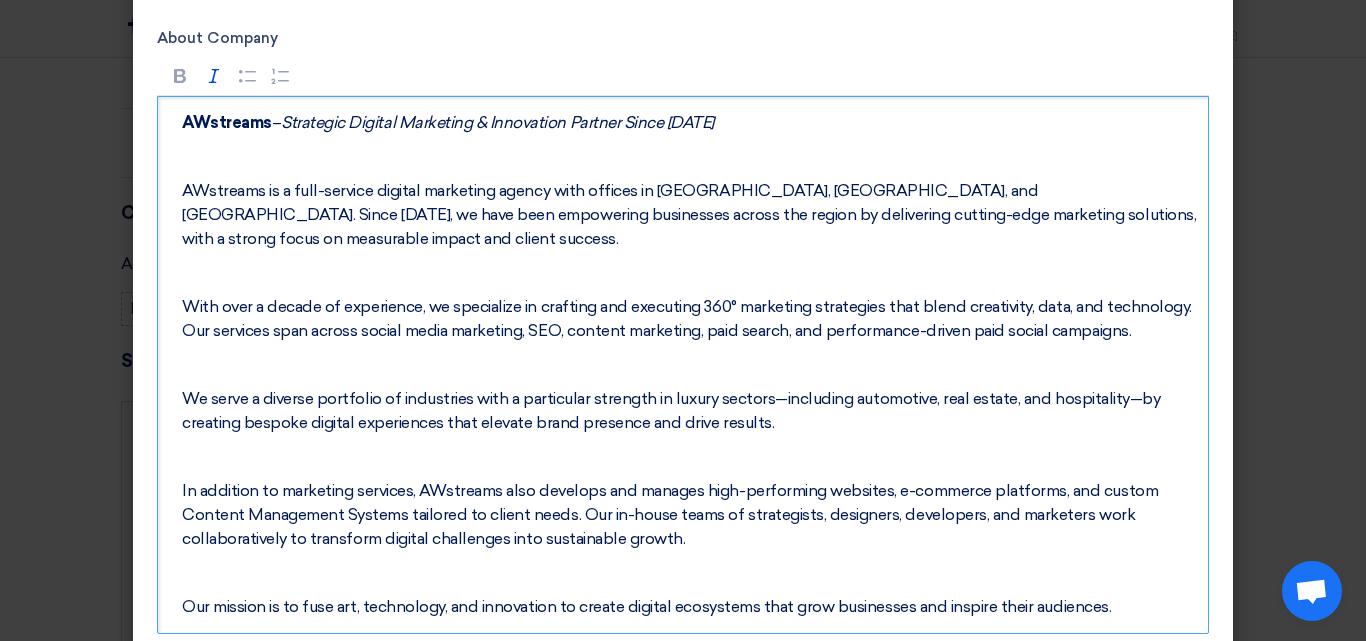 scroll, scrollTop: 108, scrollLeft: 0, axis: vertical 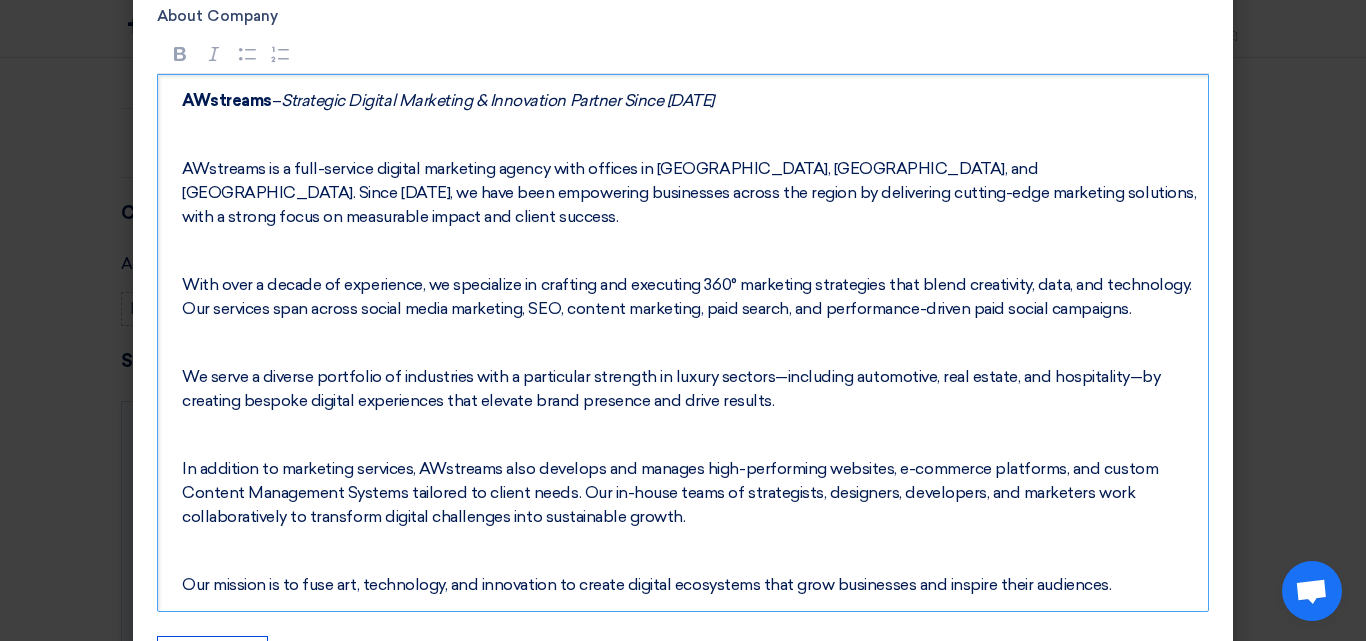 click on "AWstreams is a full-service digital marketing agency with offices in [GEOGRAPHIC_DATA], [GEOGRAPHIC_DATA], and [GEOGRAPHIC_DATA]. Since [DATE], we have been empowering businesses across the region by delivering cutting-edge marketing solutions, with a strong focus on measurable impact and client success." at bounding box center [690, 193] 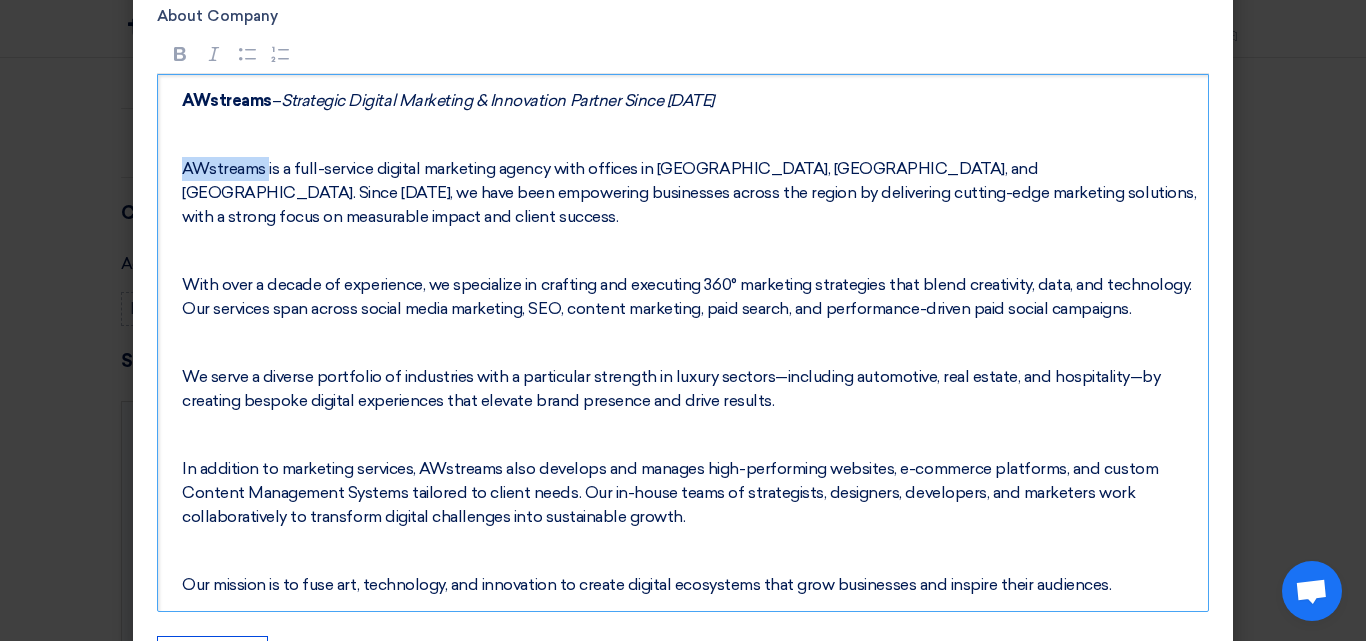 click on "AWstreams is a full-service digital marketing agency with offices in [GEOGRAPHIC_DATA], [GEOGRAPHIC_DATA], and [GEOGRAPHIC_DATA]. Since [DATE], we have been empowering businesses across the region by delivering cutting-edge marketing solutions, with a strong focus on measurable impact and client success." at bounding box center (690, 193) 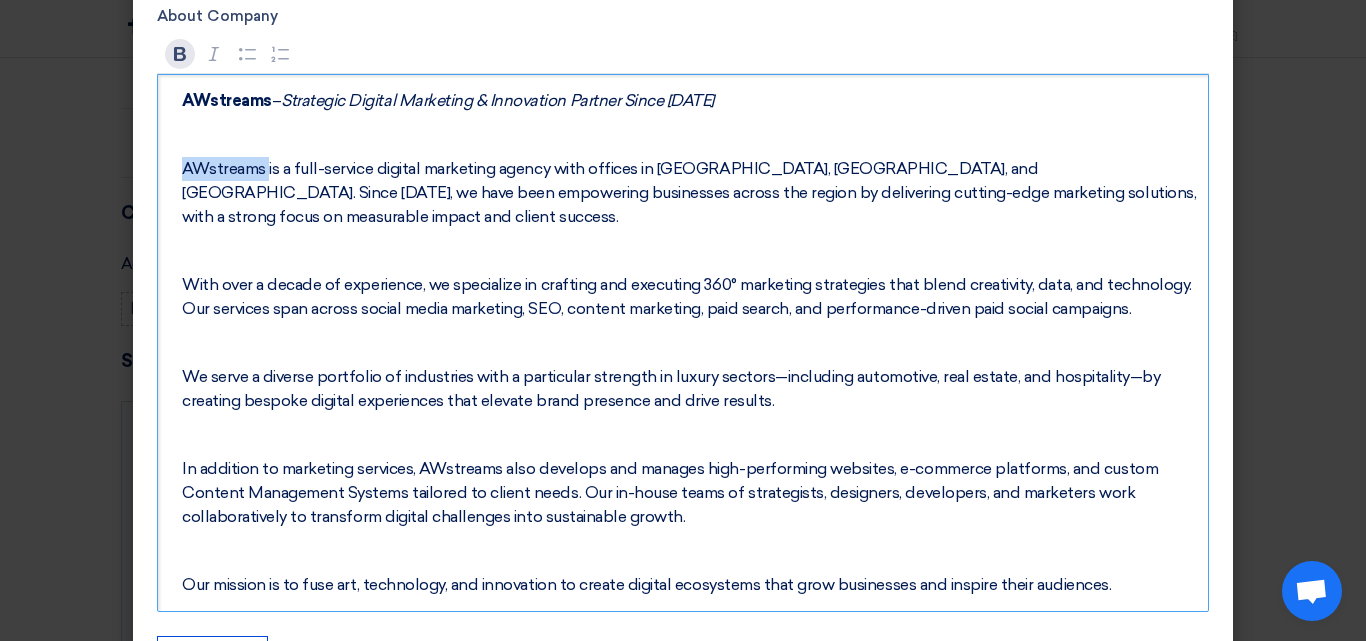 click 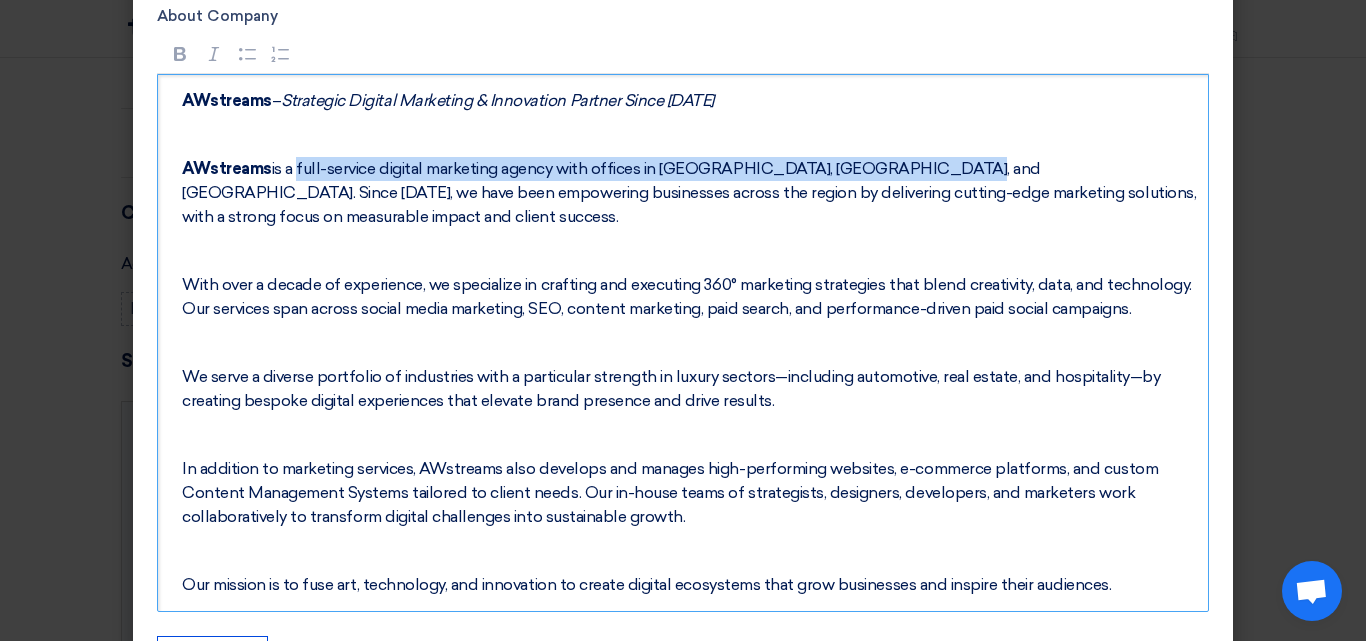 drag, startPoint x: 289, startPoint y: 171, endPoint x: 910, endPoint y: 177, distance: 621.029 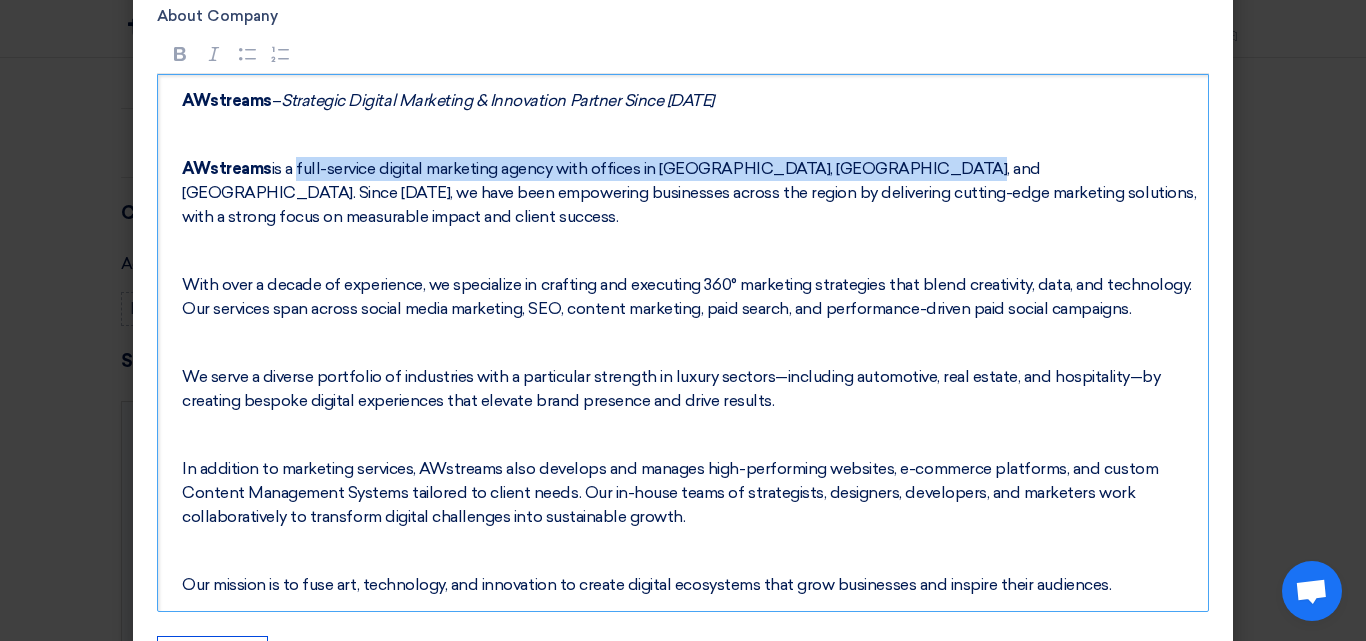 click on "AWstreams  is a full-service digital marketing agency with offices in [GEOGRAPHIC_DATA], [GEOGRAPHIC_DATA], and [GEOGRAPHIC_DATA]. Since [DATE], we have been empowering businesses across the region by delivering cutting-edge marketing solutions, with a strong focus on measurable impact and client success." at bounding box center (690, 193) 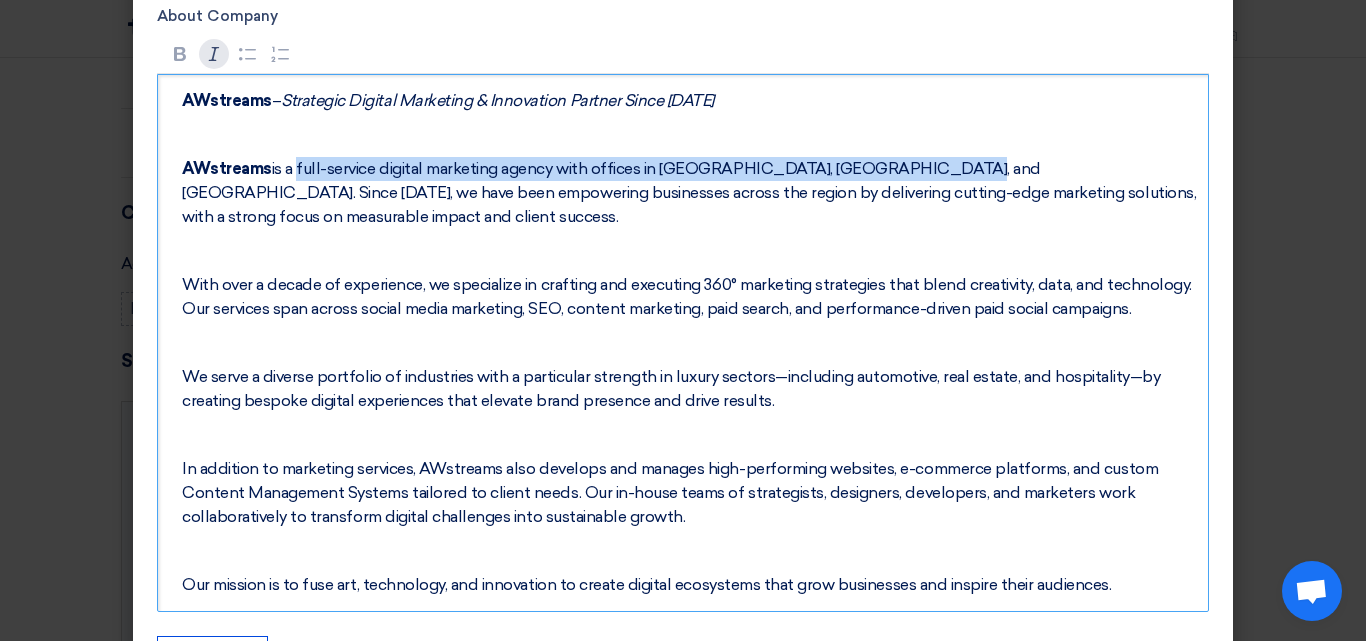 click 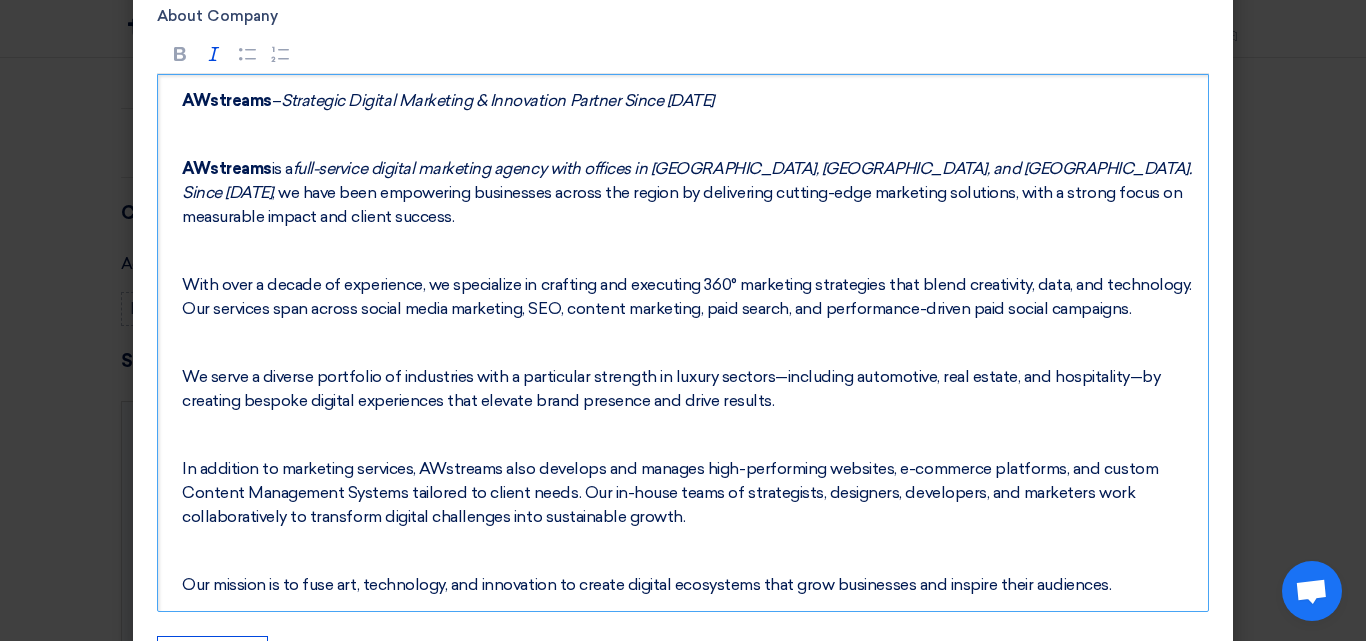 click on "With over a decade of experience, we specialize in crafting and executing 360° marketing strategies that blend creativity, data, and technology. Our services span across social media marketing, SEO, content marketing, paid search, and performance-driven paid social campaigns." at bounding box center [690, 297] 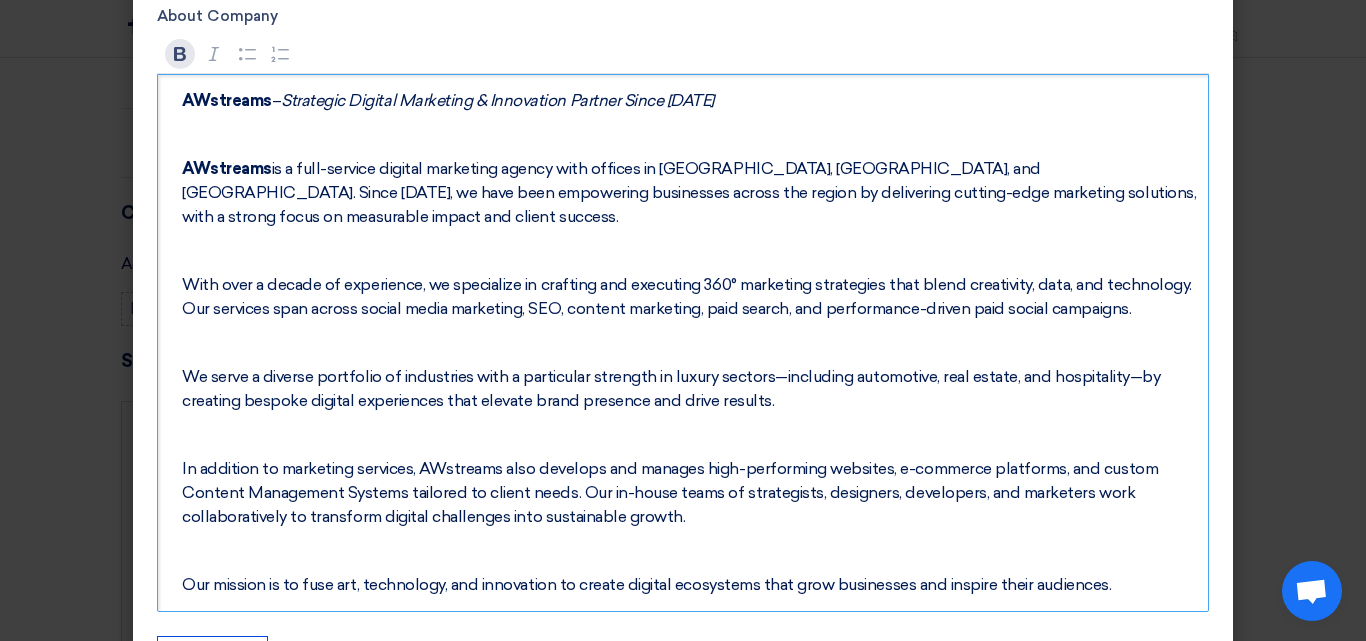 click 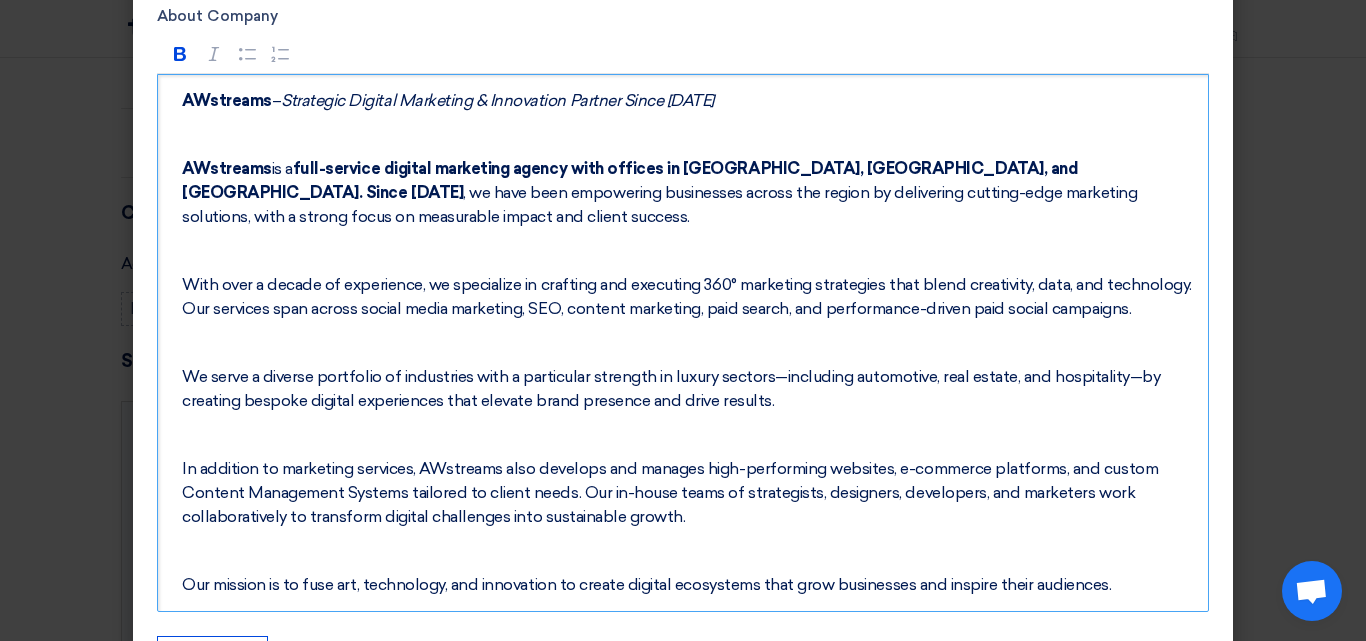 click at bounding box center (690, 343) 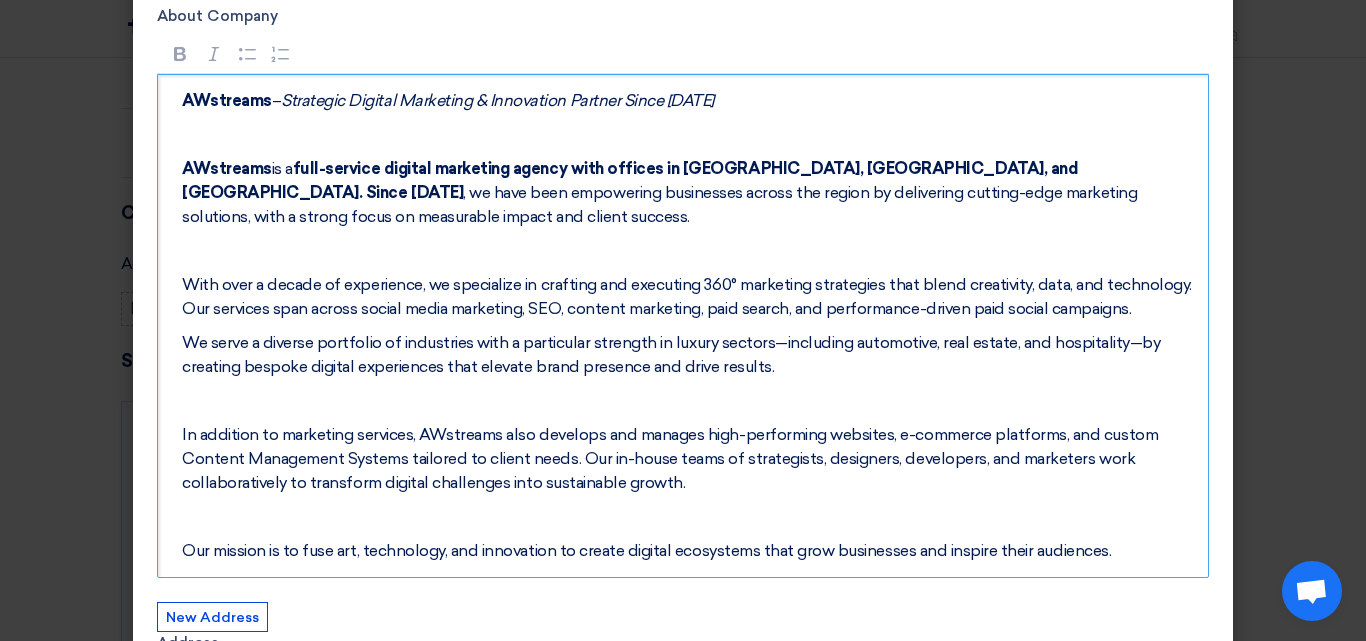 click on "AWstreams  –  Strategic Digital Marketing & Innovation Partner Since [DATE] AWstreams  is a  full-service digital marketing agency with offices in [GEOGRAPHIC_DATA], [GEOGRAPHIC_DATA], and [GEOGRAPHIC_DATA]. Since [DATE] , we have been empowering businesses across the region by delivering cutting-edge marketing solutions, with a strong focus on measurable impact and client success. With over a decade of experience, we specialize in crafting and executing 360° marketing strategies that blend creativity, data, and technology. Our services span across social media marketing, SEO, content marketing, paid search, and performance-driven paid social campaigns. We serve a diverse portfolio of industries with a particular strength in luxury sectors—including automotive, real estate, and hospitality—by creating bespoke digital experiences that elevate brand presence and drive results. Our mission is to fuse art, technology, and innovation to create digital ecosystems that grow businesses and inspire their audiences." at bounding box center [683, 326] 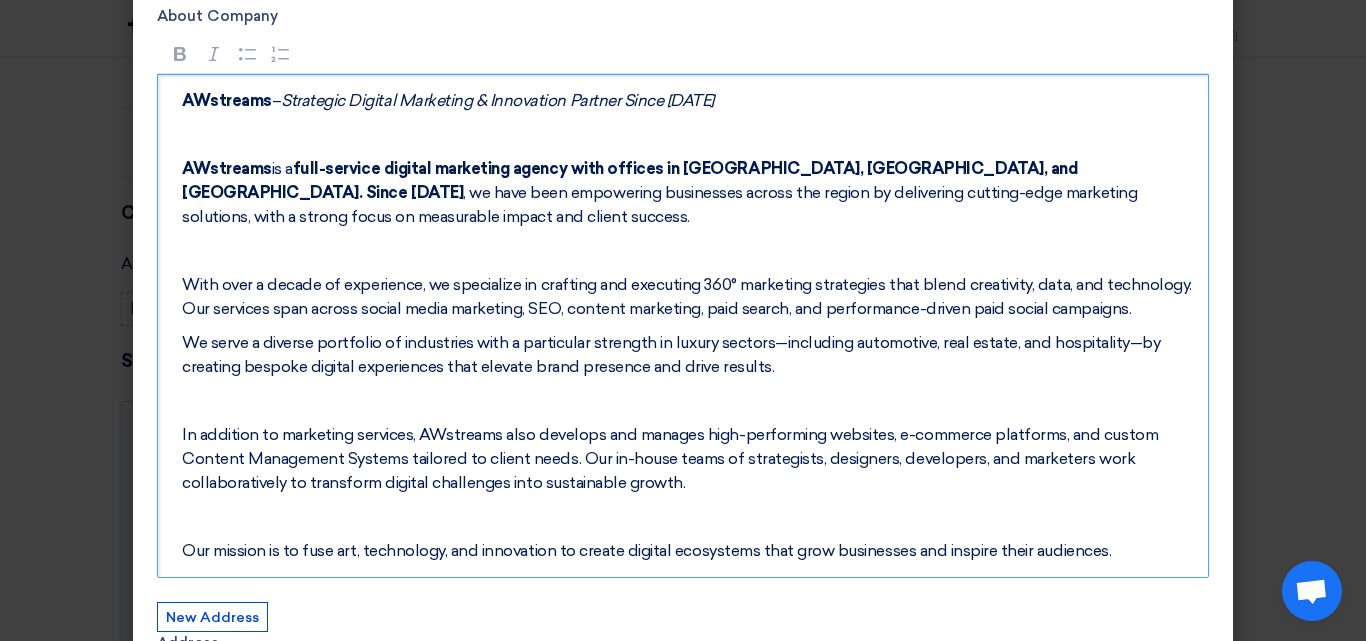 click at bounding box center (690, 401) 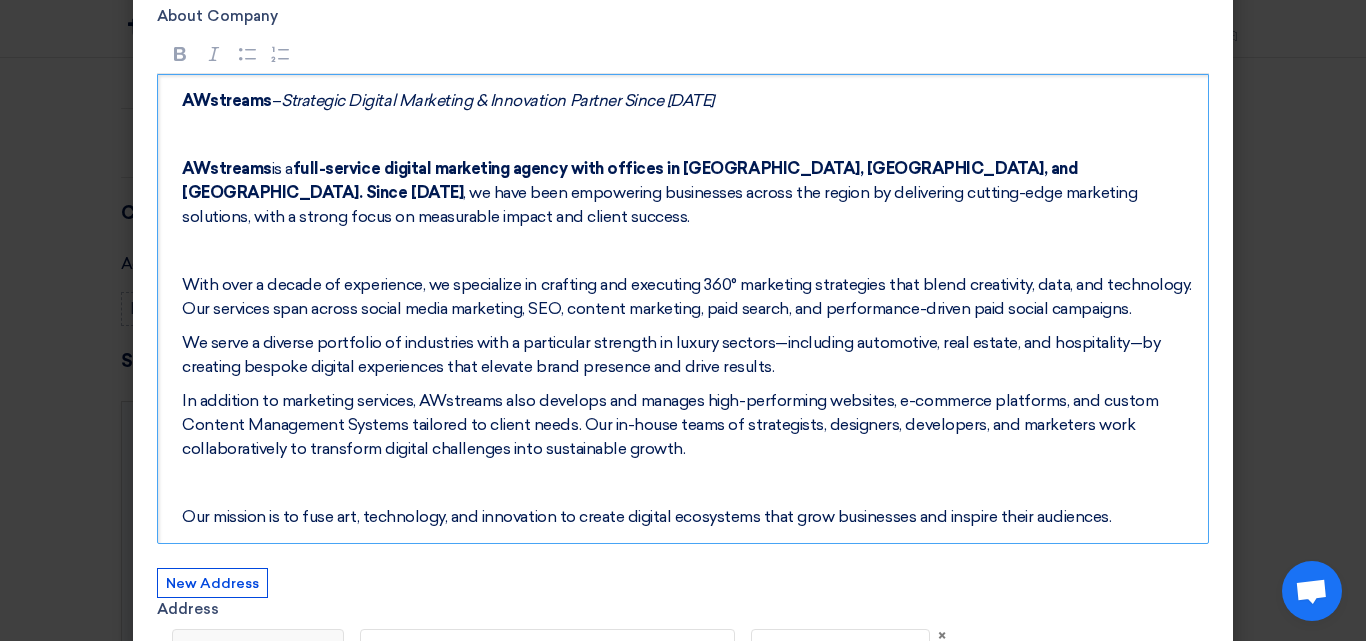 click at bounding box center (690, 483) 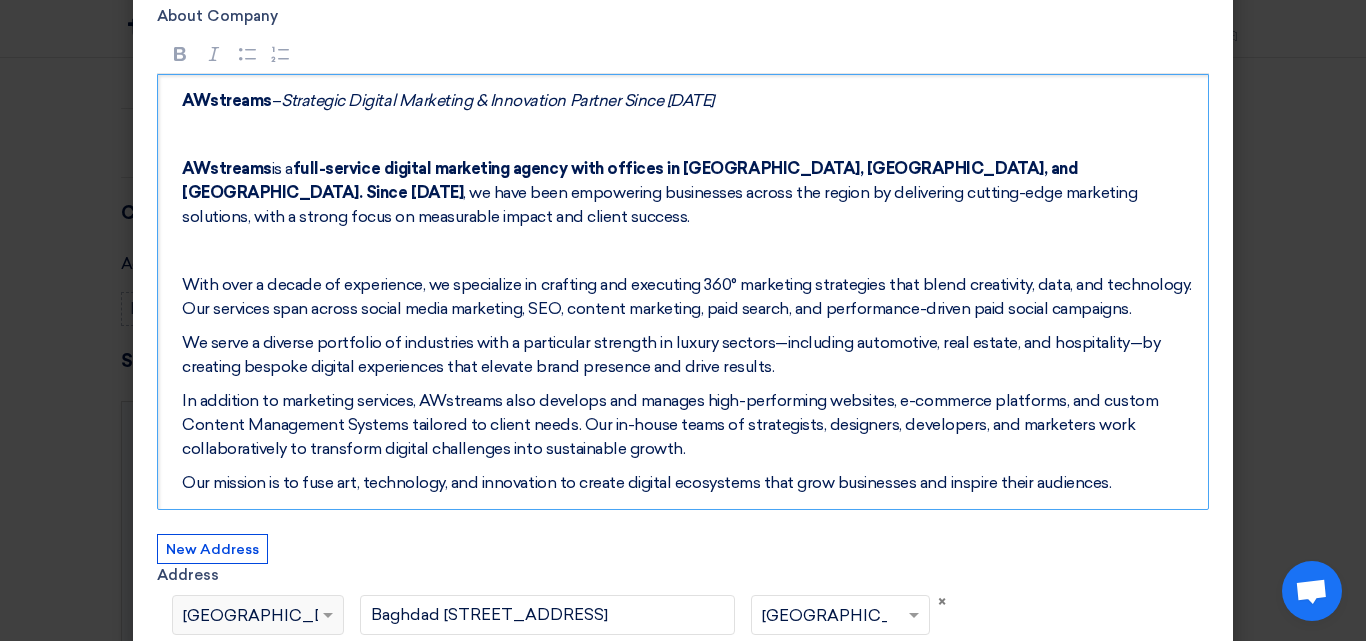 click on "Our mission is to fuse art, technology, and innovation to create digital ecosystems that grow businesses and inspire their audiences." at bounding box center [690, 483] 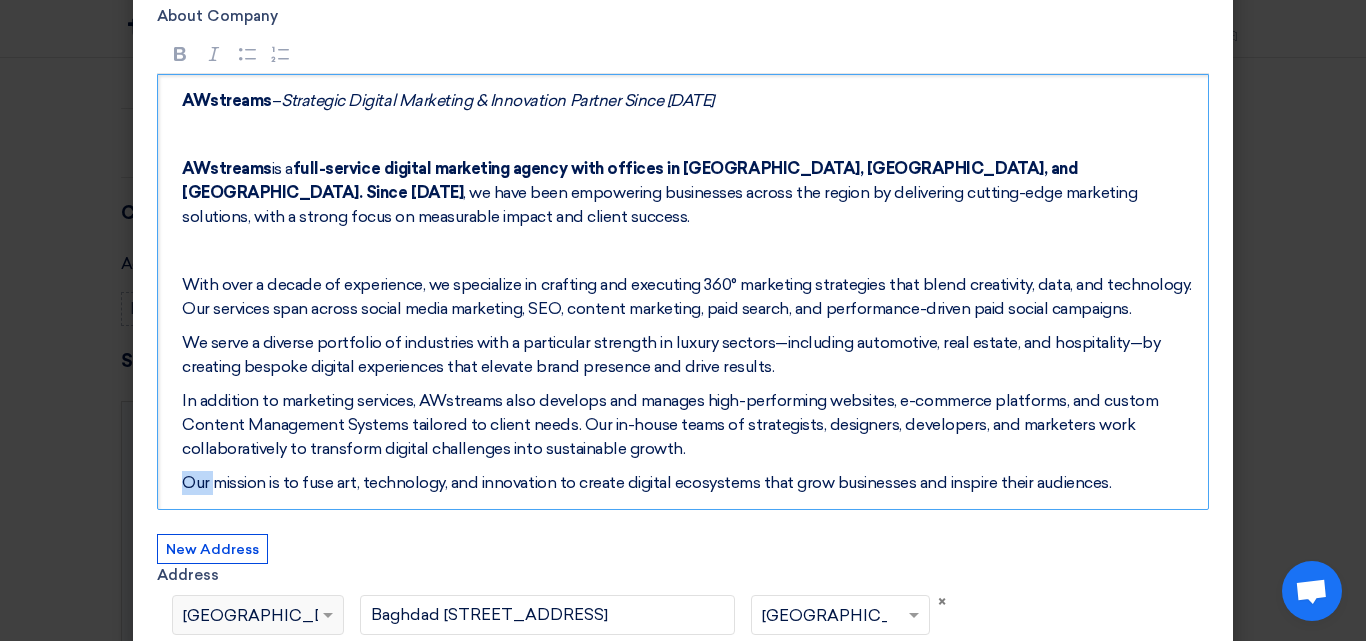 click on "Our mission is to fuse art, technology, and innovation to create digital ecosystems that grow businesses and inspire their audiences." at bounding box center (690, 483) 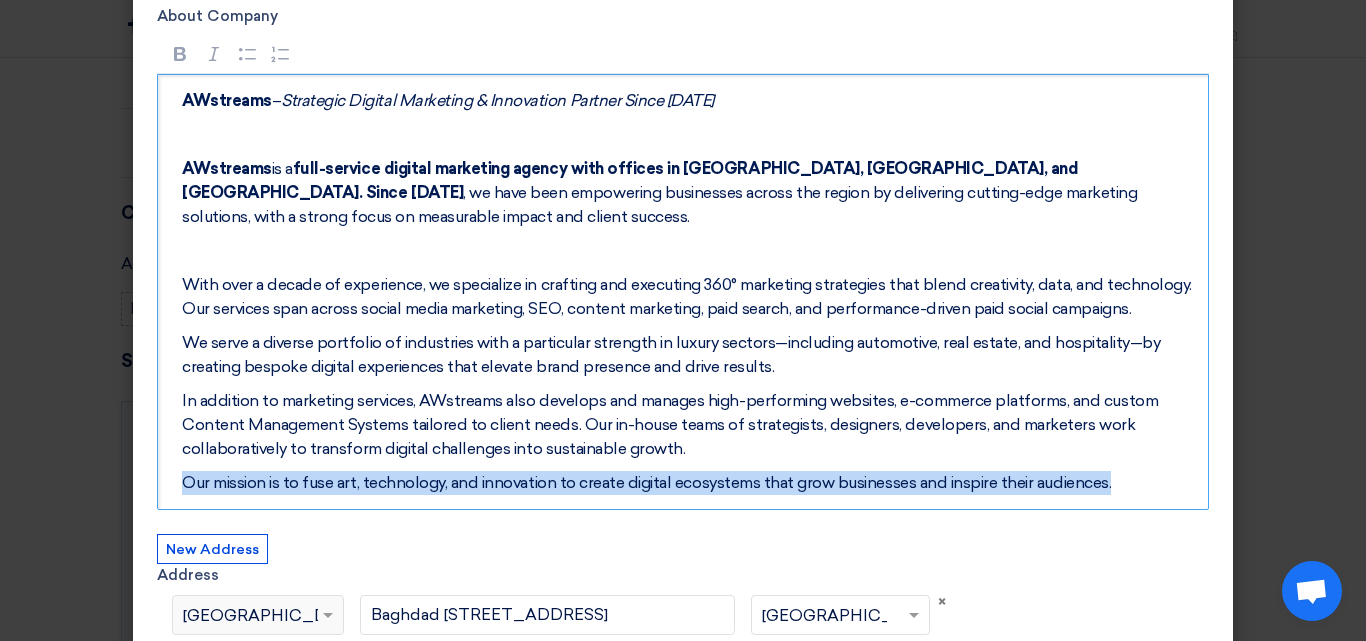 click on "Our mission is to fuse art, technology, and innovation to create digital ecosystems that grow businesses and inspire their audiences." at bounding box center (690, 483) 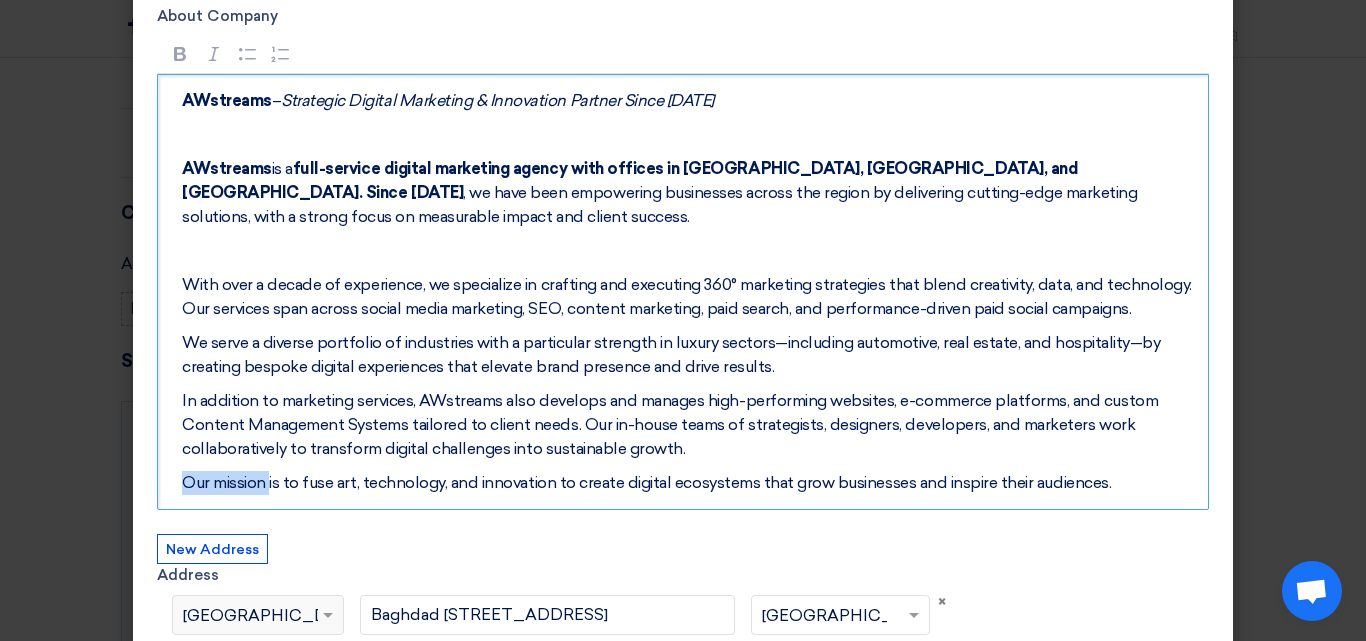 drag, startPoint x: 159, startPoint y: 459, endPoint x: 264, endPoint y: 462, distance: 105.04285 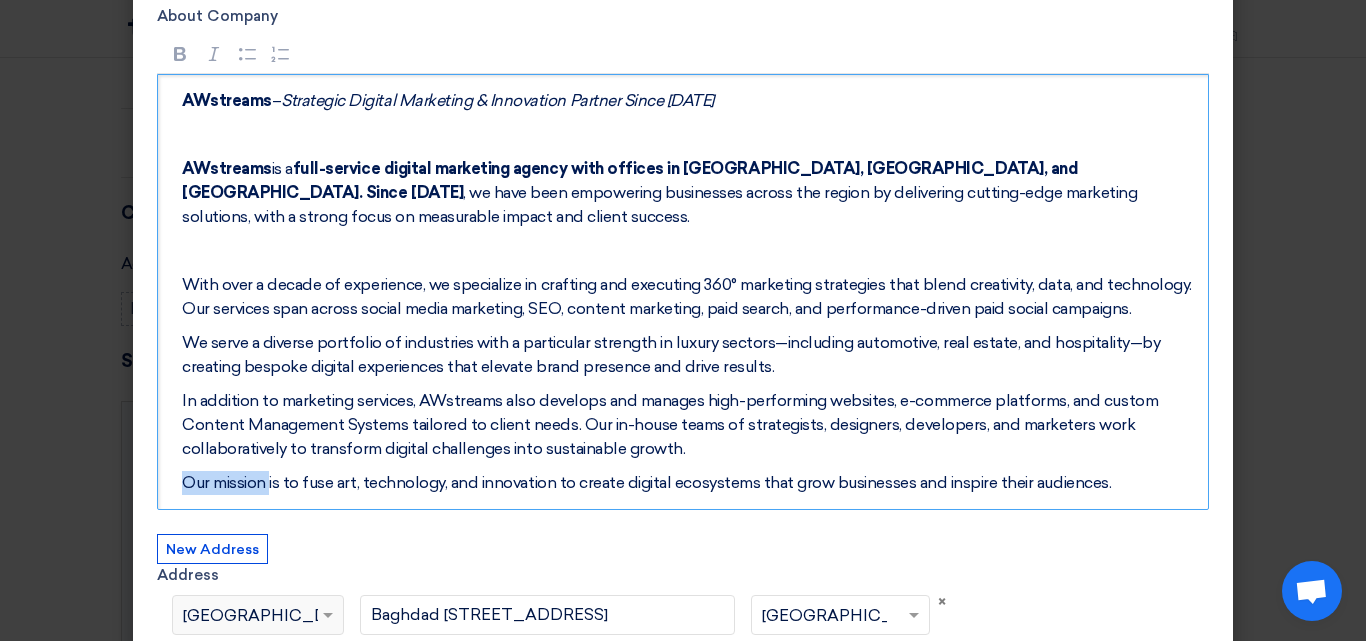 click on "AWstreams  –  Strategic Digital Marketing & Innovation Partner Since [DATE] AWstreams  is a  full-service digital marketing agency with offices in [GEOGRAPHIC_DATA], [GEOGRAPHIC_DATA], and [GEOGRAPHIC_DATA]. Since [DATE] , we have been empowering businesses across the region by delivering cutting-edge marketing solutions, with a strong focus on measurable impact and client success. With over a decade of experience, we specialize in crafting and executing 360° marketing strategies that blend creativity, data, and technology. Our services span across social media marketing, SEO, content marketing, paid search, and performance-driven paid social campaigns. We serve a diverse portfolio of industries with a particular strength in luxury sectors—including automotive, real estate, and hospitality—by creating bespoke digital experiences that elevate brand presence and drive results. Our mission is to fuse art, technology, and innovation to create digital ecosystems that grow businesses and inspire their audiences." at bounding box center (683, 292) 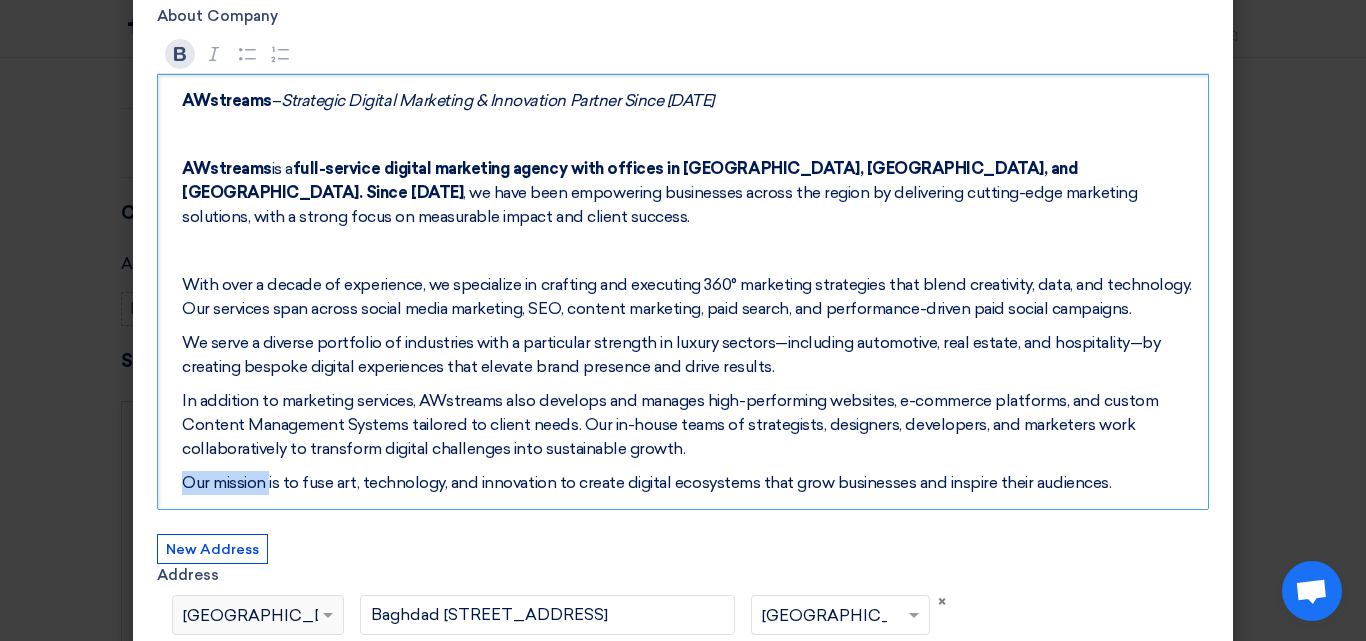 click on "Bold (CTRL+B) Bold" at bounding box center [180, 54] 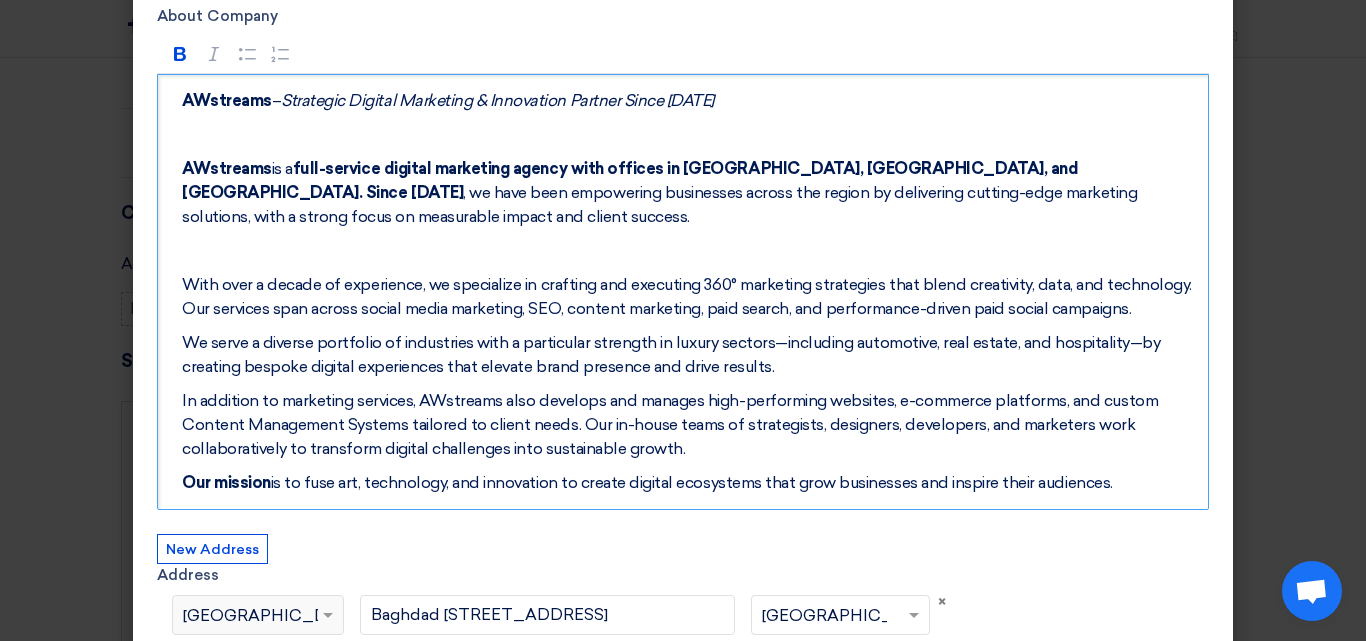 click on "Our mission  is to fuse art, technology, and innovation to create digital ecosystems that grow businesses and inspire their audiences." at bounding box center (690, 483) 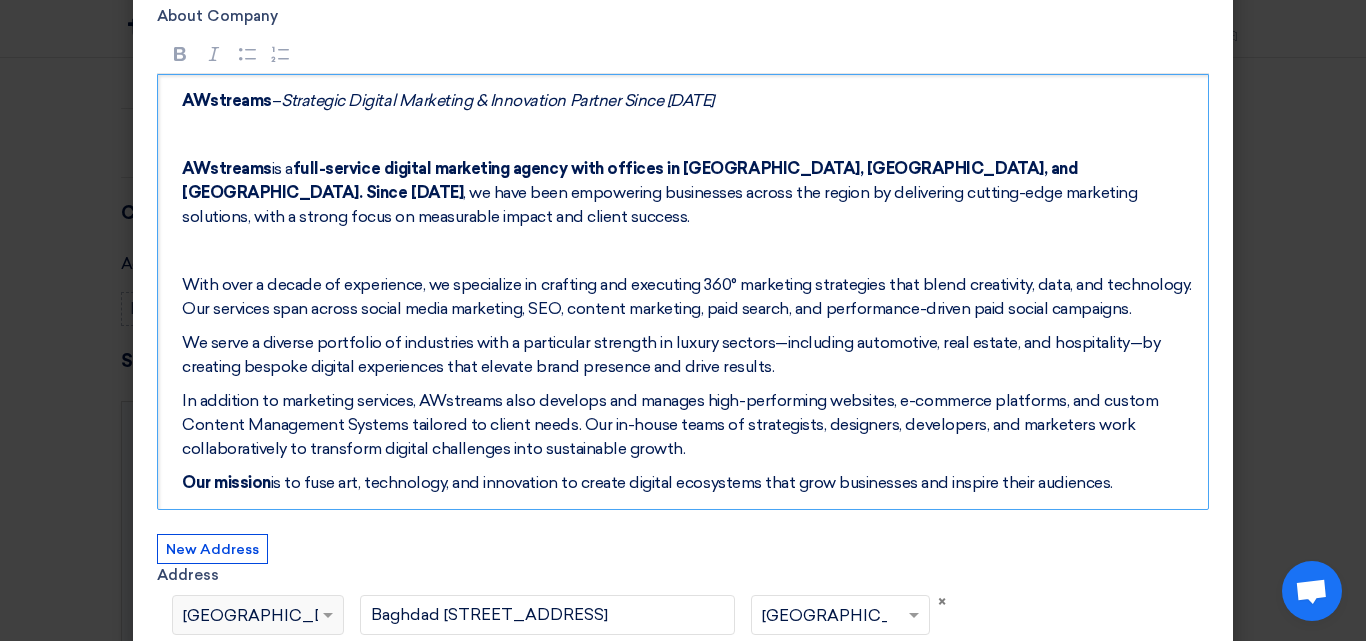 scroll, scrollTop: 308, scrollLeft: 0, axis: vertical 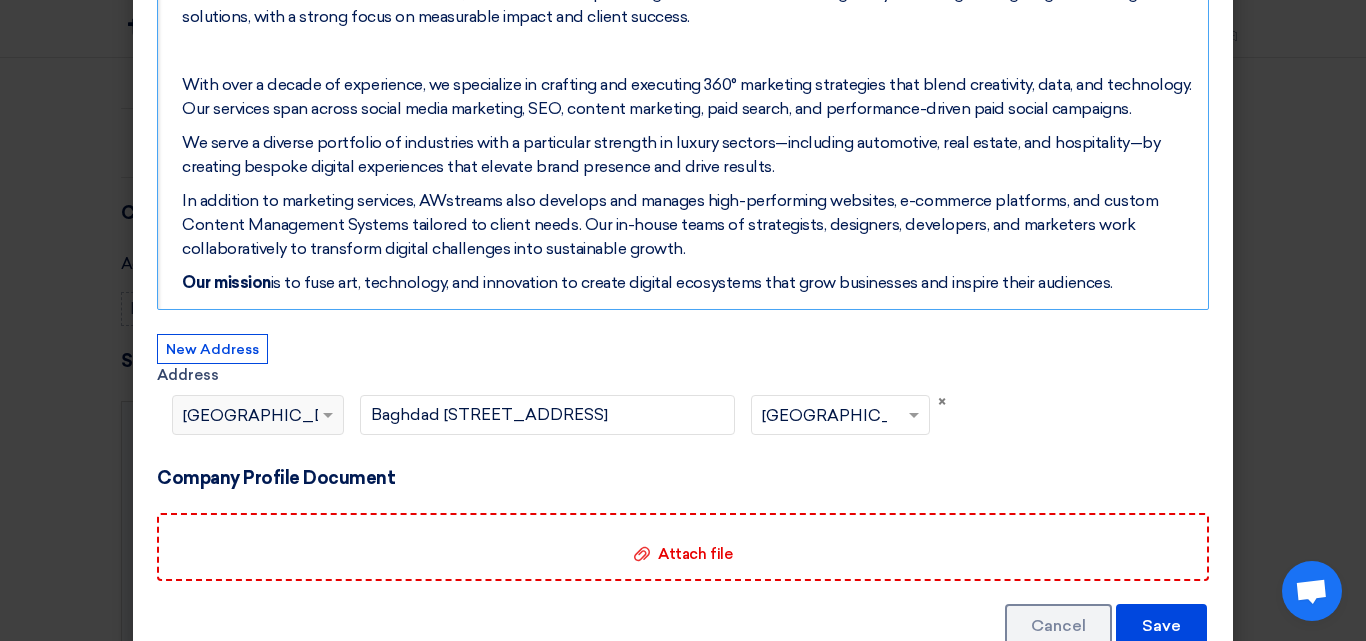 click on "Our mission  is to fuse art, technology, and innovation to create digital ecosystems that grow businesses and inspire their audiences." at bounding box center [690, 283] 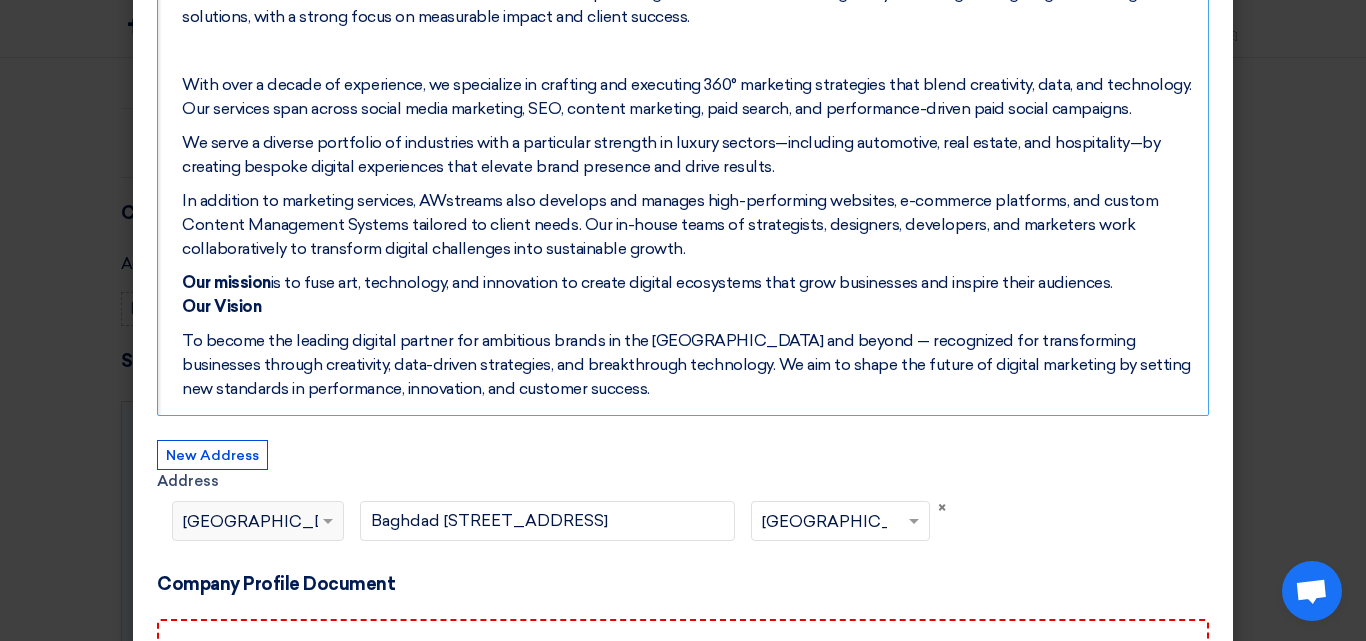 click on "To become the leading digital partner for ambitious brands in the [GEOGRAPHIC_DATA] and beyond — recognized for transforming businesses through creativity, data-driven strategies, and breakthrough technology. We aim to shape the future of digital marketing by setting new standards in performance, innovation, and customer success." at bounding box center [690, 365] 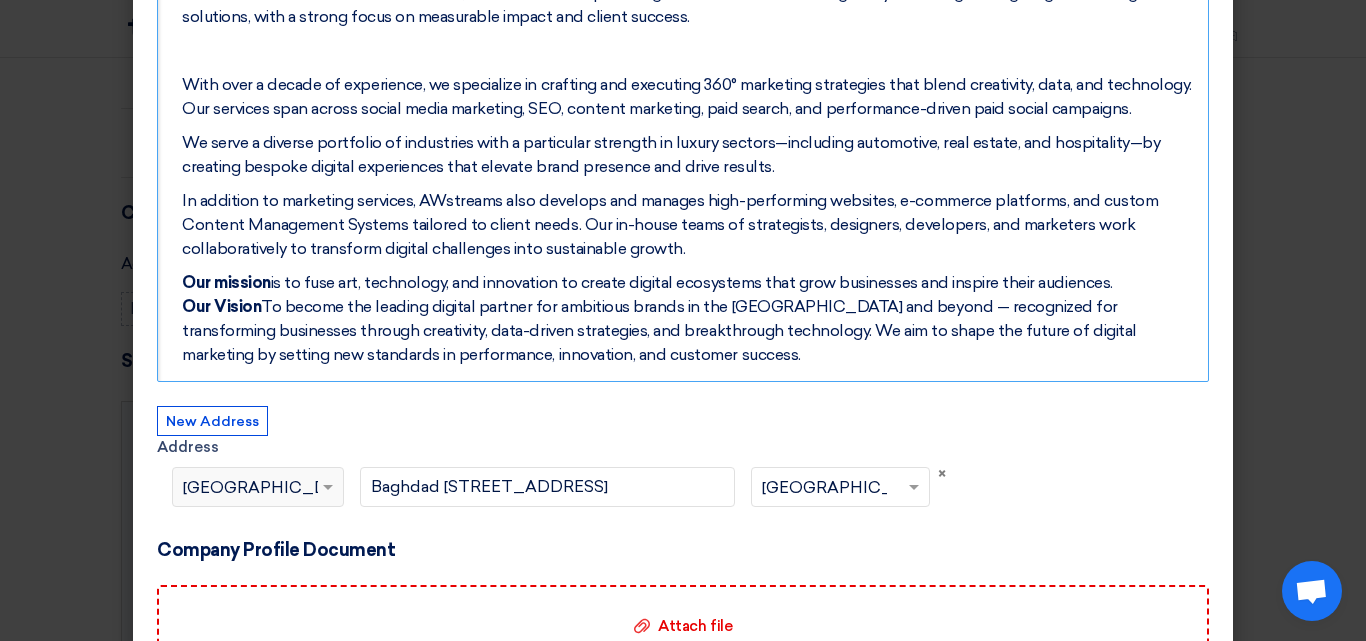 click on "Our mission  is to fuse art, technology, and innovation to create digital ecosystems that grow businesses and inspire their audiences. Our Vision  To become the leading digital partner for ambitious brands in the [GEOGRAPHIC_DATA] and beyond — recognized for transforming businesses through creativity, data-driven strategies, and breakthrough technology. We aim to shape the future of digital marketing by setting new standards in performance, innovation, and customer success." at bounding box center [690, 319] 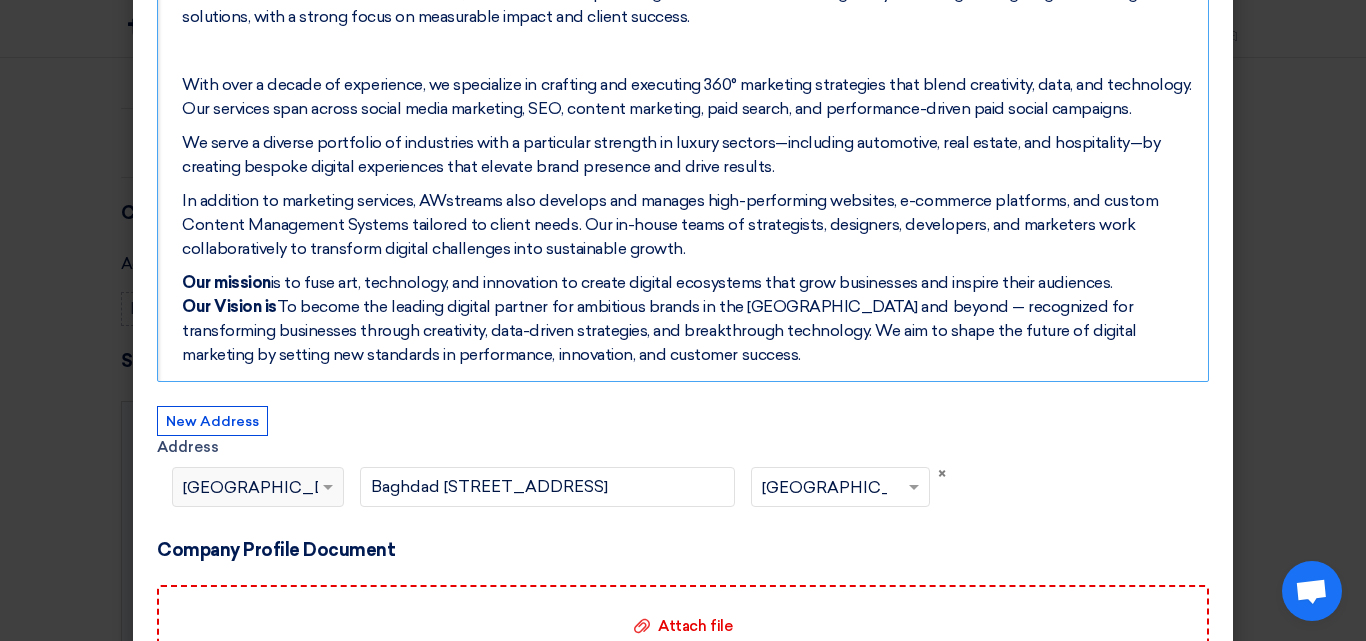 click on "Our Vision is" at bounding box center (229, 306) 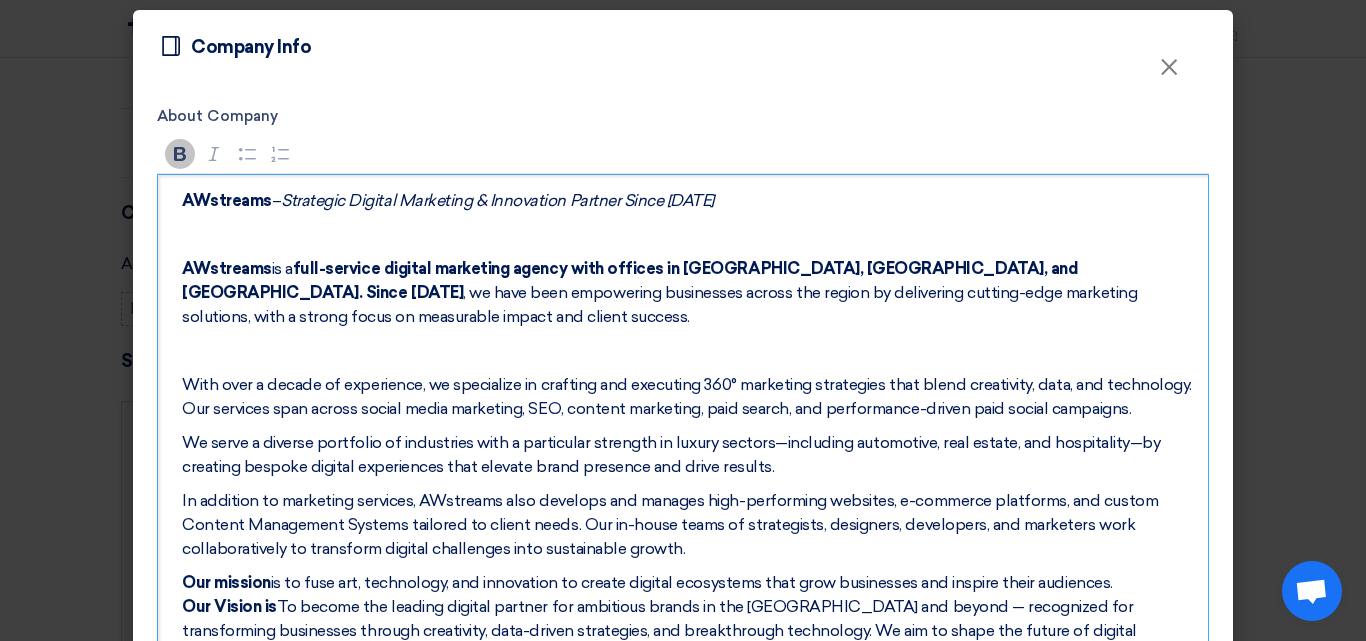 click 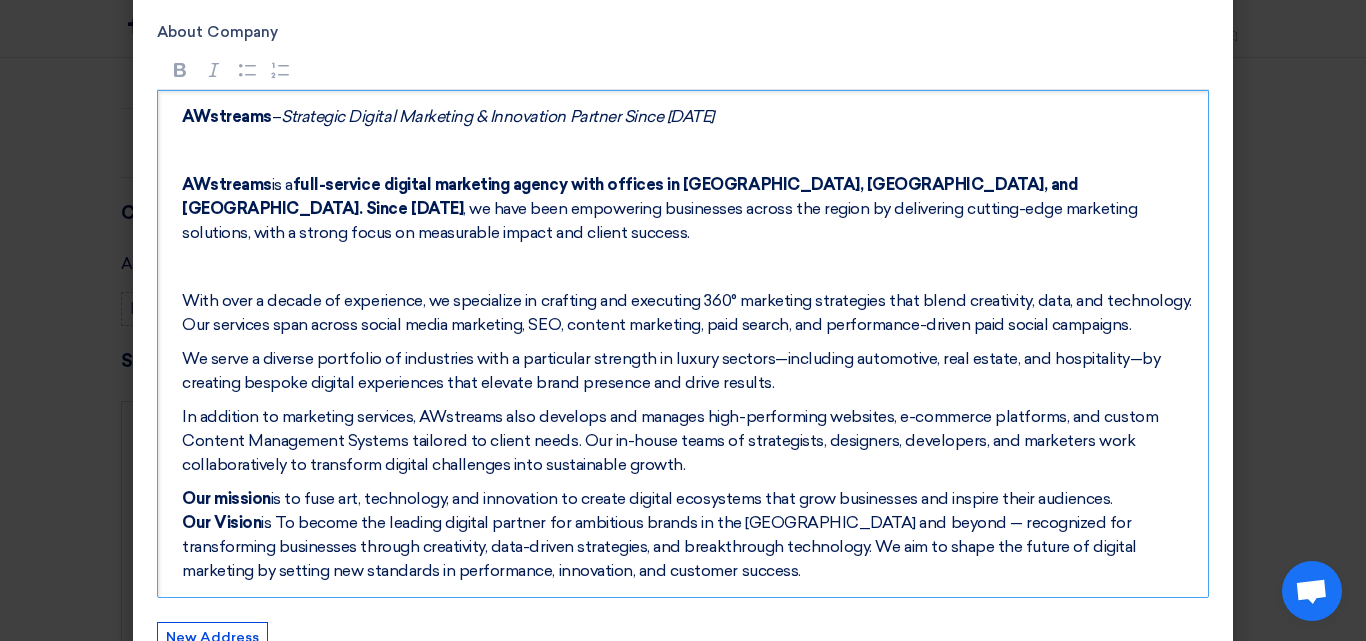 scroll, scrollTop: 208, scrollLeft: 0, axis: vertical 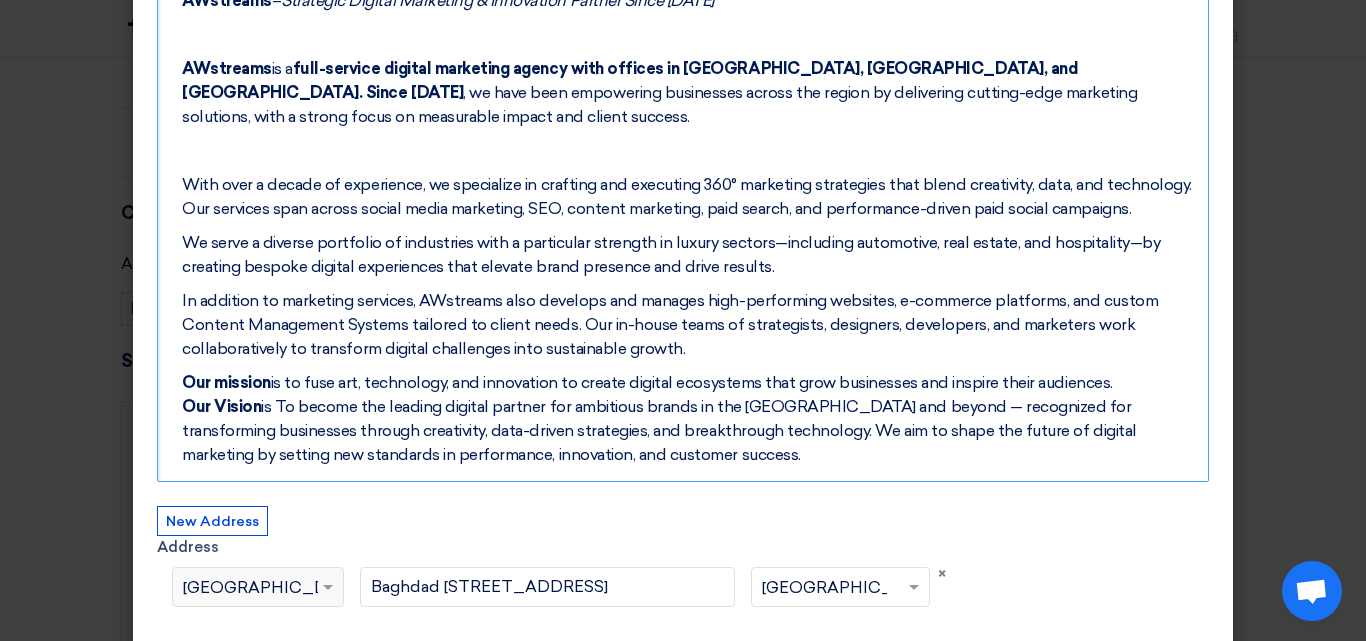click on "Our mission  is to fuse art, technology, and innovation to create digital ecosystems that grow businesses and inspire their audiences. Our Vision  is To become the leading digital partner for ambitious brands in the [GEOGRAPHIC_DATA] and beyond — recognized for transforming businesses through creativity, data-driven strategies, and breakthrough technology. We aim to shape the future of digital marketing by setting new standards in performance, innovation, and customer success." at bounding box center (690, 419) 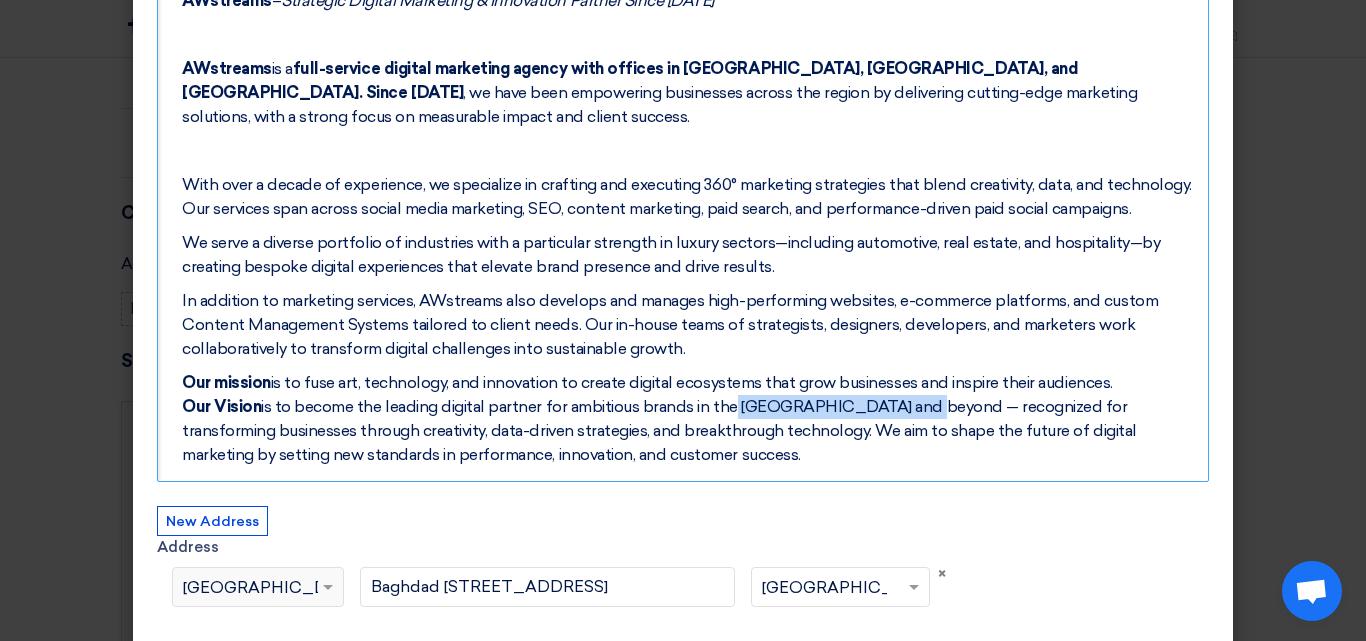 drag, startPoint x: 731, startPoint y: 382, endPoint x: 907, endPoint y: 386, distance: 176.04546 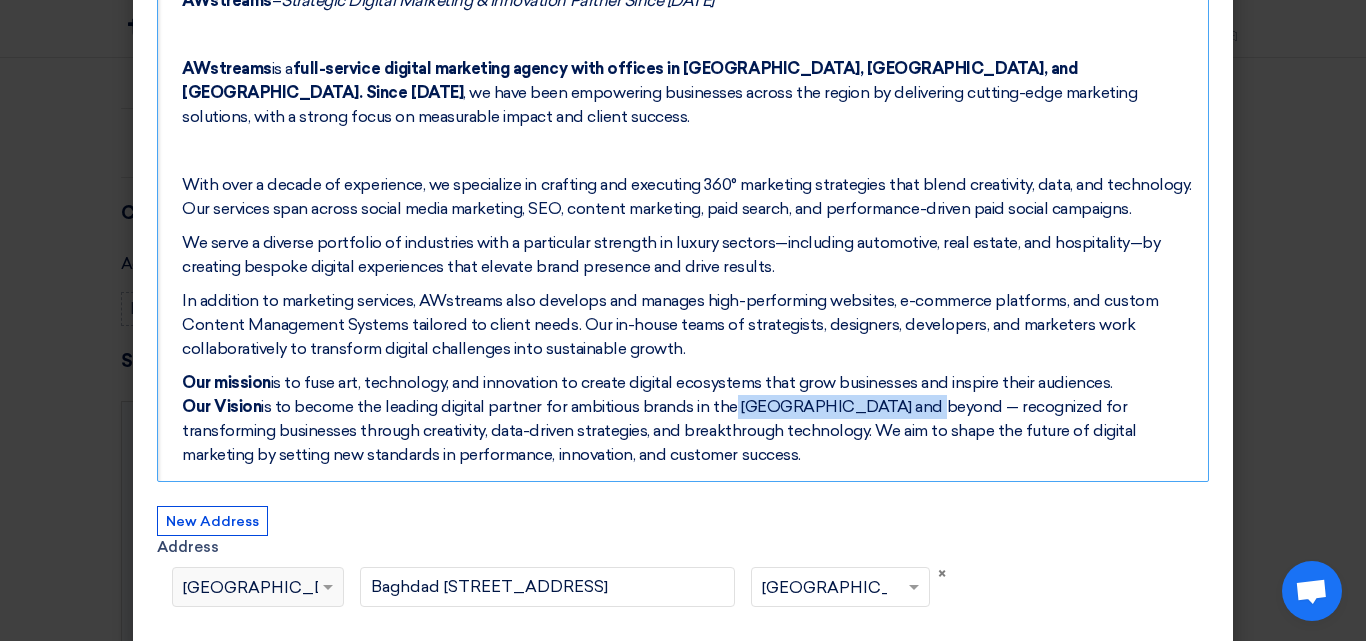 click on "Our mission  is to fuse art, technology, and innovation to create digital ecosystems that grow businesses and inspire their audiences. Our Vision  is to become the leading digital partner for ambitious brands in the [GEOGRAPHIC_DATA] and beyond — recognized for transforming businesses through creativity, data-driven strategies, and breakthrough technology. We aim to shape the future of digital marketing by setting new standards in performance, innovation, and customer success." at bounding box center [690, 419] 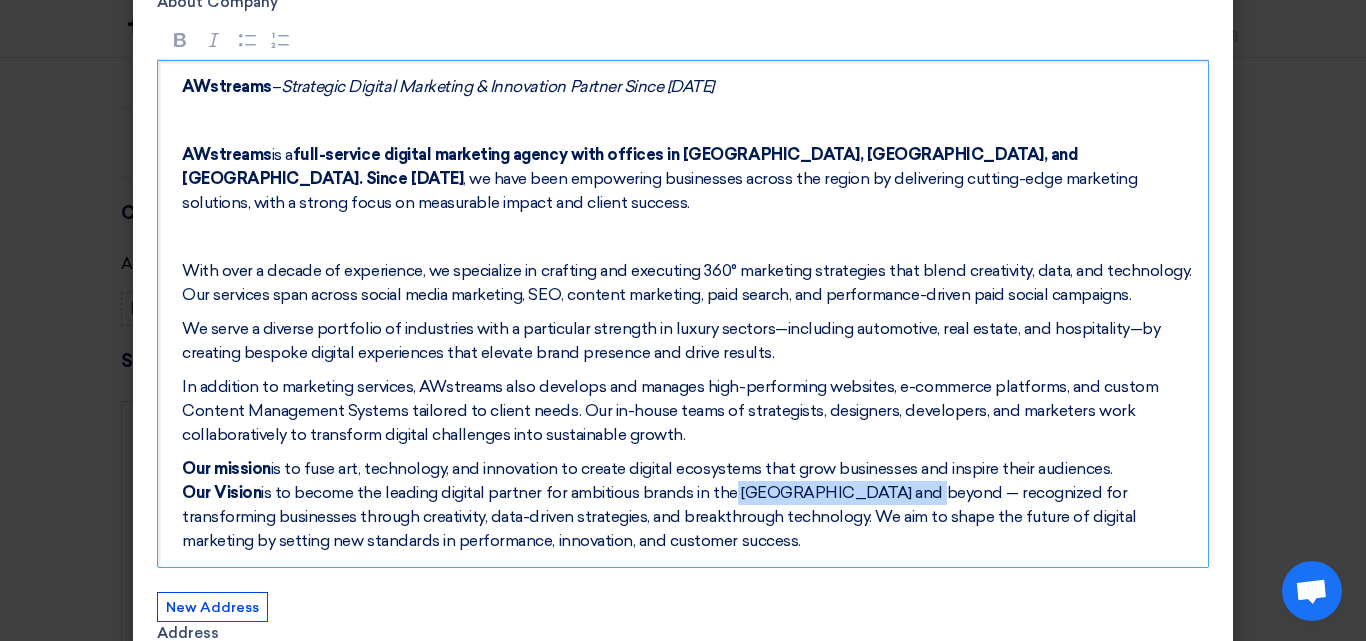 scroll, scrollTop: 8, scrollLeft: 0, axis: vertical 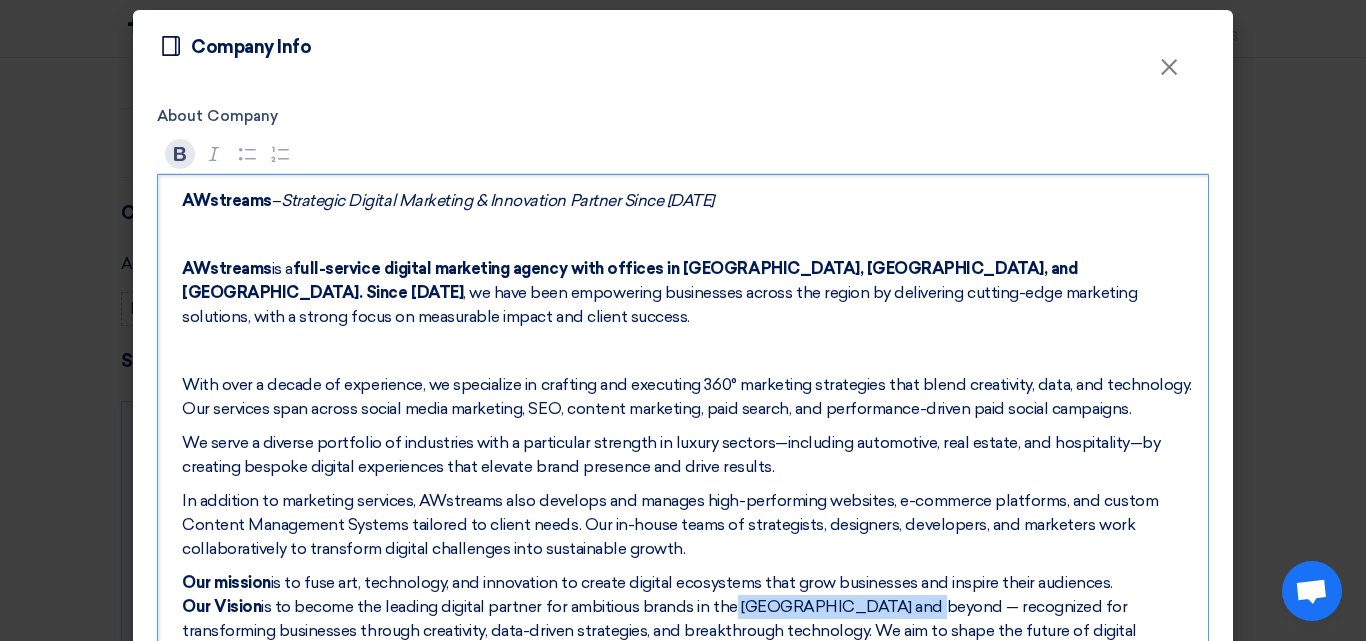 click 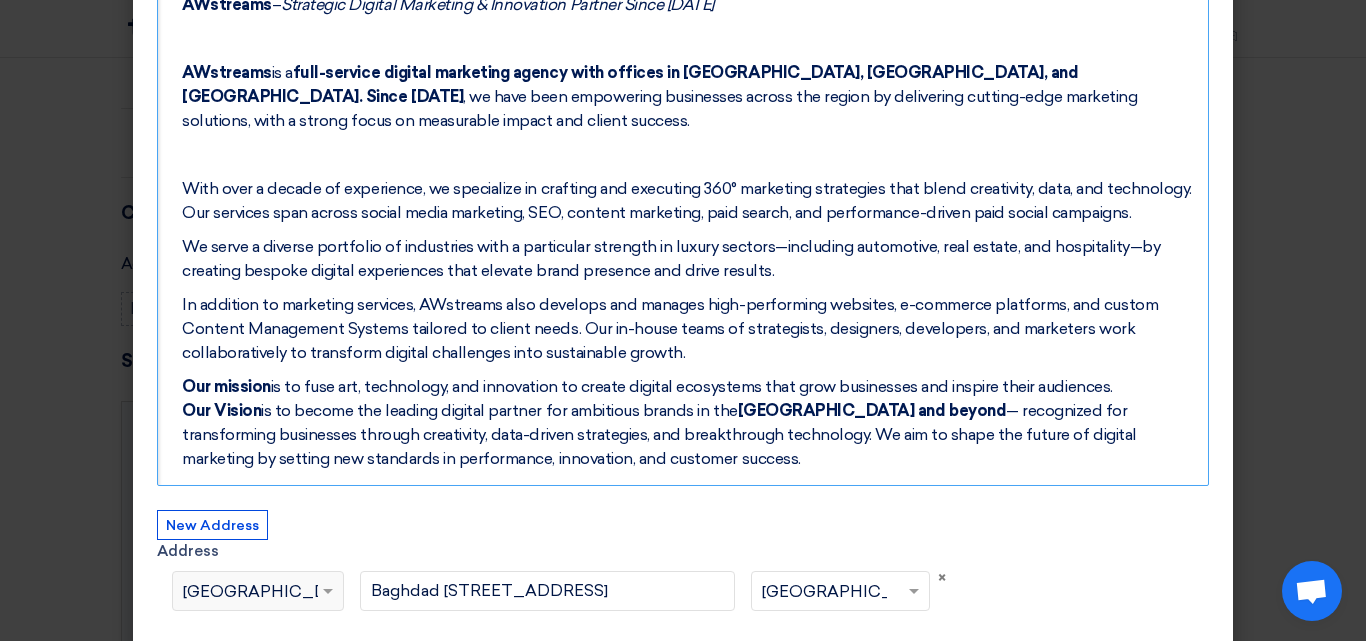 scroll, scrollTop: 208, scrollLeft: 0, axis: vertical 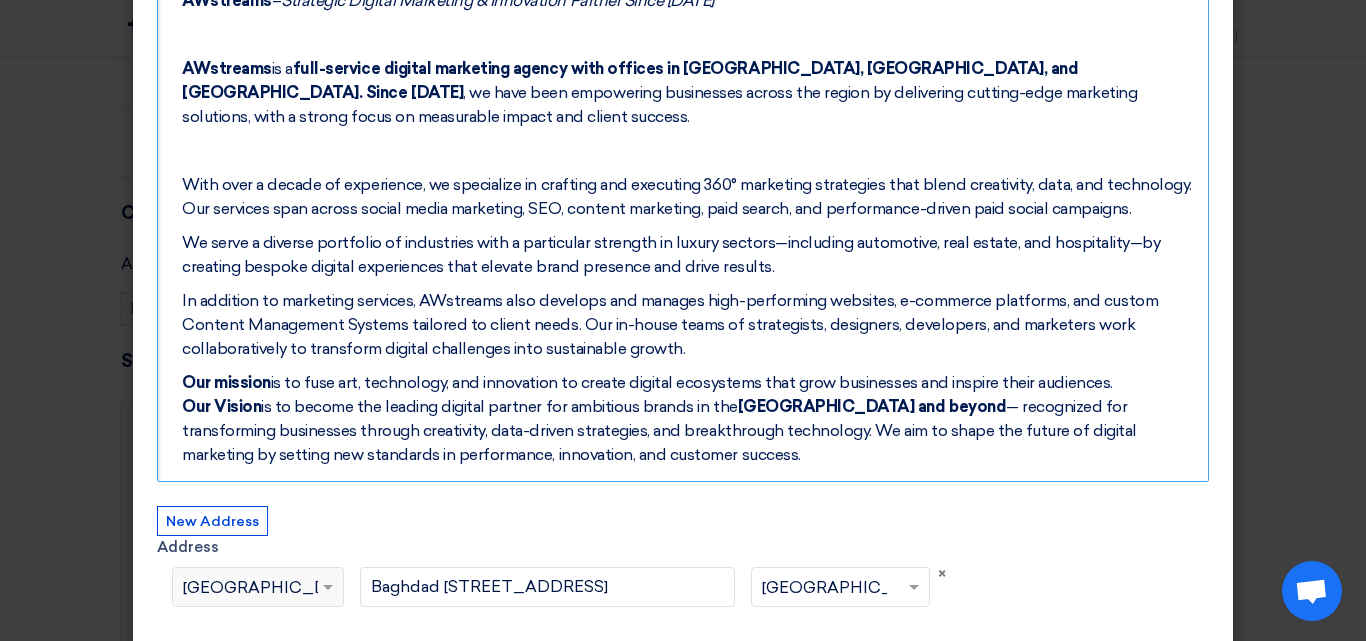 click on "full-service digital marketing agency with offices in [GEOGRAPHIC_DATA], [GEOGRAPHIC_DATA], and [GEOGRAPHIC_DATA]. Since [DATE]" at bounding box center (630, 80) 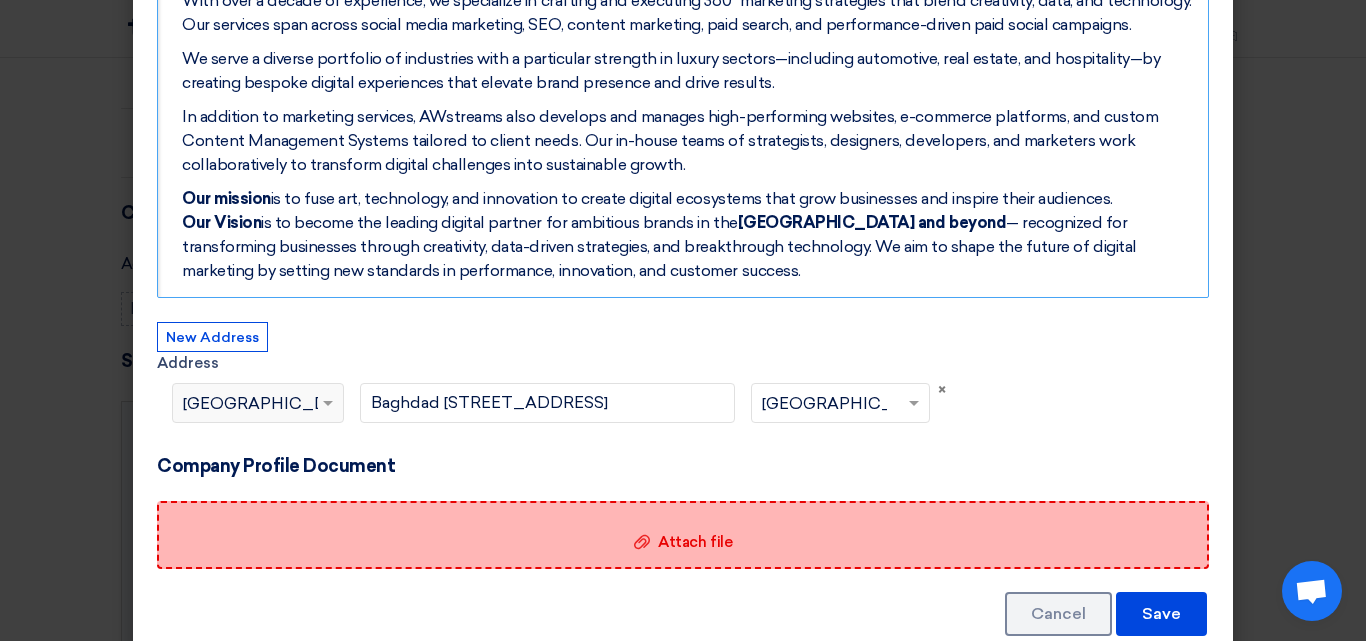 scroll, scrollTop: 408, scrollLeft: 0, axis: vertical 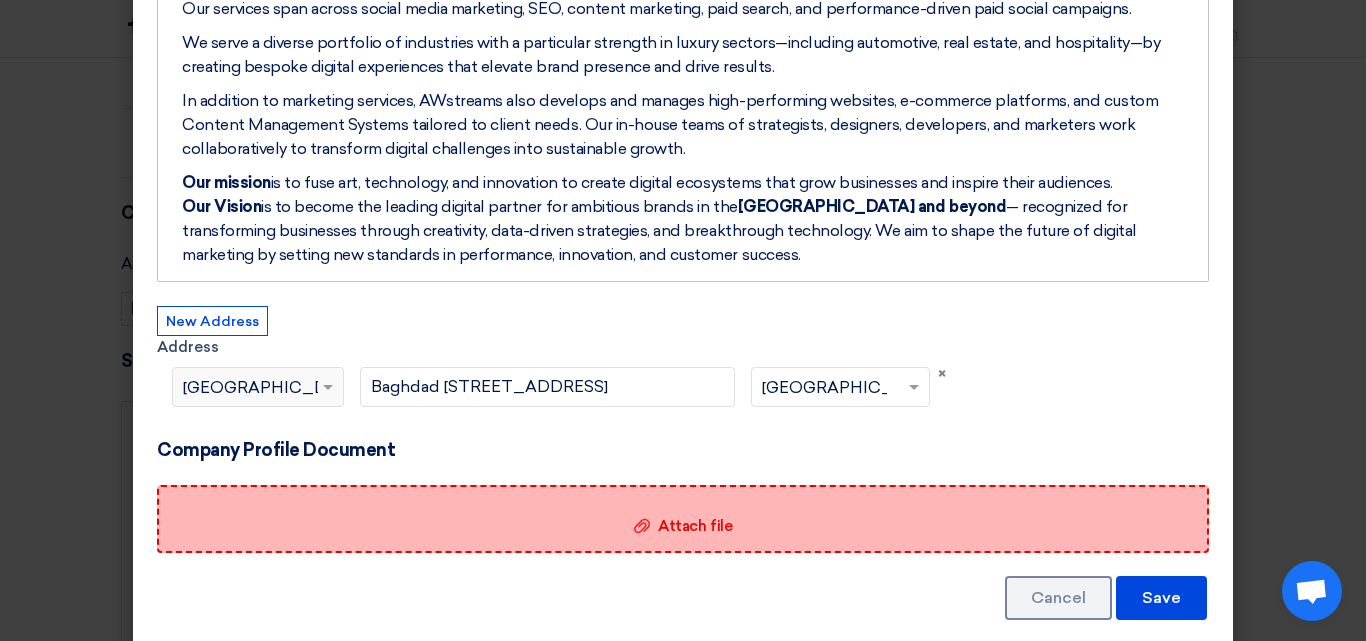 click on "Attach file
Attach file" 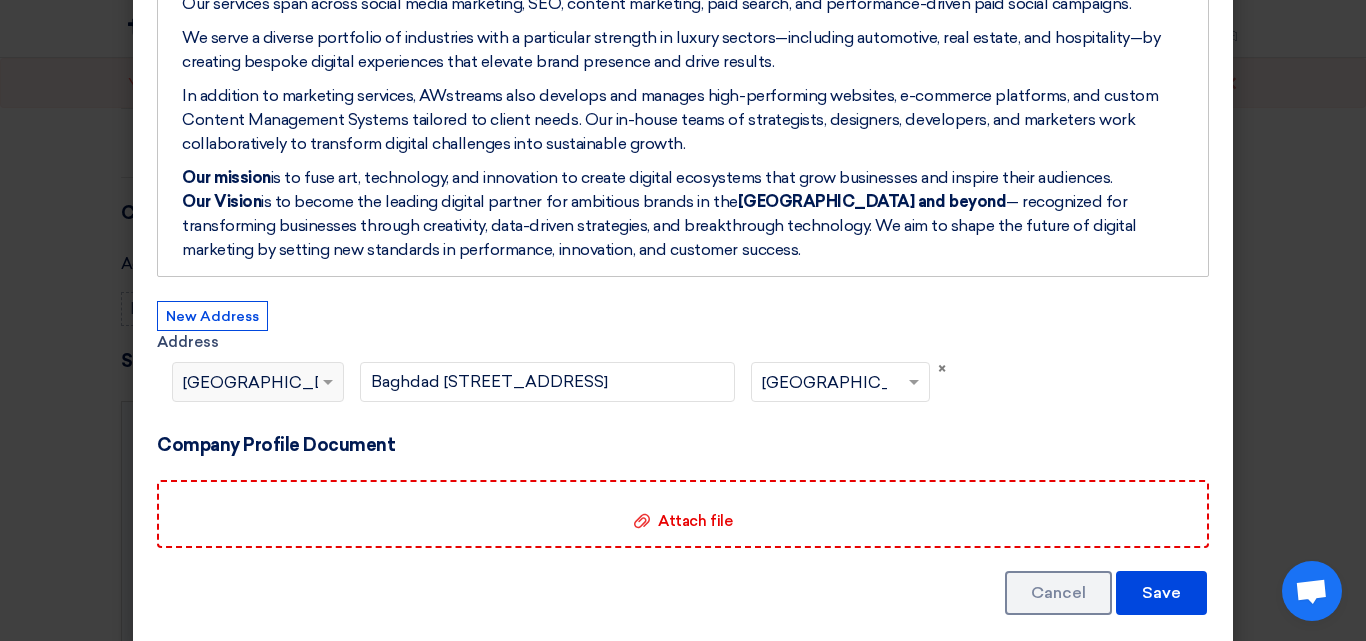 scroll, scrollTop: 414, scrollLeft: 0, axis: vertical 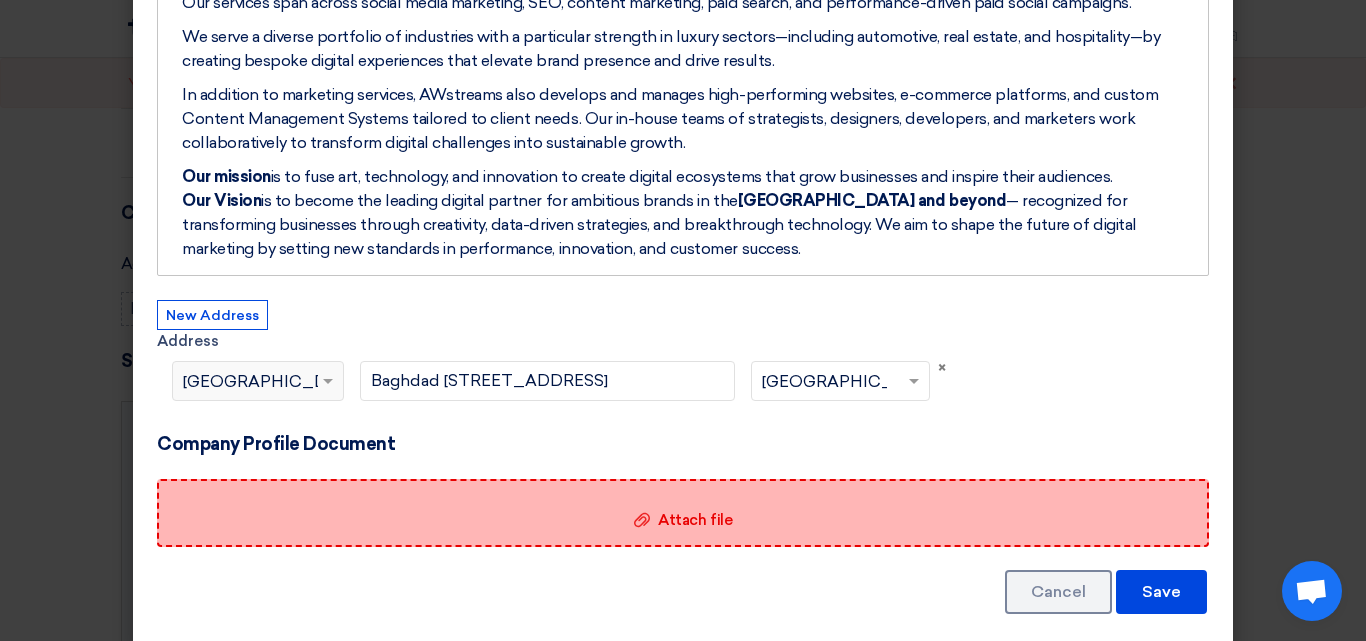 click on "Attach file" 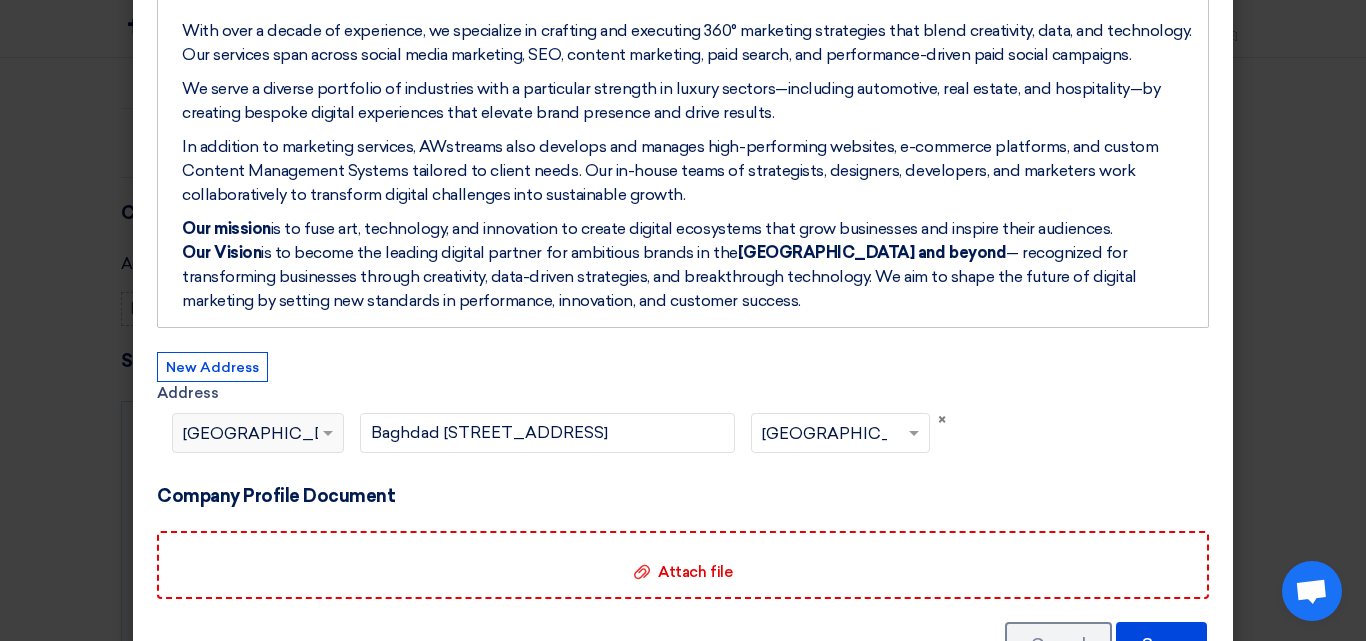 scroll, scrollTop: 314, scrollLeft: 0, axis: vertical 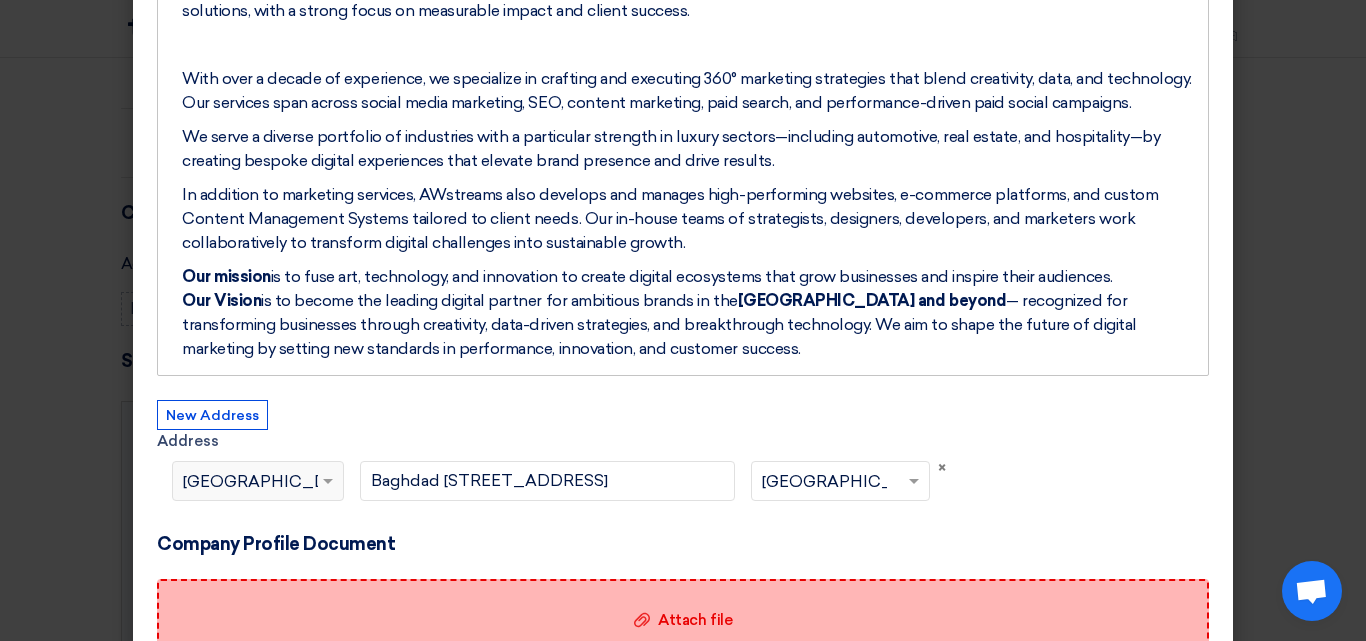 click on "Attach file
Attach file" 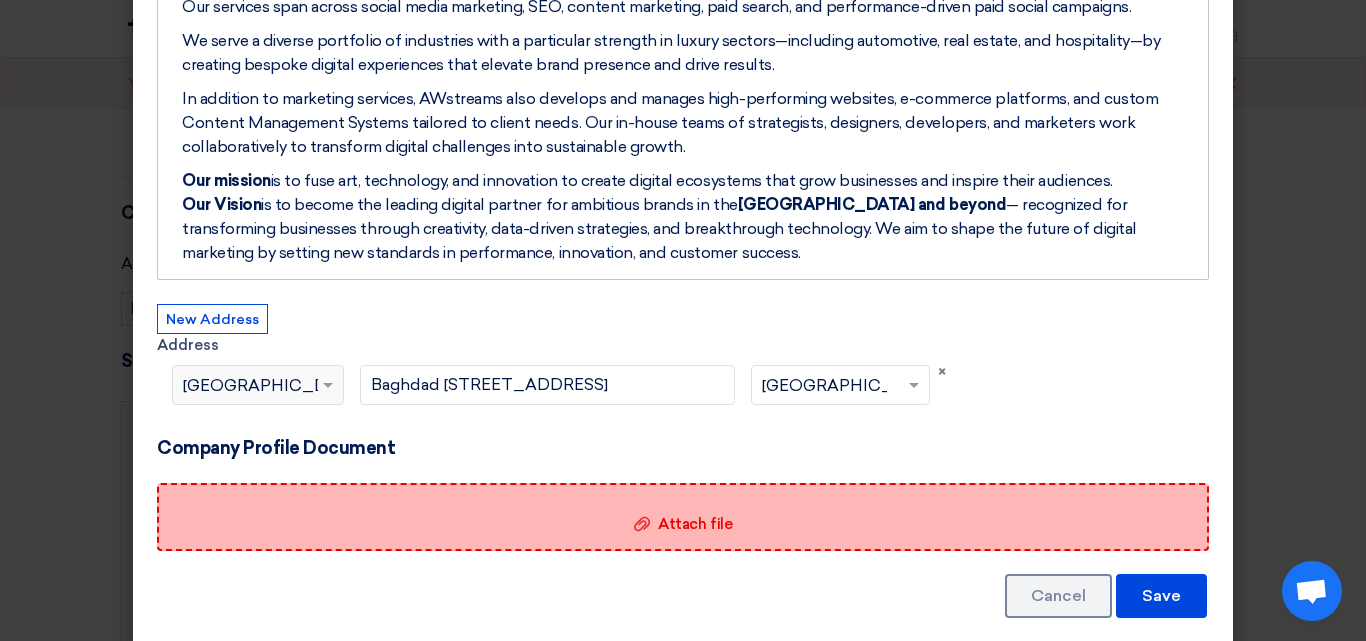 scroll, scrollTop: 414, scrollLeft: 0, axis: vertical 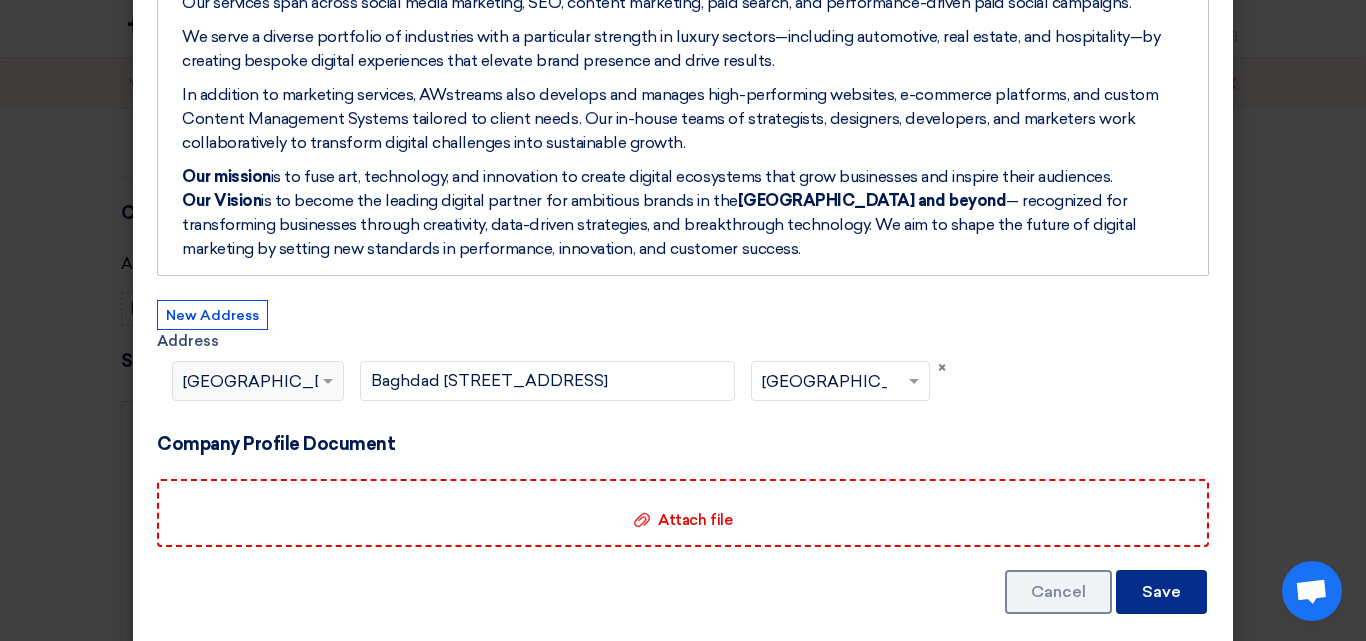 click on "Save" 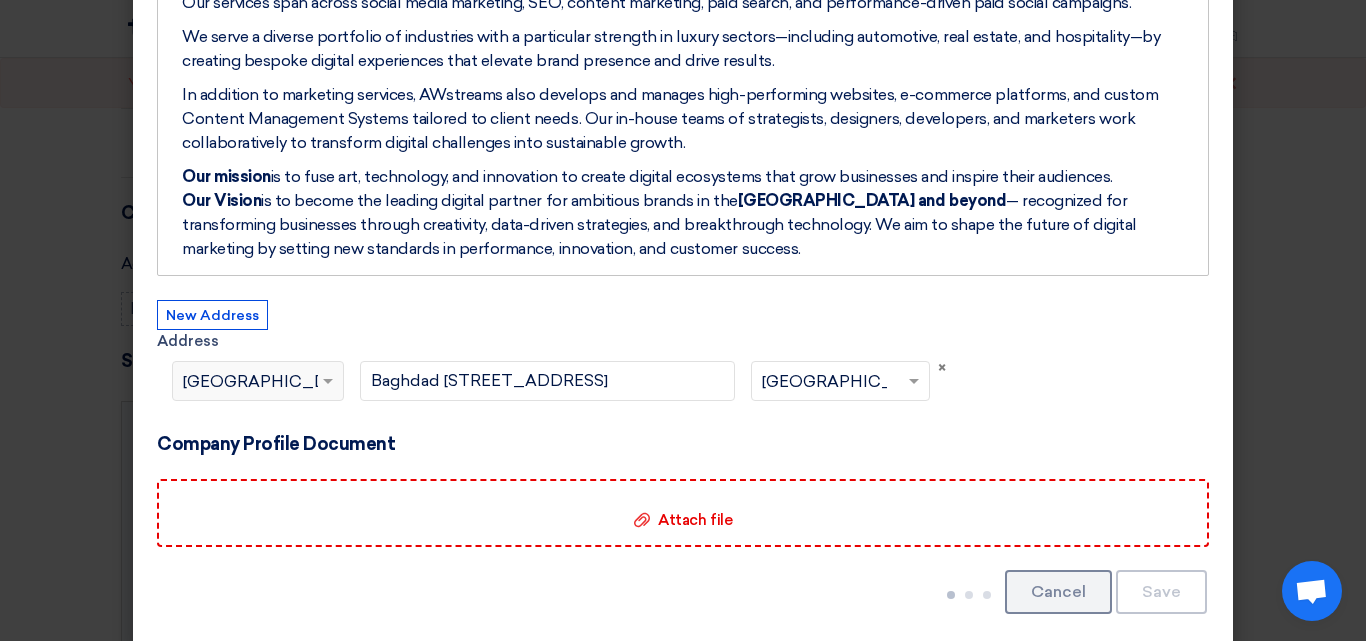 click on "Save" 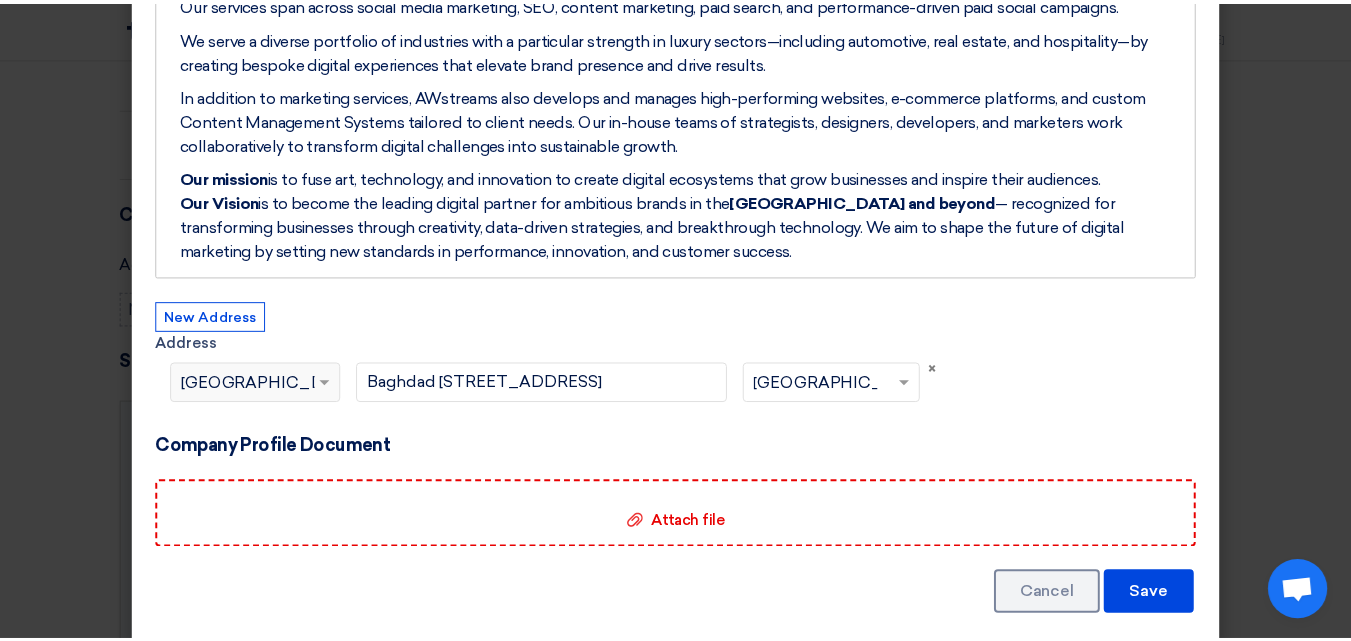 scroll, scrollTop: 414, scrollLeft: 0, axis: vertical 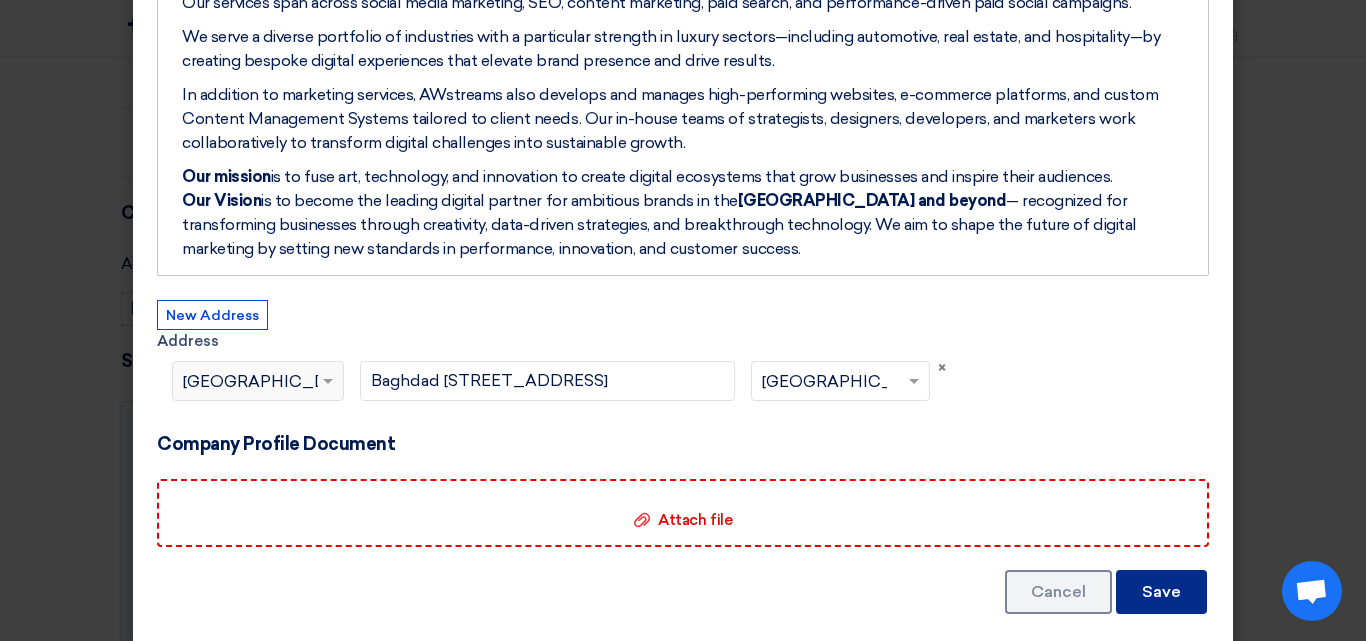 click on "Save" 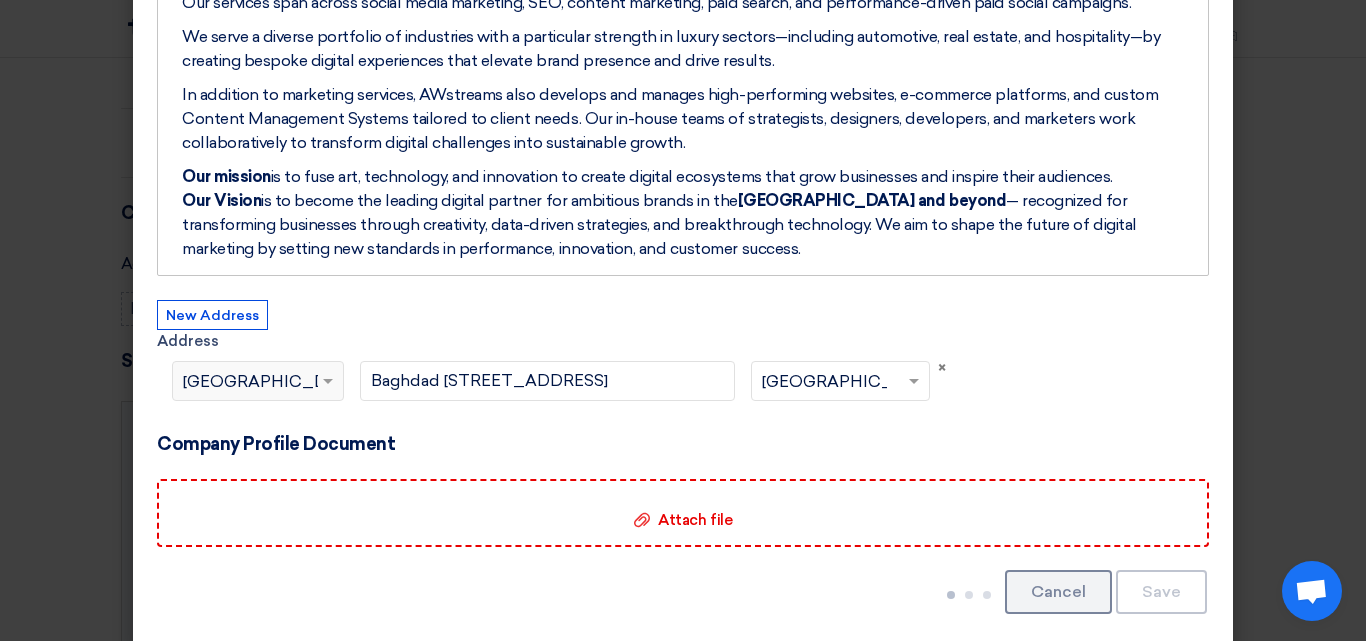 click on "Save" 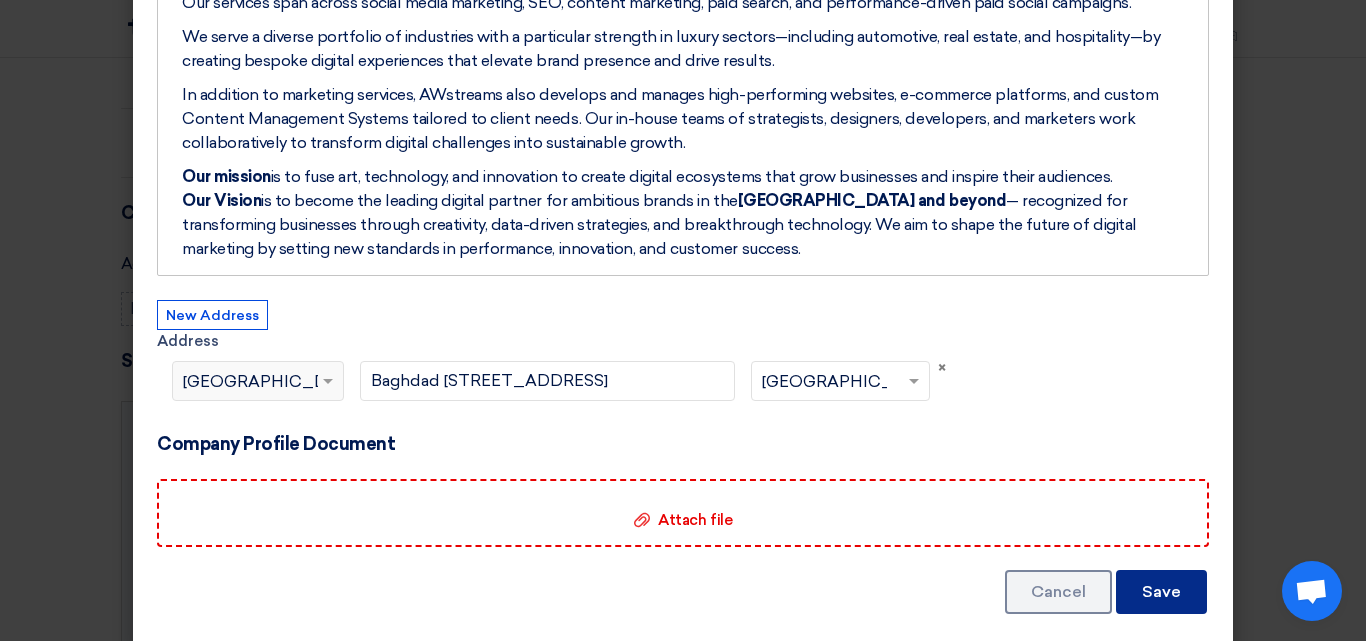 click on "Save" 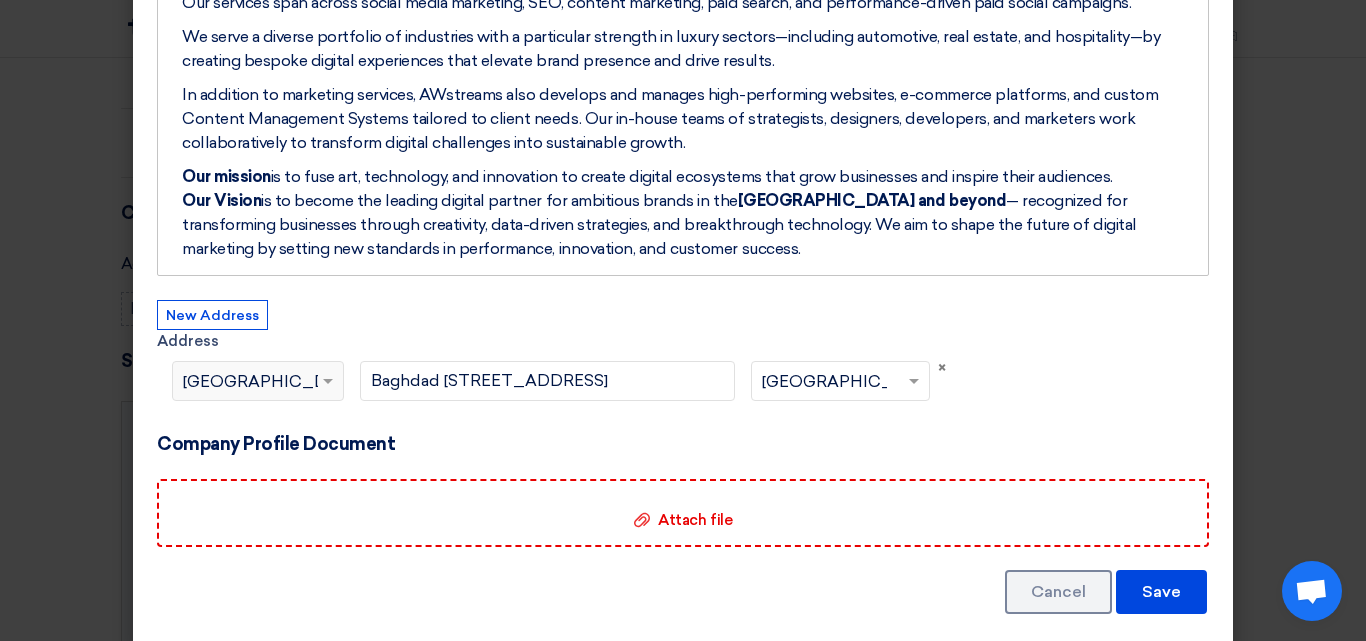 click on "Profile
Company Info
×
About Company
Rich Text Editor Bold (CTRL+B) Bold Italic (CTRL+I) Italic Bulleted List Bulleted List Numbered List Numbered List AWstreams  –  Strategic Digital Marketing & Innovation Partner Since [DATE] AWstreams  is a  full-service digital marketing agency with offices in [GEOGRAPHIC_DATA], [GEOGRAPHIC_DATA], and [GEOGRAPHIC_DATA]. Since [DATE] , we have been empowering businesses across the region by delivering cutting-edge marketing solutions, with a strong focus on measurable impact and client success. With over a decade of experience, we specialize in crafting and executing 360° marketing strategies that blend creativity, data, and technology. Our services span across social media marketing, SEO, content marketing, paid search, and performance-driven paid social campaigns. Our mission  Our Vision
×" 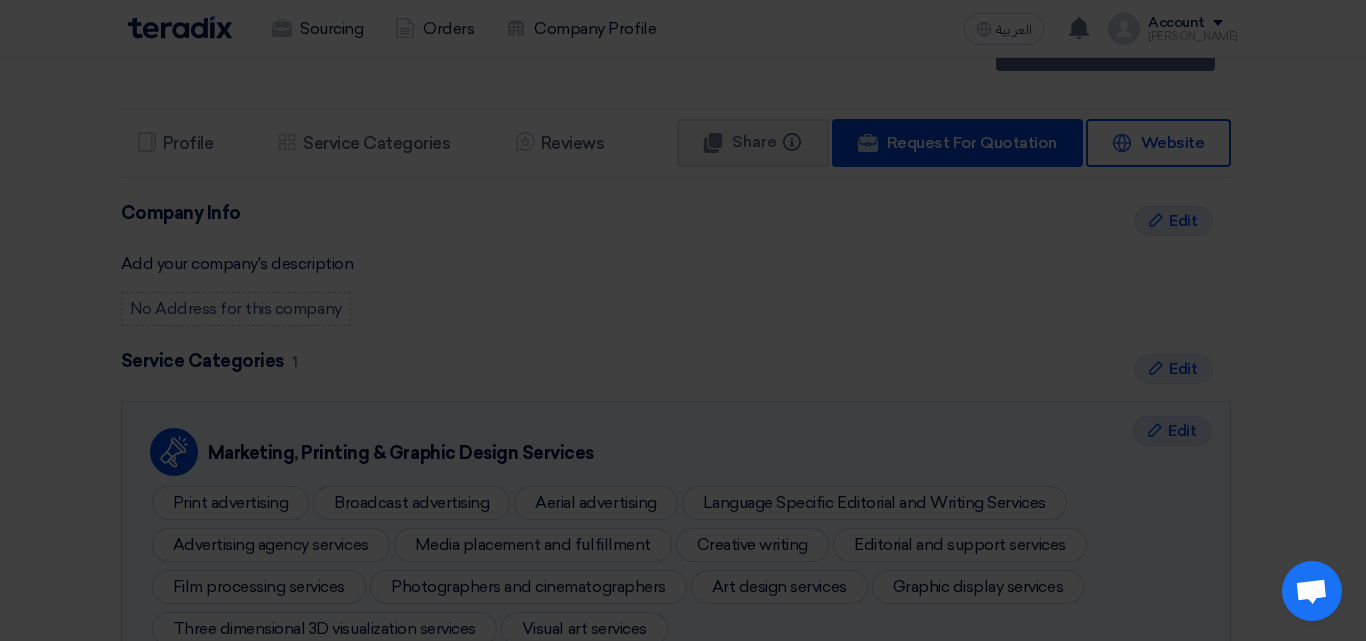 click on "Profile
Company Info
×
About Company
Rich Text Editor Bold (CTRL+B) Bold Italic (CTRL+I) Italic Bulleted List Bulleted List Numbered List Numbered List AWstreams  –  Strategic Digital Marketing & Innovation Partner Since [DATE] AWstreams  is a  full-service digital marketing agency with offices in [GEOGRAPHIC_DATA], [GEOGRAPHIC_DATA], and [GEOGRAPHIC_DATA]. Since [DATE] , we have been empowering businesses across the region by delivering cutting-edge marketing solutions, with a strong focus on measurable impact and client success. With over a decade of experience, we specialize in crafting and executing 360° marketing strategies that blend creativity, data, and technology. Our services span across social media marketing, SEO, content marketing, paid search, and performance-driven paid social campaigns. Our mission  Our Vision
×" 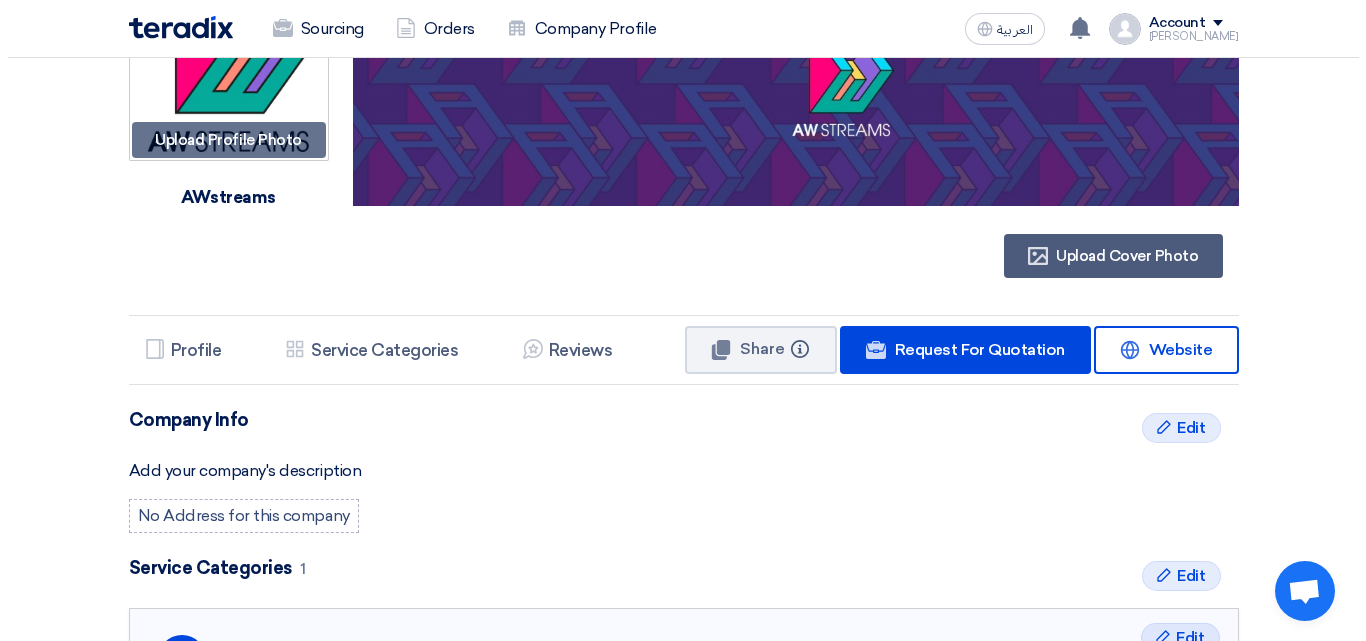 scroll, scrollTop: 400, scrollLeft: 0, axis: vertical 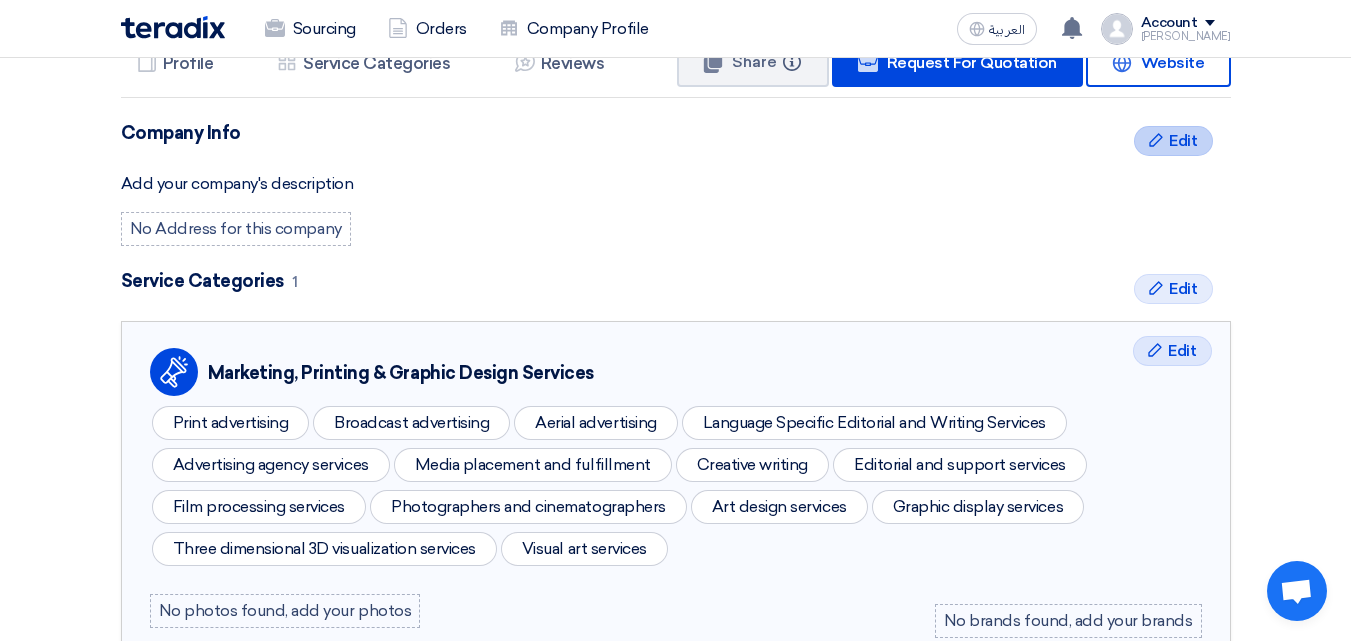 click on "Edit" 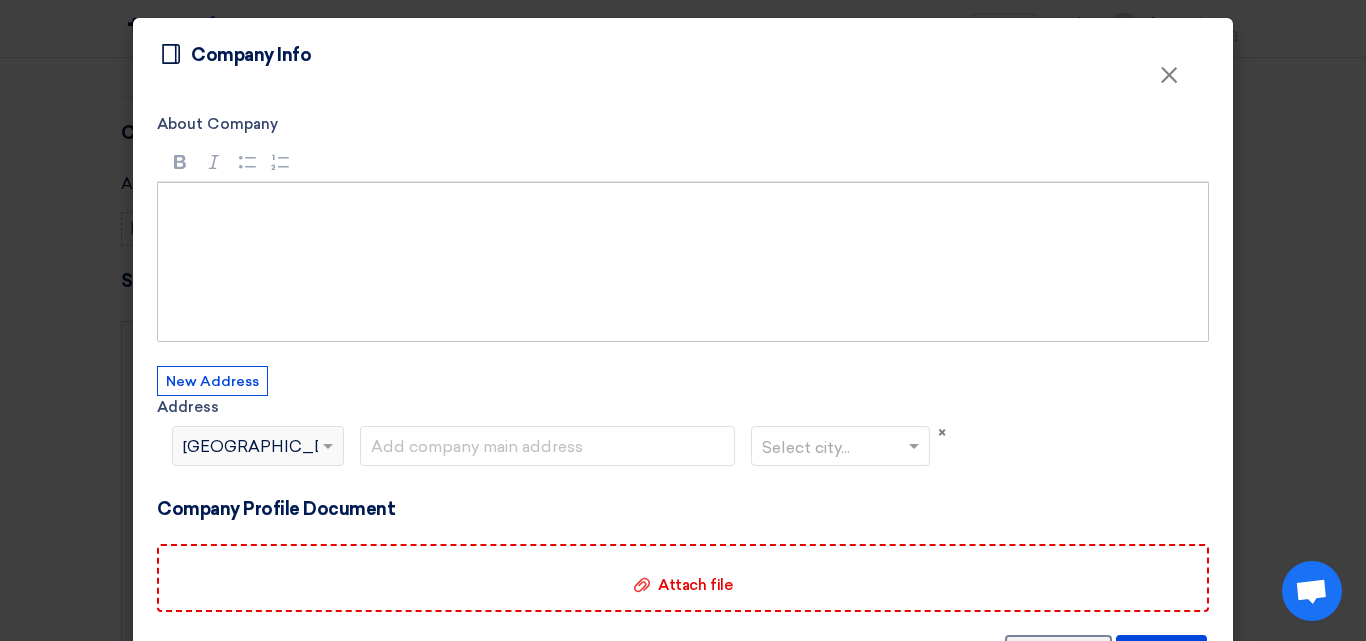 click at bounding box center [690, 209] 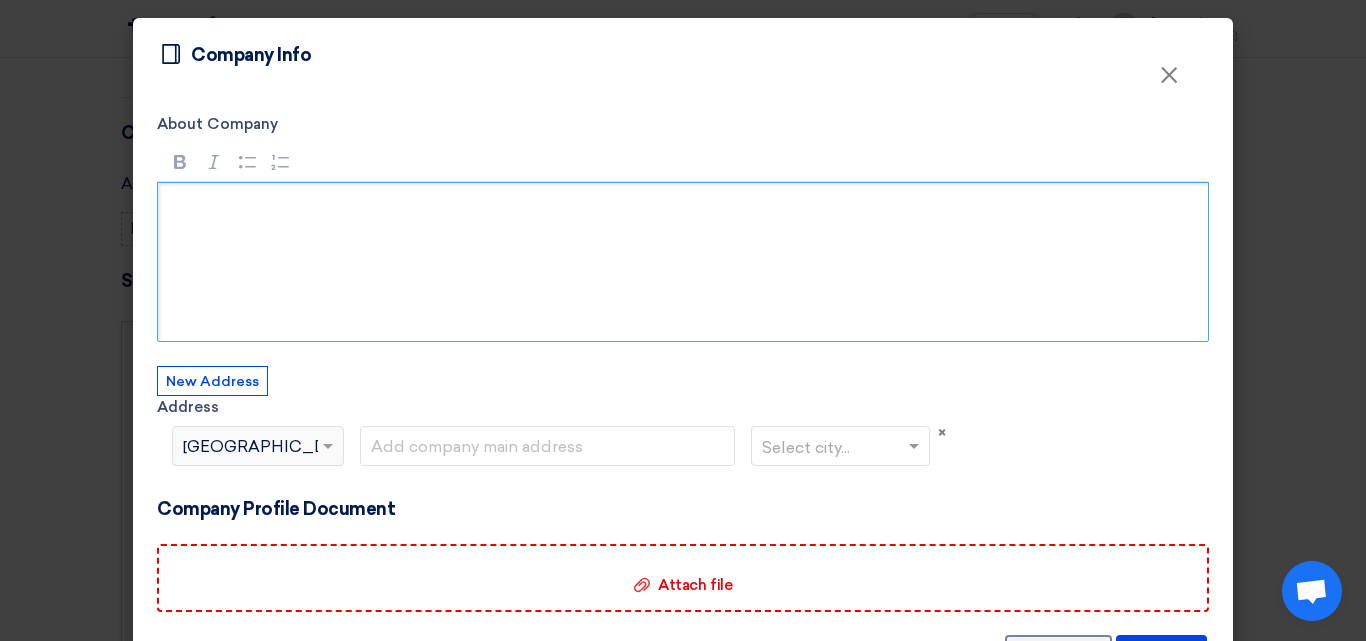 click at bounding box center (683, 262) 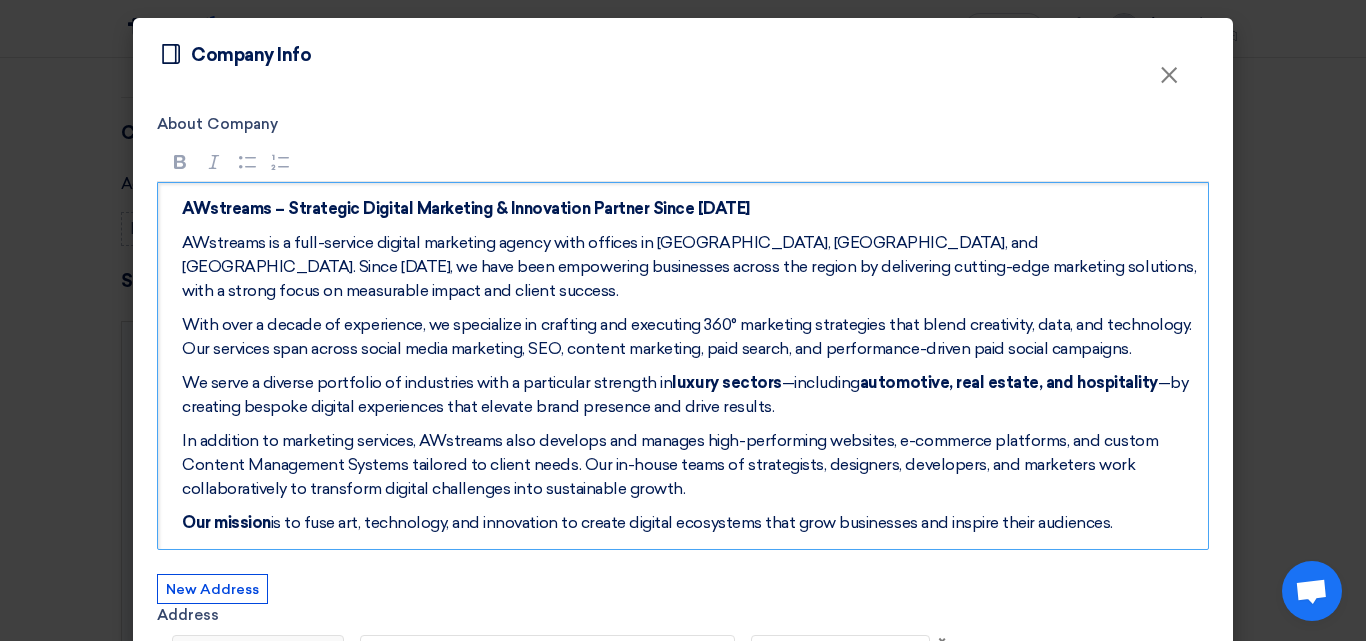 click on "AWstreams is a full-service digital marketing agency with offices in [GEOGRAPHIC_DATA], [GEOGRAPHIC_DATA], and [GEOGRAPHIC_DATA]. Since [DATE], we have been empowering businesses across the region by delivering cutting-edge marketing solutions, with a strong focus on measurable impact and client success." at bounding box center (690, 267) 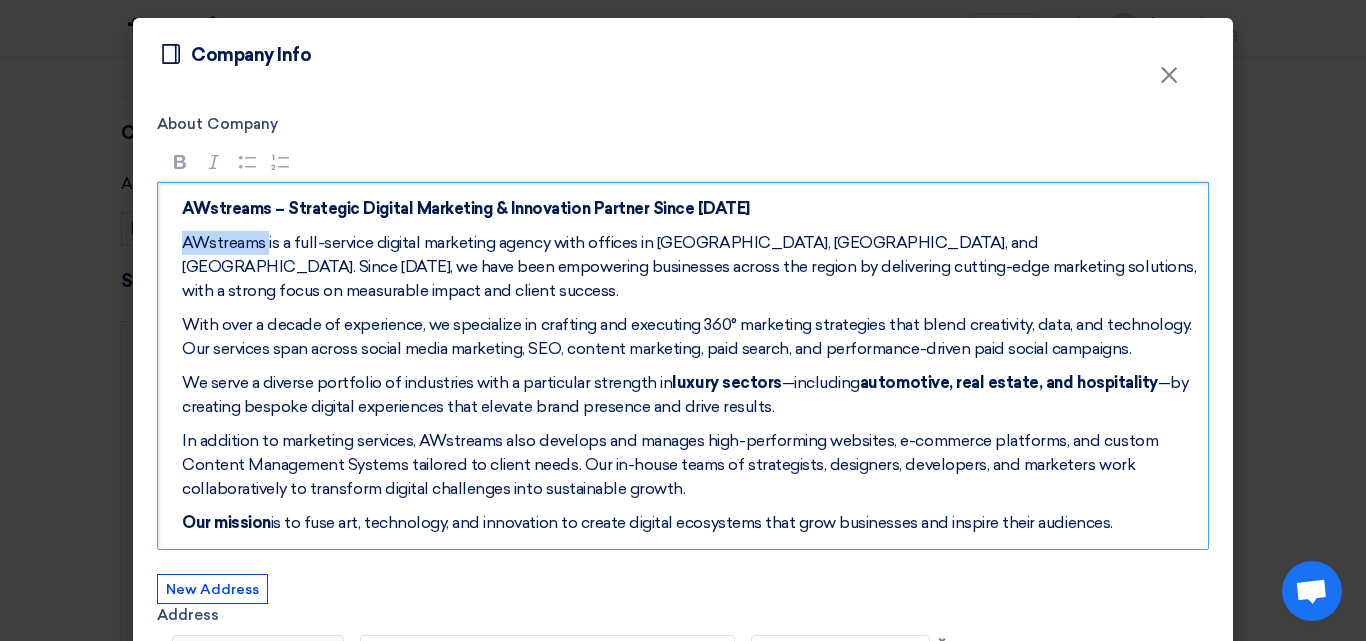 click on "AWstreams is a full-service digital marketing agency with offices in [GEOGRAPHIC_DATA], [GEOGRAPHIC_DATA], and [GEOGRAPHIC_DATA]. Since [DATE], we have been empowering businesses across the region by delivering cutting-edge marketing solutions, with a strong focus on measurable impact and client success." at bounding box center [690, 267] 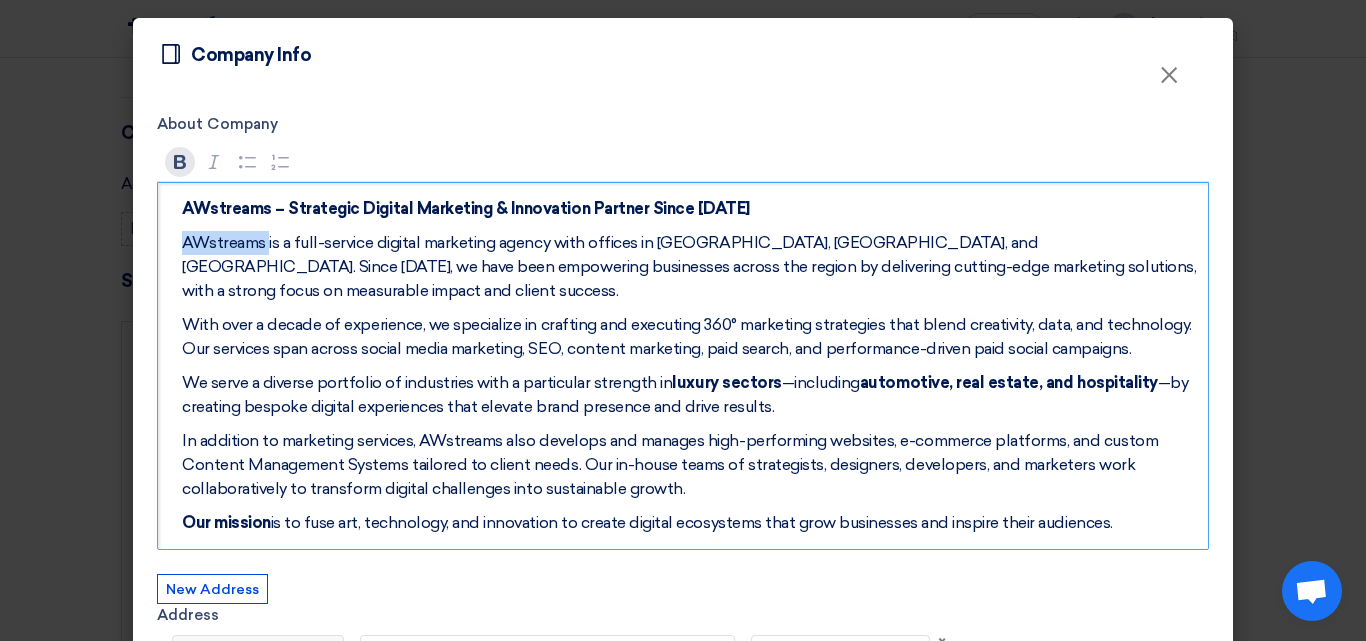 click 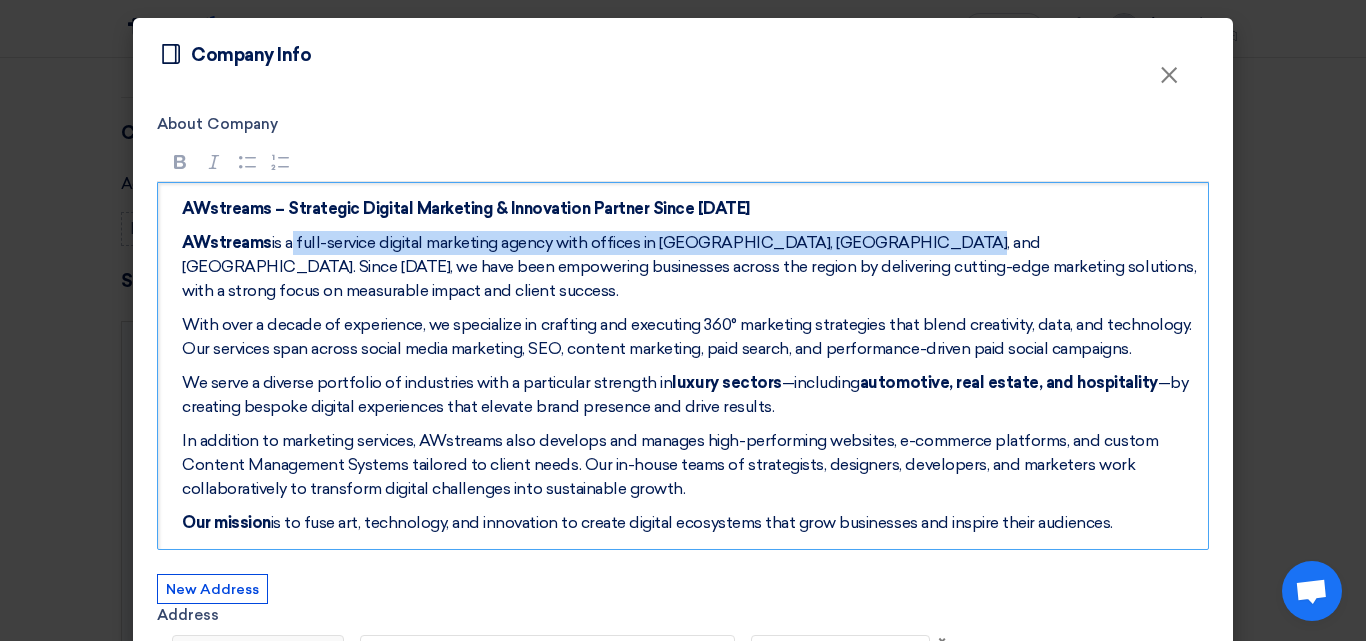 drag, startPoint x: 353, startPoint y: 248, endPoint x: 909, endPoint y: 241, distance: 556.04407 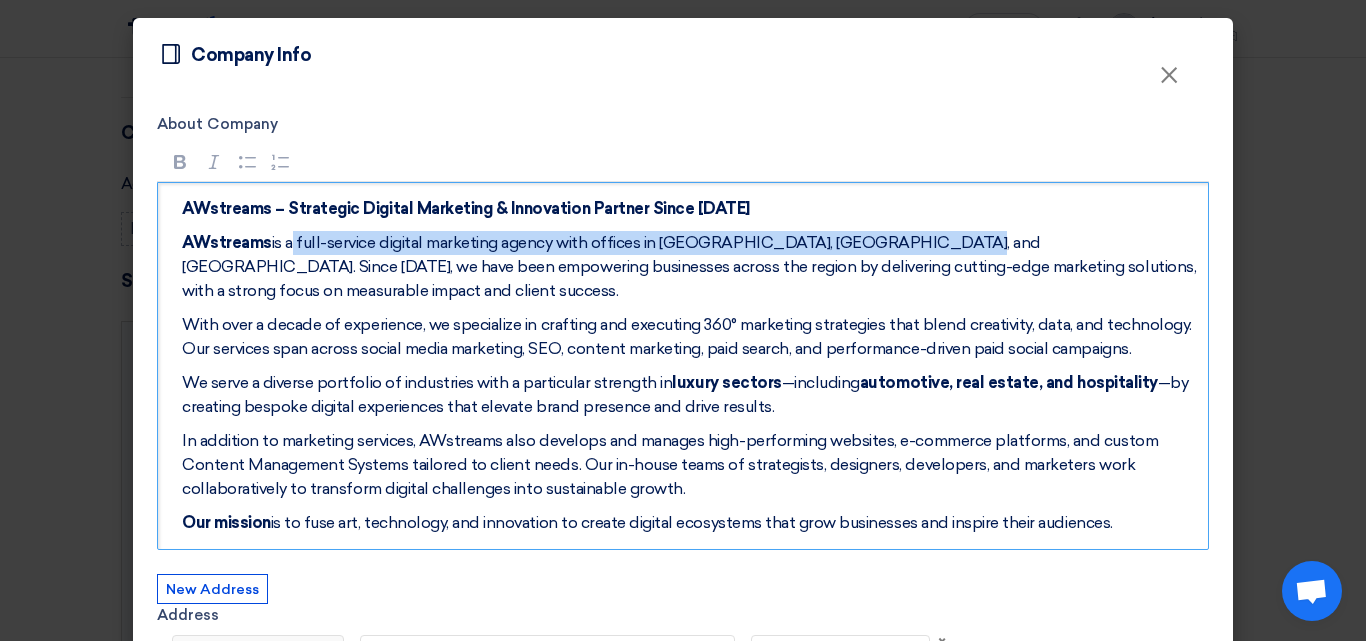 click on "AWstreams  is a full-service digital marketing agency with offices in [GEOGRAPHIC_DATA], [GEOGRAPHIC_DATA], and [GEOGRAPHIC_DATA]. Since [DATE], we have been empowering businesses across the region by delivering cutting-edge marketing solutions, with a strong focus on measurable impact and client success." at bounding box center (690, 267) 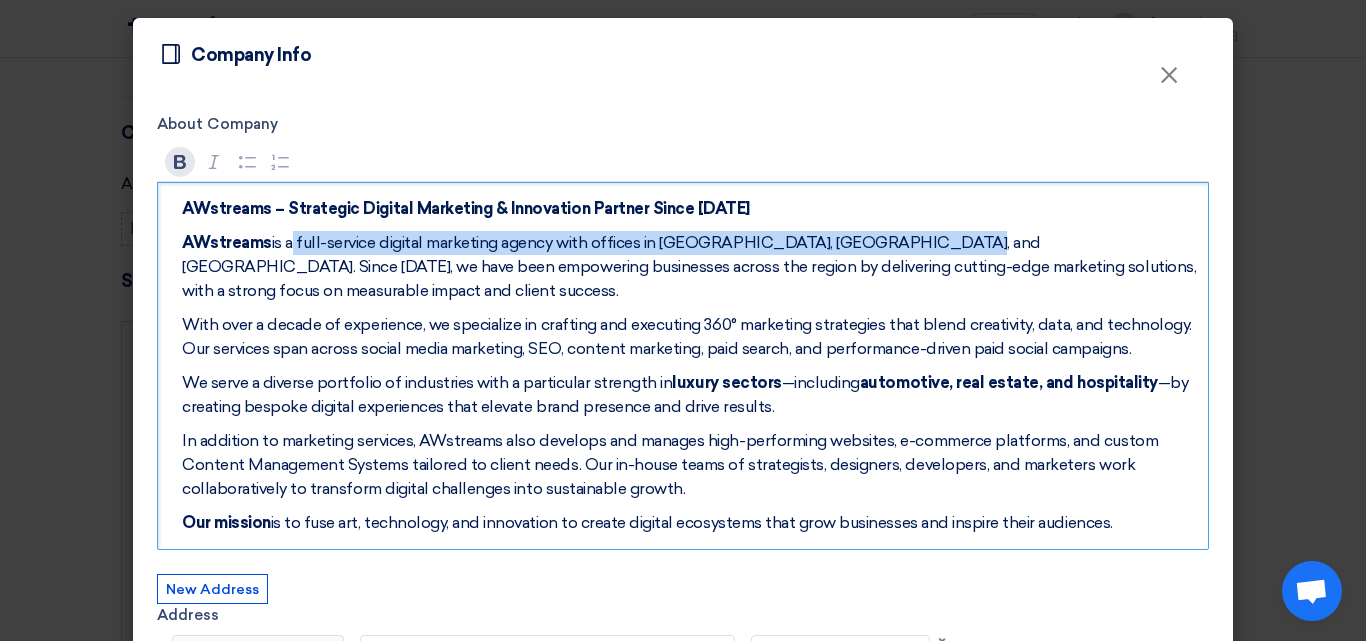 click 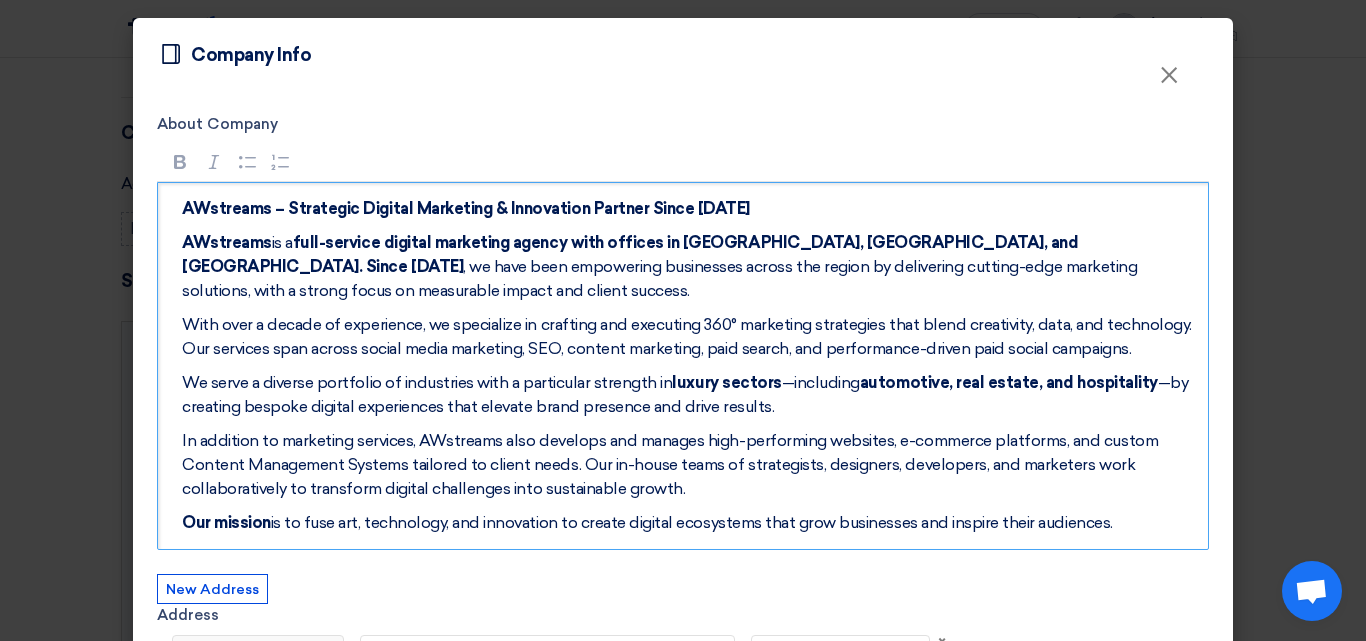 click on "With over a decade of experience, we specialize in crafting and executing 360° marketing strategies that blend creativity, data, and technology. Our services span across social media marketing, SEO, content marketing, paid search, and performance-driven paid social campaigns." at bounding box center [690, 337] 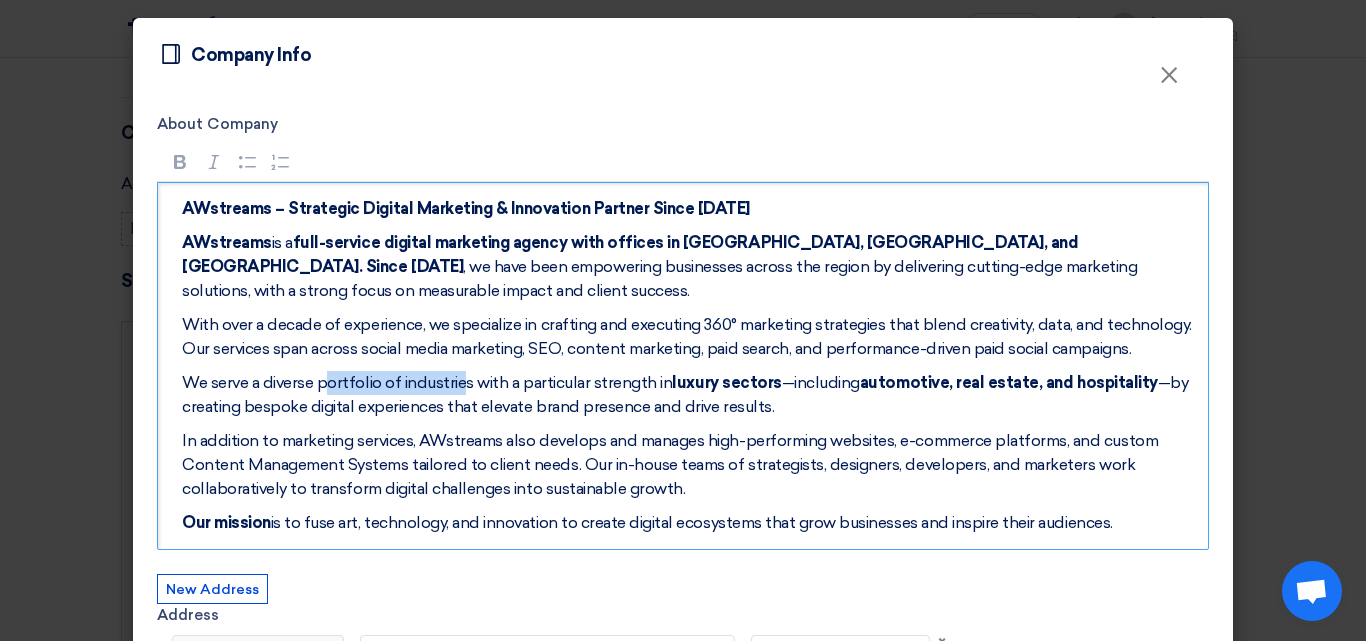 drag, startPoint x: 318, startPoint y: 353, endPoint x: 453, endPoint y: 360, distance: 135.18137 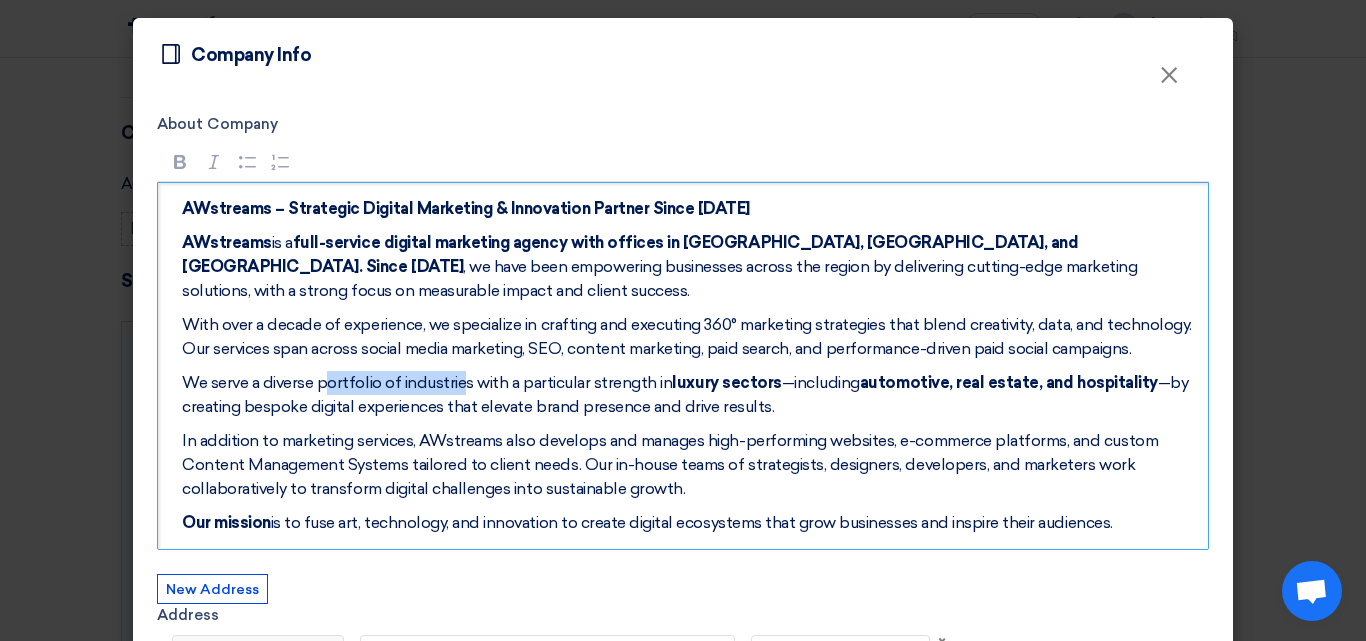 click on "We serve a diverse portfolio of industries with a particular strength in  luxury sectors —including  automotive, real estate, and hospitality —by creating bespoke digital experiences that elevate brand presence and drive results." at bounding box center (690, 395) 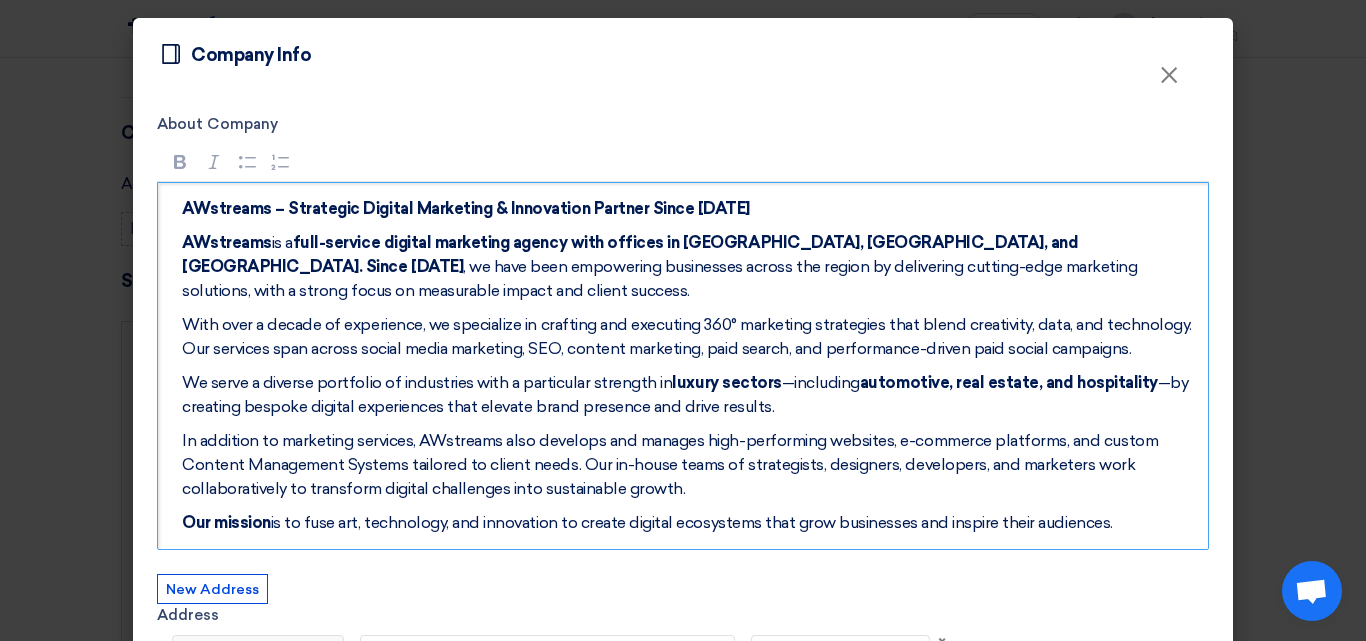 click on "Our mission  is to fuse art, technology, and innovation to create digital ecosystems that grow businesses and inspire their audiences." at bounding box center (690, 523) 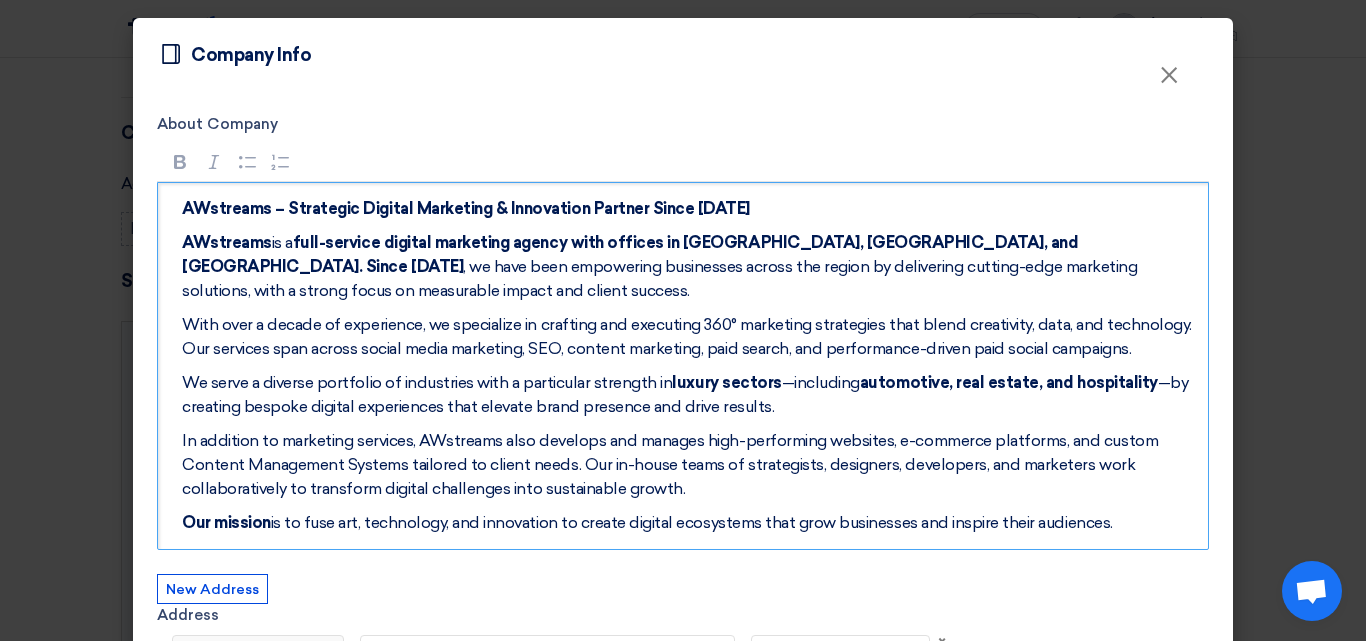 click on "In addition to marketing services, AWstreams also develops and manages high-performing websites, e-commerce platforms, and custom Content Management Systems tailored to client needs. Our in-house teams of strategists, designers, developers, and marketers work collaboratively to transform digital challenges into sustainable growth." at bounding box center (690, 465) 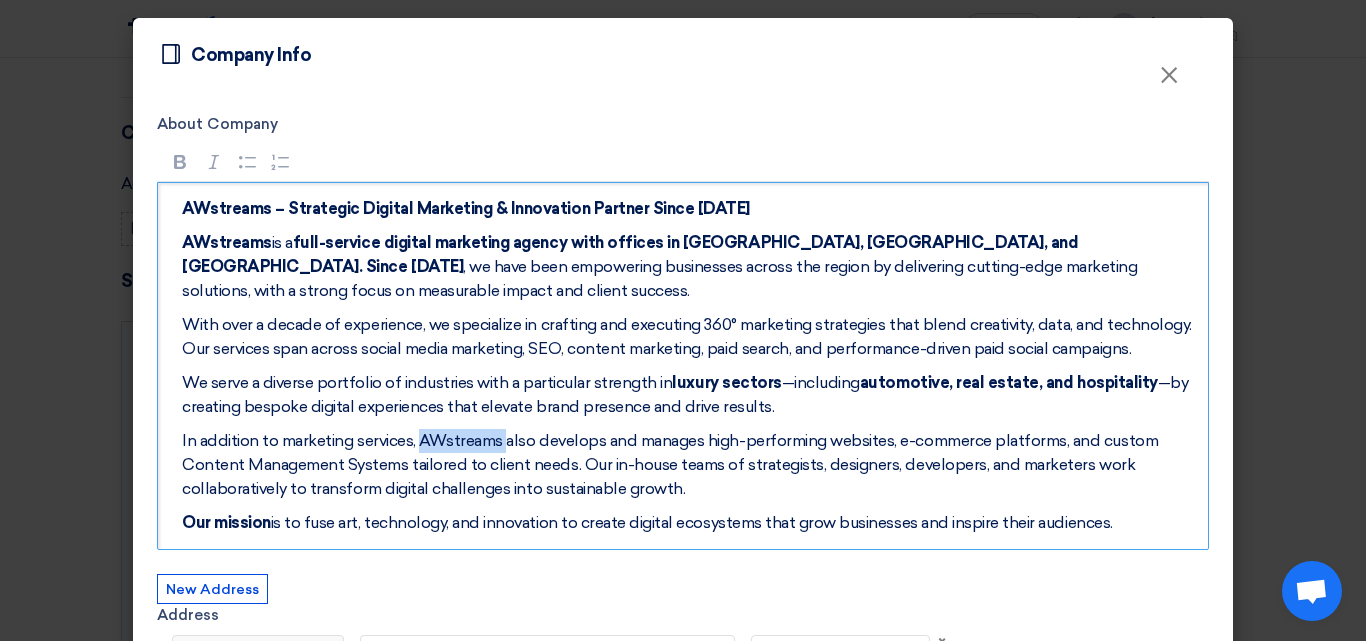 click on "In addition to marketing services, AWstreams also develops and manages high-performing websites, e-commerce platforms, and custom Content Management Systems tailored to client needs. Our in-house teams of strategists, designers, developers, and marketers work collaboratively to transform digital challenges into sustainable growth." at bounding box center (690, 465) 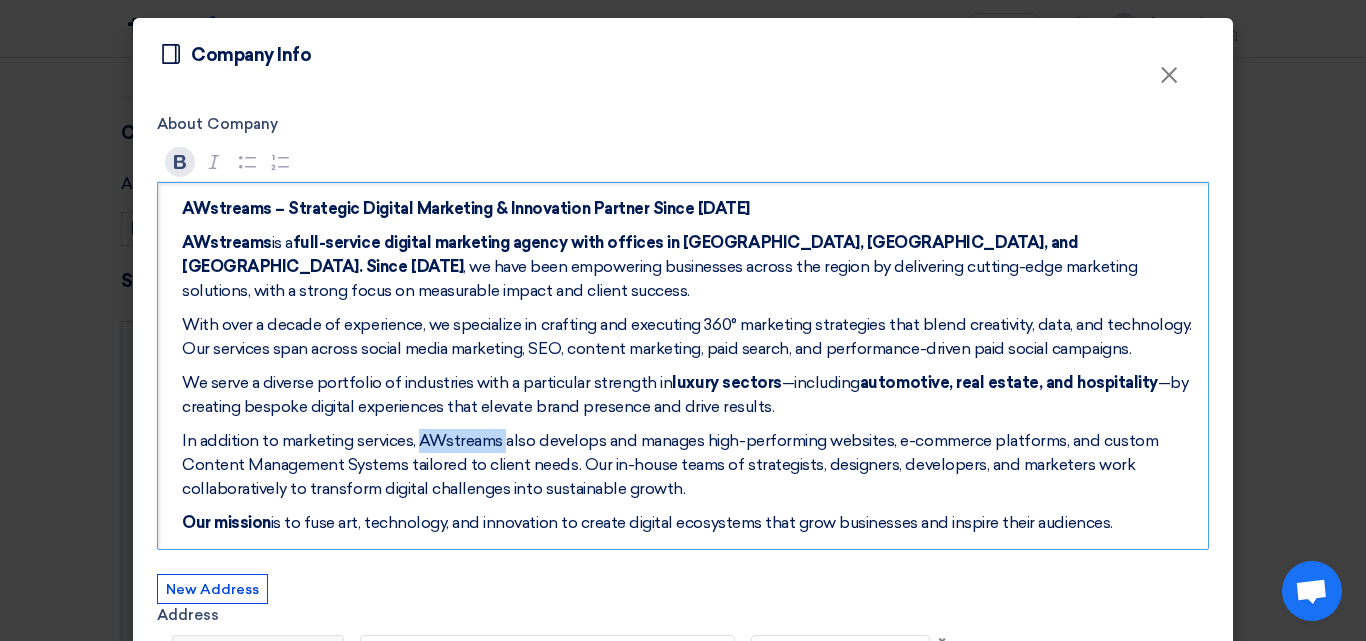 click 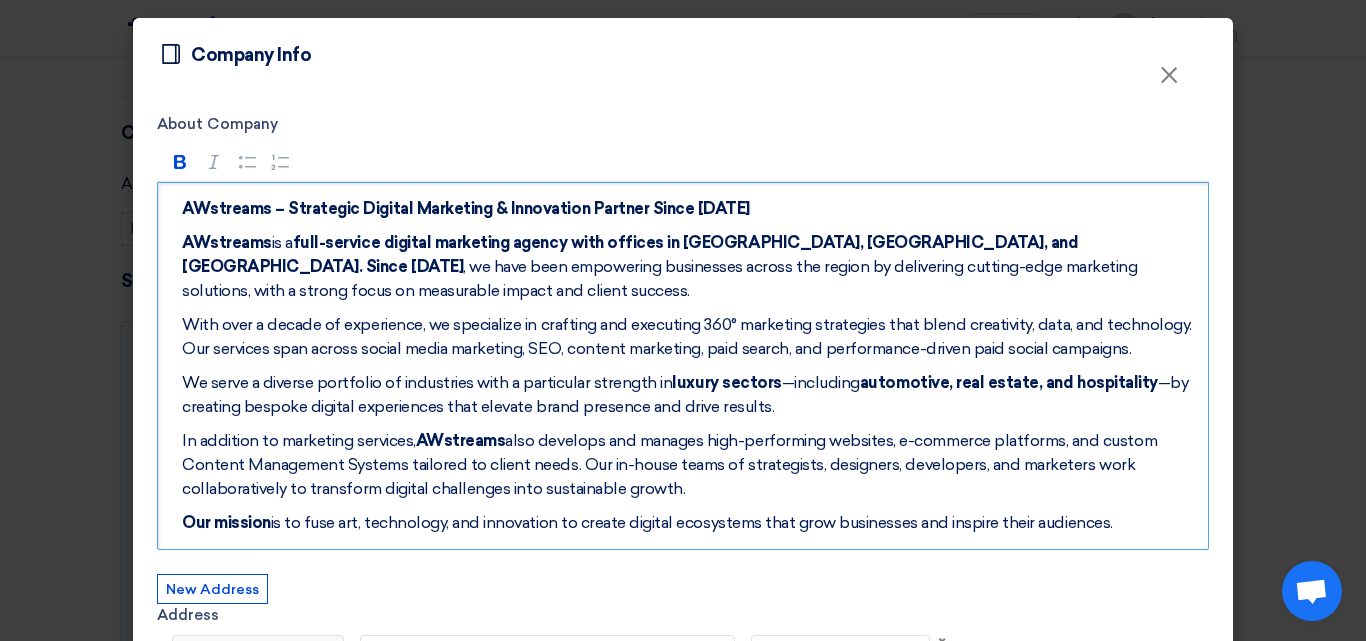 click on "In addition to marketing services,  AWstreams  also develops and manages high-performing websites, e-commerce platforms, and custom Content Management Systems tailored to client needs. Our in-house teams of strategists, designers, developers, and marketers work collaboratively to transform digital challenges into sustainable growth." at bounding box center (690, 465) 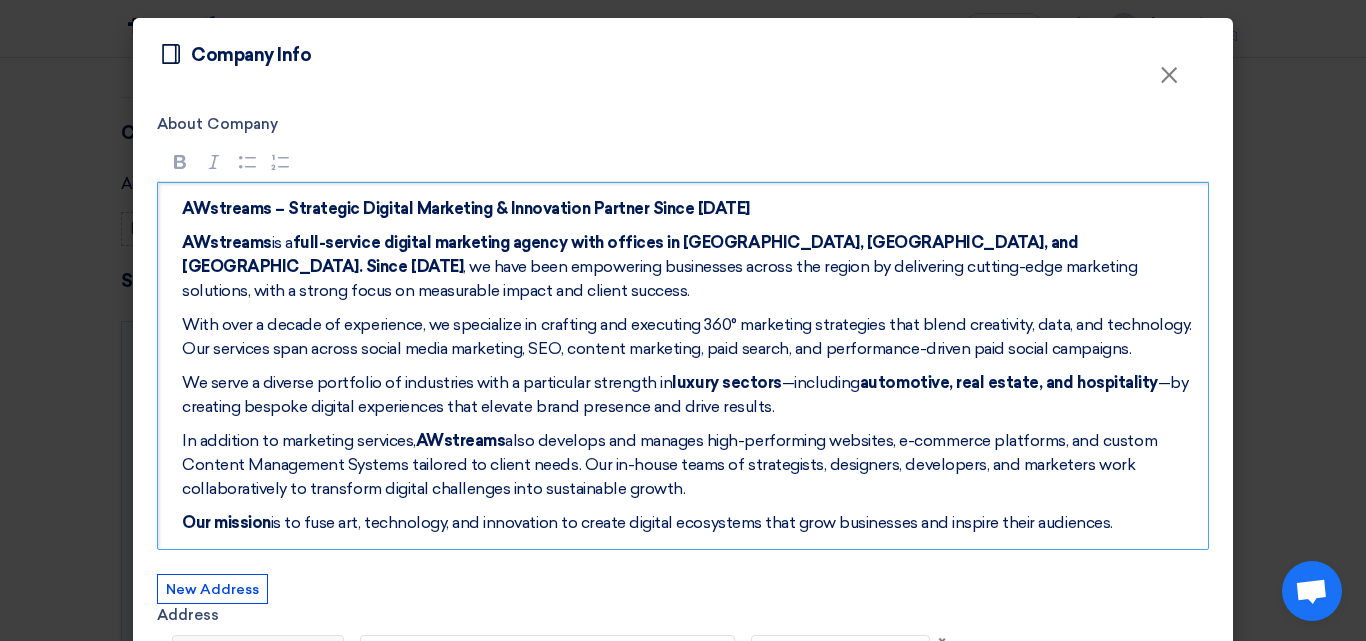 click on "AWstreams – Strategic Digital Marketing & Innovation Partner Since [DATE] AWstreams  is a  full-service digital marketing agency with offices in [GEOGRAPHIC_DATA], [GEOGRAPHIC_DATA], and [GEOGRAPHIC_DATA]. Since [DATE] , we have been empowering businesses across the region by delivering cutting-edge marketing solutions, with a strong focus on measurable impact and client success. With over a decade of experience, we specialize in crafting and executing 360° marketing strategies that blend creativity, data, and technology. Our services span across social media marketing, SEO, content marketing, paid search, and performance-driven paid social campaigns. We serve a diverse portfolio of industries with a particular strength in  luxury sectors —including  automotive, real estate, and hospitality —by creating bespoke digital experiences that elevate brand presence and drive results. In addition to marketing services,  AWstreams  Our mission" at bounding box center (683, 366) 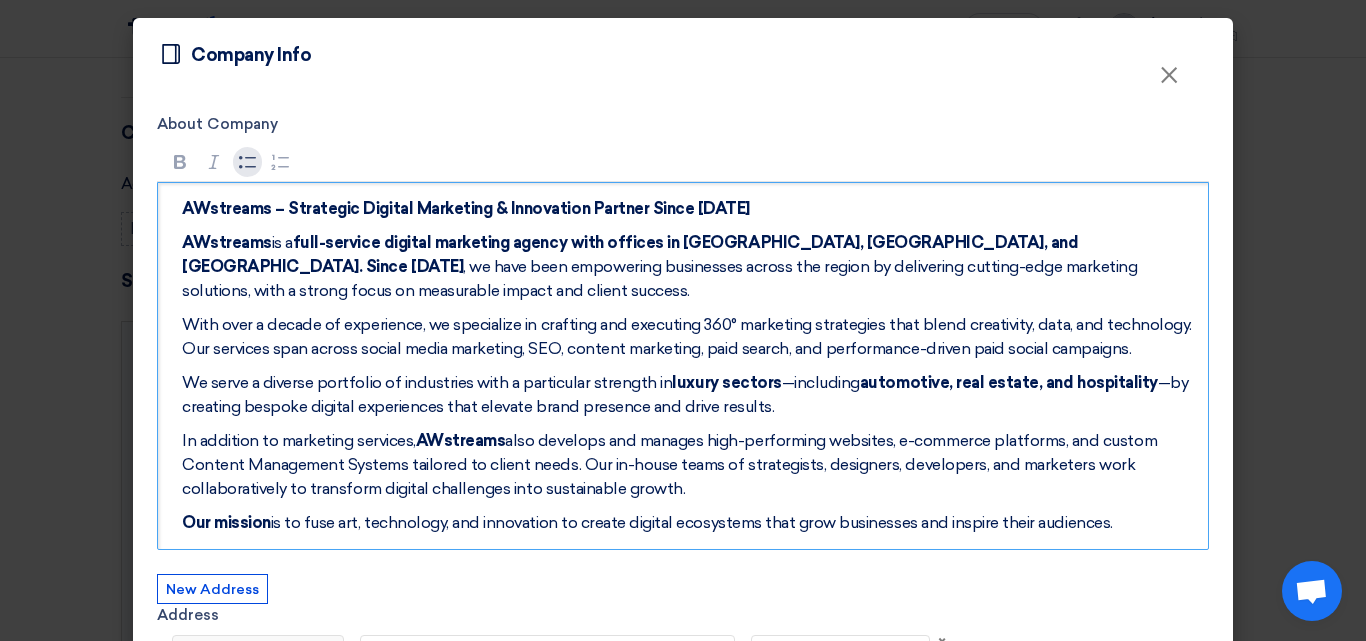 click on "Bulleted List Bulleted List" at bounding box center (248, 162) 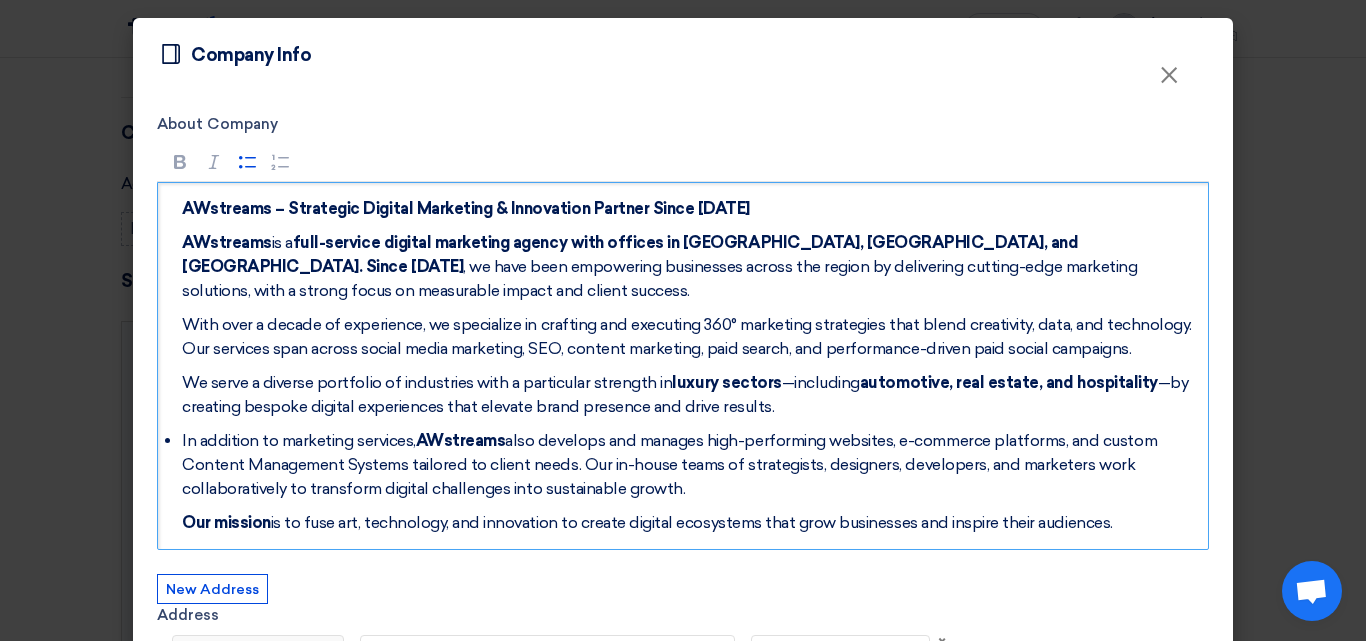 click on "In addition to marketing services,  AWstreams  also develops and manages high-performing websites, e-commerce platforms, and custom Content Management Systems tailored to client needs. Our in-house teams of strategists, designers, developers, and marketers work collaboratively to transform digital challenges into sustainable growth." at bounding box center [690, 465] 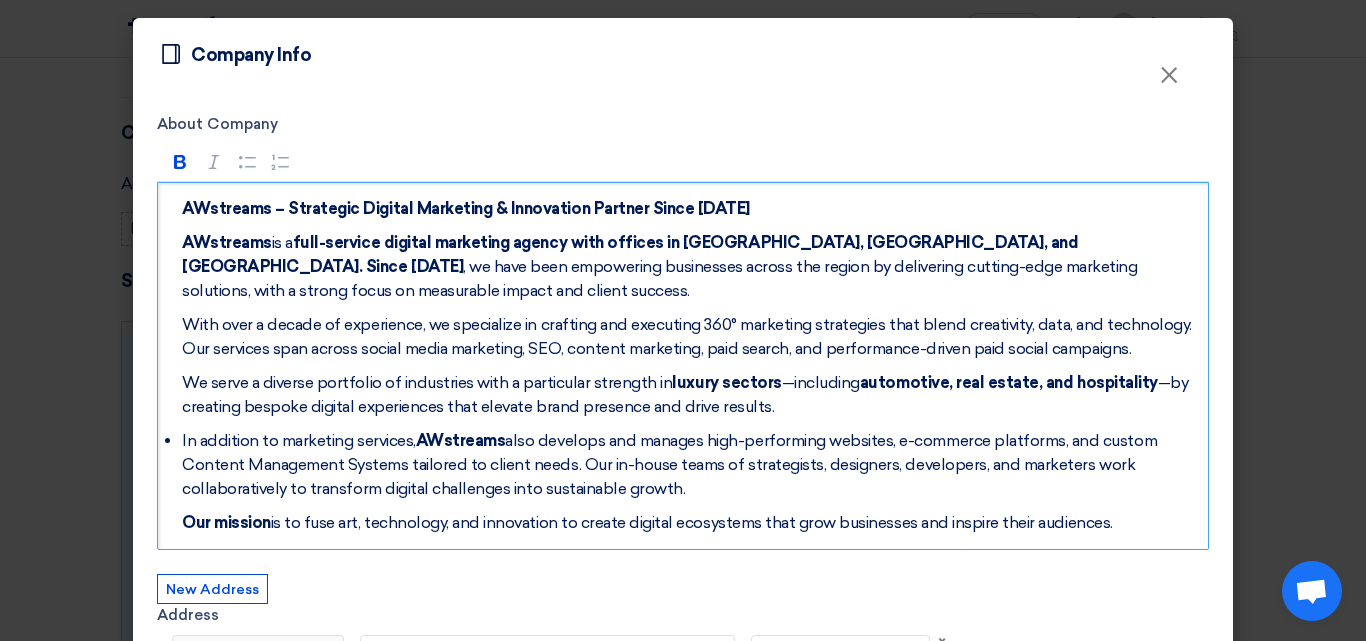 click on "Bold (CTRL+B) Bold Italic (CTRL+I) Italic Bulleted List Bulleted List Numbered List Numbered List" at bounding box center [683, 162] 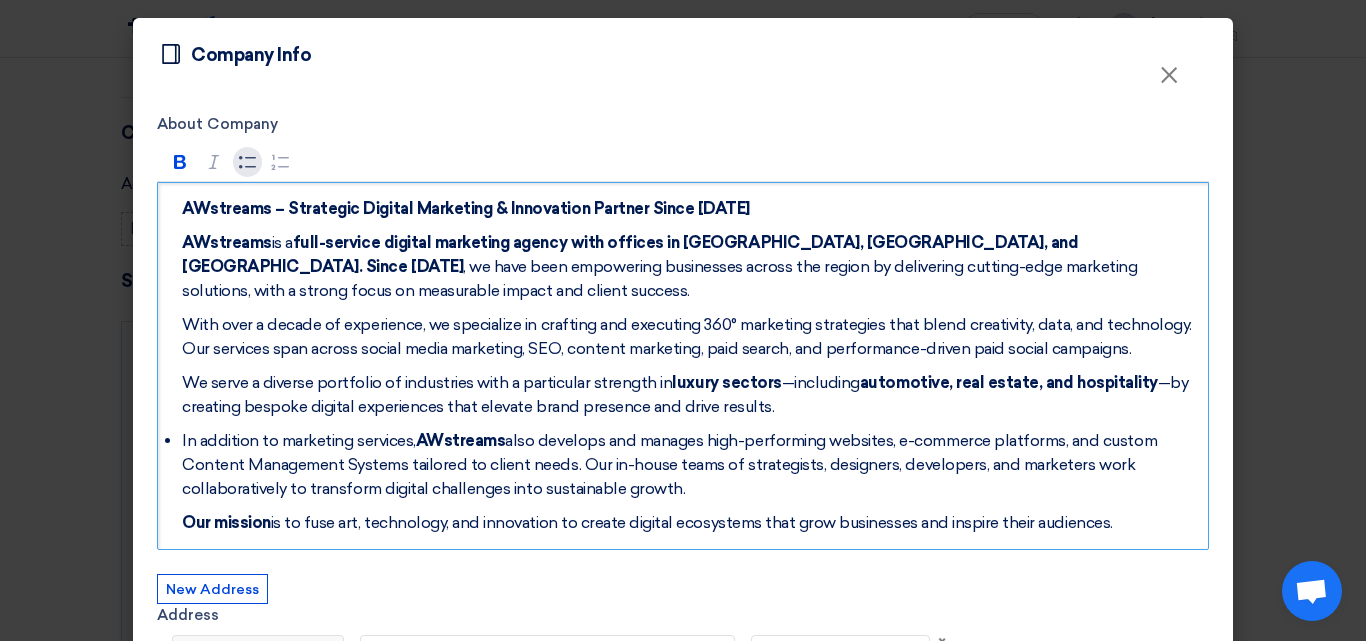 click on "Bulleted List Bulleted List" at bounding box center (248, 162) 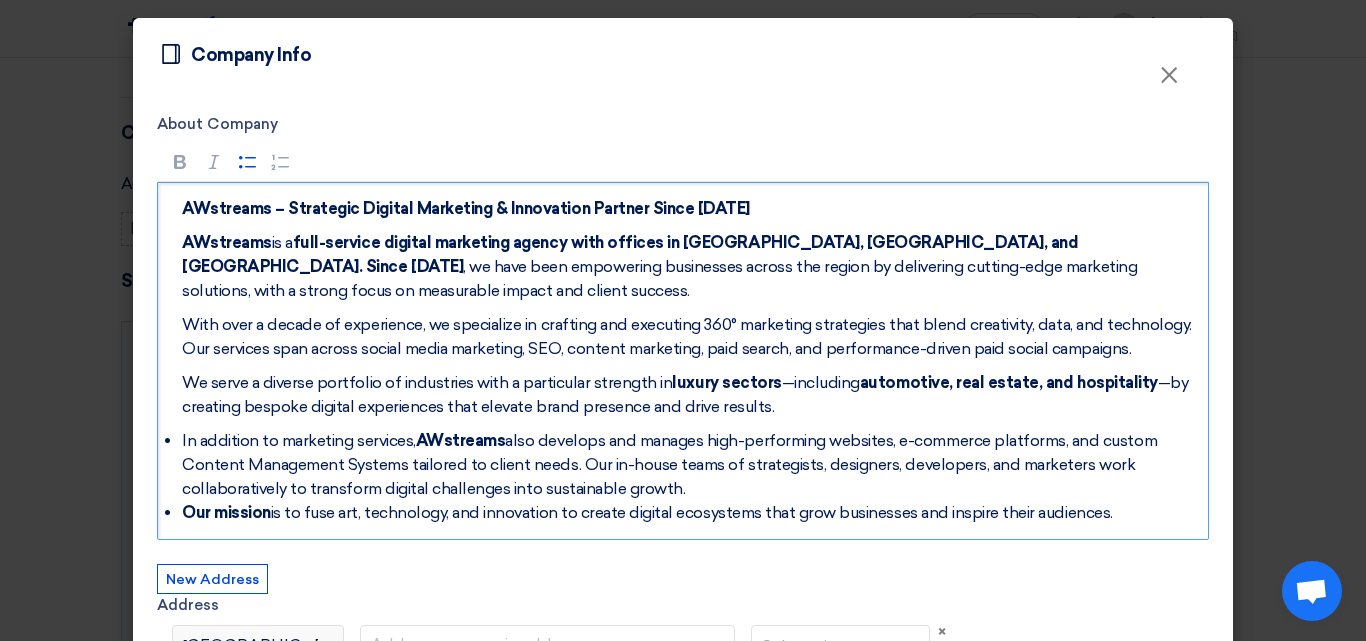 click on "Our mission  is to fuse art, technology, and innovation to create digital ecosystems that grow businesses and inspire their audiences." at bounding box center (690, 513) 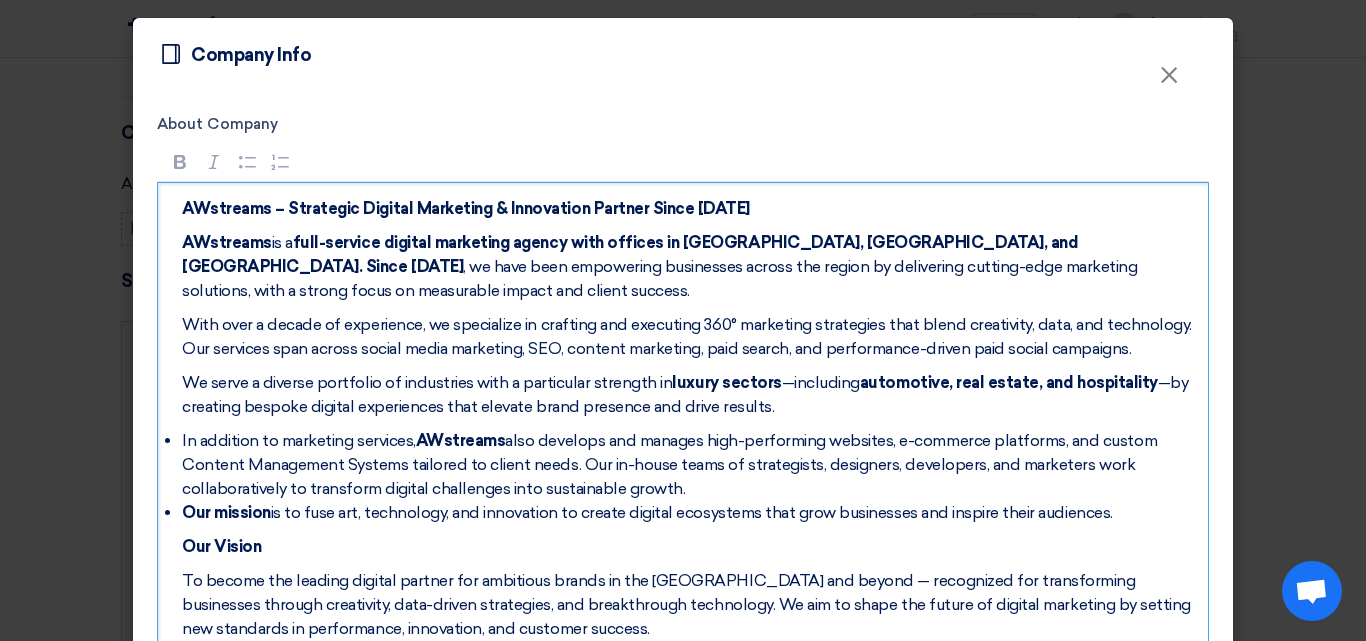 click on "To become the leading digital partner for ambitious brands in the [GEOGRAPHIC_DATA] and beyond — recognized for transforming businesses through creativity, data-driven strategies, and breakthrough technology. We aim to shape the future of digital marketing by setting new standards in performance, innovation, and customer success." at bounding box center [690, 605] 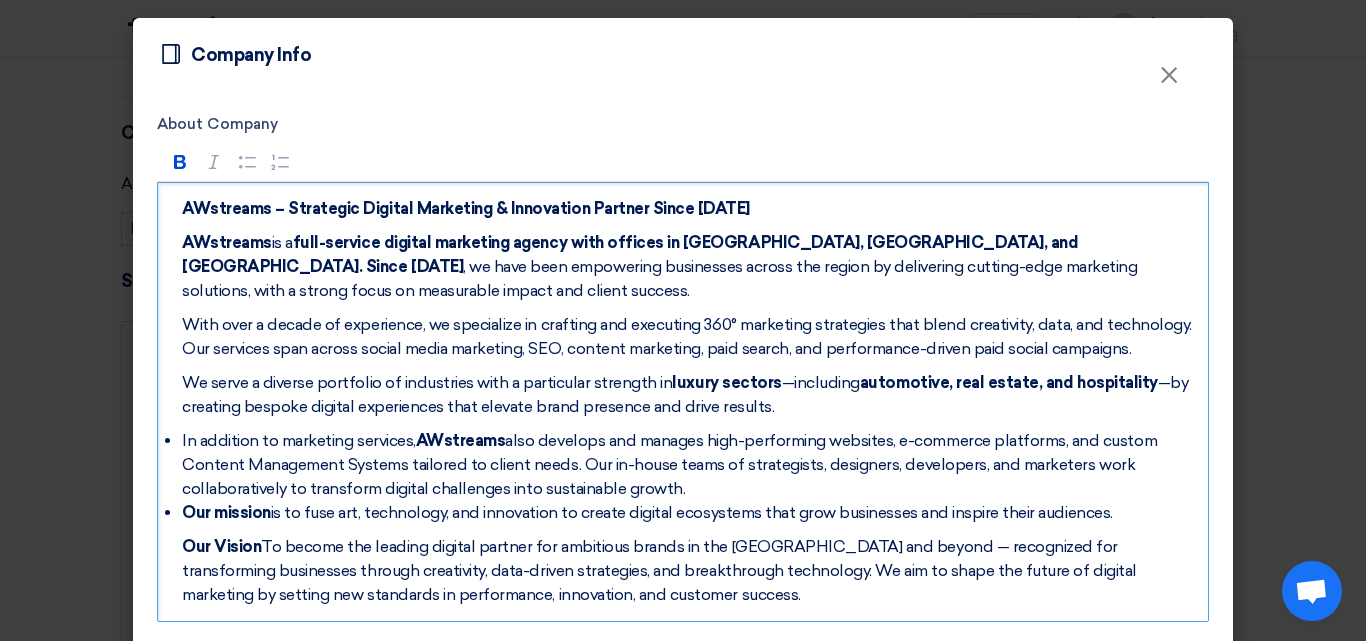 type 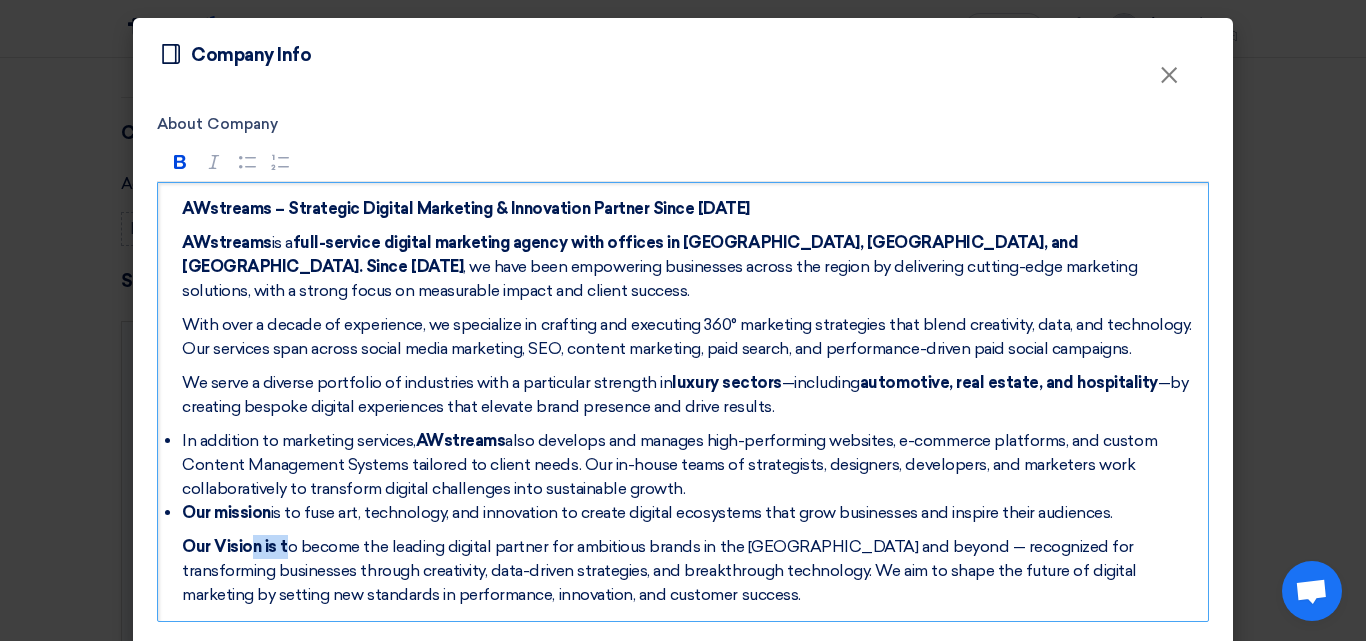 drag, startPoint x: 248, startPoint y: 521, endPoint x: 277, endPoint y: 527, distance: 29.614185 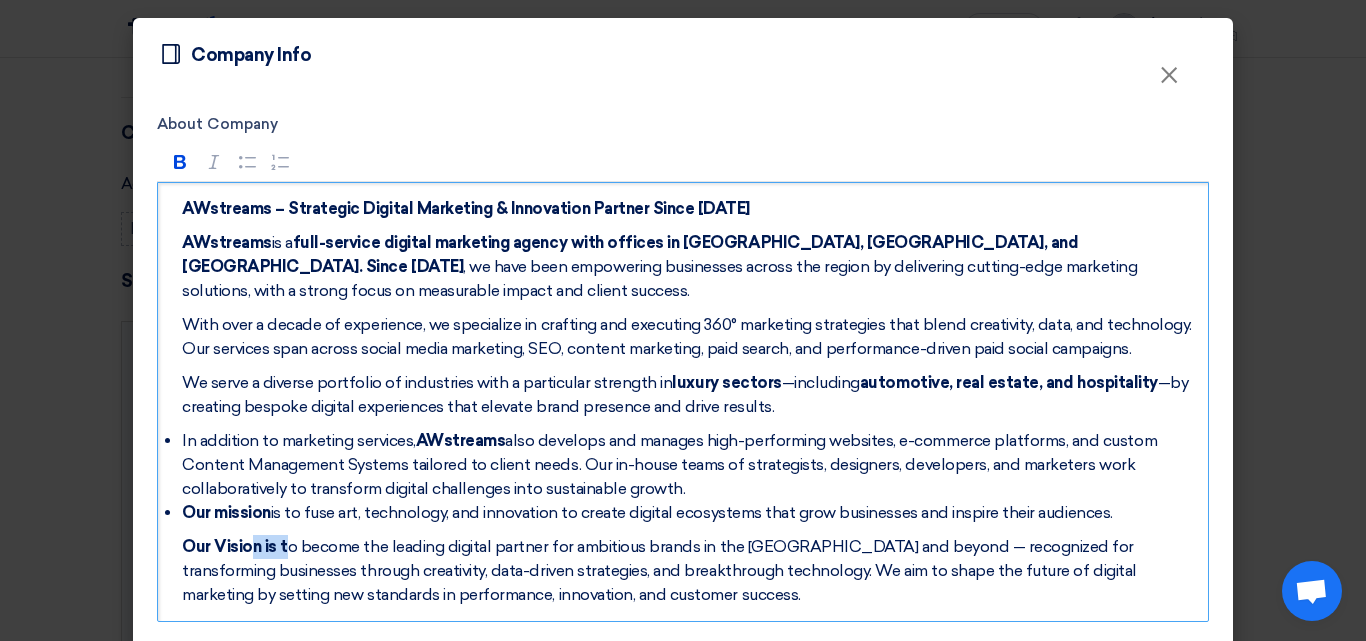 click on "Our Vision is t o become the leading digital partner for ambitious brands in the [GEOGRAPHIC_DATA] and beyond — recognized for transforming businesses through creativity, data-driven strategies, and breakthrough technology. We aim to shape the future of digital marketing by setting new standards in performance, innovation, and customer success." at bounding box center [690, 571] 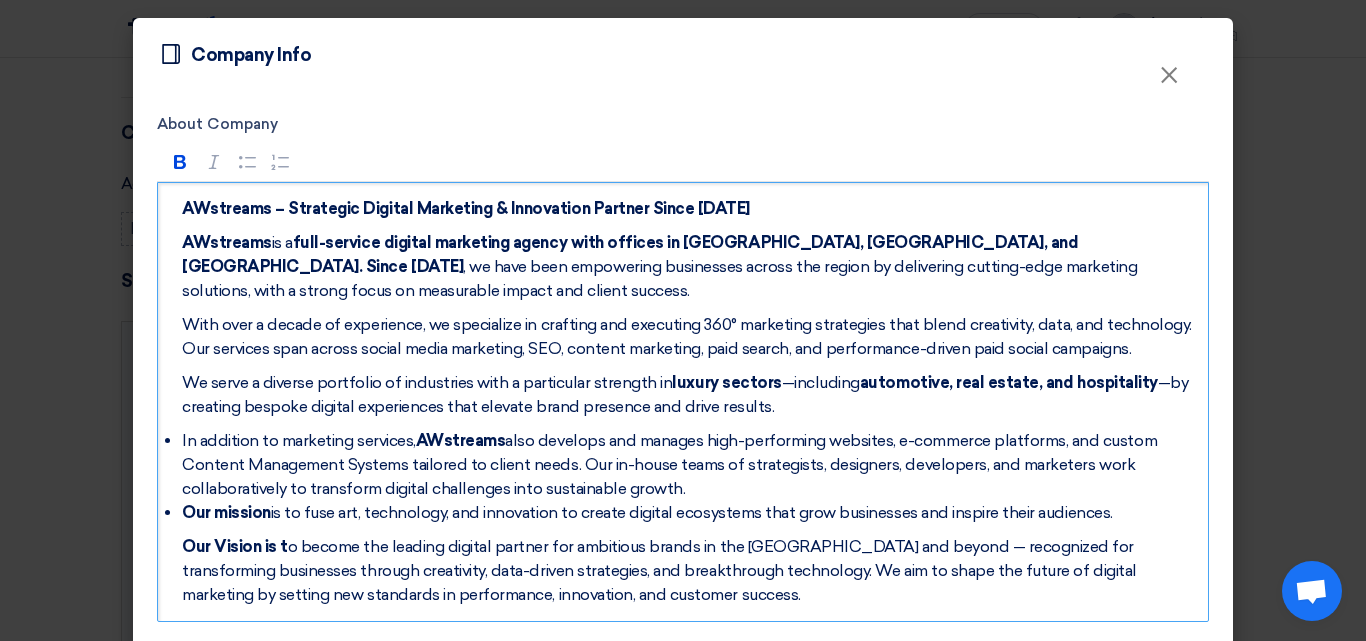 click on "Our Vision is t o become the leading digital partner for ambitious brands in the [GEOGRAPHIC_DATA] and beyond — recognized for transforming businesses through creativity, data-driven strategies, and breakthrough technology. We aim to shape the future of digital marketing by setting new standards in performance, innovation, and customer success." at bounding box center (690, 571) 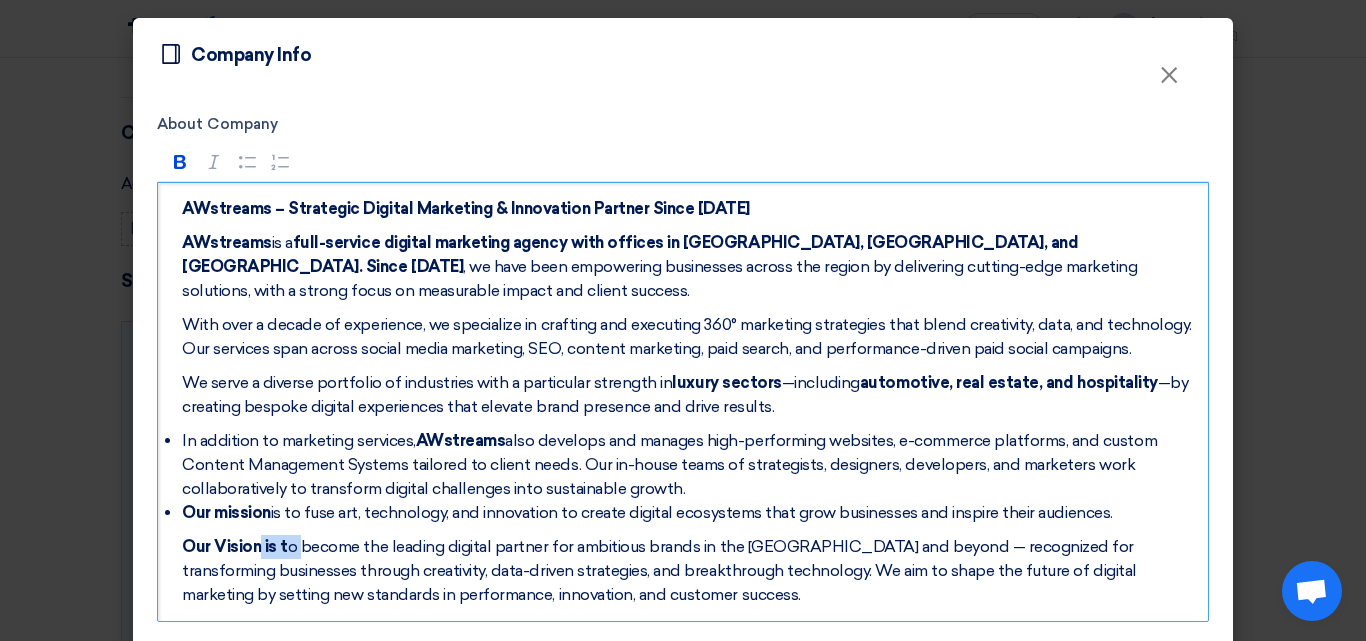 drag, startPoint x: 282, startPoint y: 526, endPoint x: 251, endPoint y: 525, distance: 31.016125 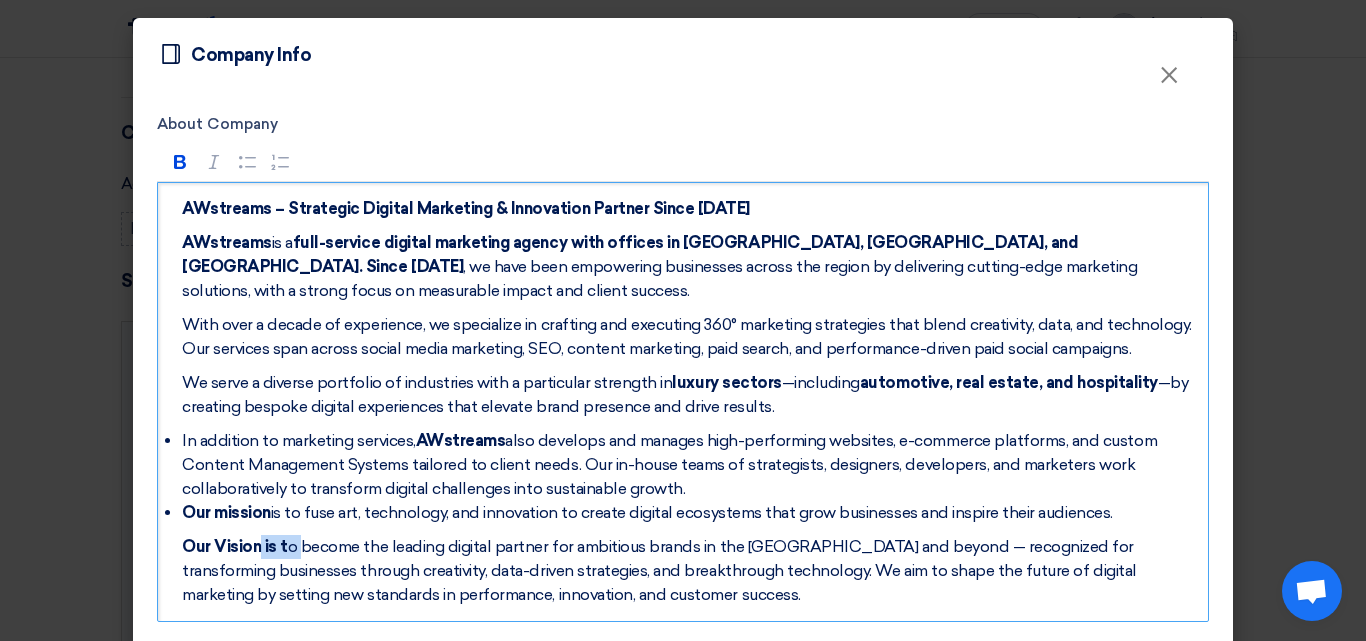 click on "Our Vision is t o become the leading digital partner for ambitious brands in the [GEOGRAPHIC_DATA] and beyond — recognized for transforming businesses through creativity, data-driven strategies, and breakthrough technology. We aim to shape the future of digital marketing by setting new standards in performance, innovation, and customer success." at bounding box center [690, 571] 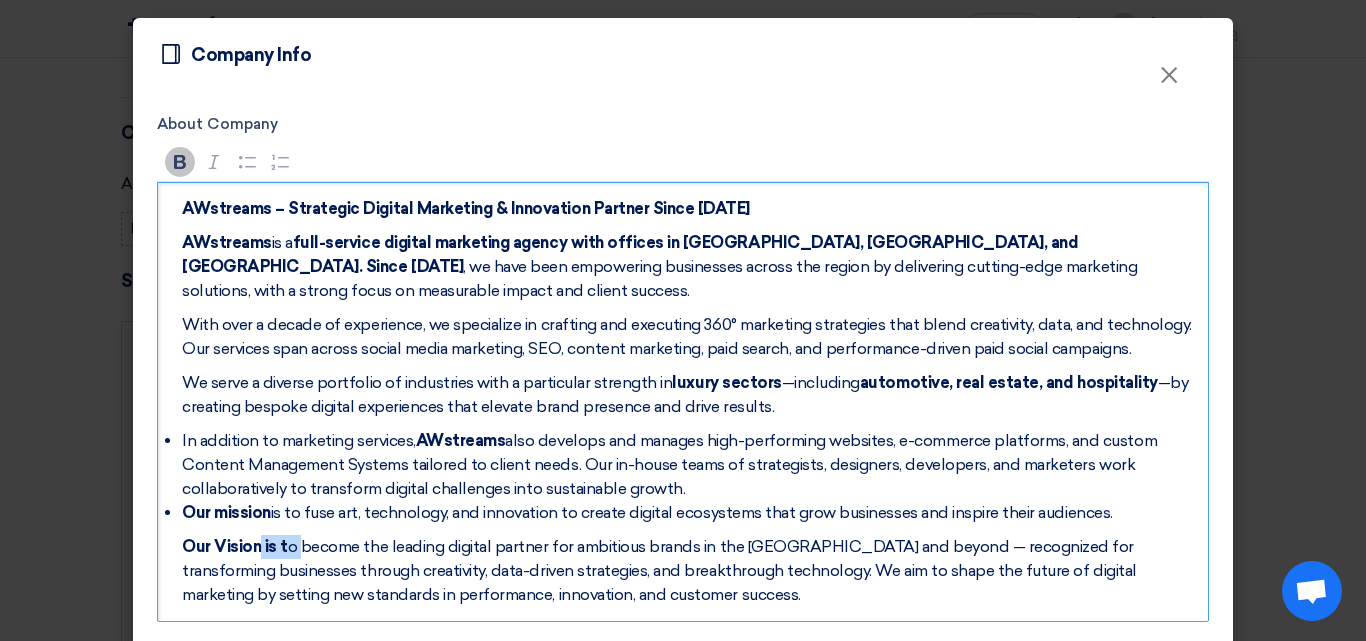click 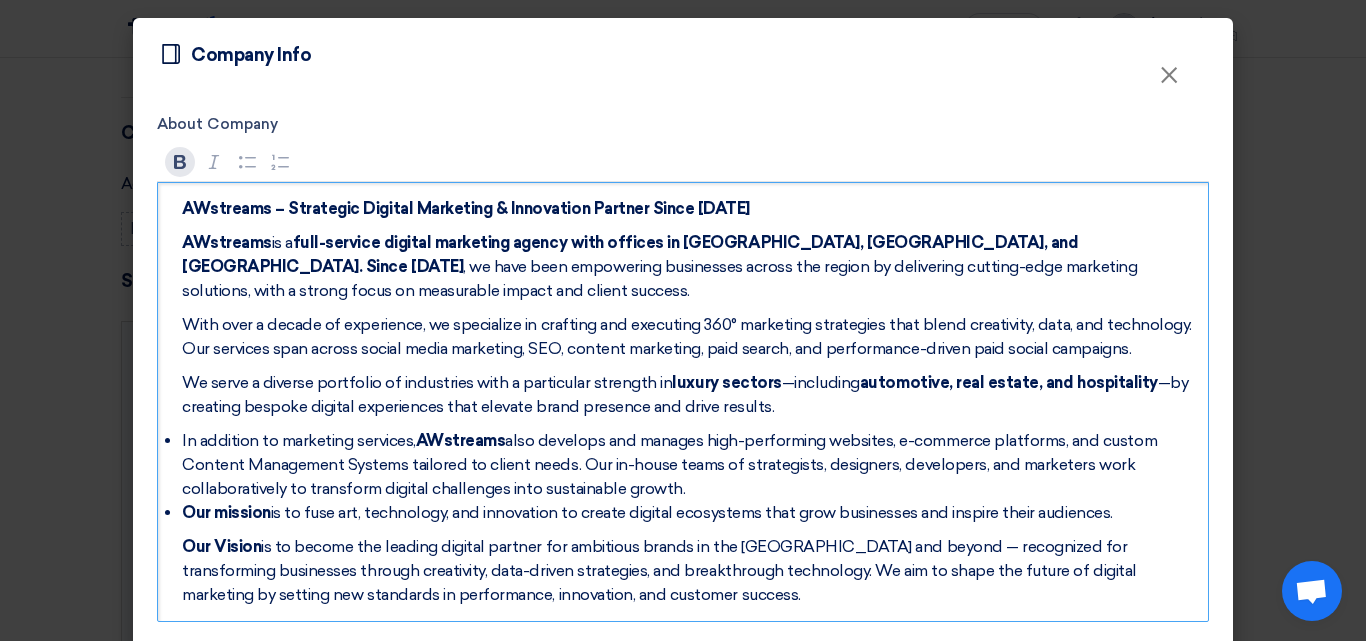 click 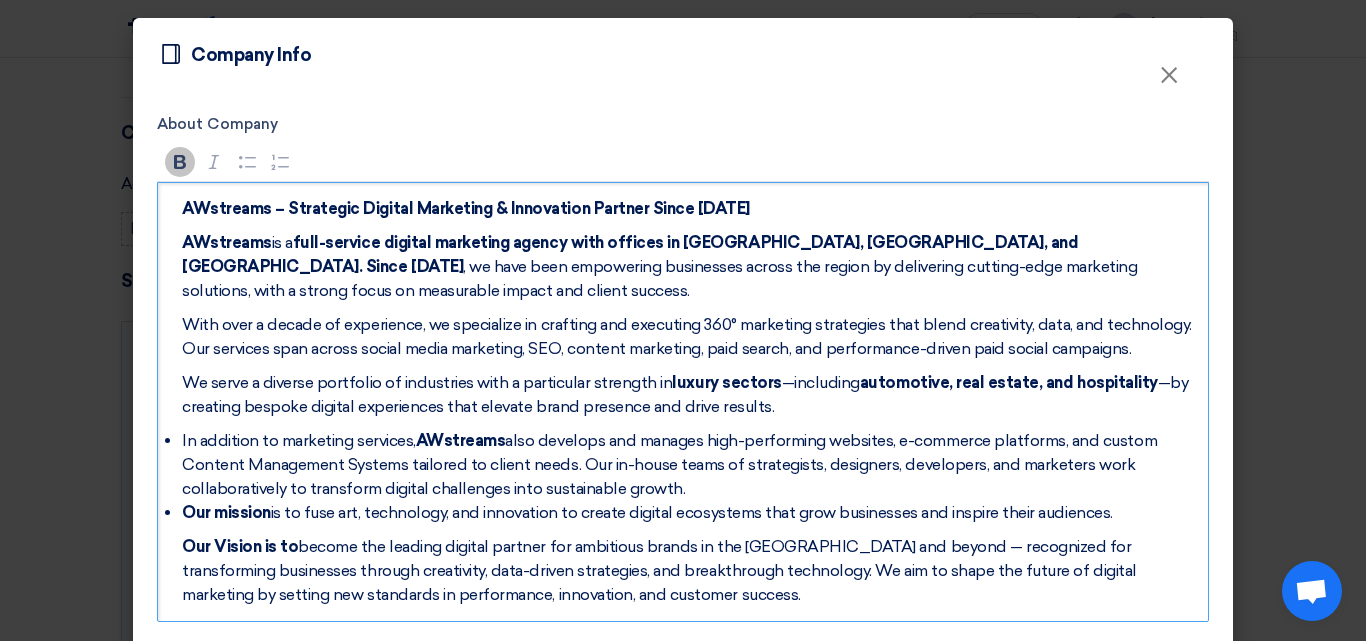 click 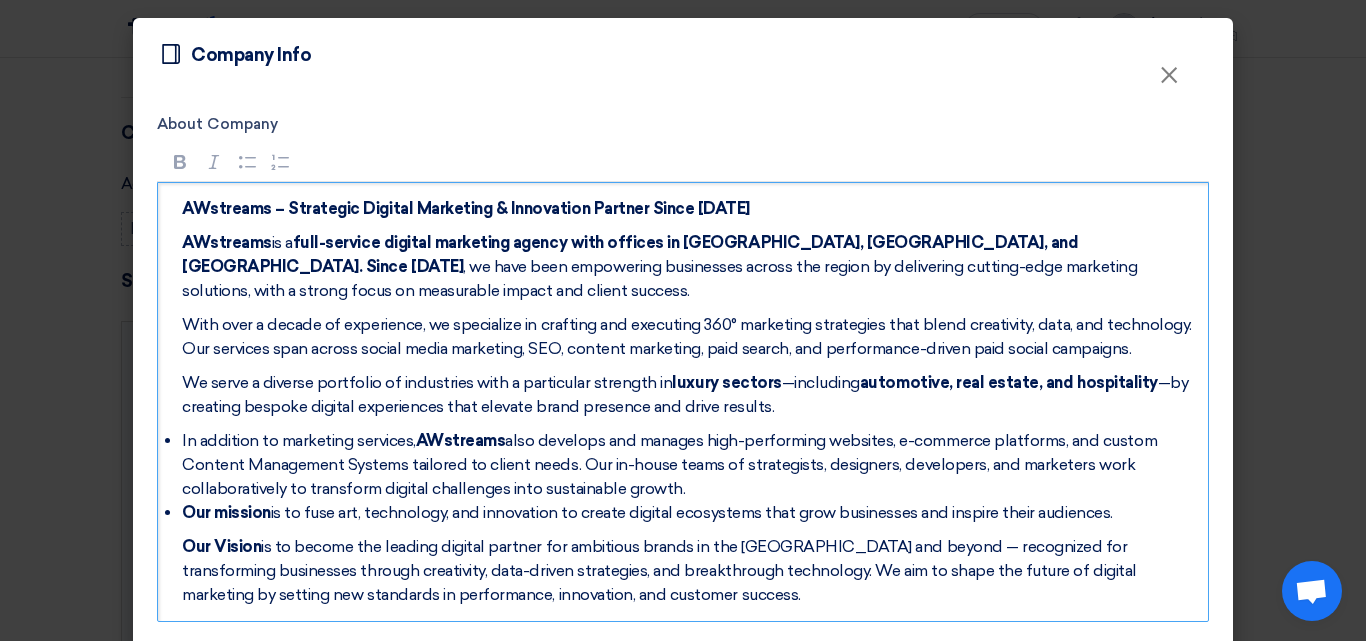 click on "Our mission  is to fuse art, technology, and innovation to create digital ecosystems that grow businesses and inspire their audiences." at bounding box center [690, 513] 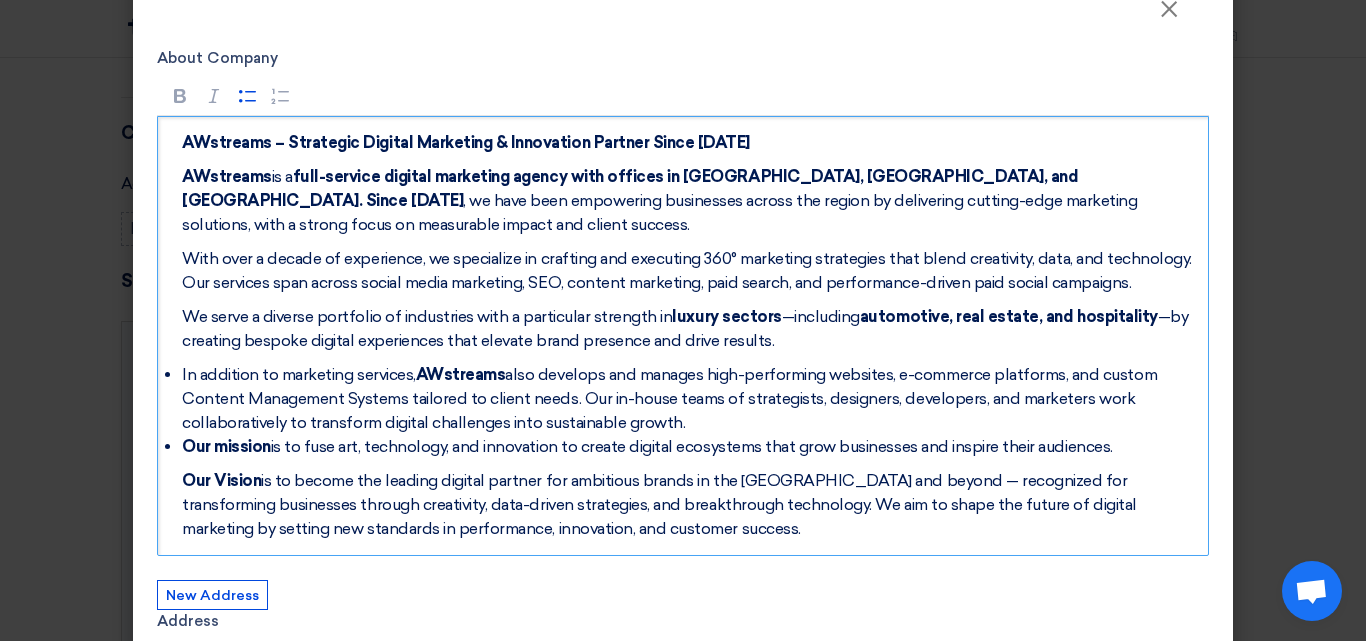 scroll, scrollTop: 100, scrollLeft: 0, axis: vertical 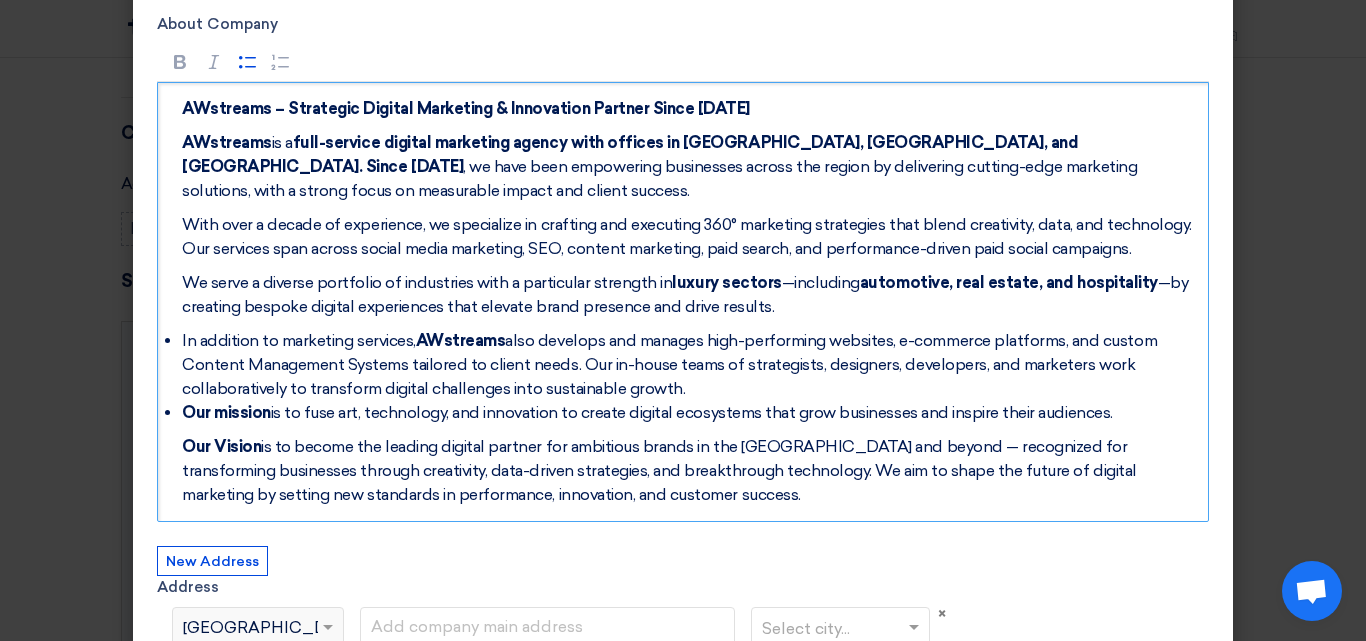 click on "AWstreams – Strategic Digital Marketing & Innovation Partner Since [DATE] AWstreams  is a  full-service digital marketing agency with offices in [GEOGRAPHIC_DATA], [GEOGRAPHIC_DATA], and [GEOGRAPHIC_DATA]. Since [DATE] , we have been empowering businesses across the region by delivering cutting-edge marketing solutions, with a strong focus on measurable impact and client success. With over a decade of experience, we specialize in crafting and executing 360° marketing strategies that blend creativity, data, and technology. Our services span across social media marketing, SEO, content marketing, paid search, and performance-driven paid social campaigns. We serve a diverse portfolio of industries with a particular strength in  luxury sectors —including  automotive, real estate, and hospitality —by creating bespoke digital experiences that elevate brand presence and drive results. In addition to marketing services,  AWstreams  Our mission Our Vision" at bounding box center (683, 302) 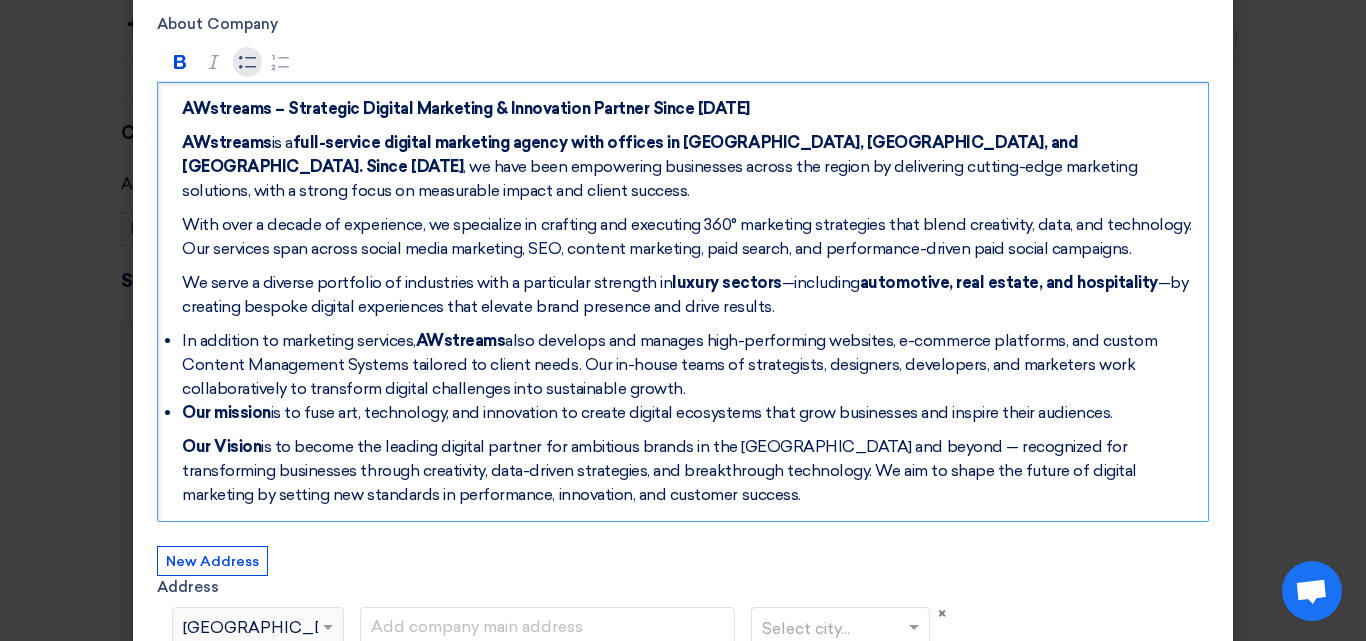click 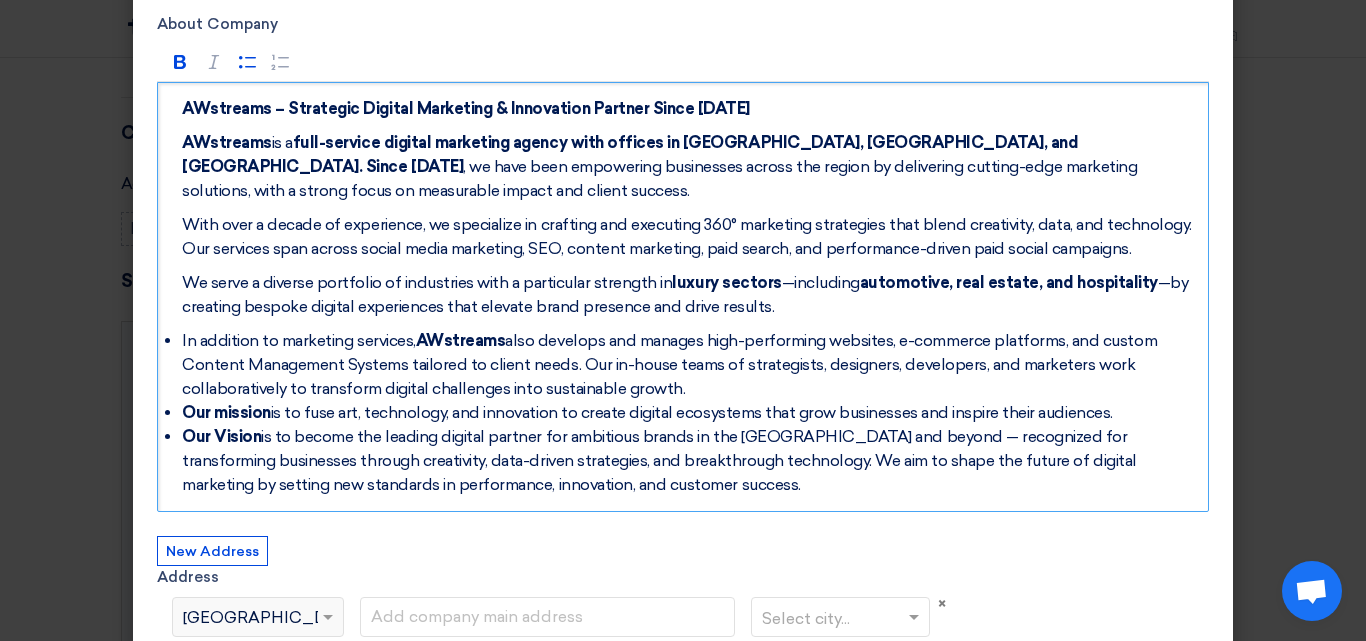 click on "Our Vision  is to become the leading digital partner for ambitious brands in the [GEOGRAPHIC_DATA] and beyond — recognized for transforming businesses through creativity, data-driven strategies, and breakthrough technology. We aim to shape the future of digital marketing by setting new standards in performance, innovation, and customer success." at bounding box center (690, 461) 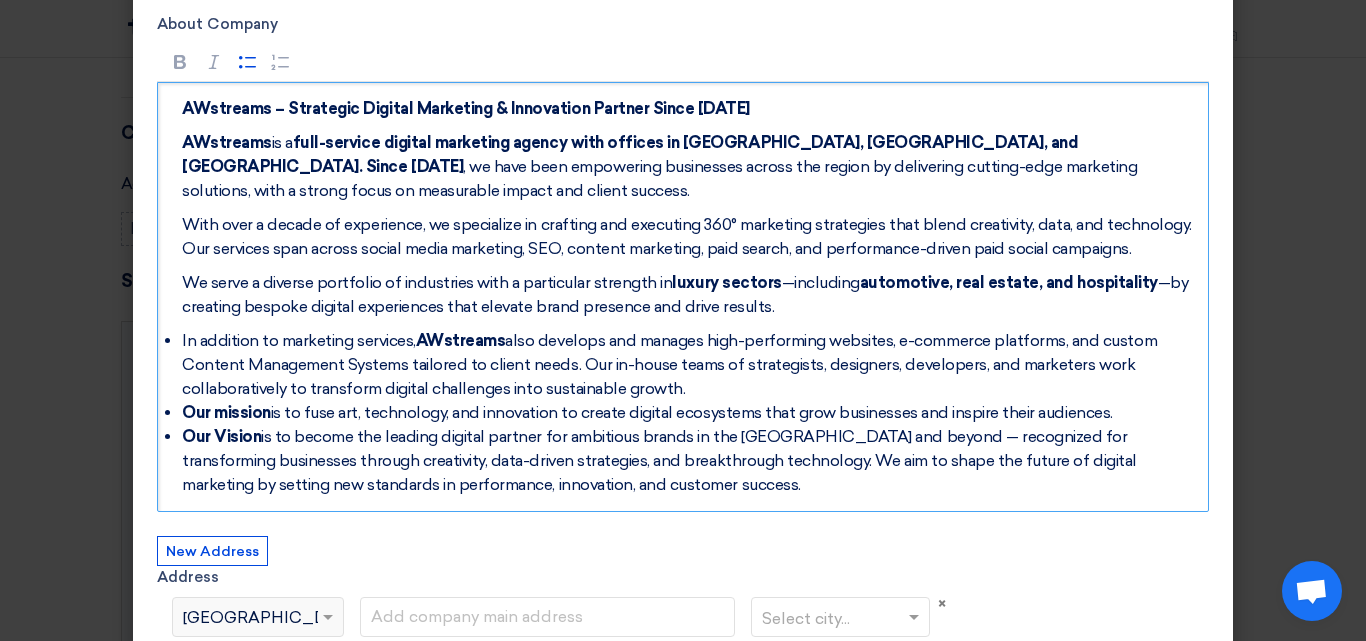 click on "In addition to marketing services,  AWstreams  also develops and manages high-performing websites, e-commerce platforms, and custom Content Management Systems tailored to client needs. Our in-house teams of strategists, designers, developers, and marketers work collaboratively to transform digital challenges into sustainable growth." at bounding box center (690, 365) 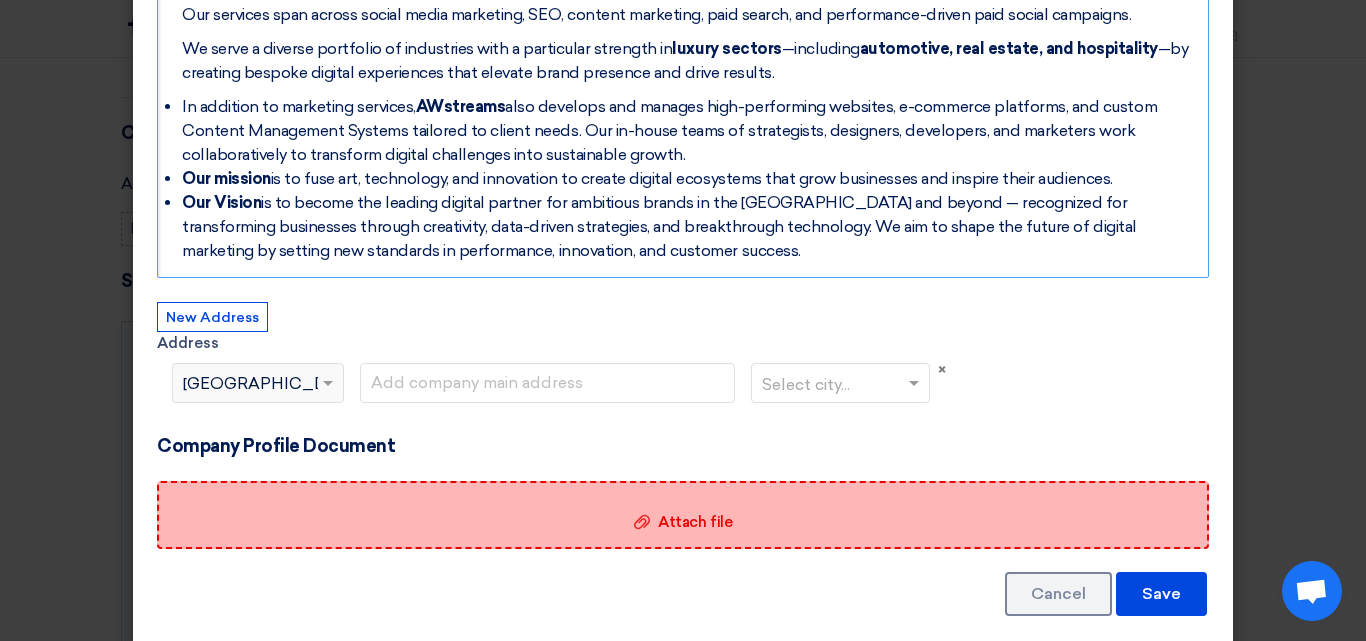 scroll, scrollTop: 336, scrollLeft: 0, axis: vertical 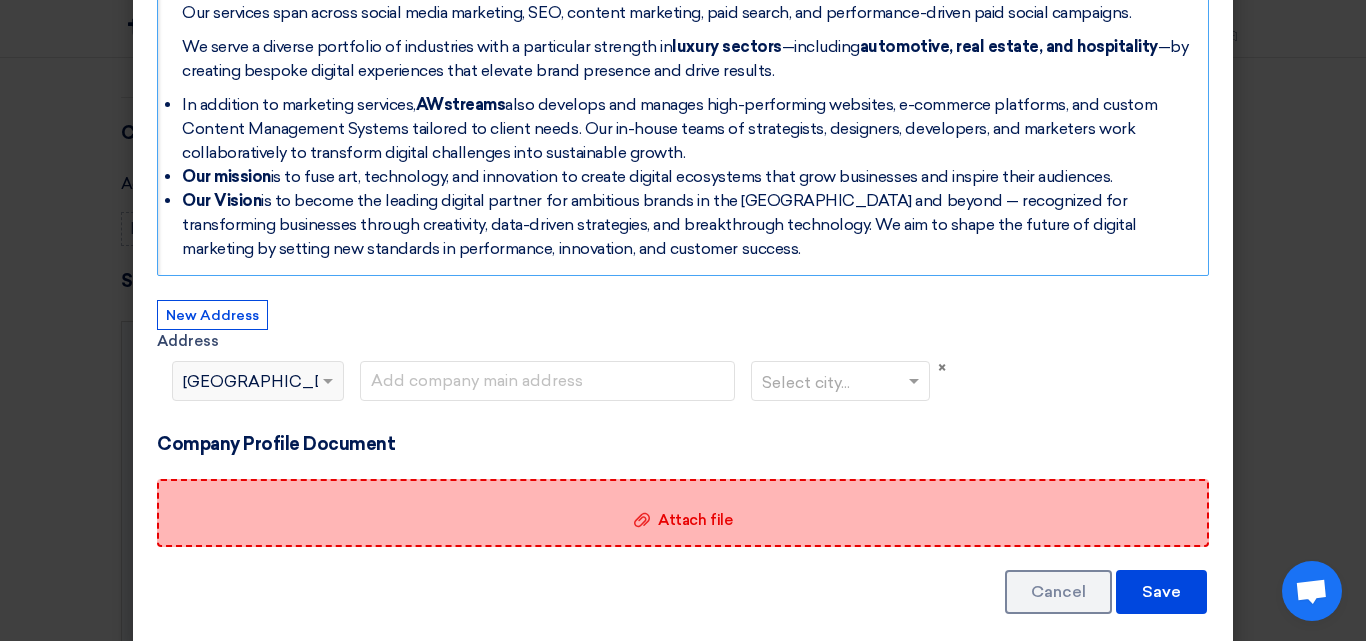 click on "Attach file
Attach file" 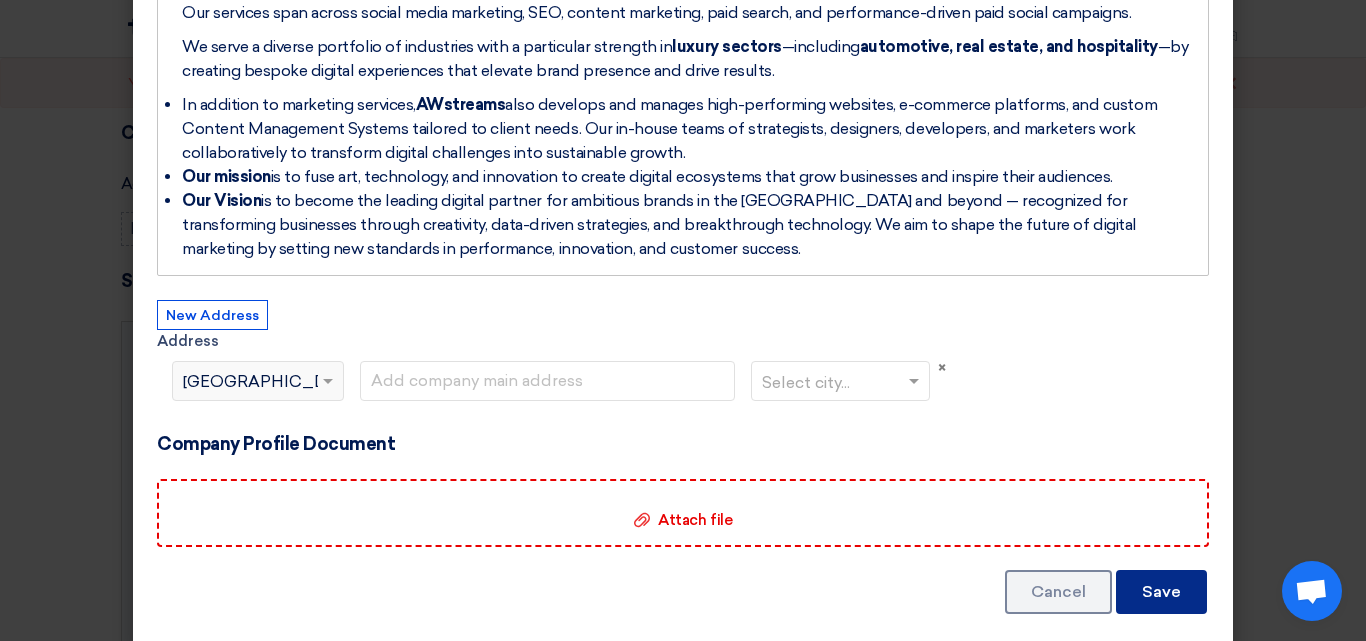 click on "Save" 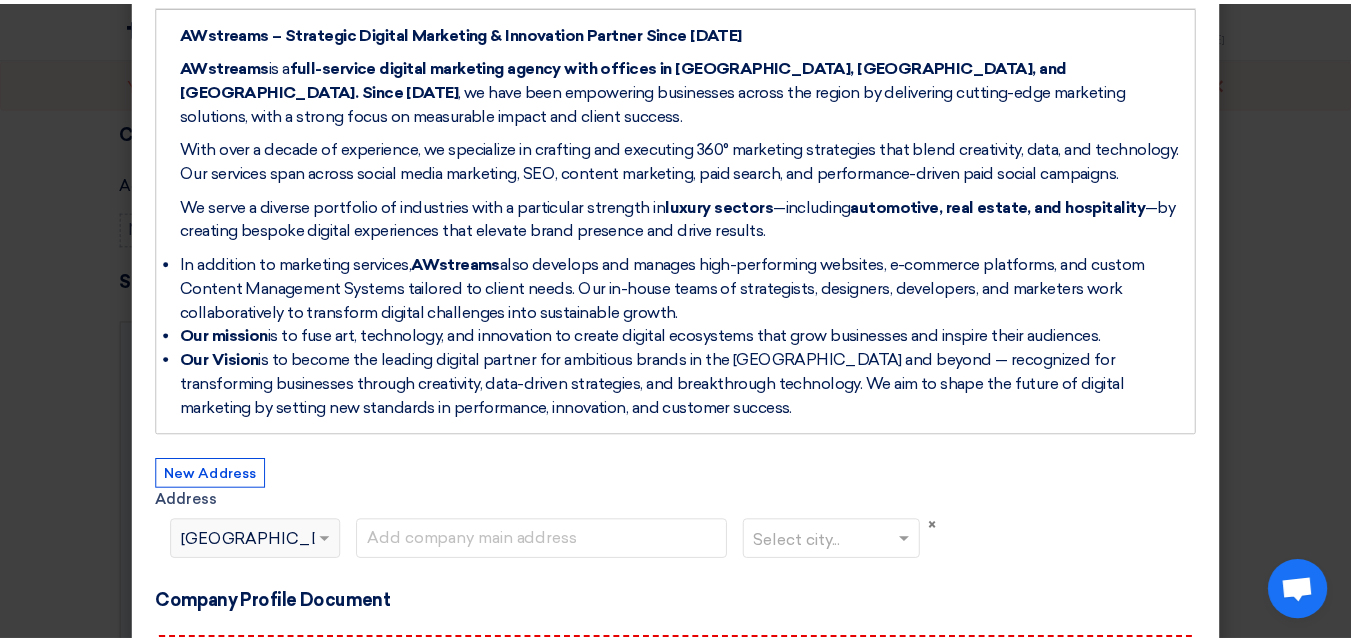 scroll, scrollTop: 36, scrollLeft: 0, axis: vertical 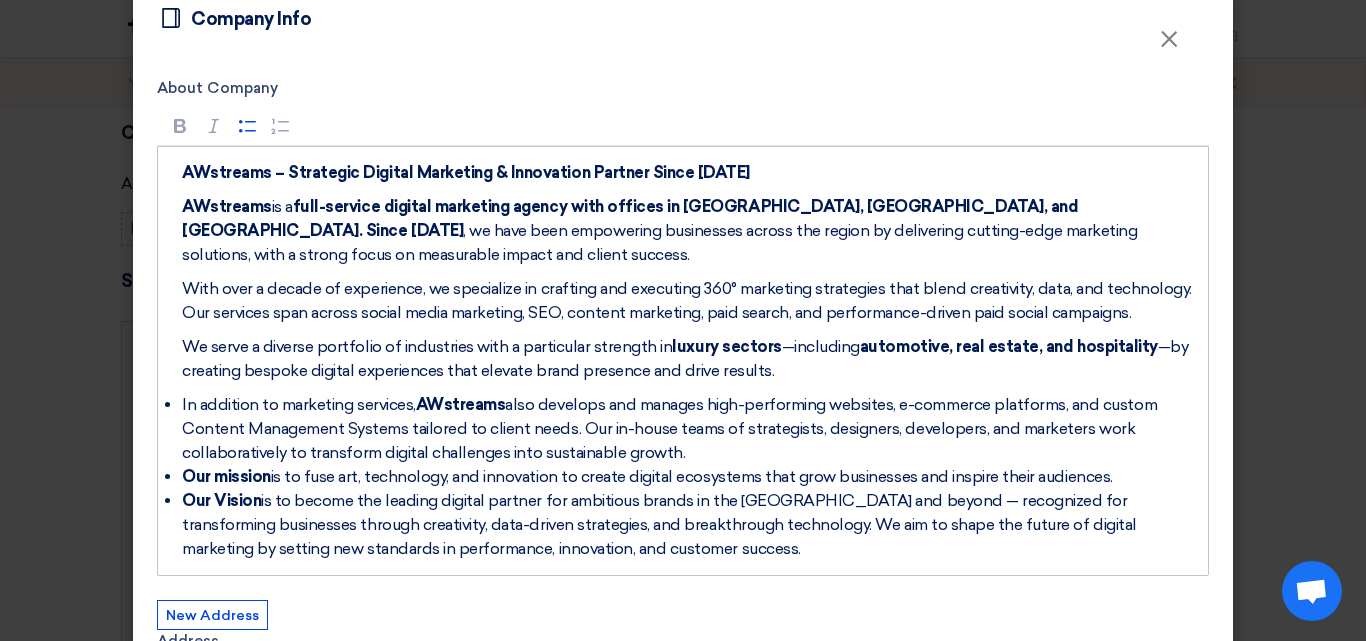 click on "Profile
Company Info
×
About Company
Rich Text Editor Bold (CTRL+B) Bold Italic (CTRL+I) Italic Bulleted List Bulleted List Numbered List Numbered List AWstreams – Strategic Digital Marketing & Innovation Partner Since [DATE] AWstreams  is a  full-service digital marketing agency with offices in [GEOGRAPHIC_DATA], [GEOGRAPHIC_DATA], and [GEOGRAPHIC_DATA]. Since [DATE] , we have been empowering businesses across the region by delivering cutting-edge marketing solutions, with a strong focus on measurable impact and client success. With over a decade of experience, we specialize in crafting and executing 360° marketing strategies that blend creativity, data, and technology. Our services span across social media marketing, SEO, content marketing, paid search, and performance-driven paid social campaigns. luxury sectors —including  AWstreams" 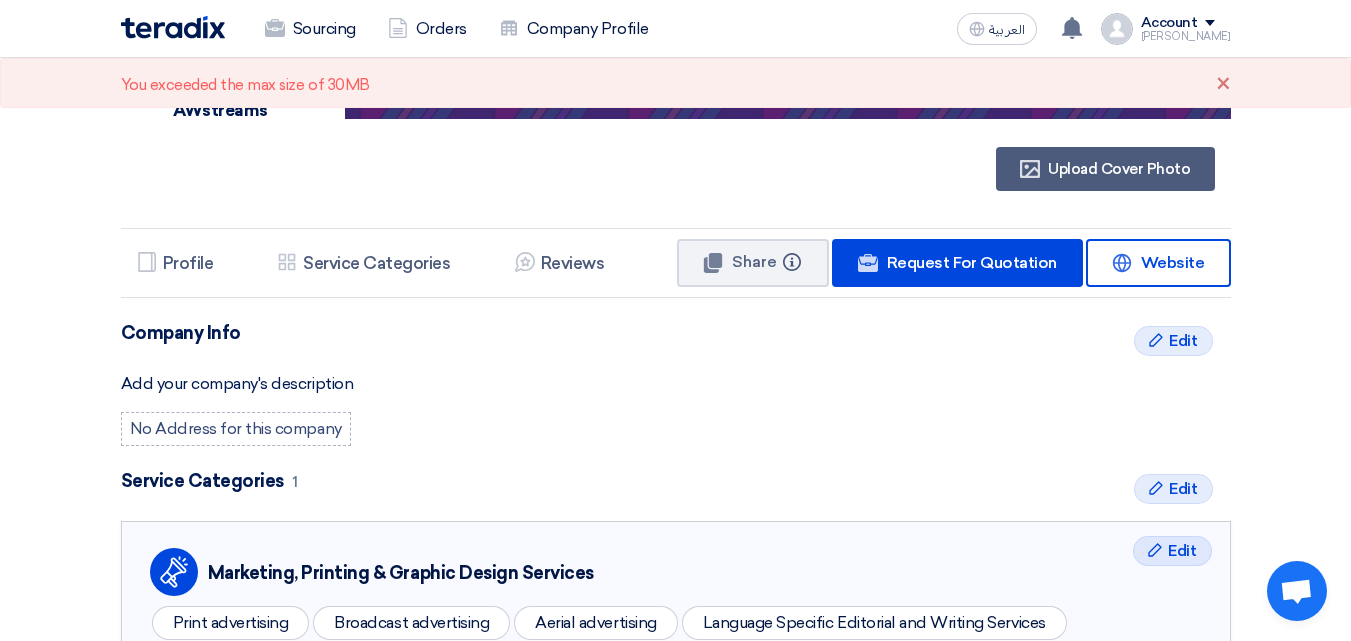 scroll, scrollTop: 300, scrollLeft: 0, axis: vertical 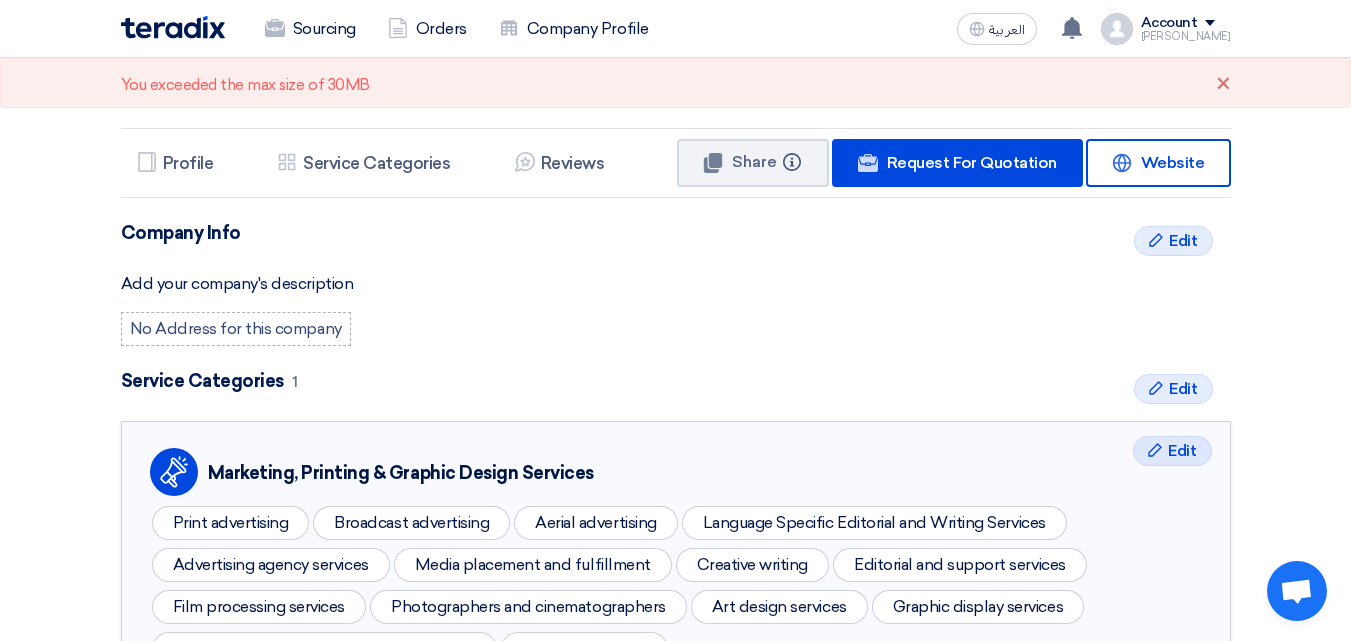 click on "Add your company's description" 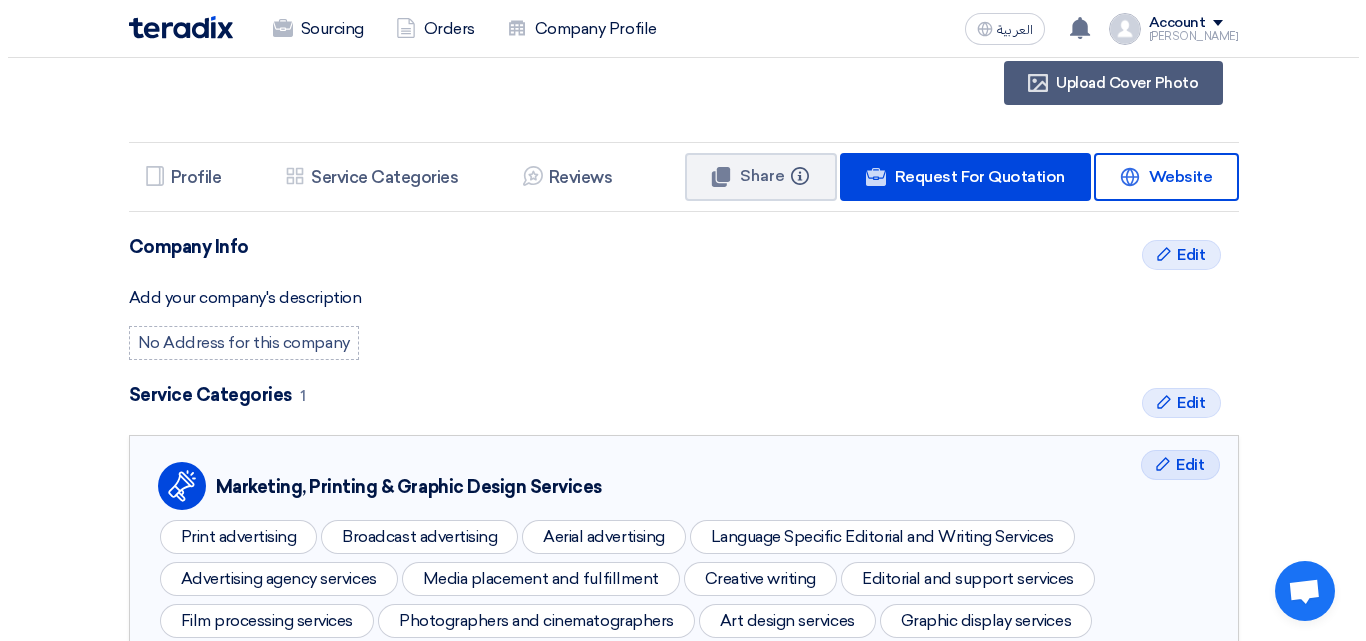 scroll, scrollTop: 100, scrollLeft: 0, axis: vertical 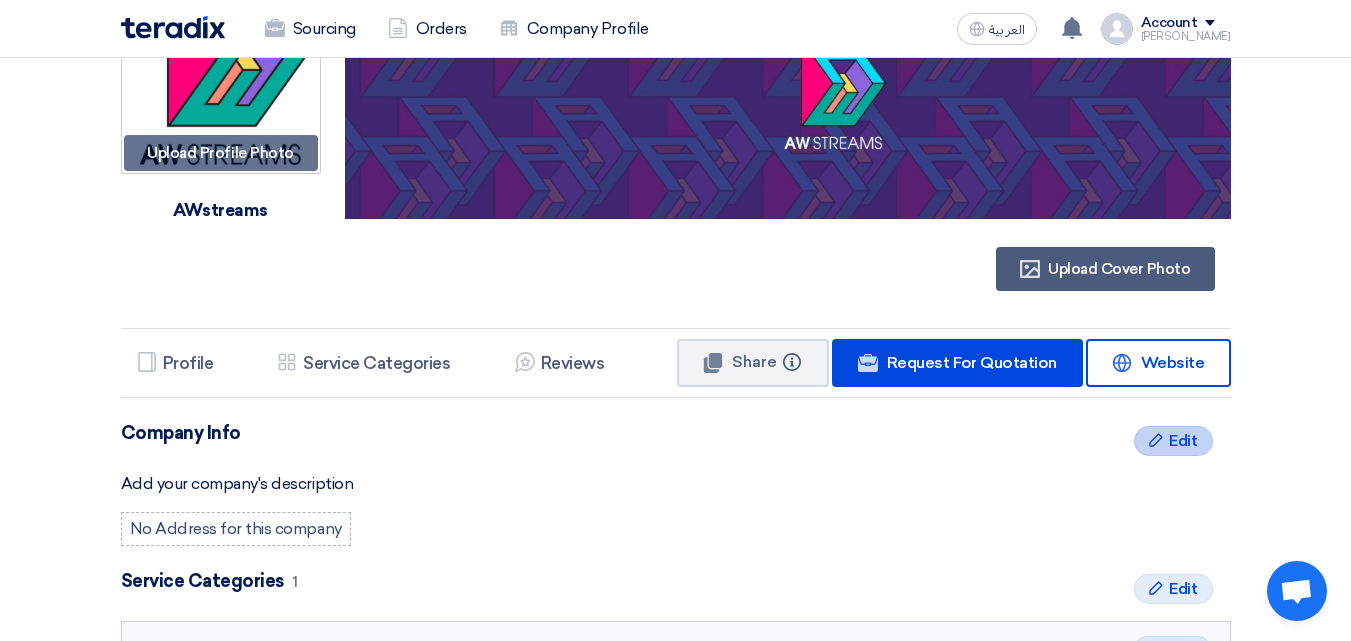 click on "Edit" 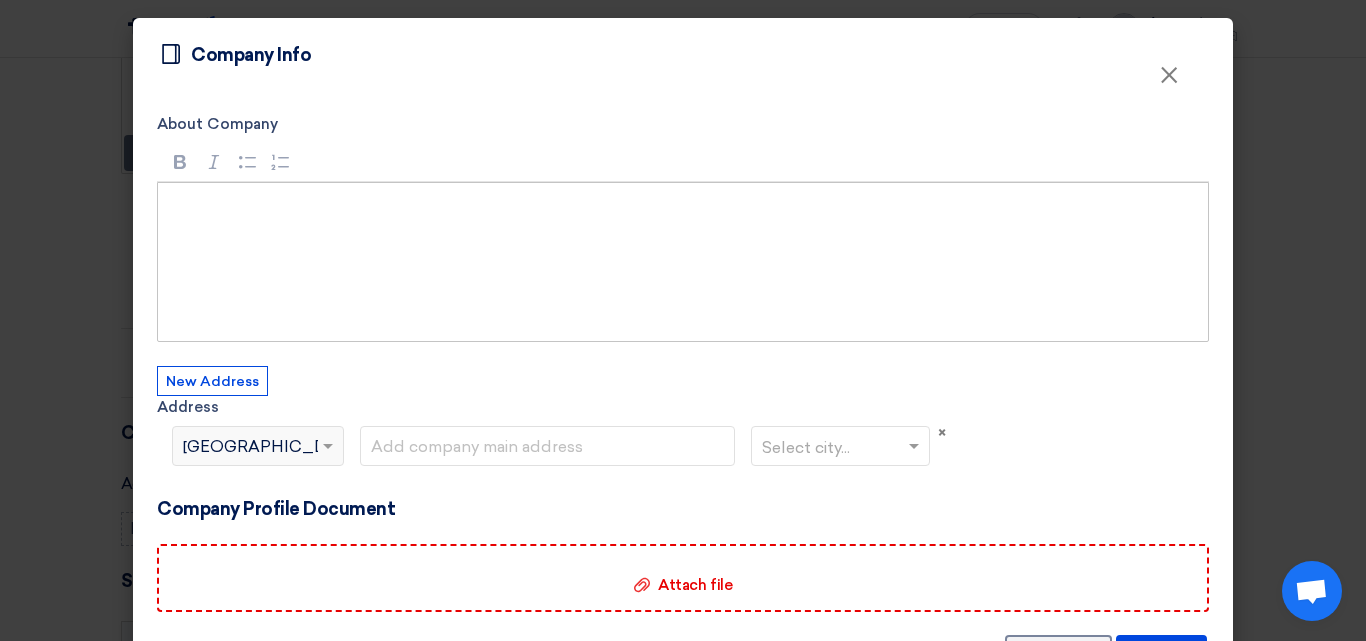 click at bounding box center (683, 262) 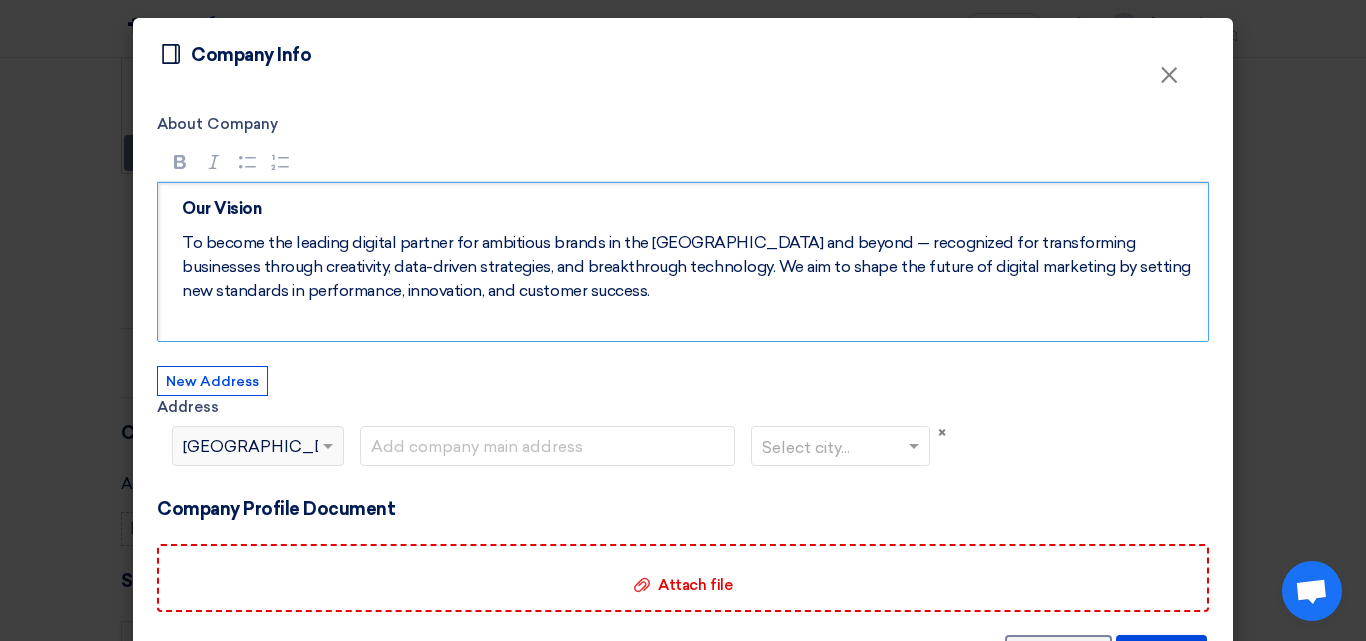 click on "Our Vision To become the leading digital partner for ambitious brands in the [GEOGRAPHIC_DATA] and beyond — recognized for transforming businesses through creativity, data-driven strategies, and breakthrough technology. We aim to shape the future of digital marketing by setting new standards in performance, innovation, and customer success." at bounding box center (683, 262) 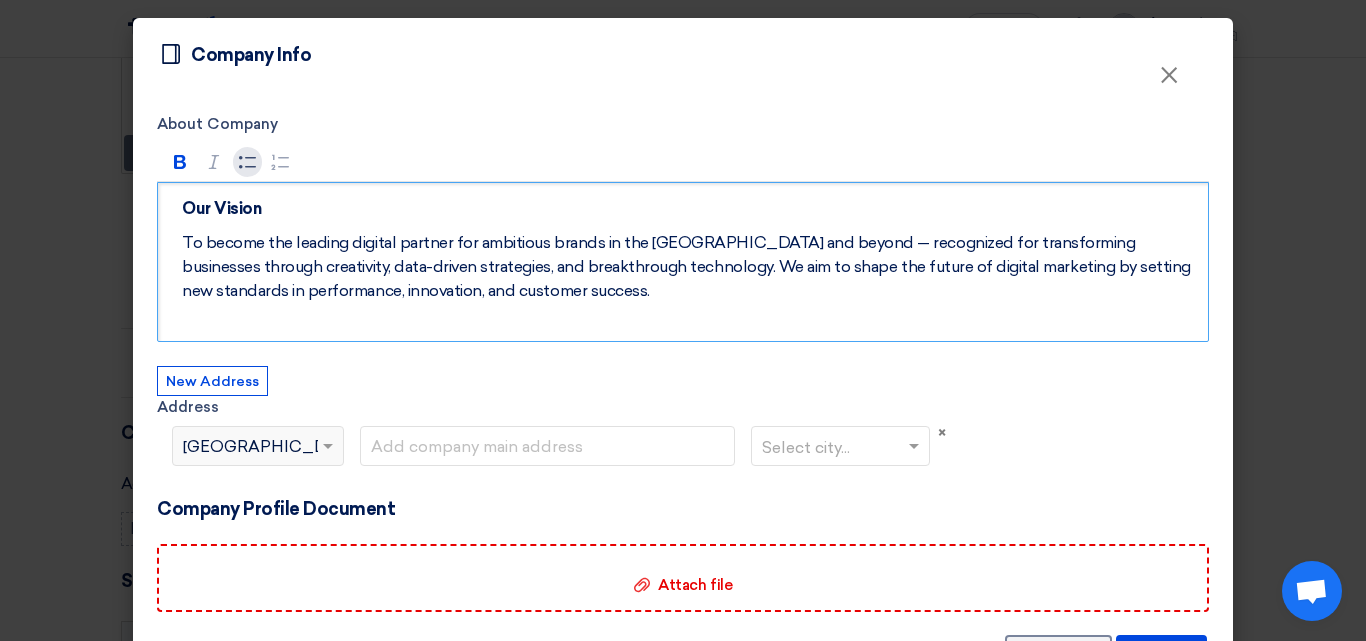 click on "Bulleted List Bulleted List" at bounding box center (248, 162) 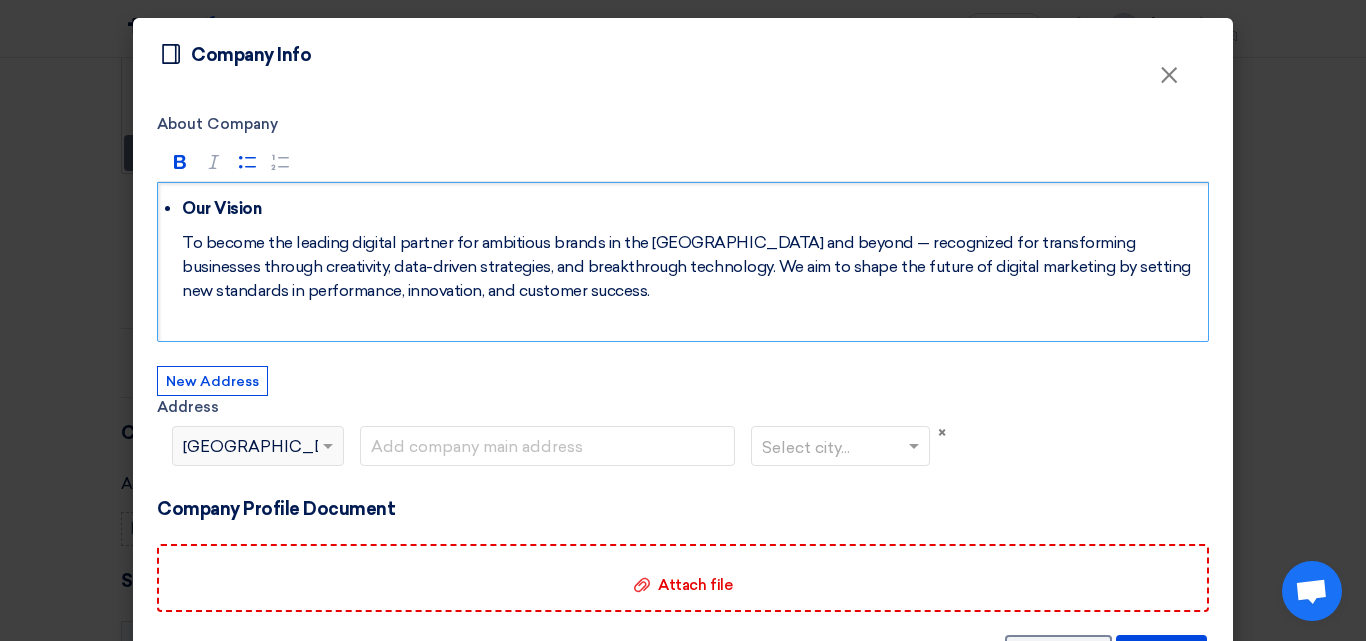 click on "Our Vision To become the leading digital partner for ambitious brands in the [GEOGRAPHIC_DATA] and beyond — recognized for transforming businesses through creativity, data-driven strategies, and breakthrough technology. We aim to shape the future of digital marketing by setting new standards in performance, innovation, and customer success." at bounding box center (683, 262) 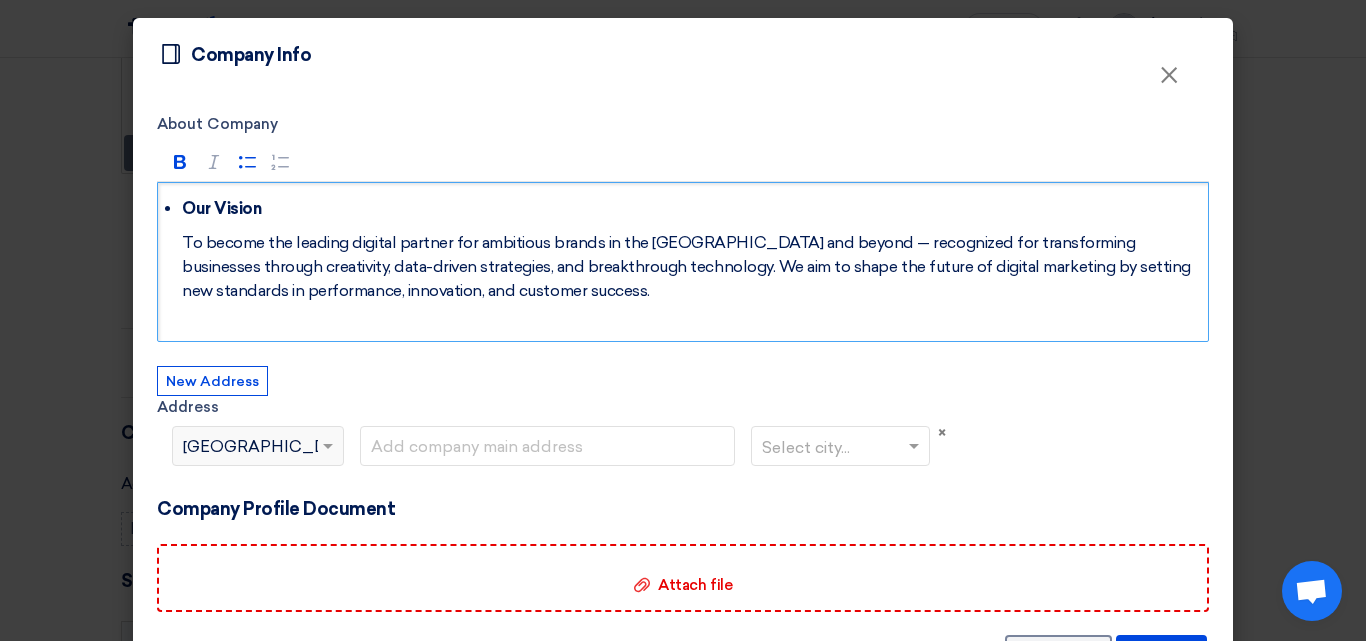 click on "Our Vision" at bounding box center (690, 209) 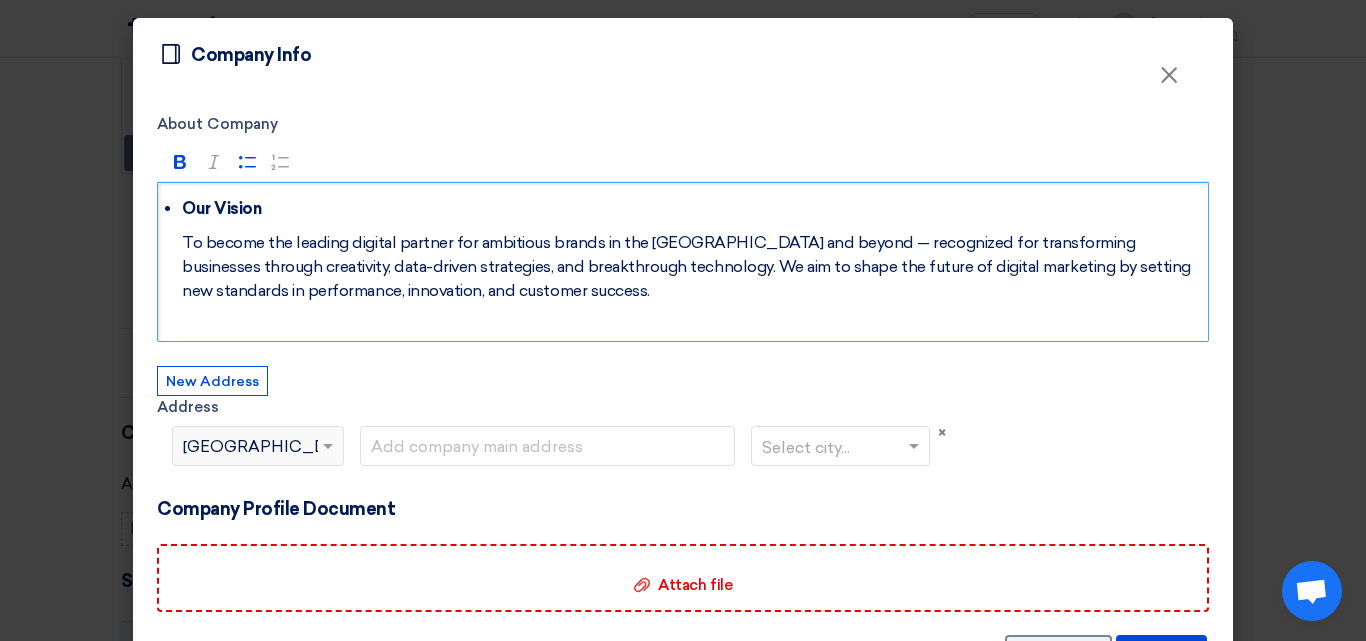 click on "Our Vision To become the leading digital partner for ambitious brands in the [GEOGRAPHIC_DATA] and beyond — recognized for transforming businesses through creativity, data-driven strategies, and breakthrough technology. We aim to shape the future of digital marketing by setting new standards in performance, innovation, and customer success." at bounding box center (683, 262) 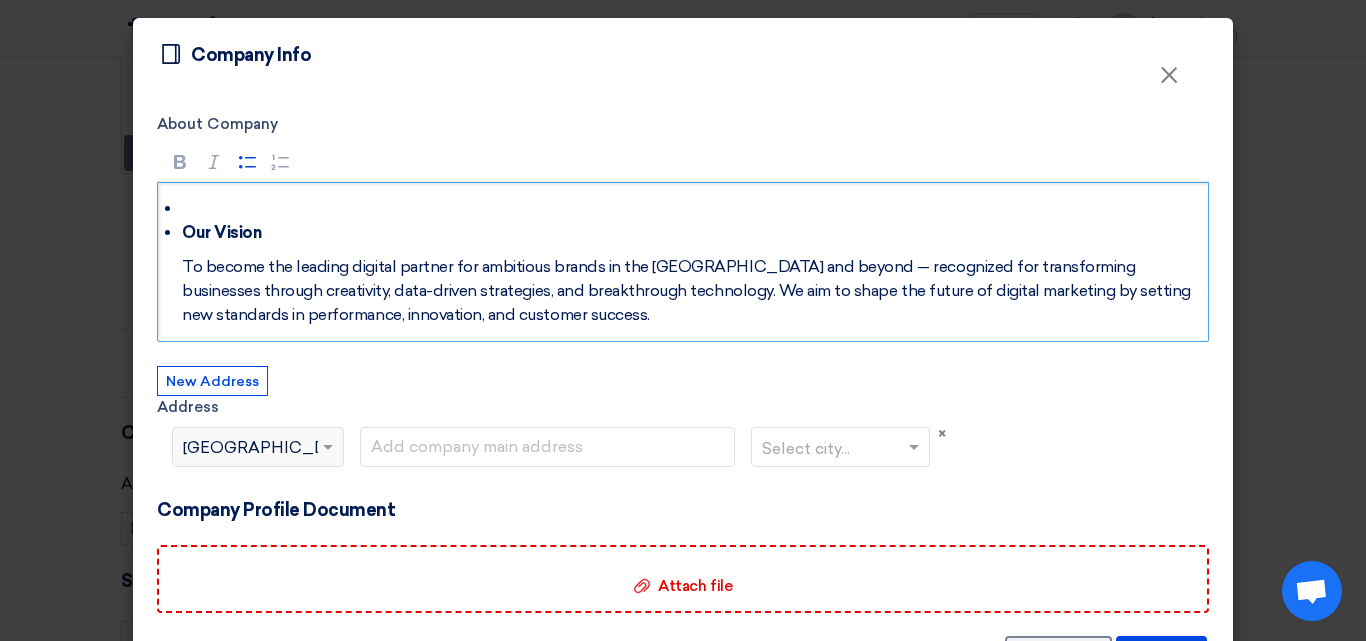 click at bounding box center [690, 209] 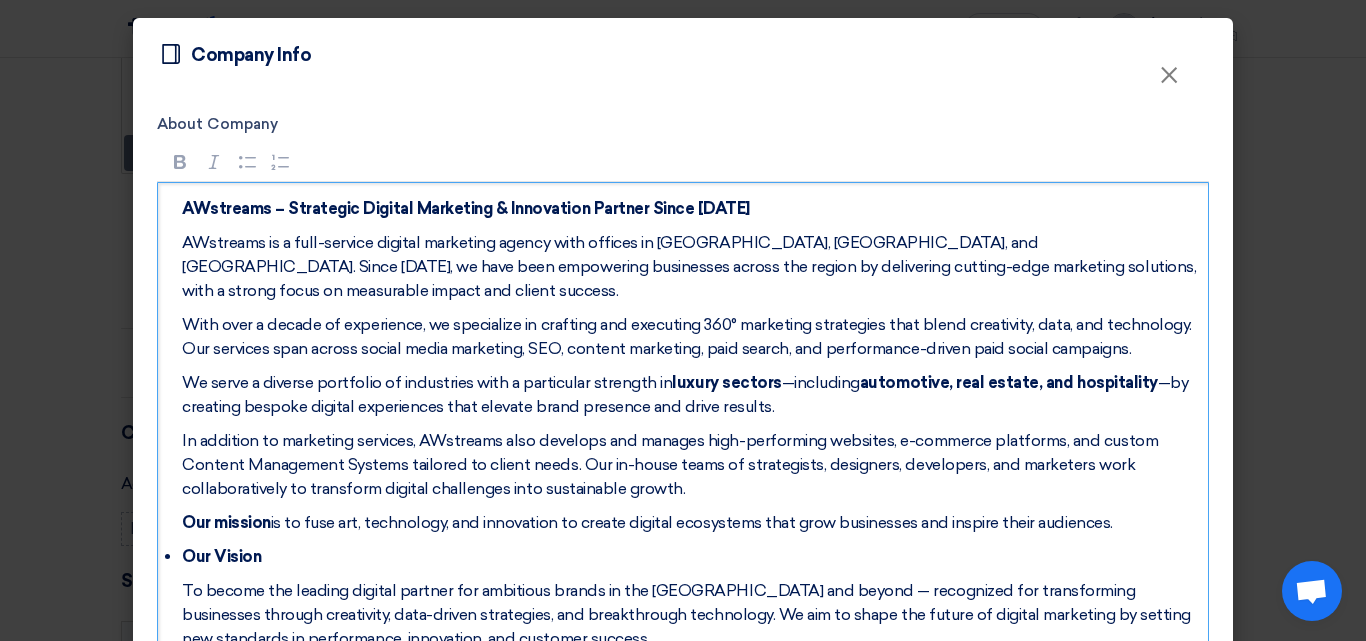 click on "AWstreams – Strategic Digital Marketing & Innovation Partner Since [DATE]" at bounding box center (466, 208) 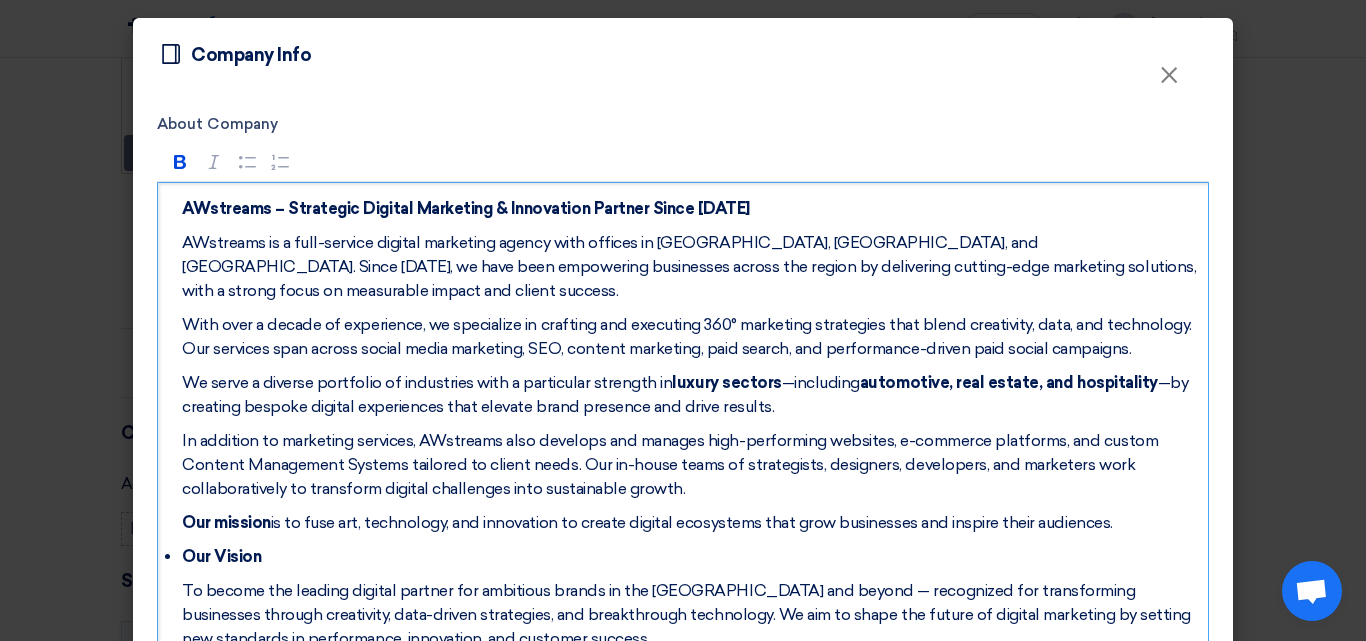 click on "Our mission" at bounding box center [226, 522] 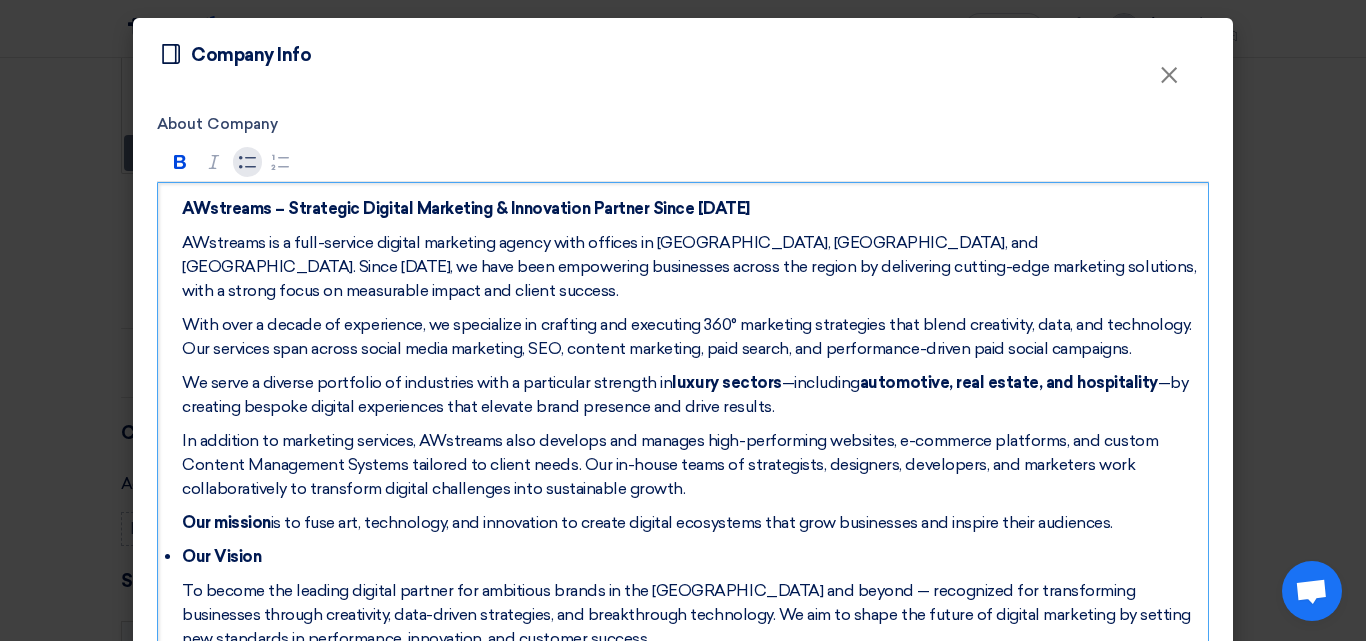 click 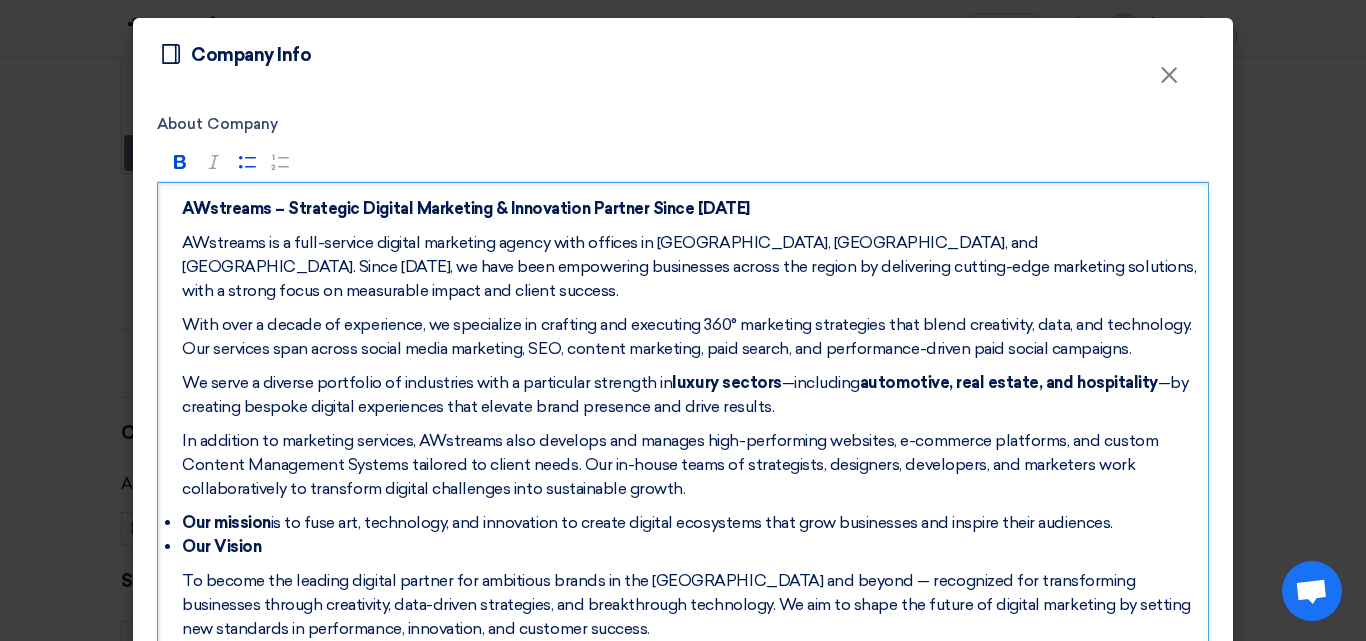 click on "AWstreams – Strategic Digital Marketing & Innovation Partner Since [DATE] AWstreams is a full-service digital marketing agency with offices in [GEOGRAPHIC_DATA], [GEOGRAPHIC_DATA], and [GEOGRAPHIC_DATA]. Since [DATE], we have been empowering businesses across the region by delivering cutting-edge marketing solutions, with a strong focus on measurable impact and client success. With over a decade of experience, we specialize in crafting and executing 360° marketing strategies that blend creativity, data, and technology. Our services span across social media marketing, SEO, content marketing, paid search, and performance-driven paid social campaigns. We serve a diverse portfolio of industries with a particular strength in  luxury sectors —including  automotive, real estate, and hospitality —by creating bespoke digital experiences that elevate brand presence and drive results. Our mission  is to fuse art, technology, and innovation to create digital ecosystems that grow businesses and inspire their audiences. Our Vision" at bounding box center (683, 419) 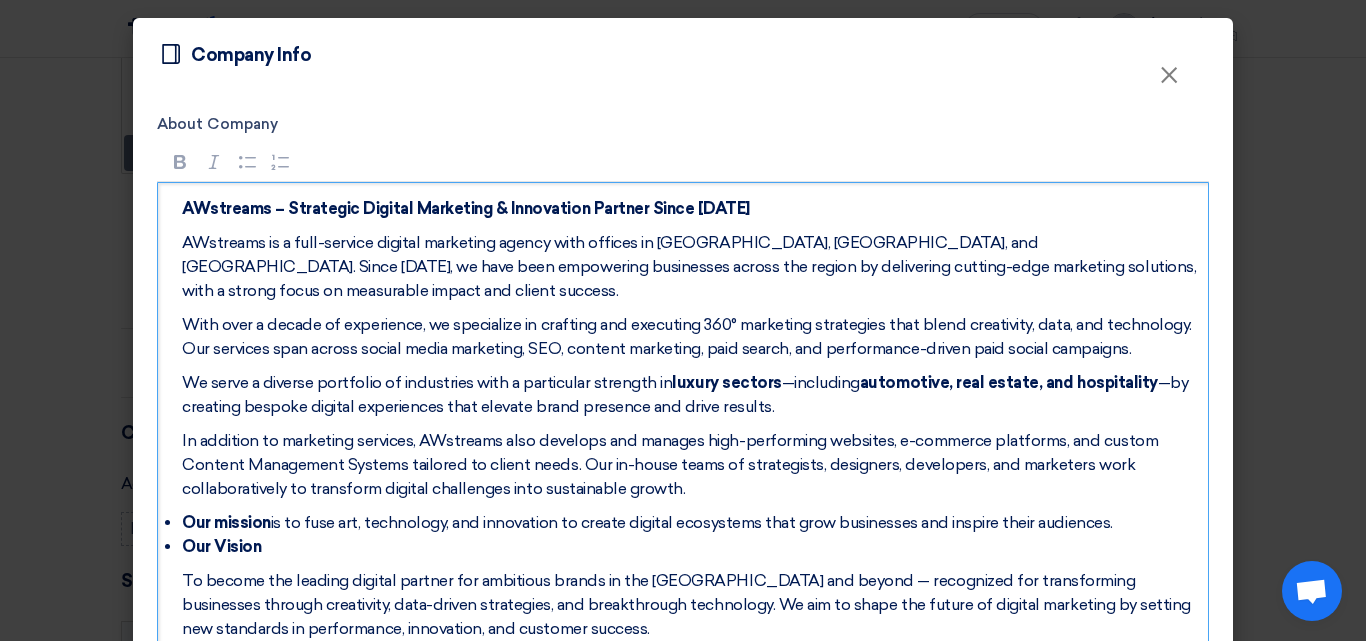 click on "Our Vision" at bounding box center (690, 547) 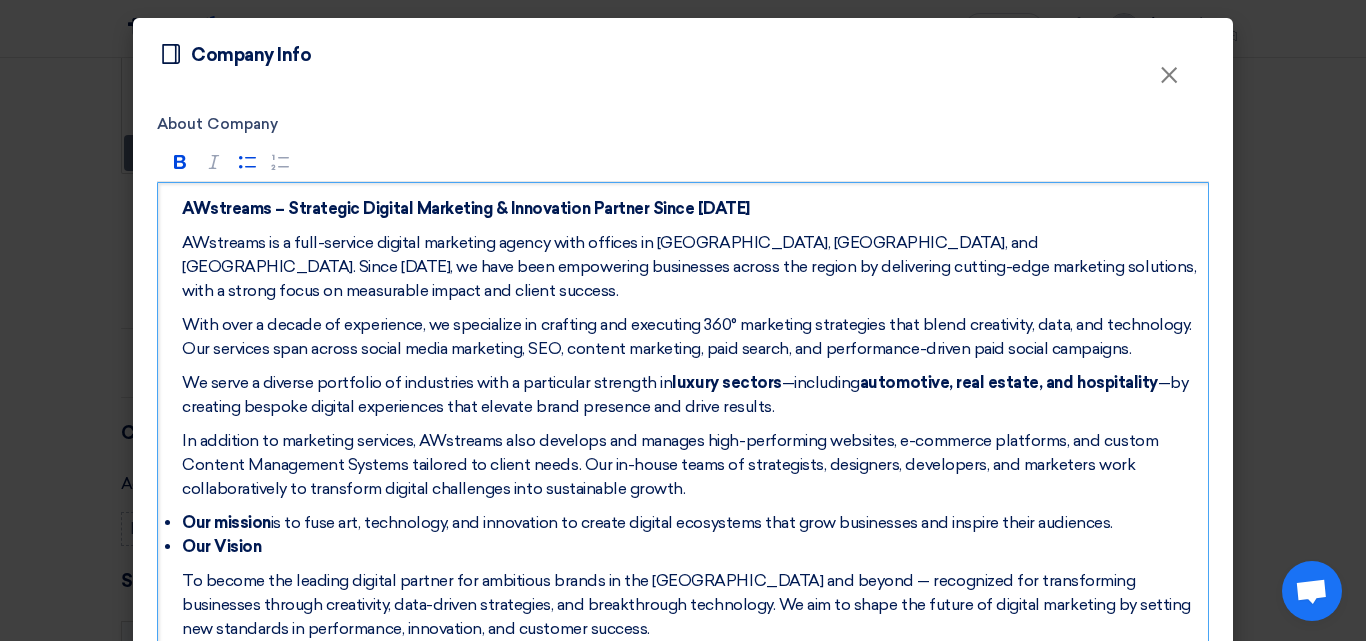 type 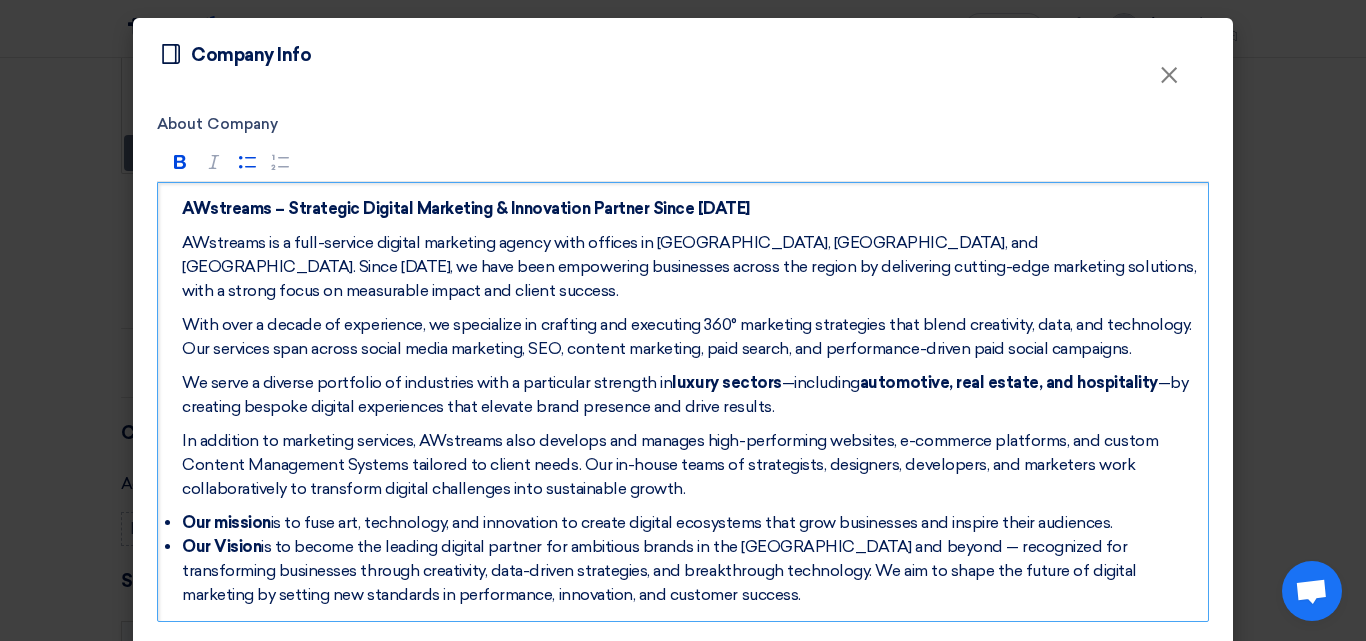click on "AWstreams – Strategic Digital Marketing & Innovation Partner Since [DATE] AWstreams is a full-service digital marketing agency with offices in [GEOGRAPHIC_DATA], [GEOGRAPHIC_DATA], and [GEOGRAPHIC_DATA]. Since [DATE], we have been empowering businesses across the region by delivering cutting-edge marketing solutions, with a strong focus on measurable impact and client success. With over a decade of experience, we specialize in crafting and executing 360° marketing strategies that blend creativity, data, and technology. Our services span across social media marketing, SEO, content marketing, paid search, and performance-driven paid social campaigns. We serve a diverse portfolio of industries with a particular strength in  luxury sectors —including  automotive, real estate, and hospitality —by creating bespoke digital experiences that elevate brand presence and drive results. Our mission  is to fuse art, technology, and innovation to create digital ecosystems that grow businesses and inspire their audiences. Our Vision" at bounding box center [683, 402] 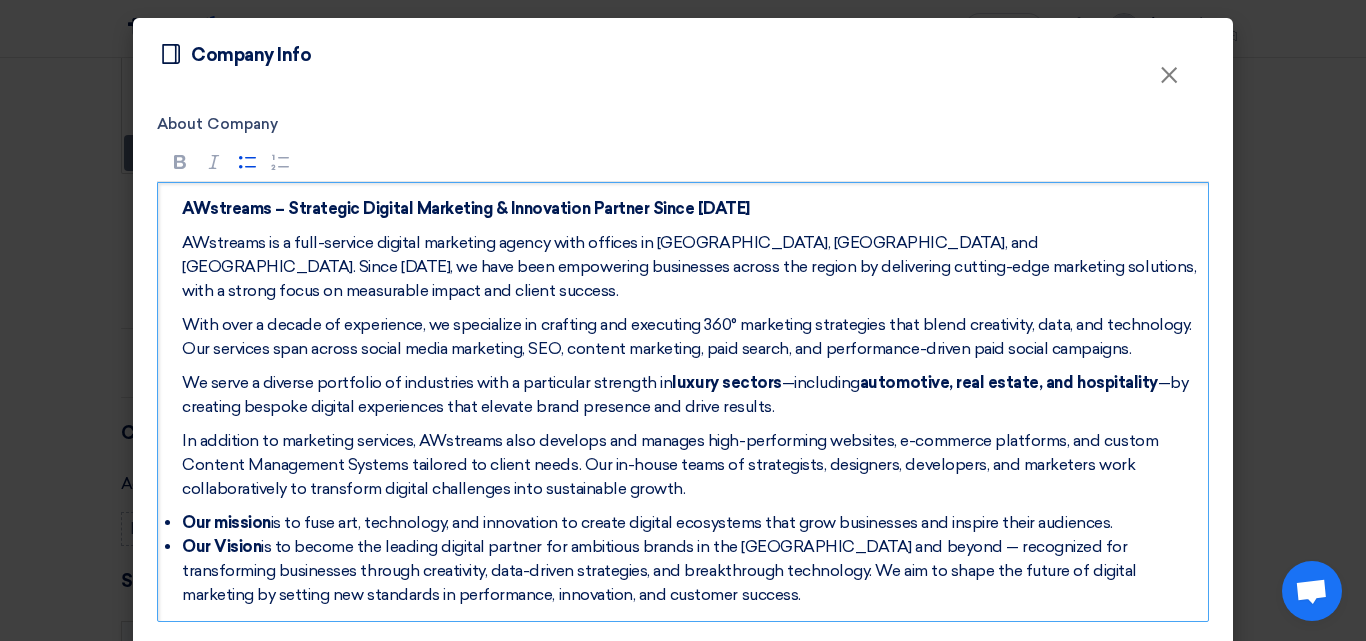 click on "In addition to marketing services, AWstreams also develops and manages high-performing websites, e-commerce platforms, and custom Content Management Systems tailored to client needs. Our in-house teams of strategists, designers, developers, and marketers work collaboratively to transform digital challenges into sustainable growth." at bounding box center [690, 465] 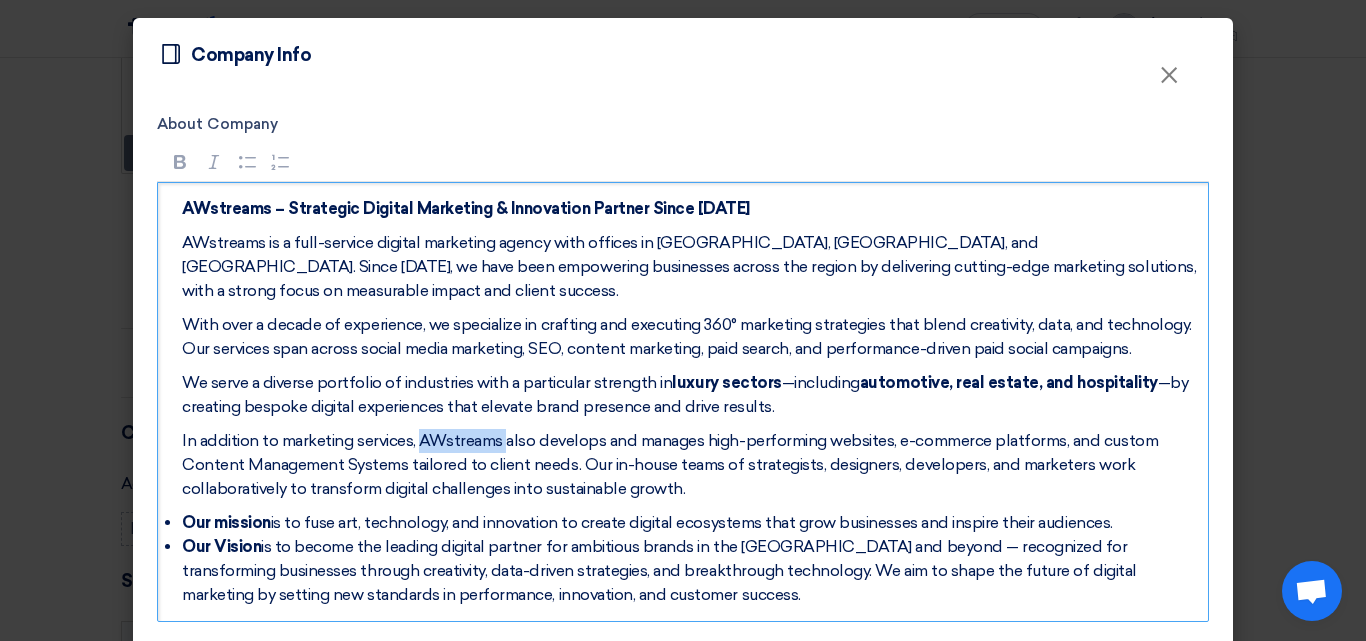 click on "In addition to marketing services, AWstreams also develops and manages high-performing websites, e-commerce platforms, and custom Content Management Systems tailored to client needs. Our in-house teams of strategists, designers, developers, and marketers work collaboratively to transform digital challenges into sustainable growth." at bounding box center (690, 465) 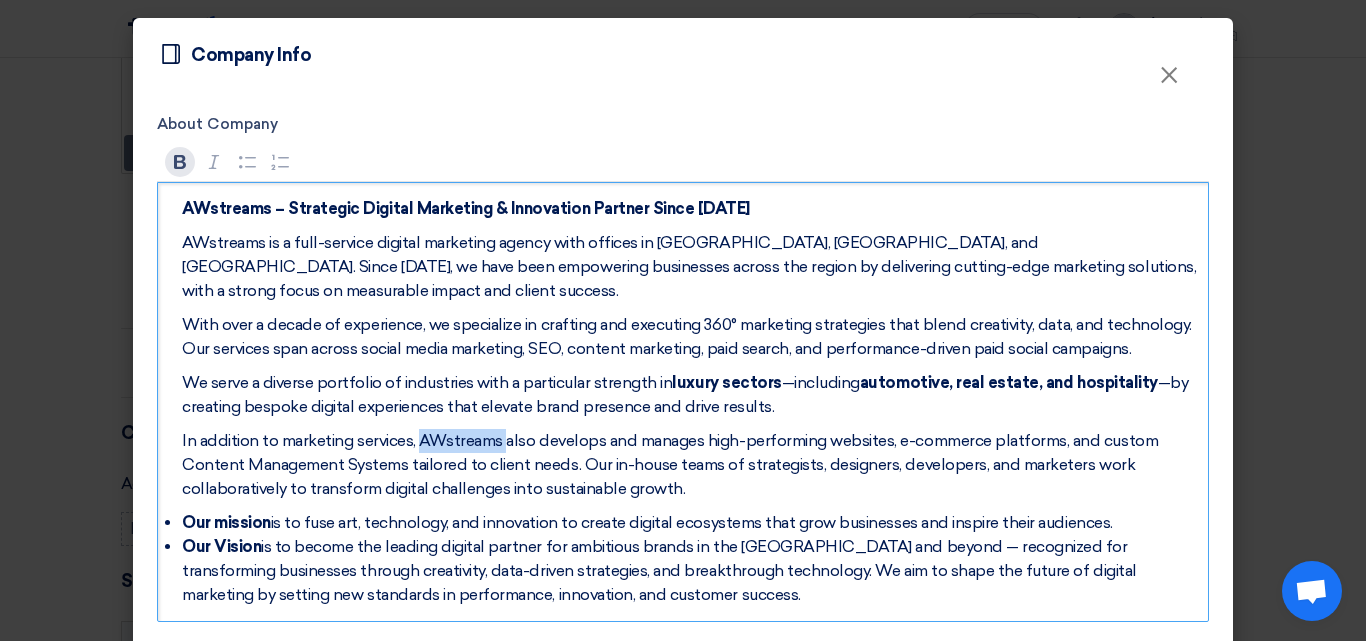 click 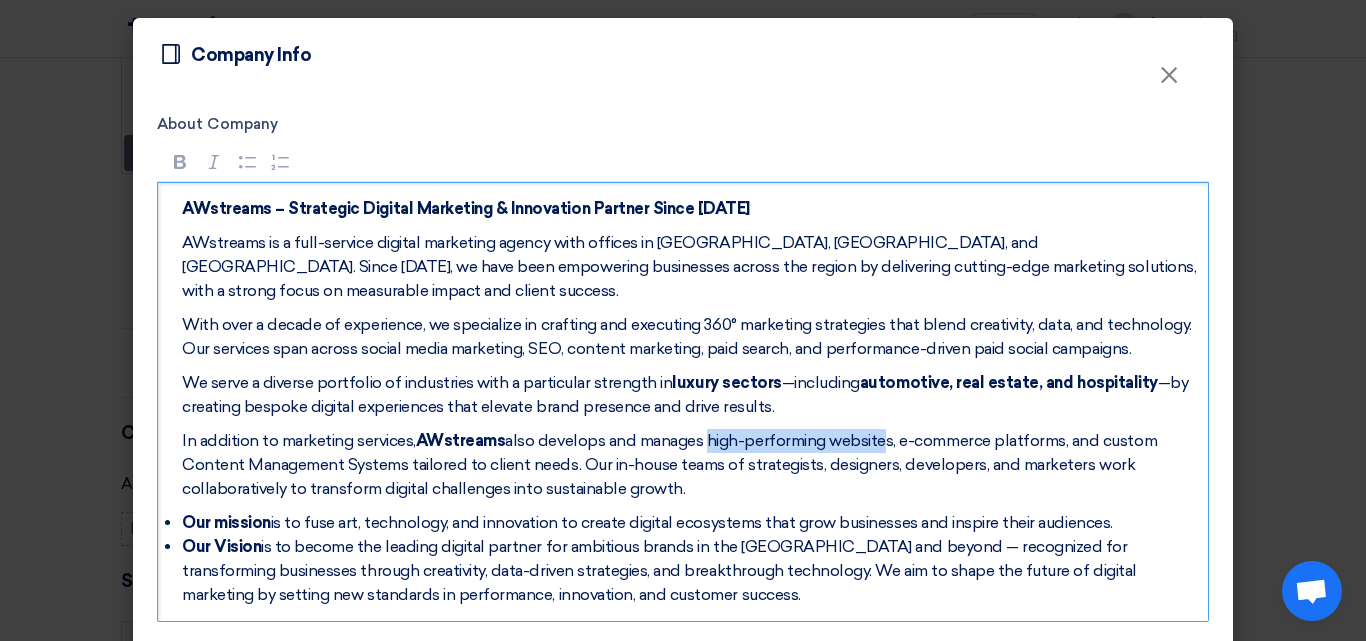 drag, startPoint x: 703, startPoint y: 417, endPoint x: 883, endPoint y: 413, distance: 180.04443 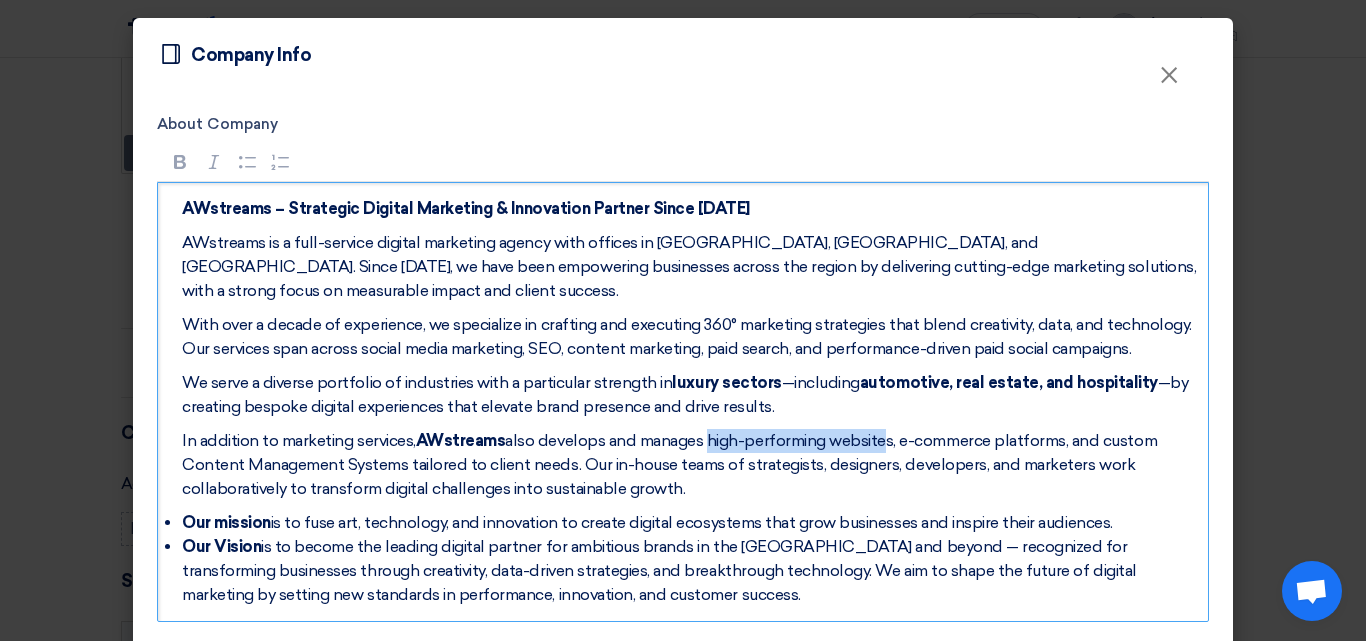 click on "In addition to marketing services,  AWstreams  also develops and manages high-performing websites, e-commerce platforms, and custom Content Management Systems tailored to client needs. Our in-house teams of strategists, designers, developers, and marketers work collaboratively to transform digital challenges into sustainable growth." at bounding box center [690, 465] 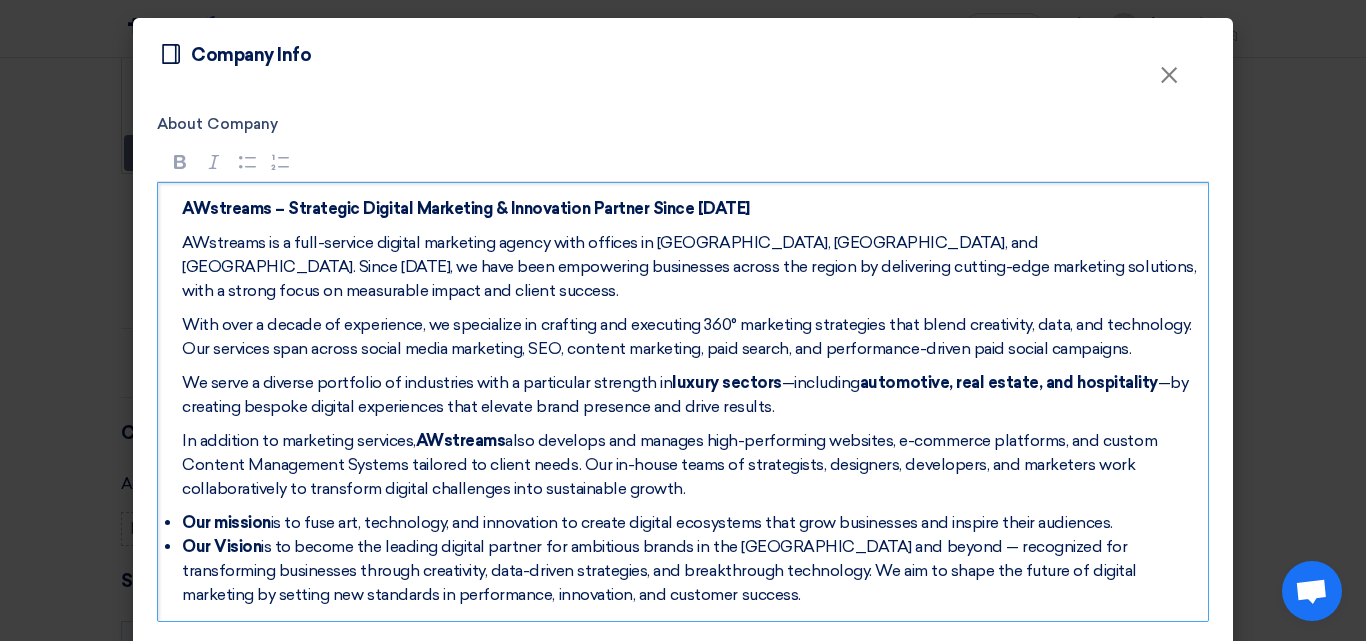 click on "In addition to marketing services,  AWstreams  also develops and manages high-performing websites, e-commerce platforms, and custom Content Management Systems tailored to client needs. Our in-house teams of strategists, designers, developers, and marketers work collaboratively to transform digital challenges into sustainable growth." at bounding box center [690, 465] 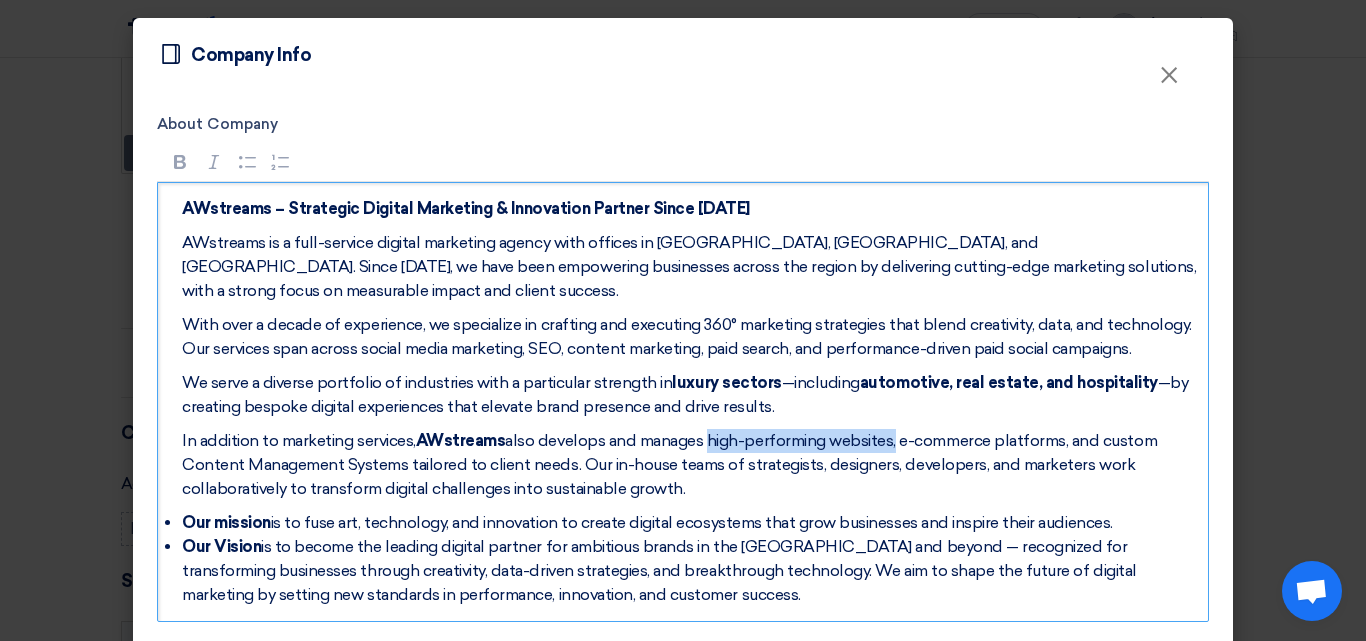 drag, startPoint x: 892, startPoint y: 422, endPoint x: 703, endPoint y: 416, distance: 189.09521 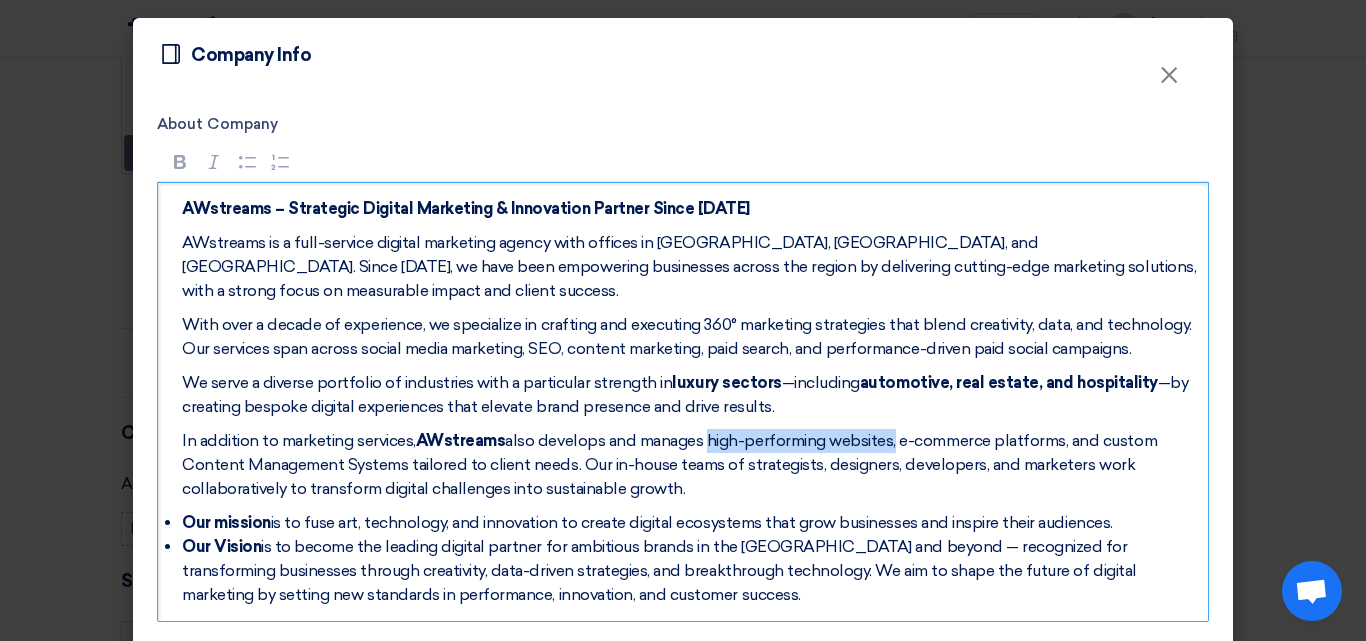 click on "In addition to marketing services,  AWstreams  also develops and manages high-performing websites, e-commerce platforms, and custom Content Management Systems tailored to client needs. Our in-house teams of strategists, designers, developers, and marketers work collaboratively to transform digital challenges into sustainable growth." at bounding box center (690, 465) 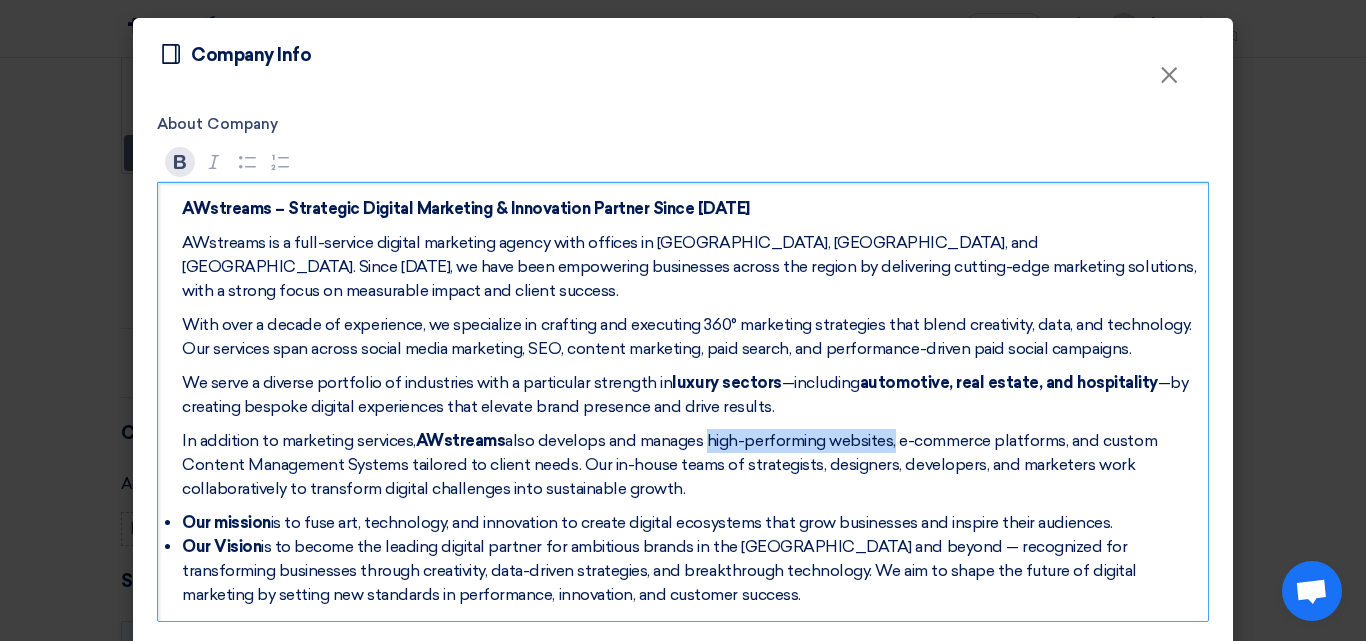 click on "Bold (CTRL+B) Bold Italic (CTRL+I) Italic Bulleted List Bulleted List Numbered List Numbered List" at bounding box center [683, 162] 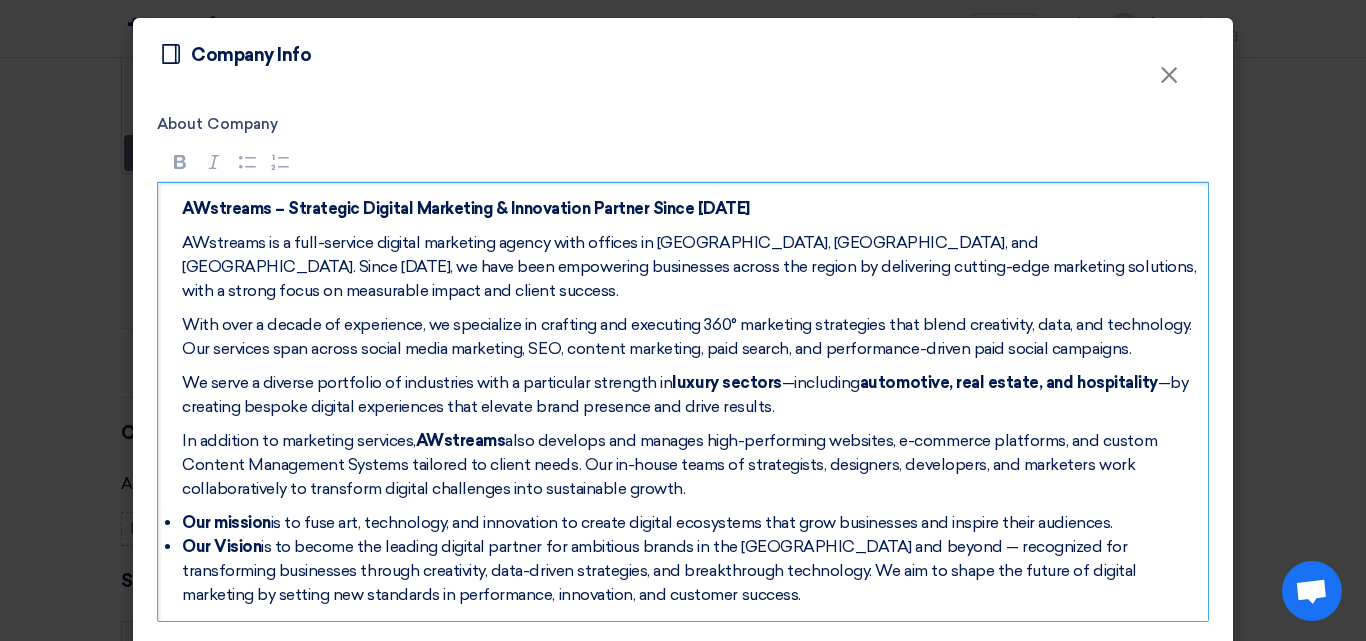 click on "In addition to marketing services,  AWstreams  also develops and manages high-performing websites, e-commerce platforms, and custom Content Management Systems tailored to client needs. Our in-house teams of strategists, designers, developers, and marketers work collaboratively to transform digital challenges into sustainable growth." at bounding box center (690, 465) 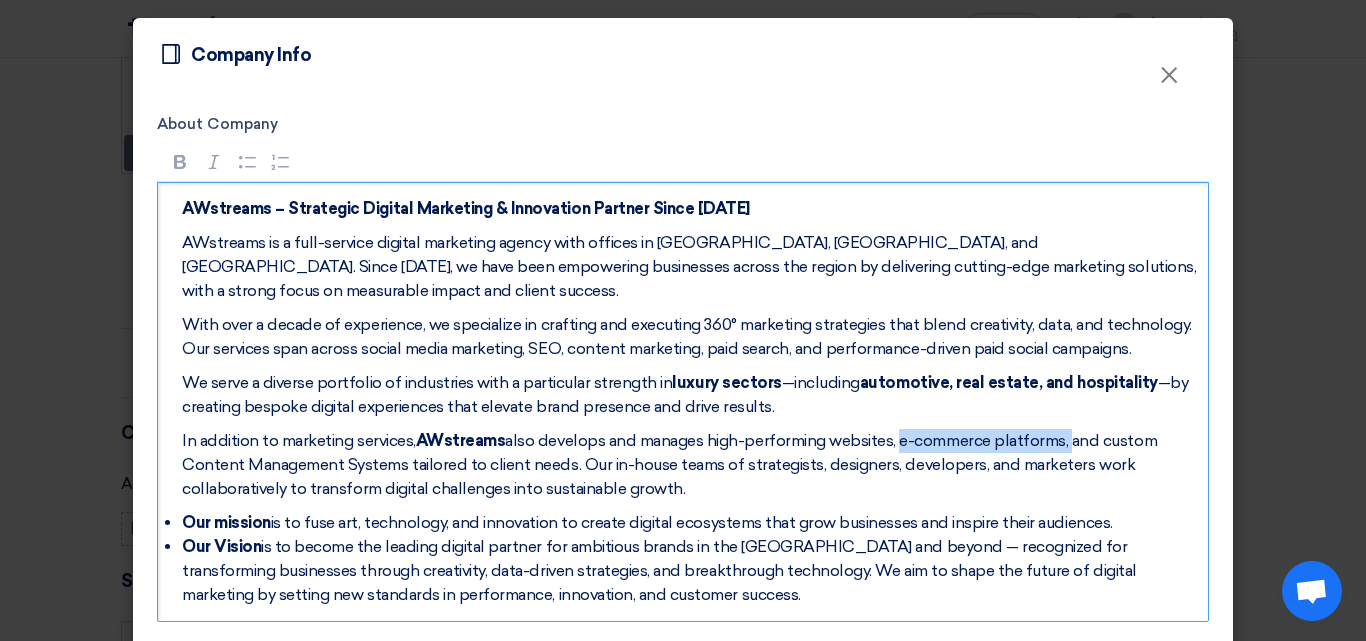drag, startPoint x: 898, startPoint y: 414, endPoint x: 1081, endPoint y: 436, distance: 184.31766 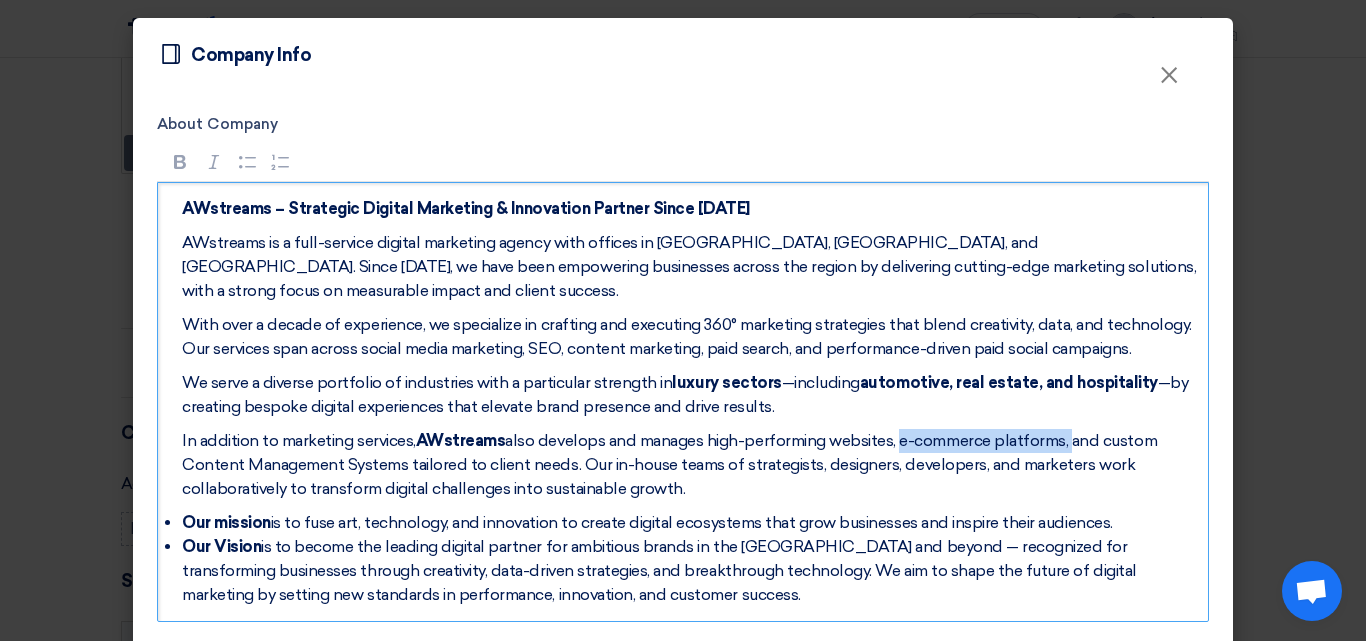click on "In addition to marketing services,  AWstreams  also develops and manages high-performing websites, e-commerce platforms, and custom Content Management Systems tailored to client needs. Our in-house teams of strategists, designers, developers, and marketers work collaboratively to transform digital challenges into sustainable growth." at bounding box center [690, 465] 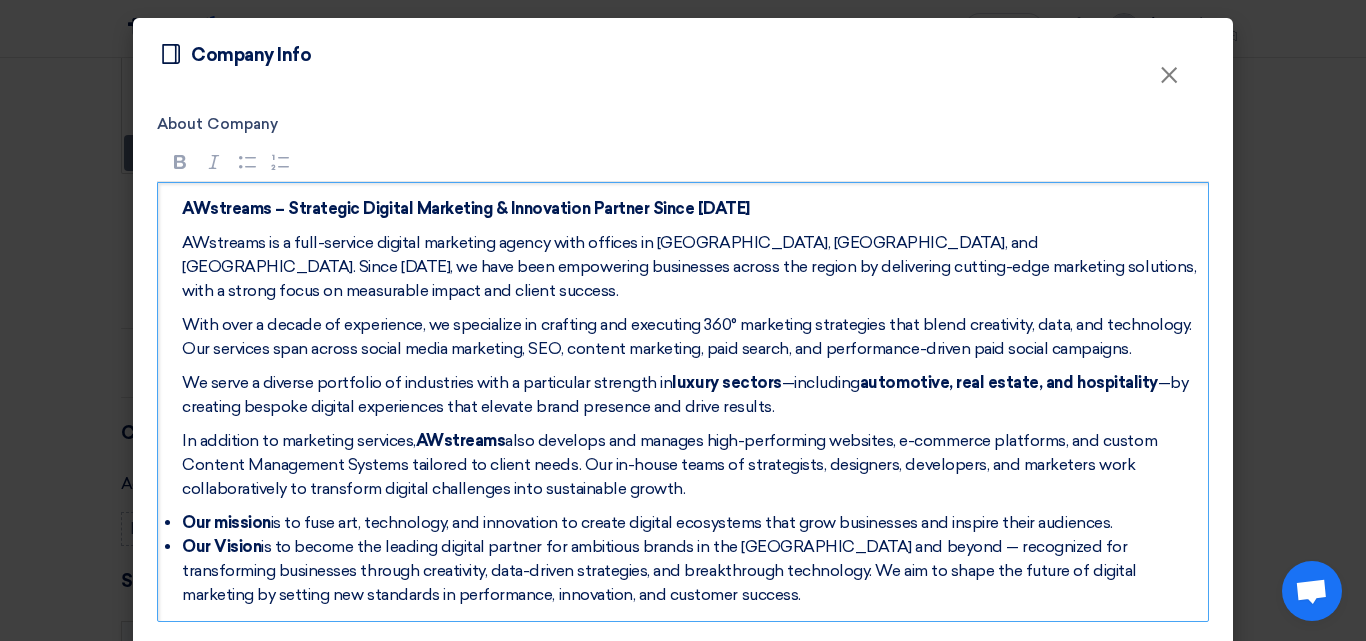 click on "In addition to marketing services,  AWstreams  also develops and manages high-performing websites, e-commerce platforms, and custom Content Management Systems tailored to client needs. Our in-house teams of strategists, designers, developers, and marketers work collaboratively to transform digital challenges into sustainable growth." at bounding box center (690, 465) 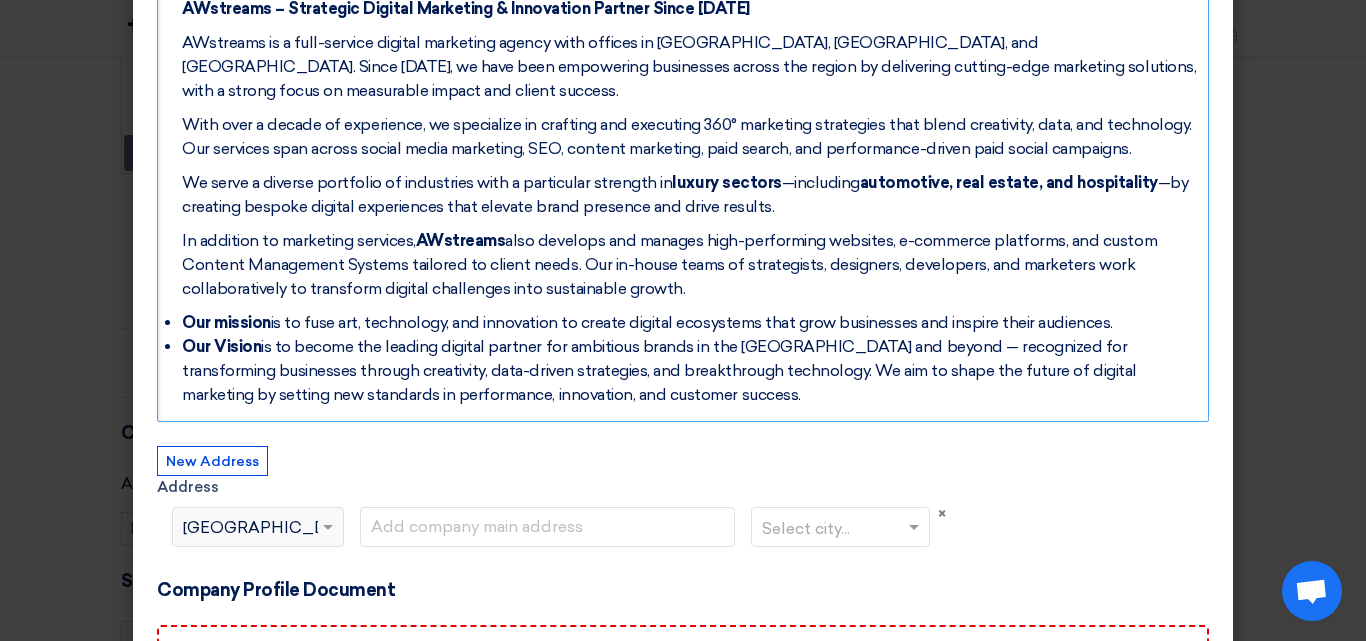 scroll, scrollTop: 0, scrollLeft: 0, axis: both 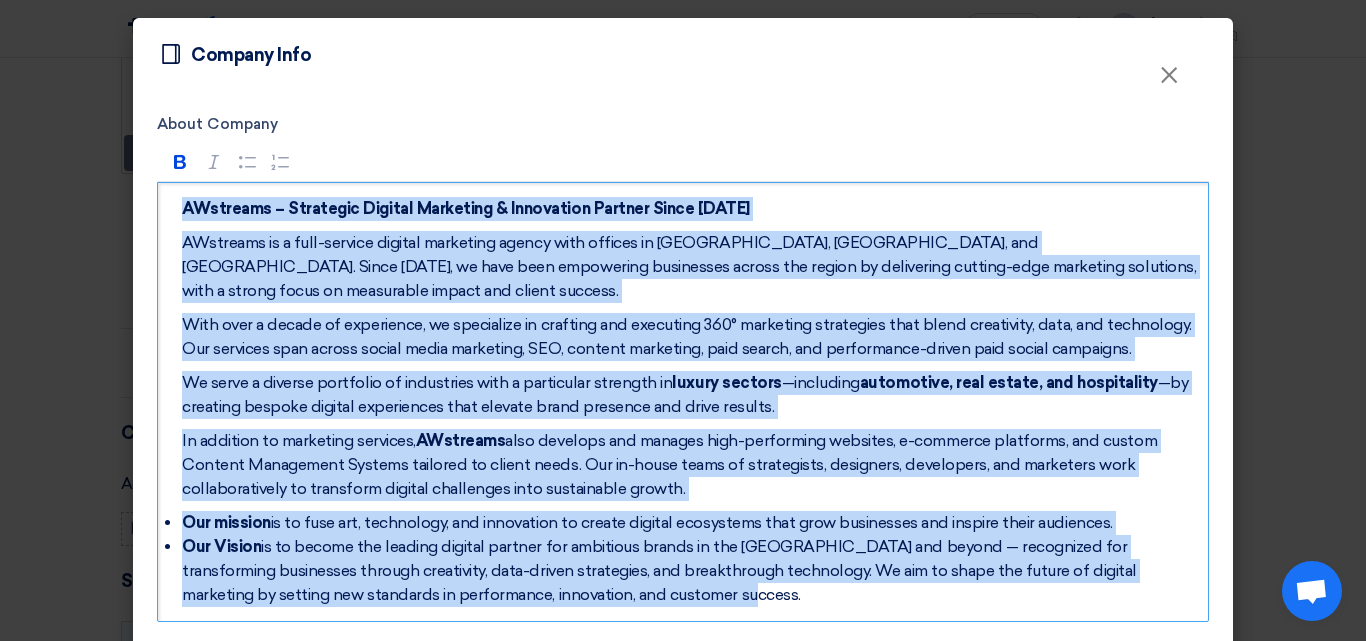 drag, startPoint x: 179, startPoint y: 208, endPoint x: 683, endPoint y: 565, distance: 617.62854 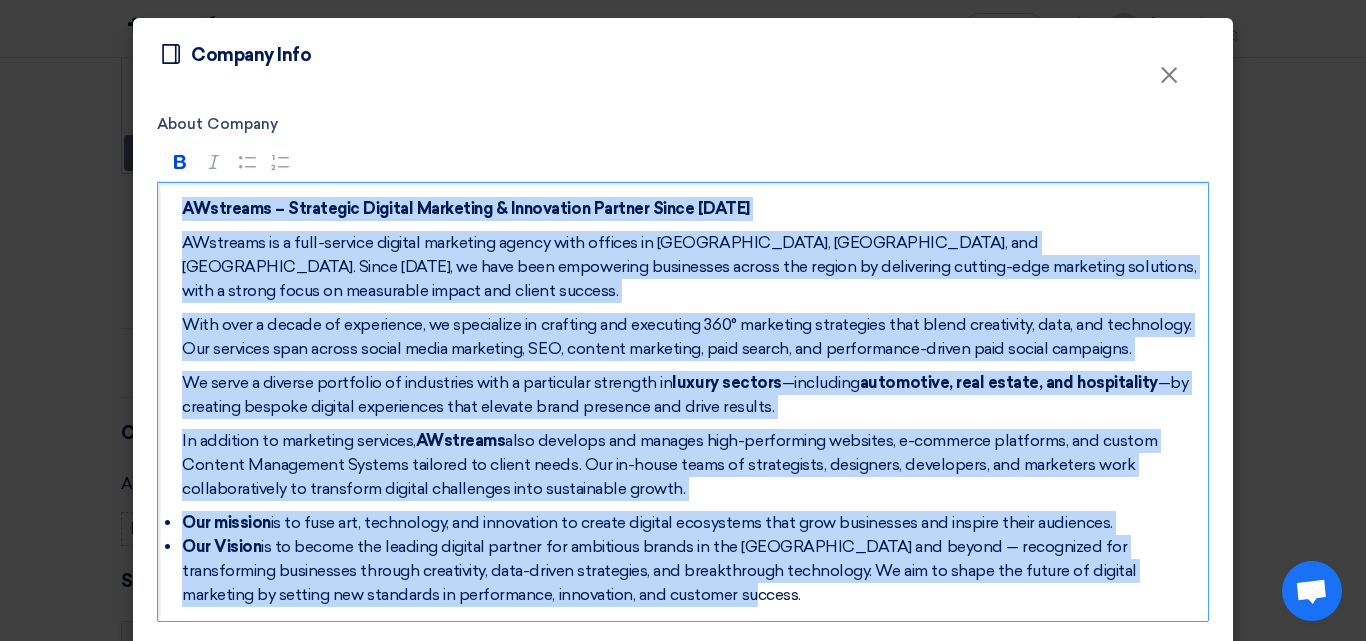 click on "AWstreams is a full-service digital marketing agency with offices in [GEOGRAPHIC_DATA], [GEOGRAPHIC_DATA], and [GEOGRAPHIC_DATA]. Since [DATE], we have been empowering businesses across the region by delivering cutting-edge marketing solutions, with a strong focus on measurable impact and client success." at bounding box center [690, 267] 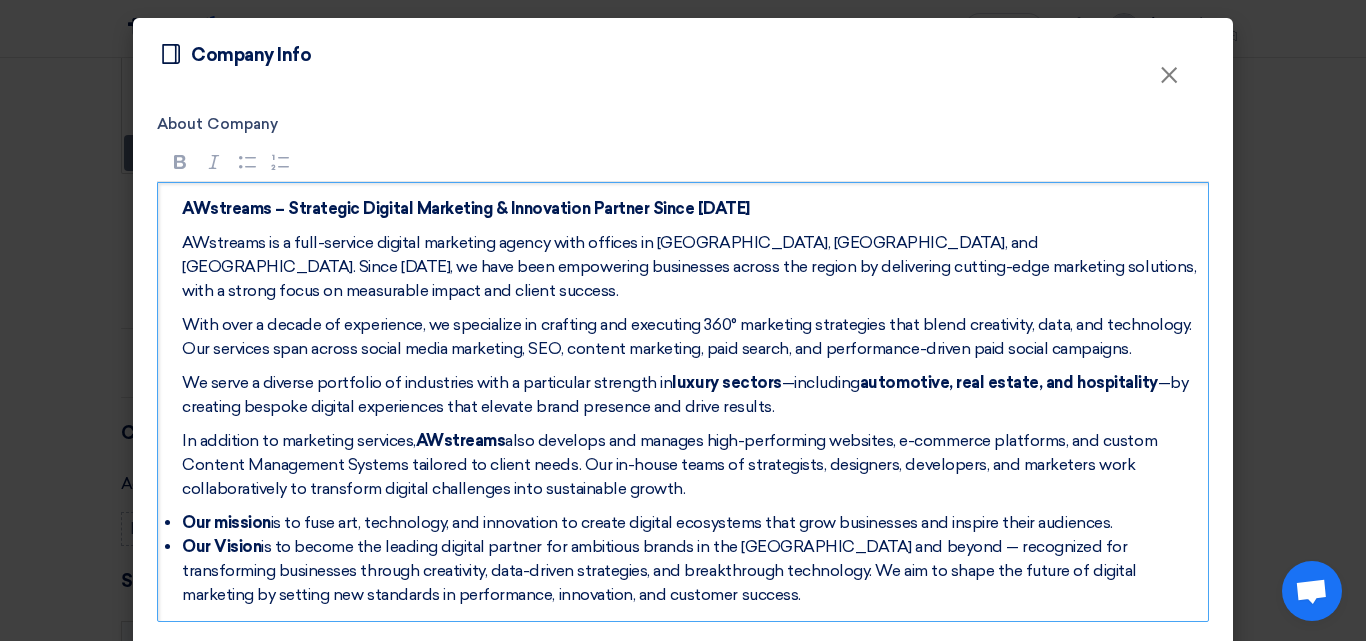 click on "AWstreams is a full-service digital marketing agency with offices in [GEOGRAPHIC_DATA], [GEOGRAPHIC_DATA], and [GEOGRAPHIC_DATA]. Since [DATE], we have been empowering businesses across the region by delivering cutting-edge marketing solutions, with a strong focus on measurable impact and client success." at bounding box center (690, 267) 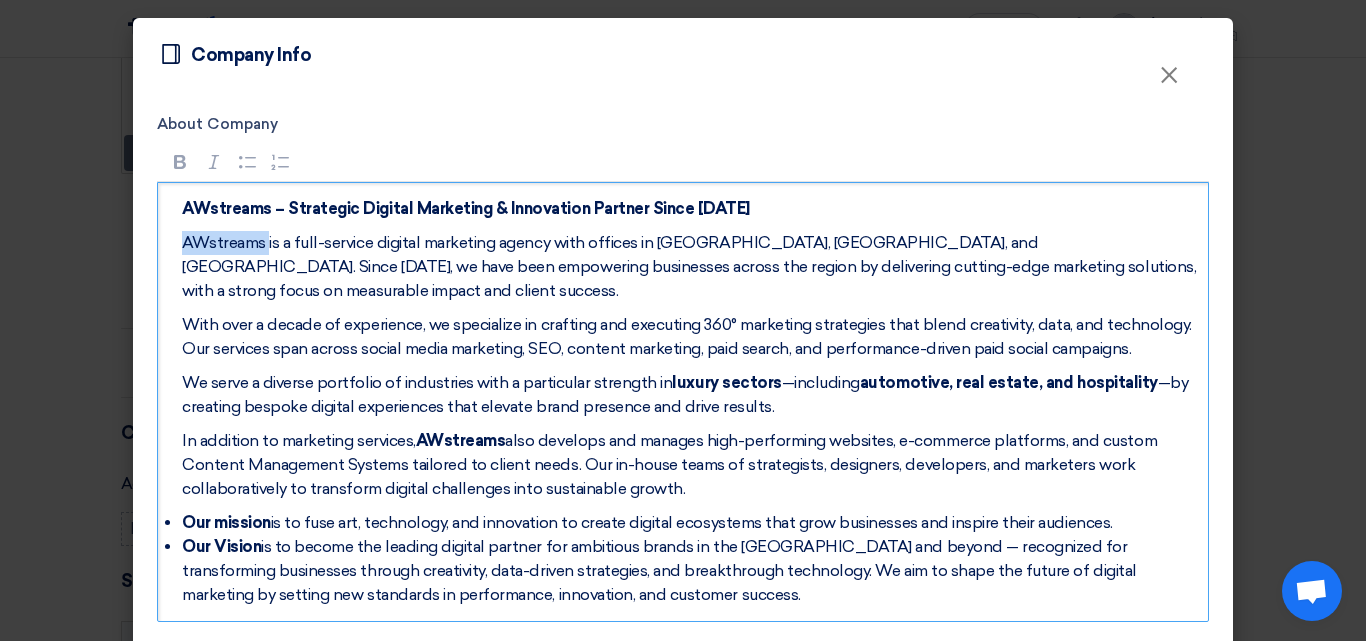 click on "AWstreams is a full-service digital marketing agency with offices in [GEOGRAPHIC_DATA], [GEOGRAPHIC_DATA], and [GEOGRAPHIC_DATA]. Since [DATE], we have been empowering businesses across the region by delivering cutting-edge marketing solutions, with a strong focus on measurable impact and client success." at bounding box center [690, 267] 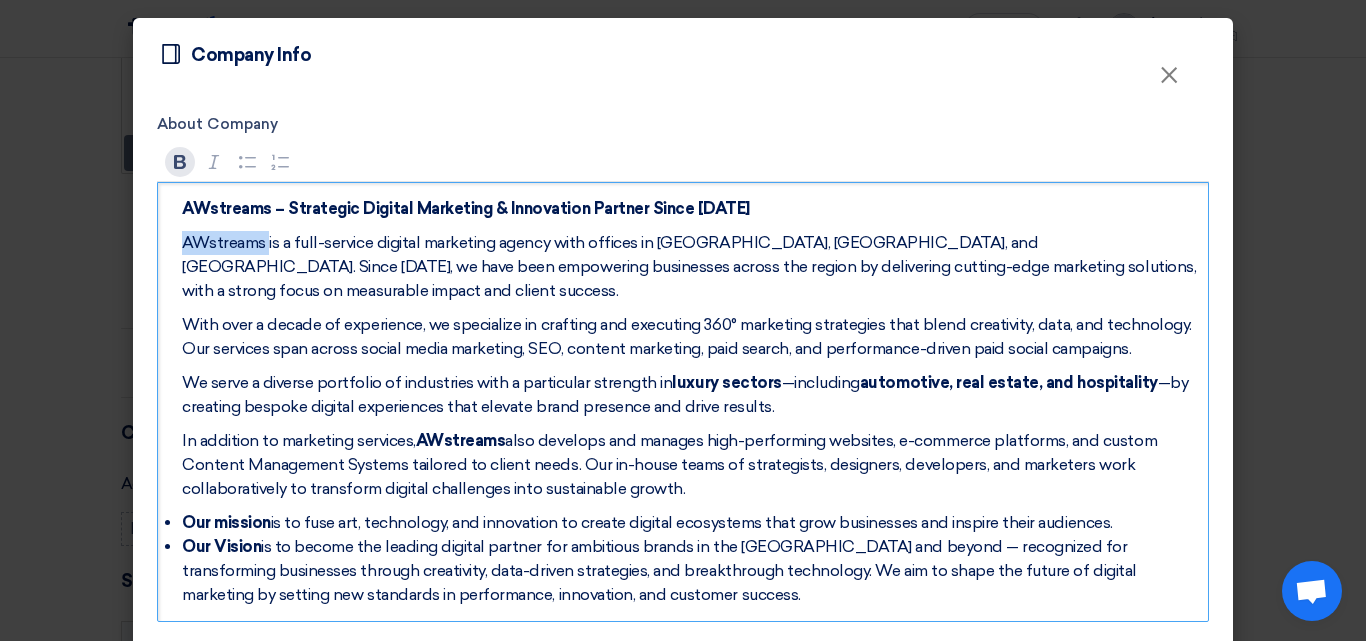 click 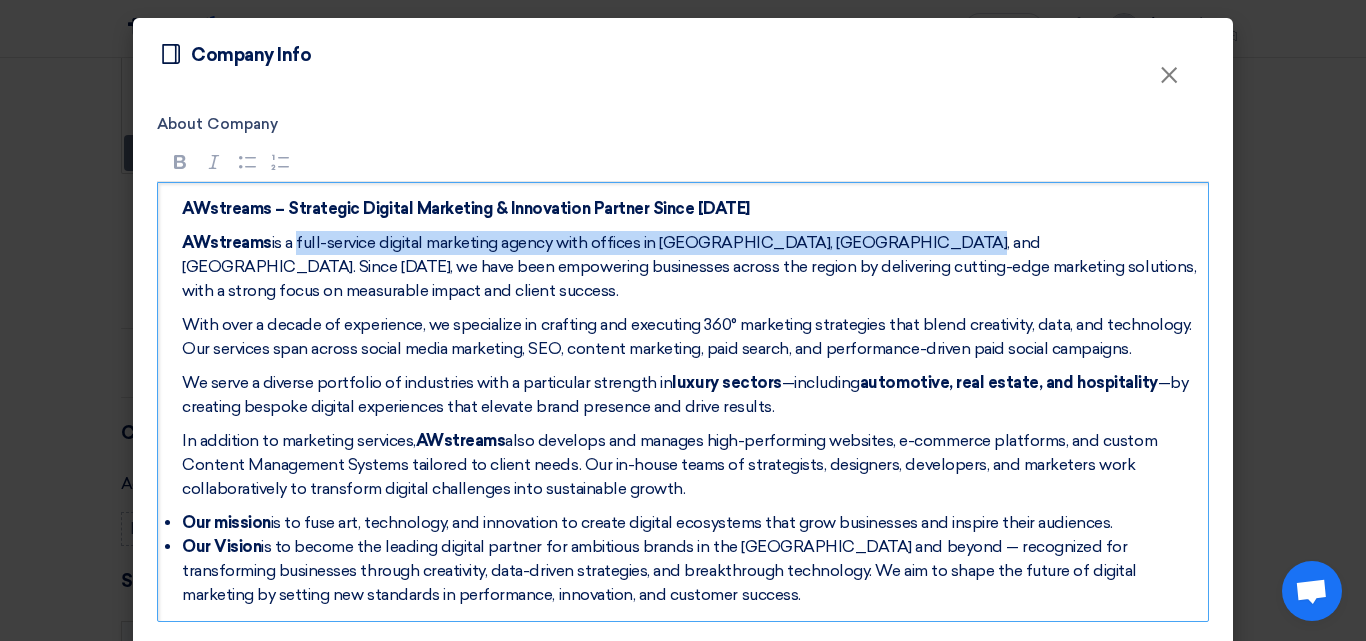 drag, startPoint x: 290, startPoint y: 246, endPoint x: 911, endPoint y: 248, distance: 621.00323 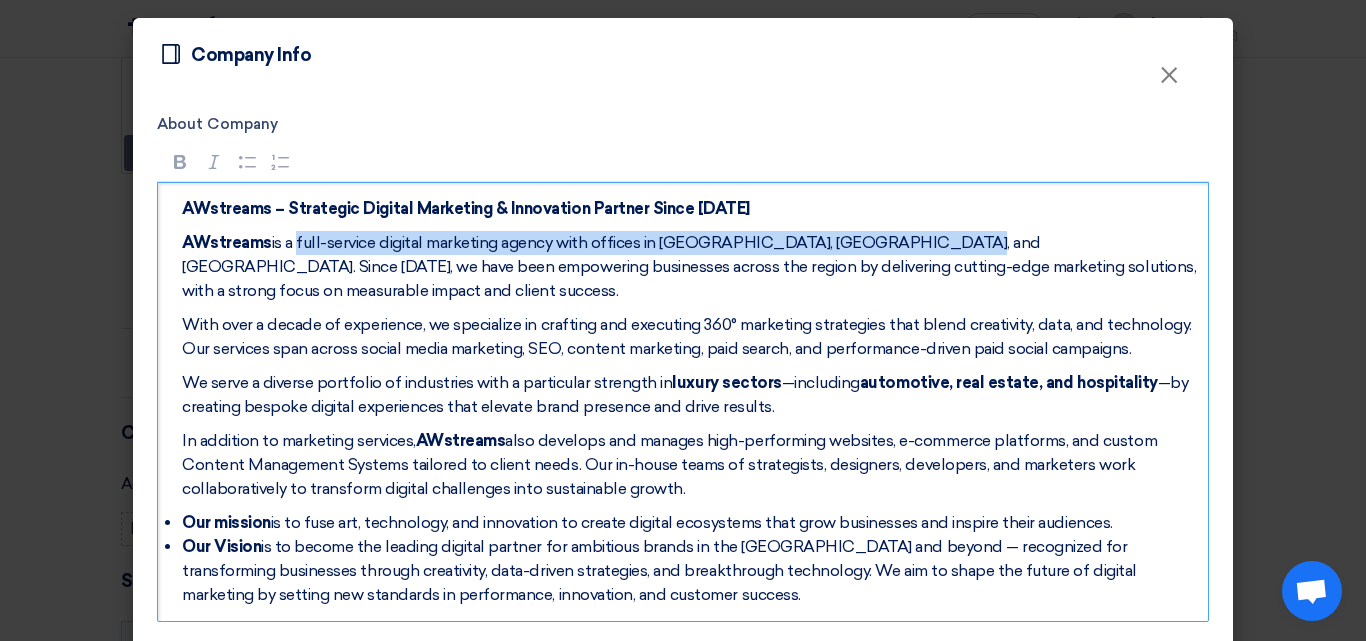 click on "AWstreams  is a full-service digital marketing agency with offices in [GEOGRAPHIC_DATA], [GEOGRAPHIC_DATA], and [GEOGRAPHIC_DATA]. Since [DATE], we have been empowering businesses across the region by delivering cutting-edge marketing solutions, with a strong focus on measurable impact and client success." at bounding box center (690, 267) 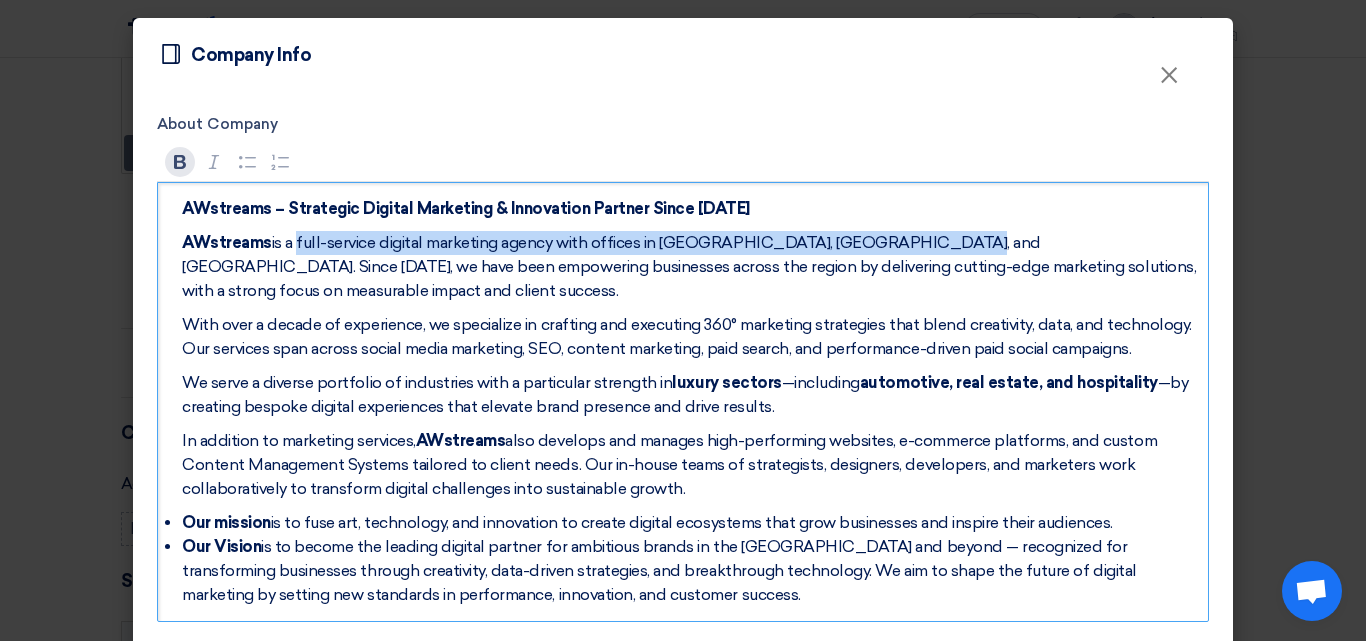 click 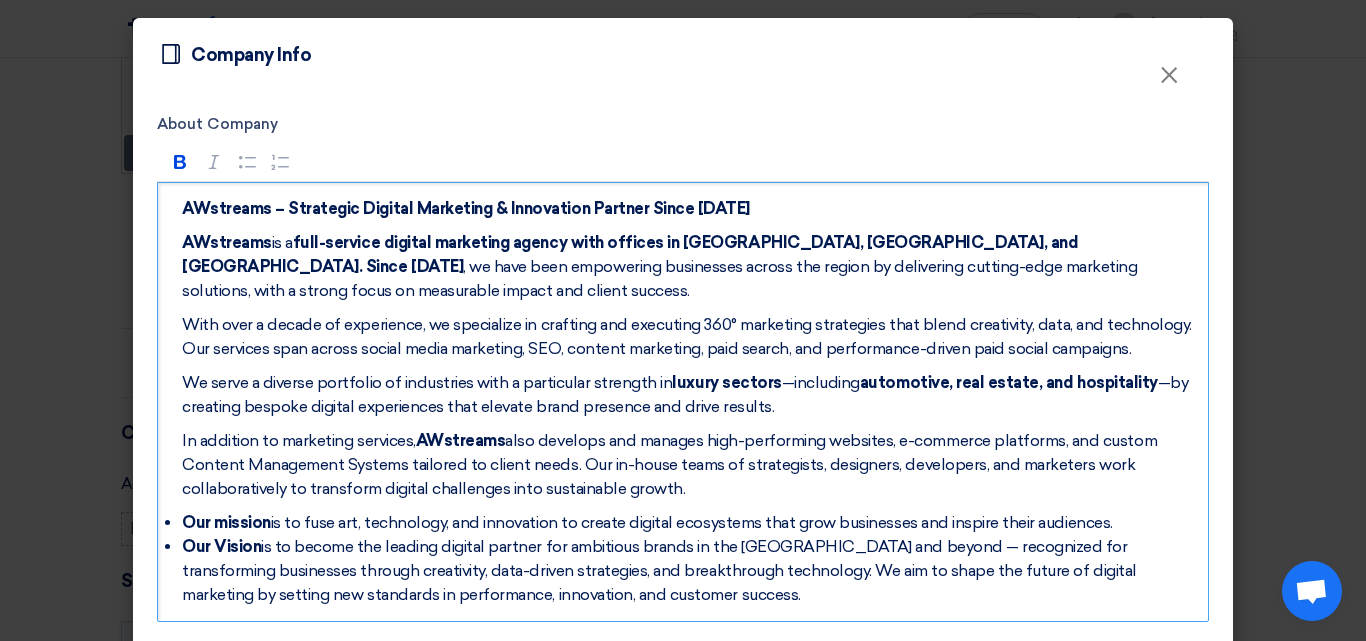 click on "We serve a diverse portfolio of industries with a particular strength in  luxury sectors —including  automotive, real estate, and hospitality —by creating bespoke digital experiences that elevate brand presence and drive results." at bounding box center [690, 395] 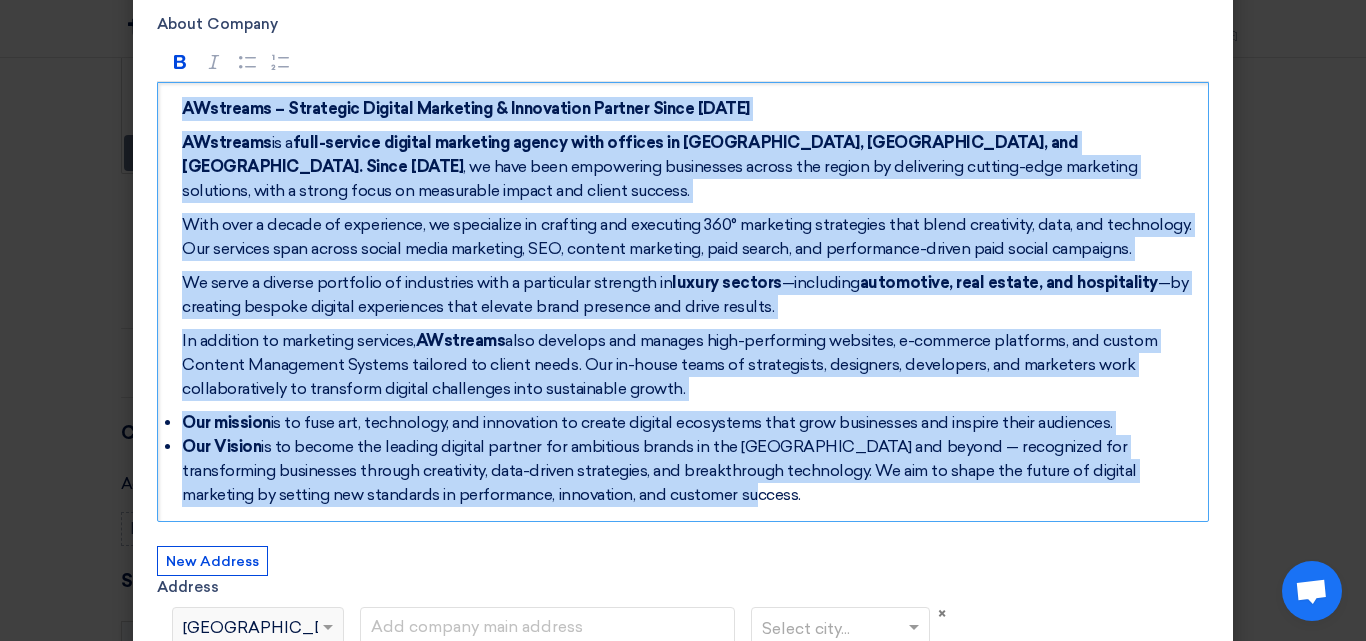 copy on "LOremipsu – Dolorsita Consect Adipiscin & Elitseddoe Tempori Utlab 0186 ETdolorem  al e  admi-veniamq nostrud exercitat ullamc labo nisiali ex Eacom, Conseq, dui Autei. Inrep 4481 , vo veli esse cillumfugi nullaparia except sin occaec cu nonproiden suntcul-quio deseruntm animidest, labo p undeom isten er voluptatem accusa dol laudan totamre. Aper eaqu i quaeab il inventorev, qu architecto be vitaedic exp nemoenimi 800° quiavolup aspernatur auto fugit consequunt, magn, dol eosratione. Seq nesciunt nequ porroq dolore adipi numquamei, MOD, tempora inciduntm, quae etiamm, sol nobiseligen-optioc nihi impedi quoplacea. Fa possi a repelle temporibu au quibusdamo debi r necessitat saepeeve vo  repudi recusan —itaqueear  hictenetur, sapi delect, rei voluptatibu —ma aliasper dolorib asperio repellatmin nost exercit ullam corporis sus labor aliquid. Co consequa qu maximemol molestia,  HArumquid  reru facilise dis namlibe temp-cumsolutan eligendi, o-cumqueni impeditmi, quo maxime Placeat Facereposs Omnislo ipsumdol si..." 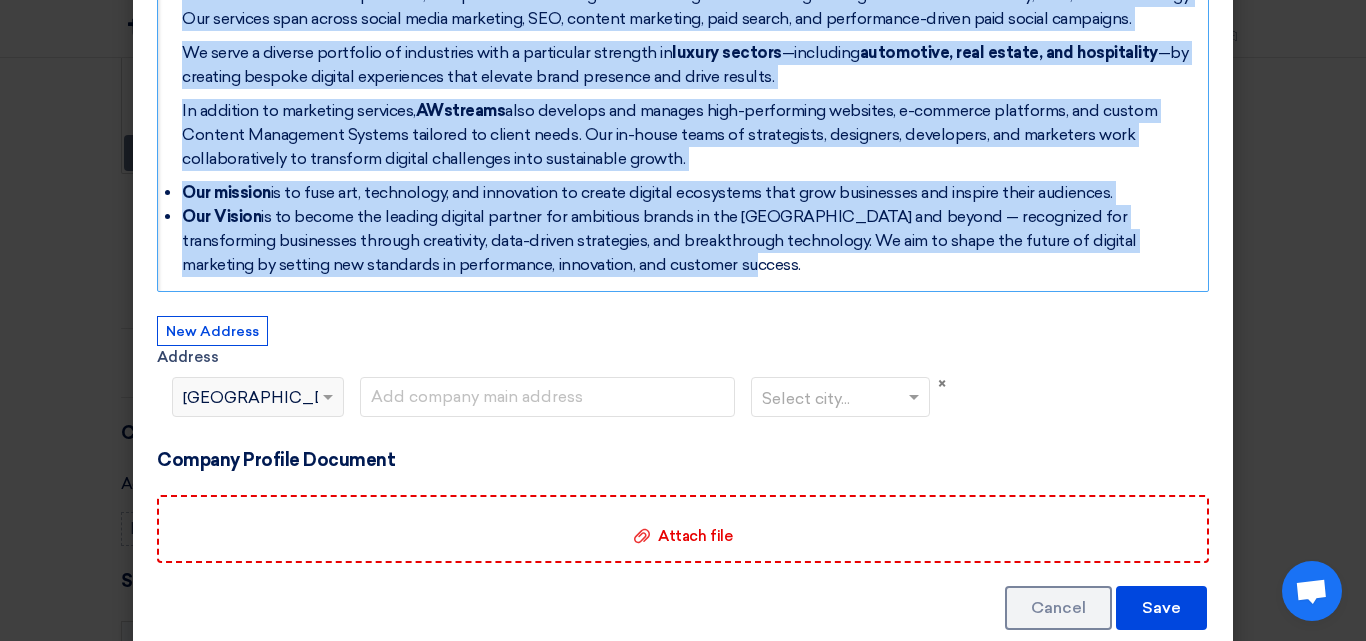 scroll, scrollTop: 346, scrollLeft: 0, axis: vertical 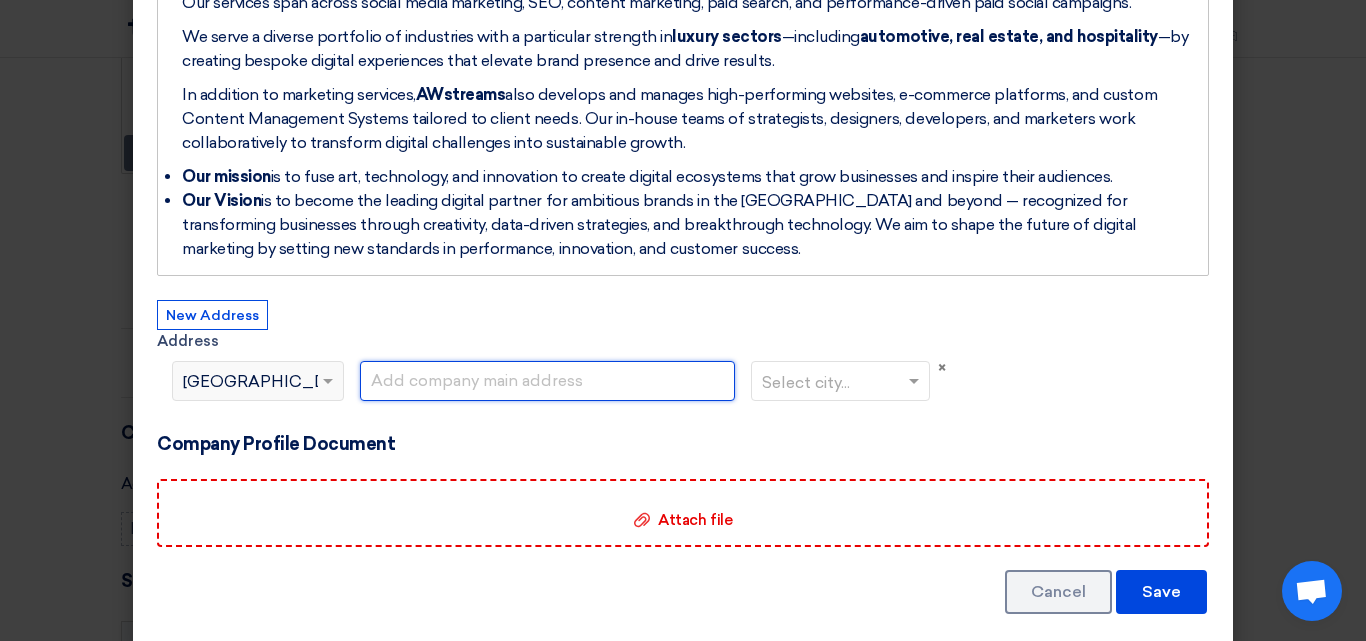 click 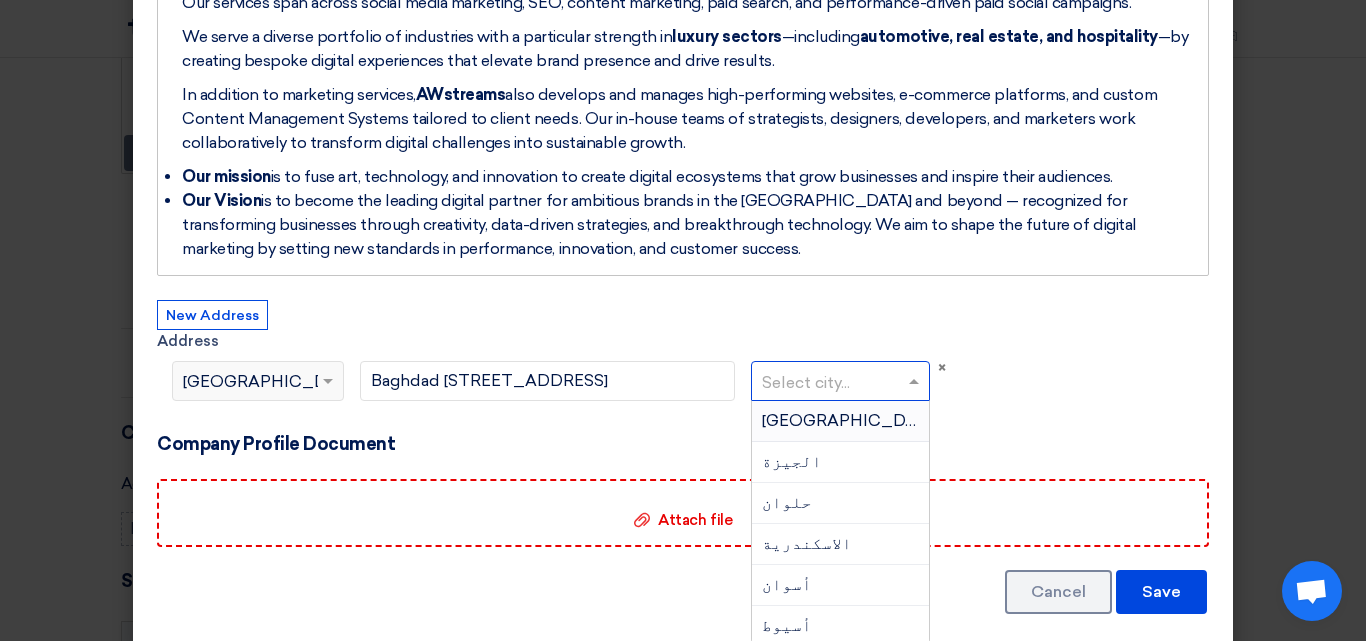 click 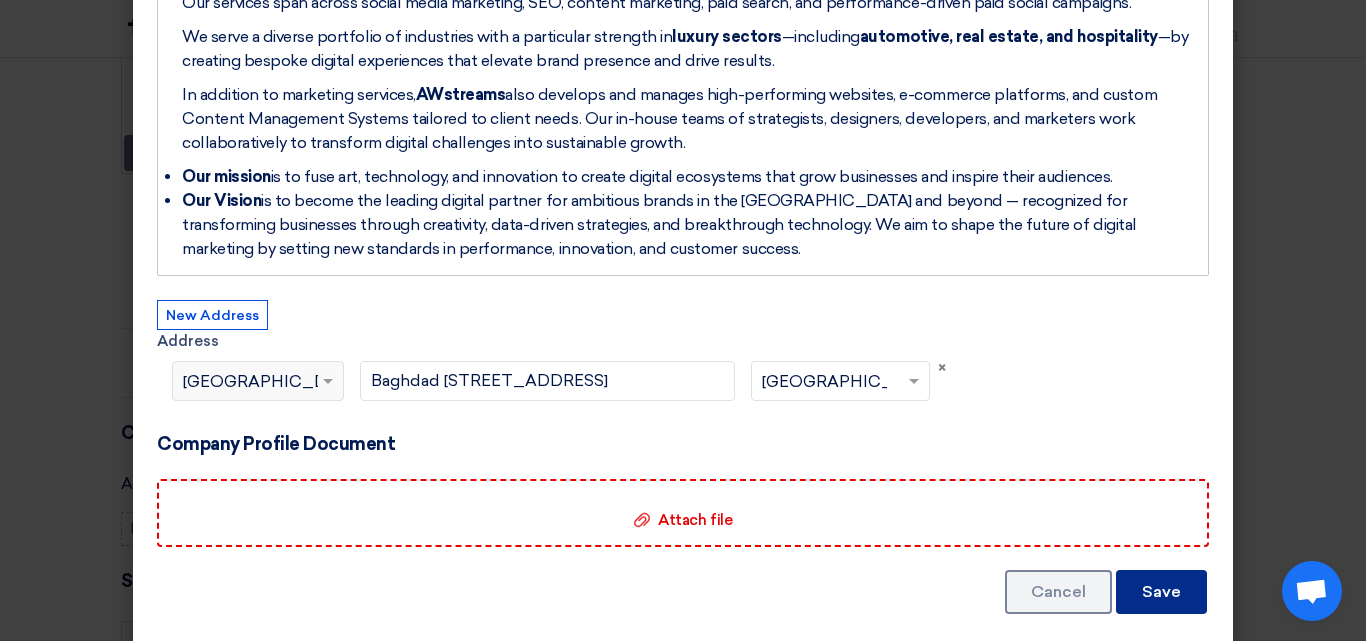 click on "Save" 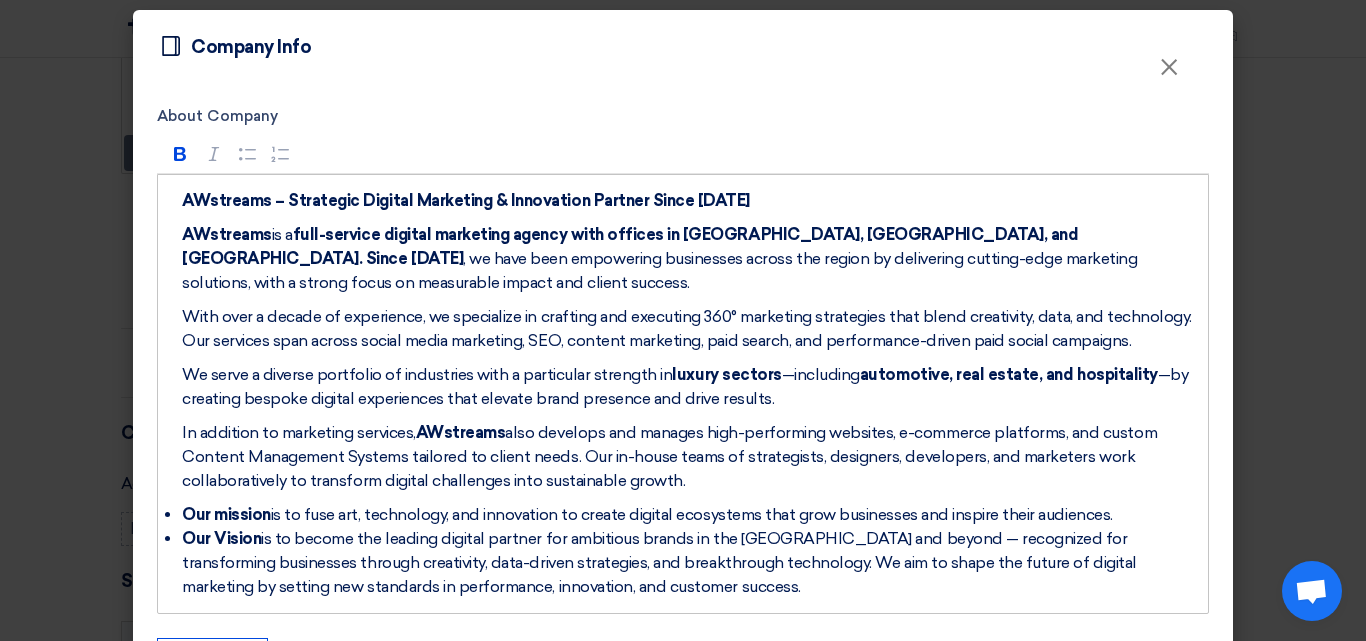 scroll, scrollTop: 0, scrollLeft: 0, axis: both 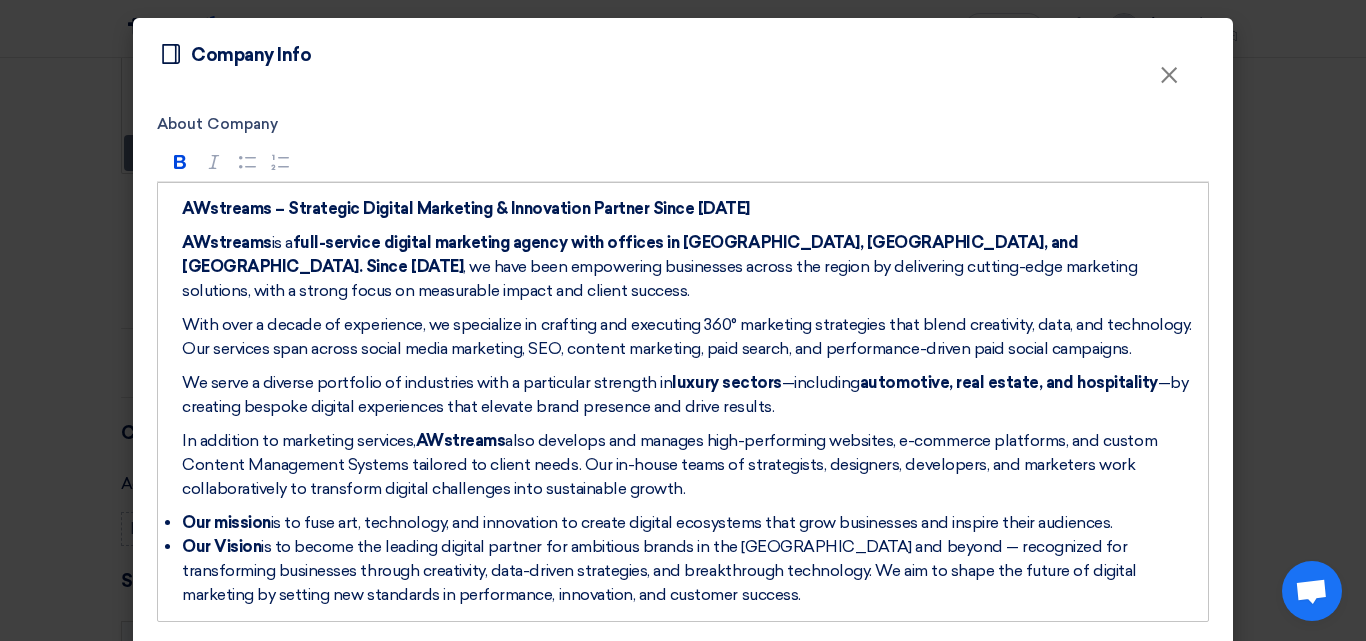 click on "AWstreams  is a  full-service digital marketing agency with offices in [GEOGRAPHIC_DATA], [GEOGRAPHIC_DATA], and [GEOGRAPHIC_DATA]. Since [DATE] , we have been empowering businesses across the region by delivering cutting-edge marketing solutions, with a strong focus on measurable impact and client success." at bounding box center [690, 267] 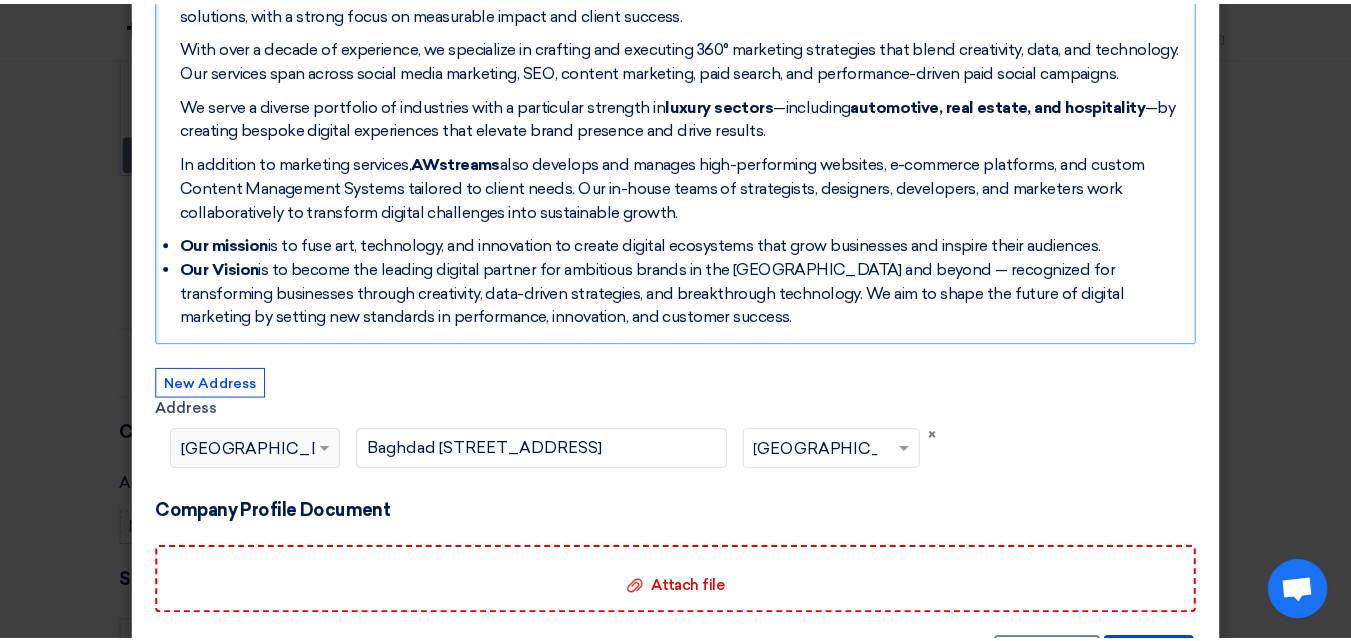 scroll, scrollTop: 300, scrollLeft: 0, axis: vertical 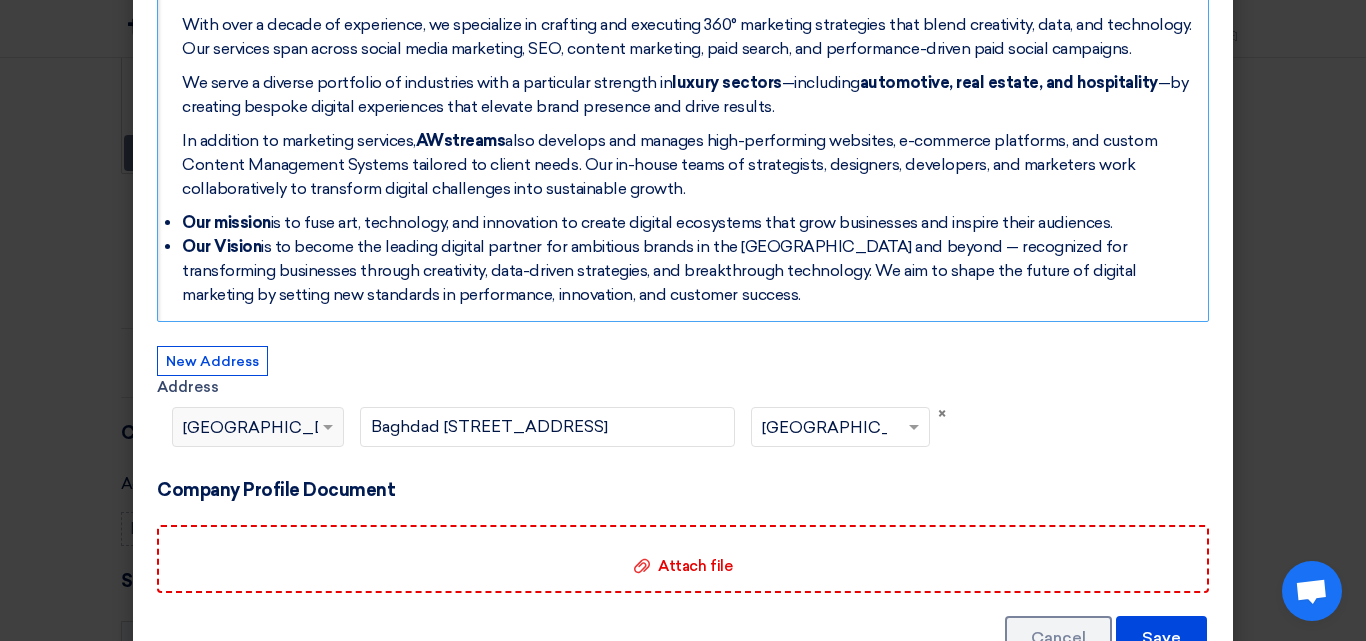 click on "Profile
Company Info
×
About Company
Rich Text Editor Bold (CTRL+B) Bold Italic (CTRL+I) Italic Bulleted List Bulleted List Numbered List Numbered List AWstreams – Strategic Digital Marketing & Innovation Partner Since [DATE] AWstreams  is a  full-service digital marketing agency with offices in [GEOGRAPHIC_DATA], [GEOGRAPHIC_DATA], and [GEOGRAPHIC_DATA]. Since [DATE] , we have been empowering businesses across the region by delivering cutting-edge marketing solutions, with a strong focus on measurable impact and client success. With over a decade of experience, we specialize in crafting and executing 360° marketing strategies that blend creativity, data, and technology. Our services span across social media marketing, SEO, content marketing, paid search, and performance-driven paid social campaigns. luxury sectors —including  AWstreams" 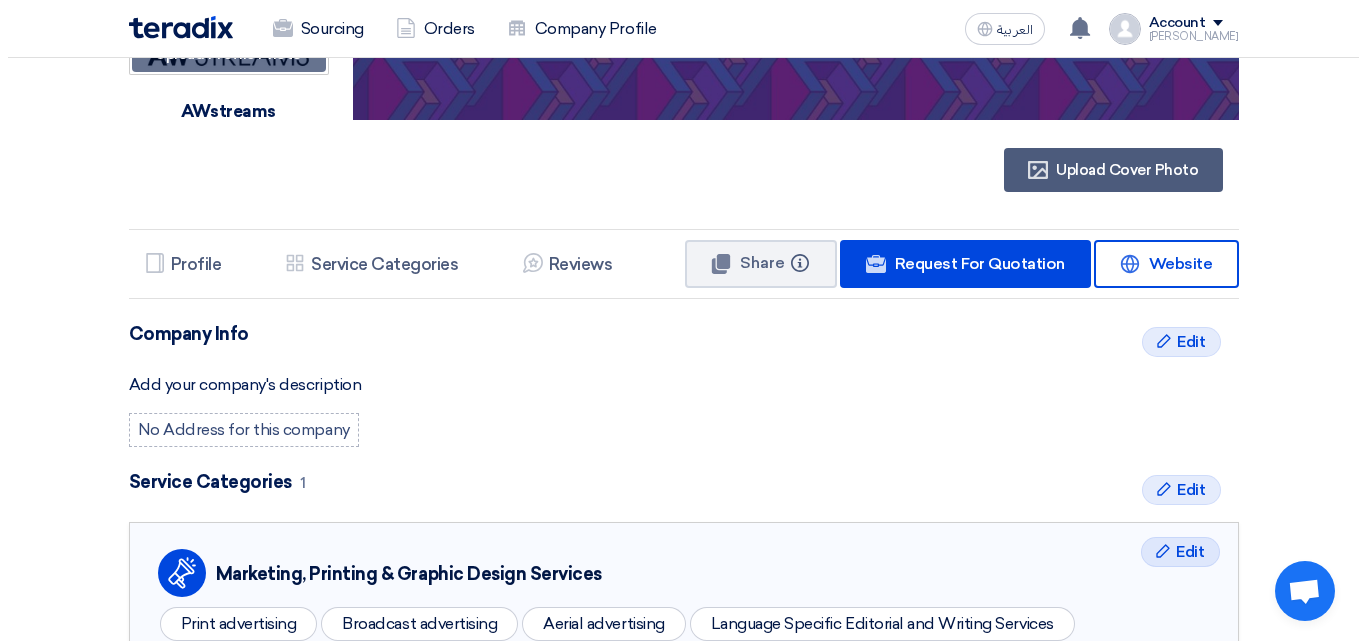 scroll, scrollTop: 200, scrollLeft: 0, axis: vertical 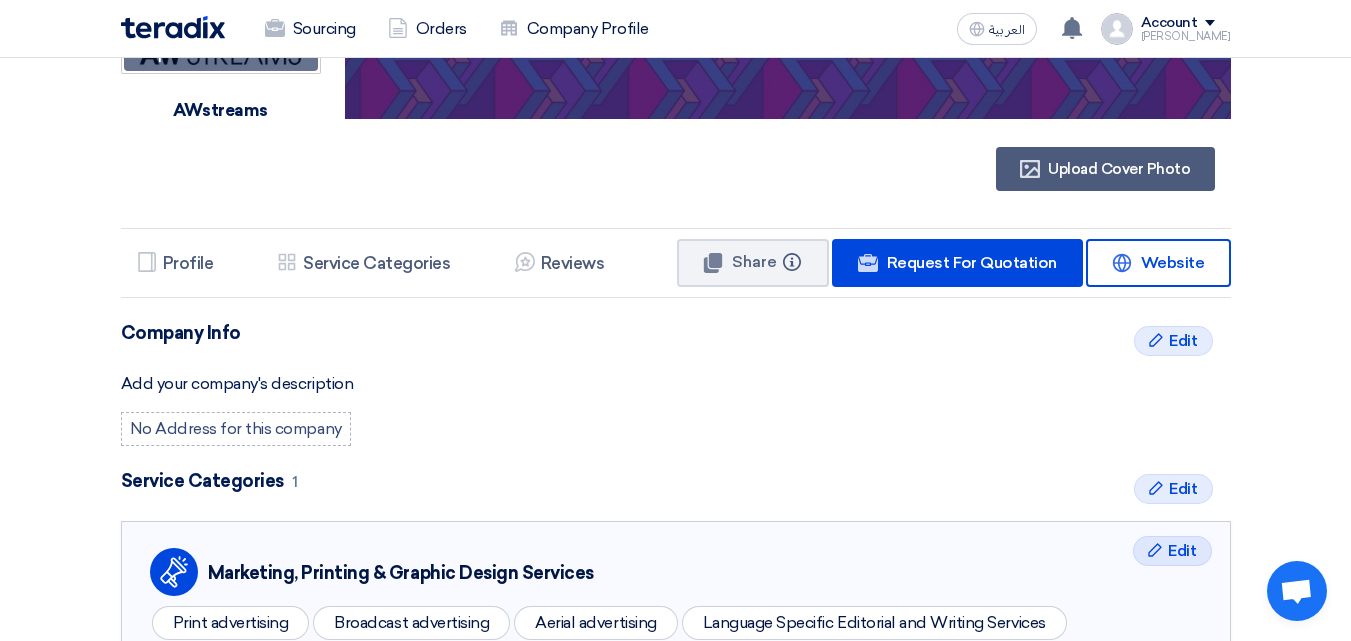 click on "Add your company's description" 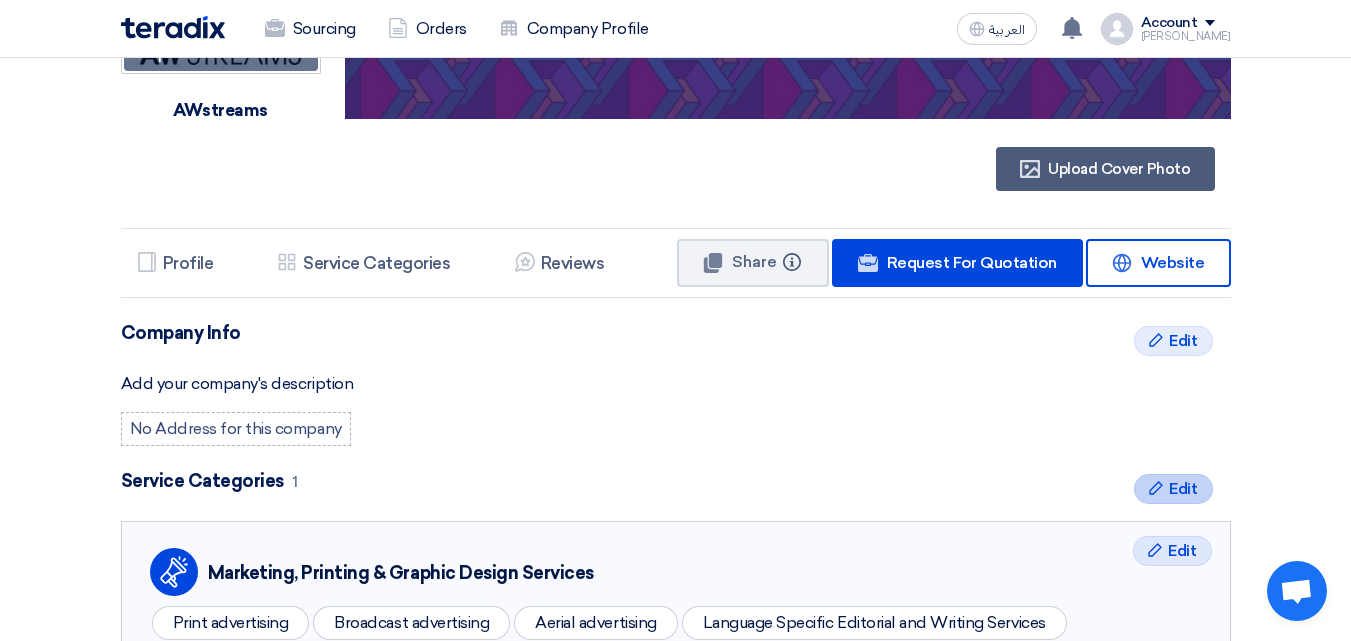 click on "Edit" at bounding box center [1183, 489] 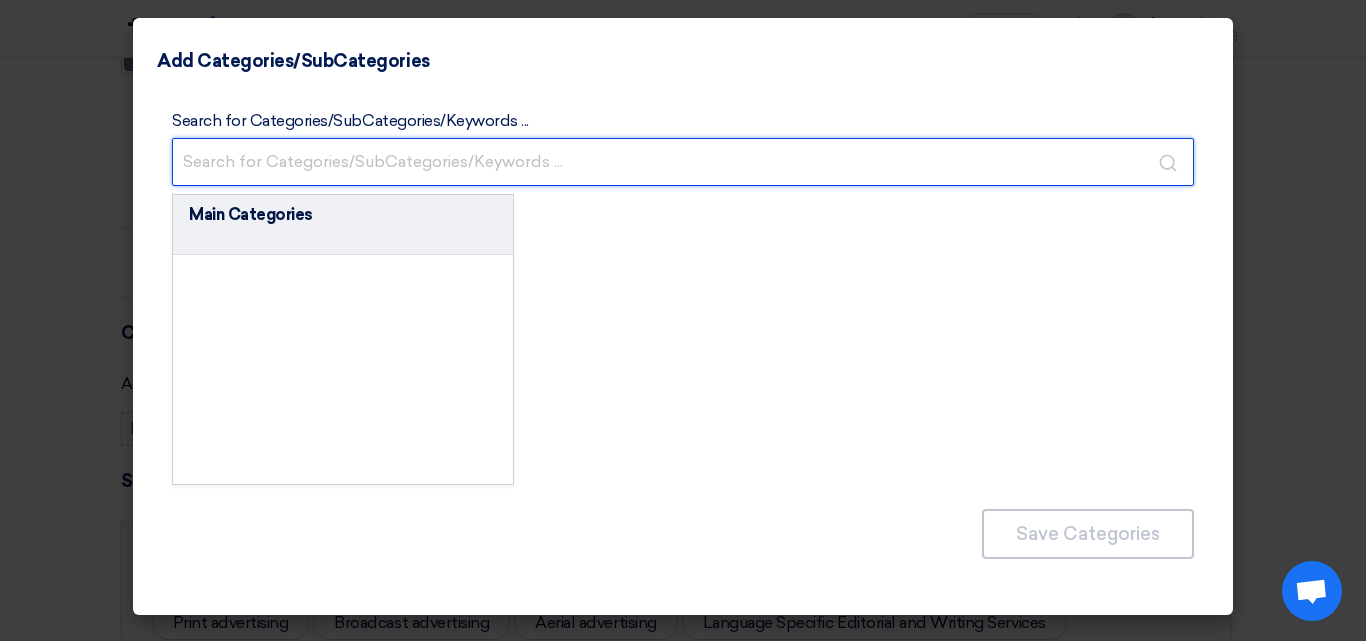 click 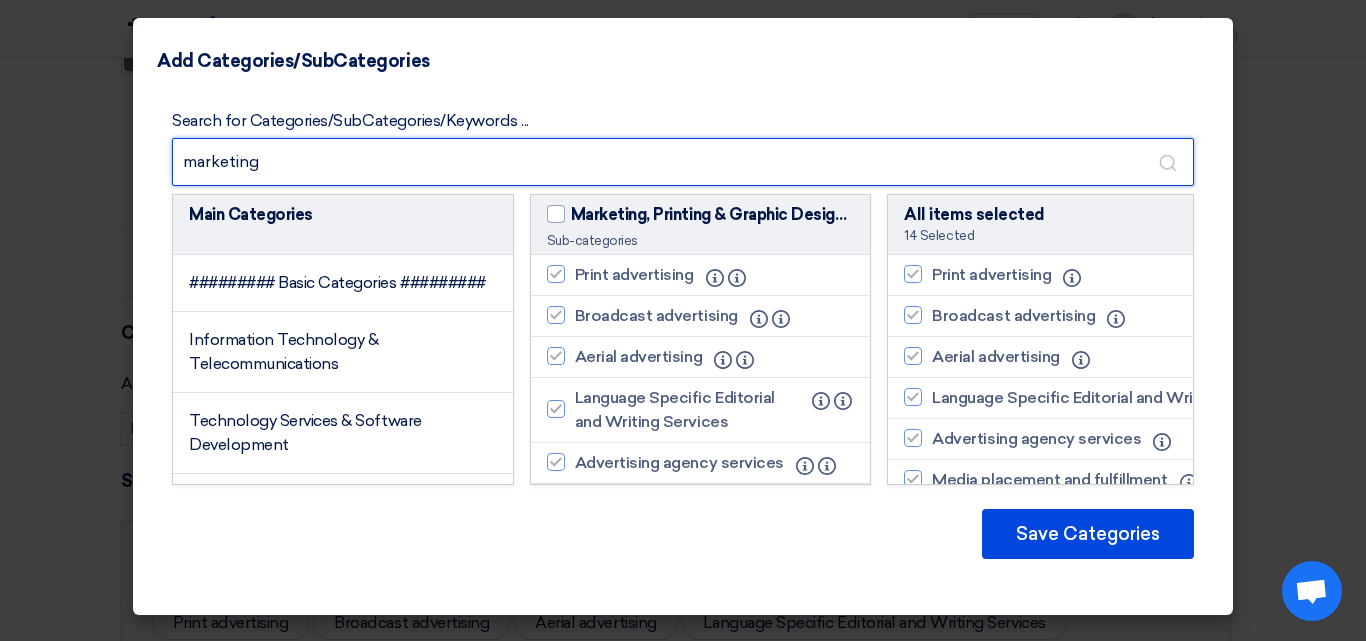 type on "marketing" 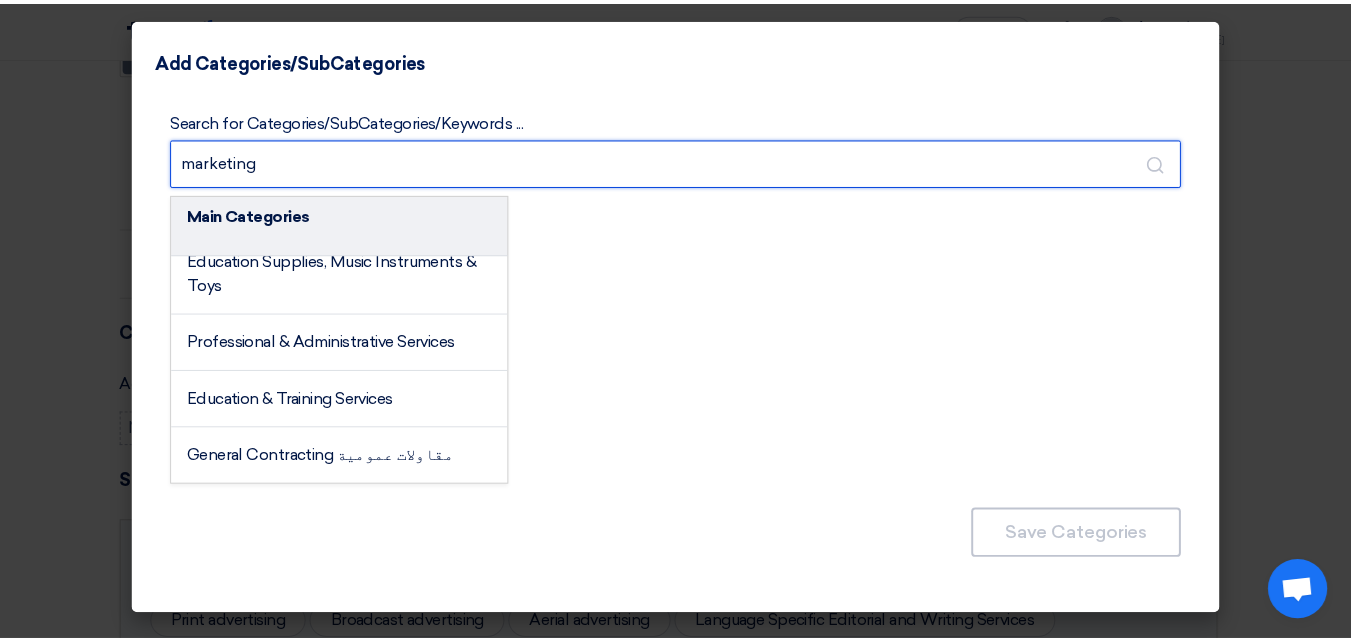 scroll, scrollTop: 184, scrollLeft: 0, axis: vertical 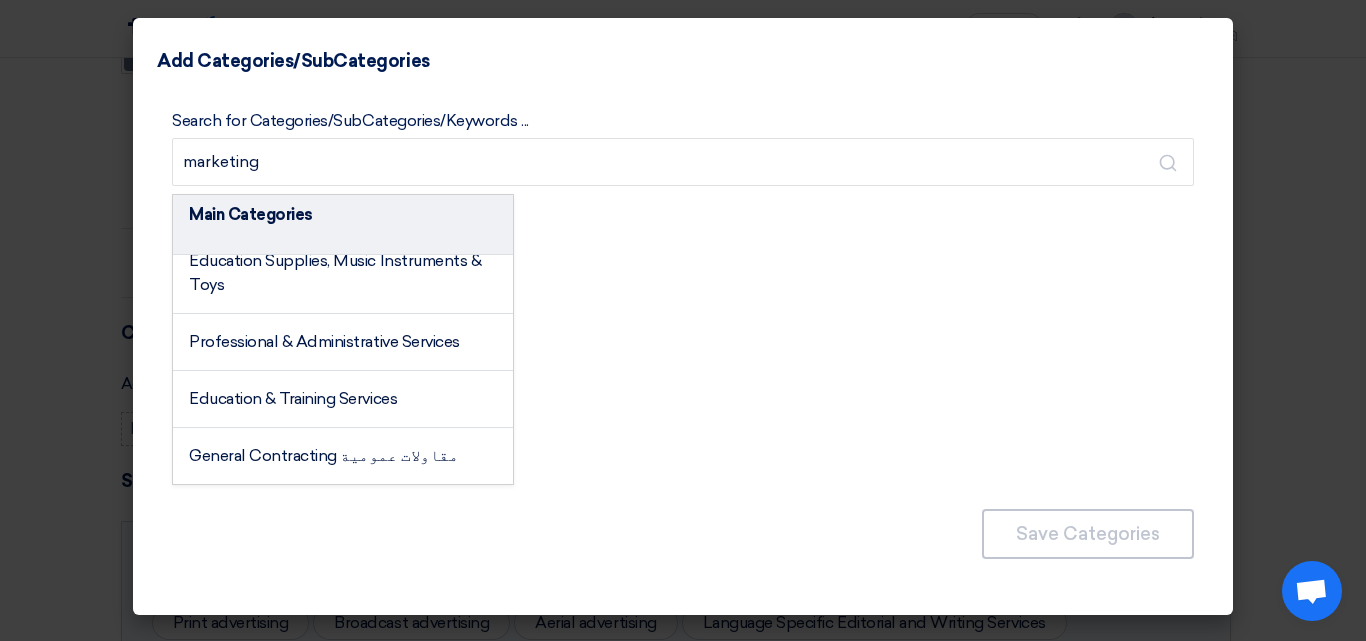 click on "Add Categories/SubCategories
Search for Categories/SubCategories/Keywords ...
marketing
Main Categories
Information Technology & Telecommunications
Marketing, Printing & Graphic Design Services
14
Education Supplies, Music Instruments & Toys
Professional & Administrative Services
Education & Training Services
General Contracting مقاولات عمومية
Main Categories
14" 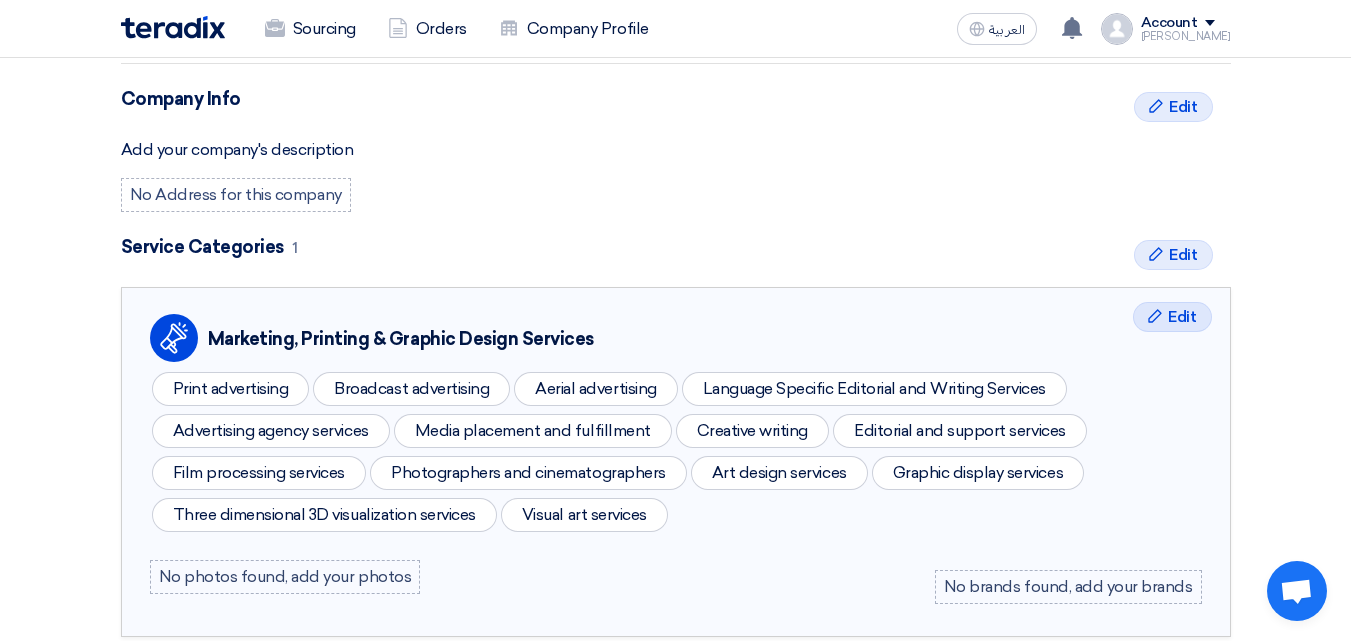 scroll, scrollTop: 400, scrollLeft: 0, axis: vertical 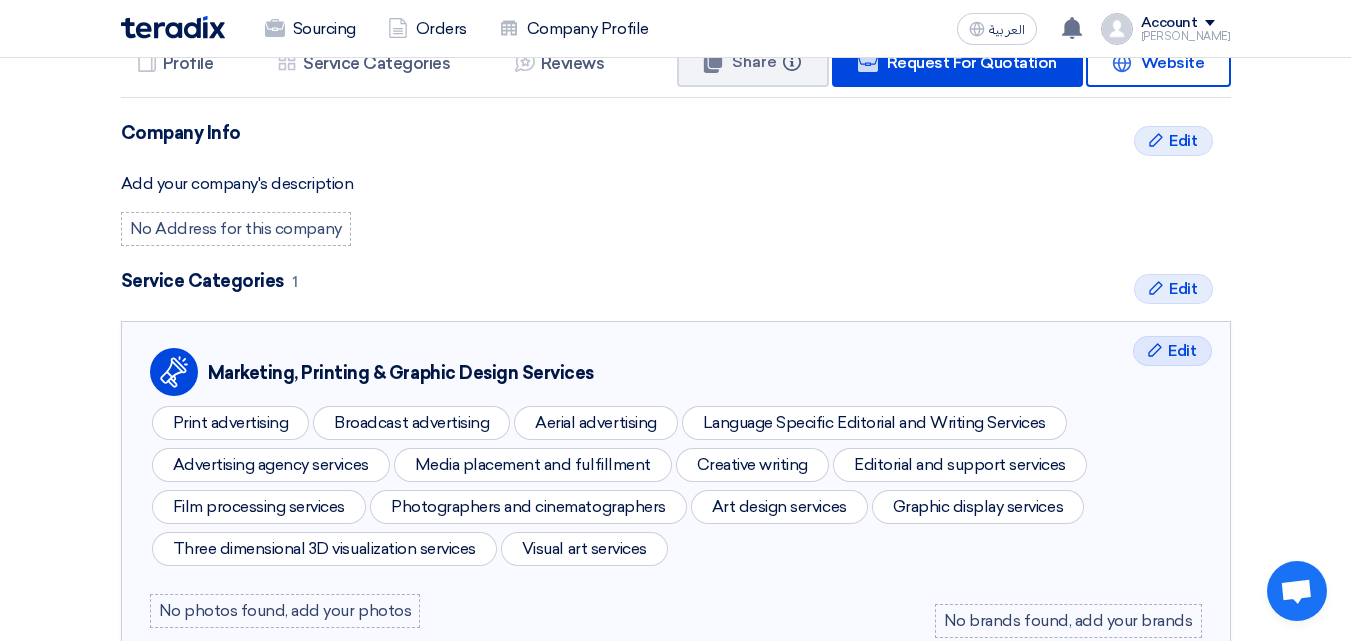 click on "Add your company's description" 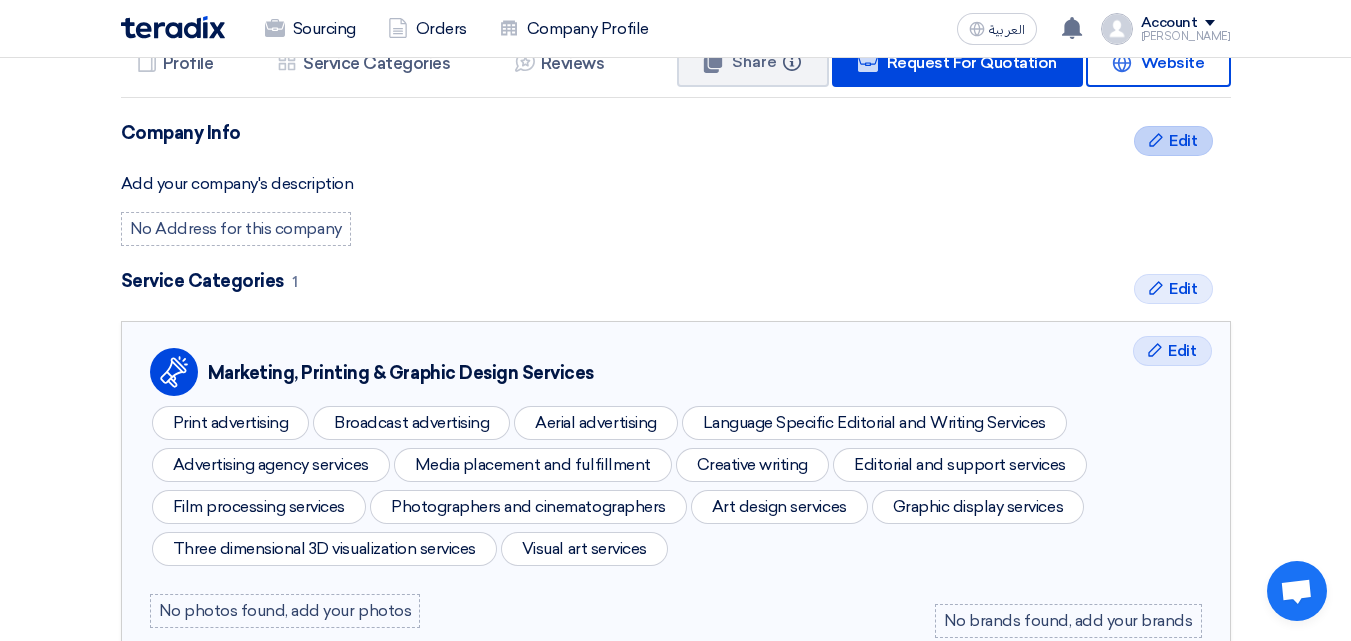 click on "Edit" 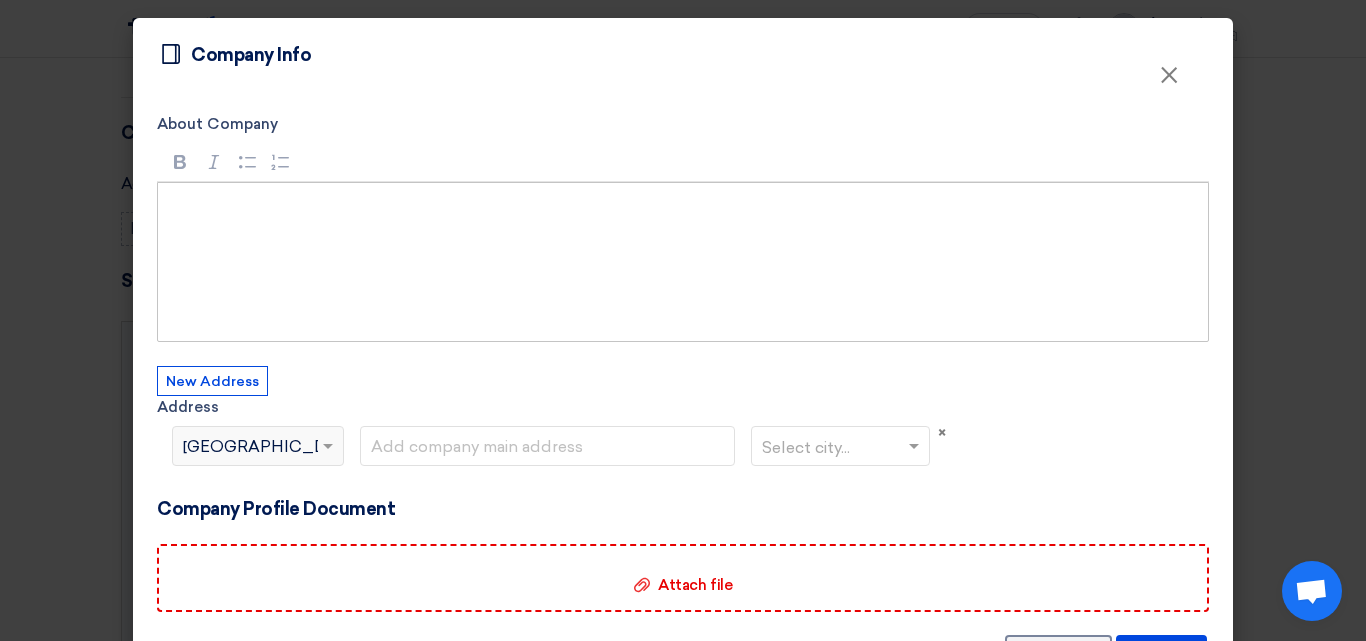 click on "Profile
Company Info
×
About Company
Rich Text Editor Bold (CTRL+B) Bold Italic (CTRL+I) Italic Bulleted List Bulleted List Numbered List Numbered List
New Address
Address
×
Select country...
×
[GEOGRAPHIC_DATA]
Select city..." 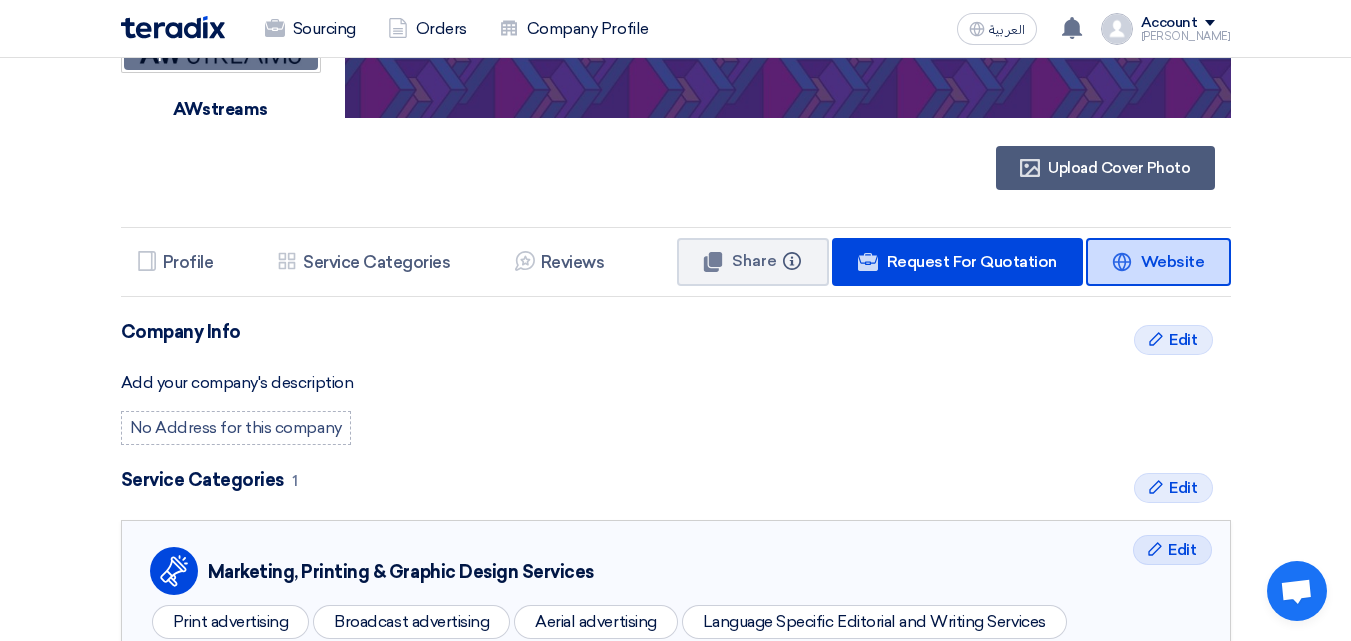 scroll, scrollTop: 200, scrollLeft: 0, axis: vertical 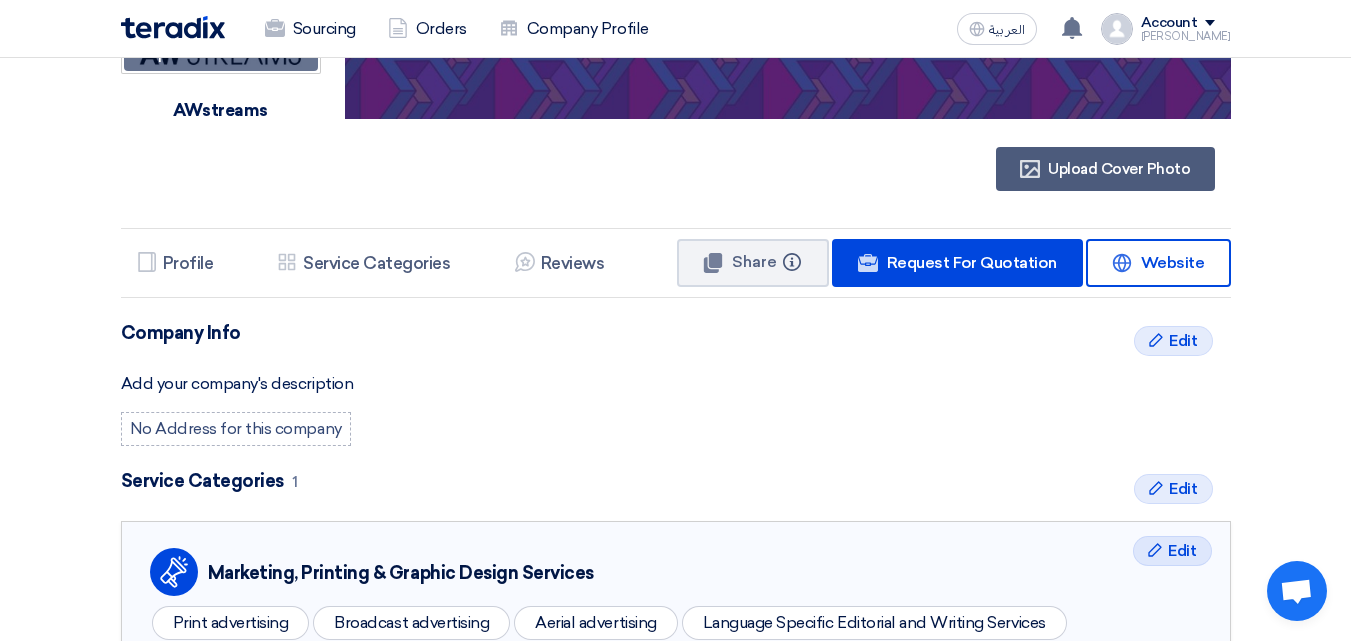 click on "Profile
Profile
Services & Activities
Service Categories
Reviews
Reviews
Share
Info
Website
Request For Quotation
Website
Website" 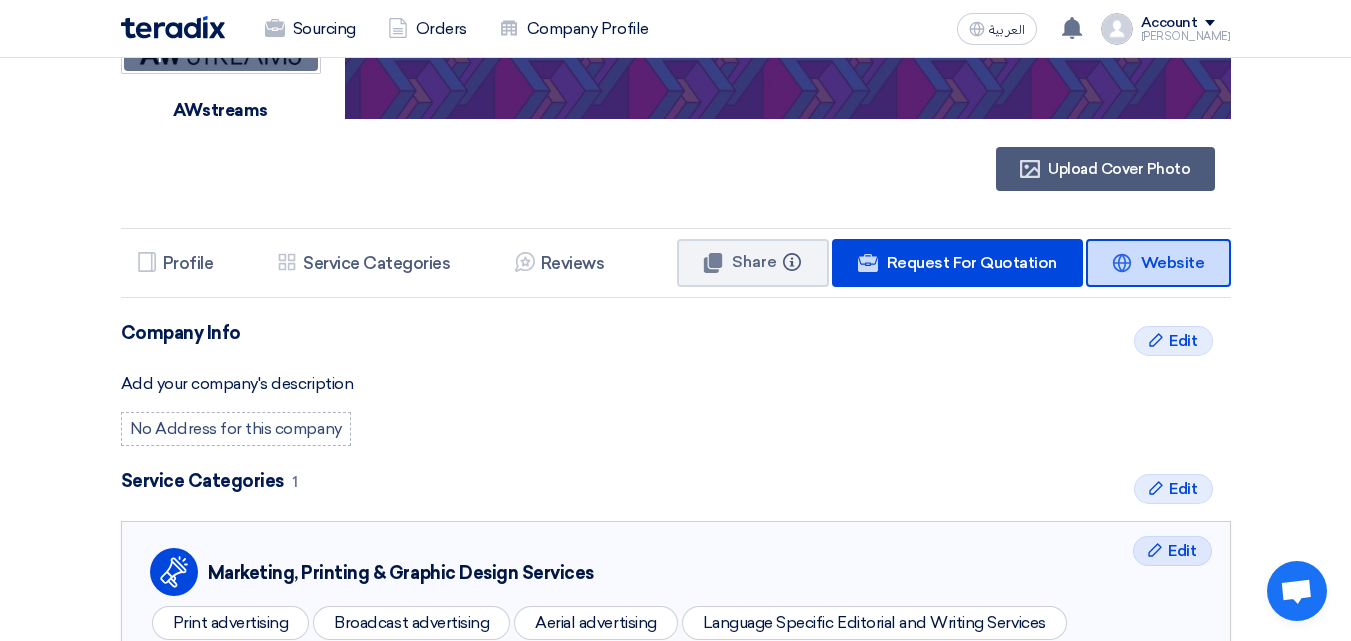 click on "Website
Website" 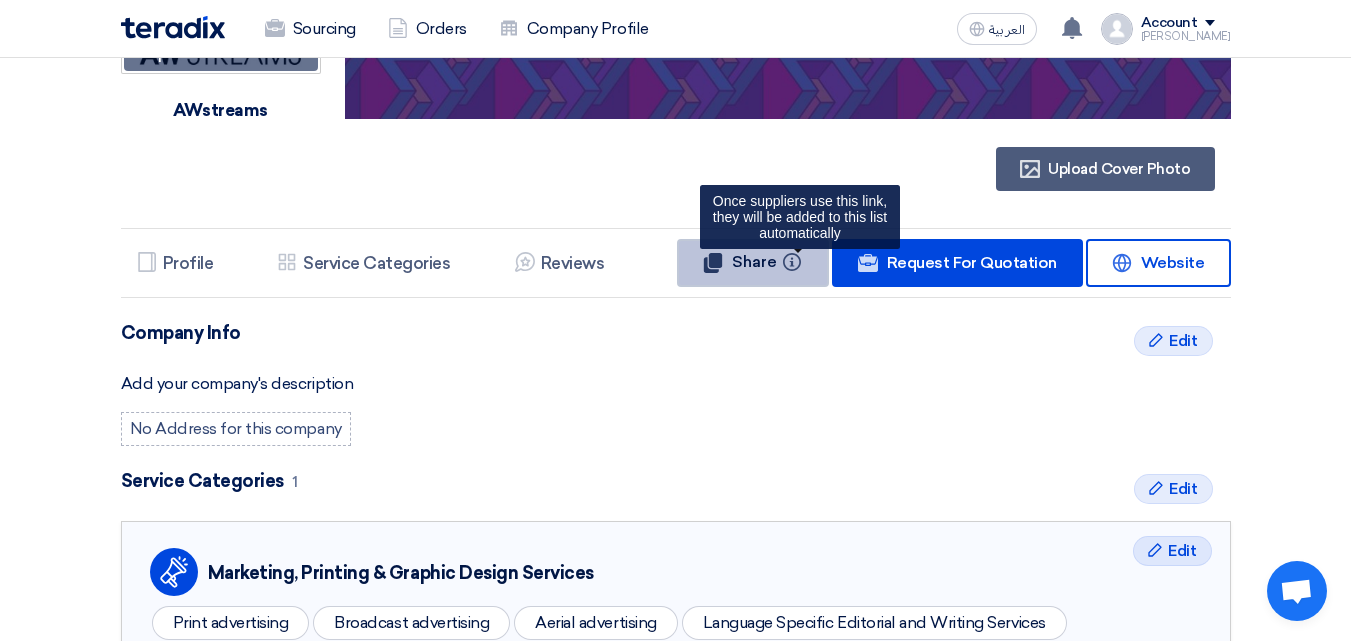 click on "Info" 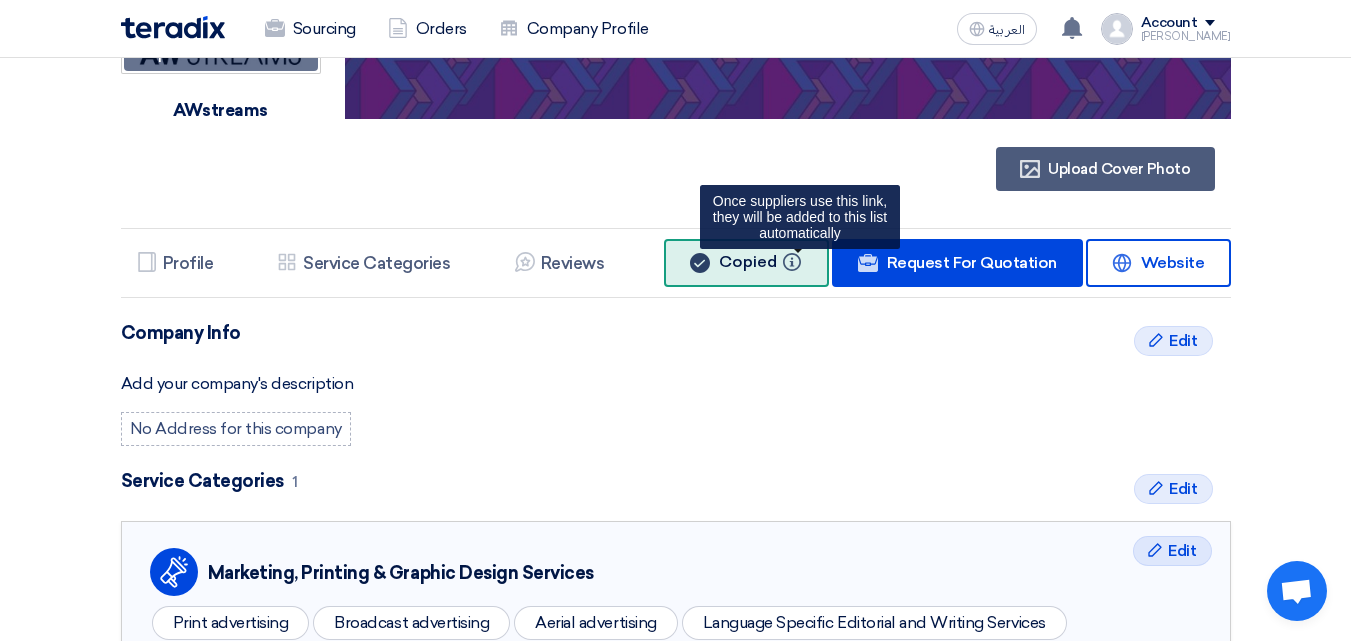 click on "Info" 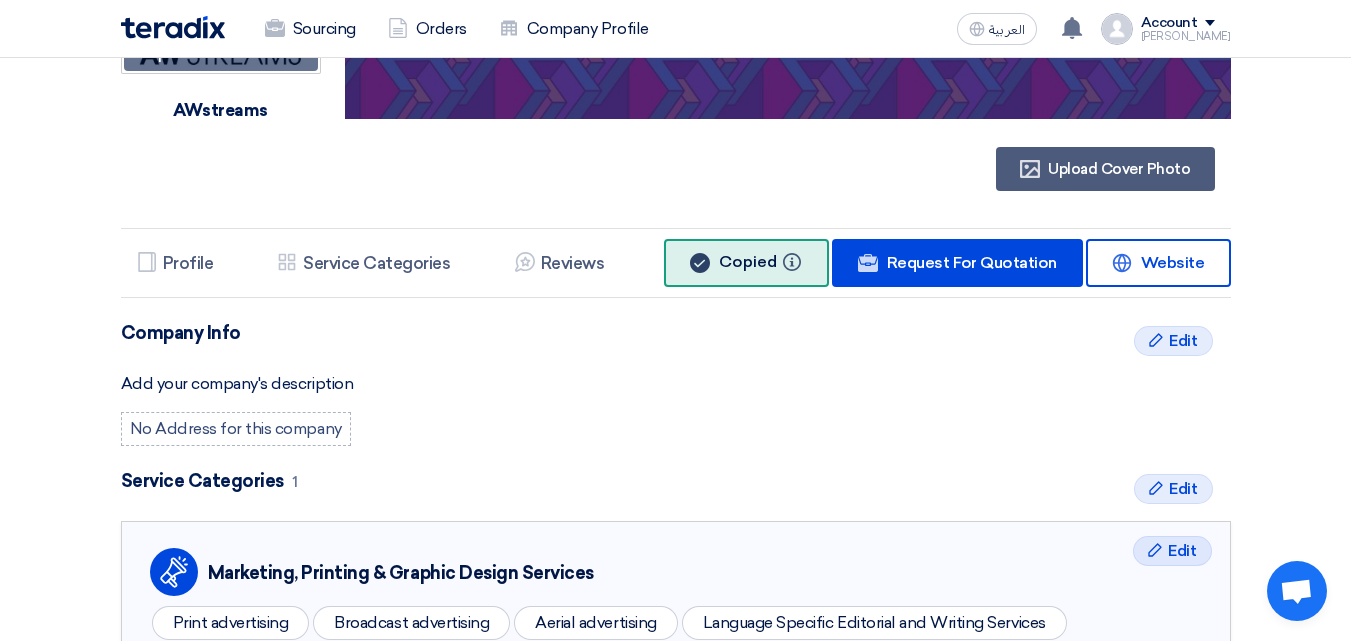 click on "Copied
Info" 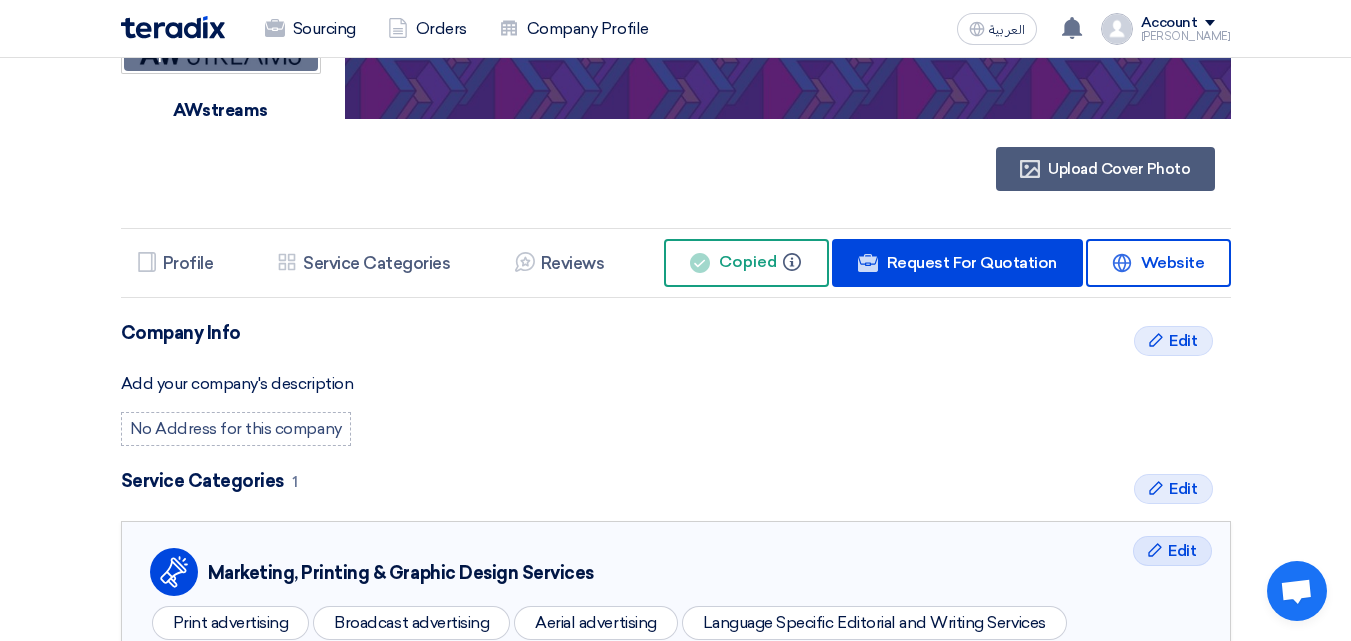 click on "Add your company's description" 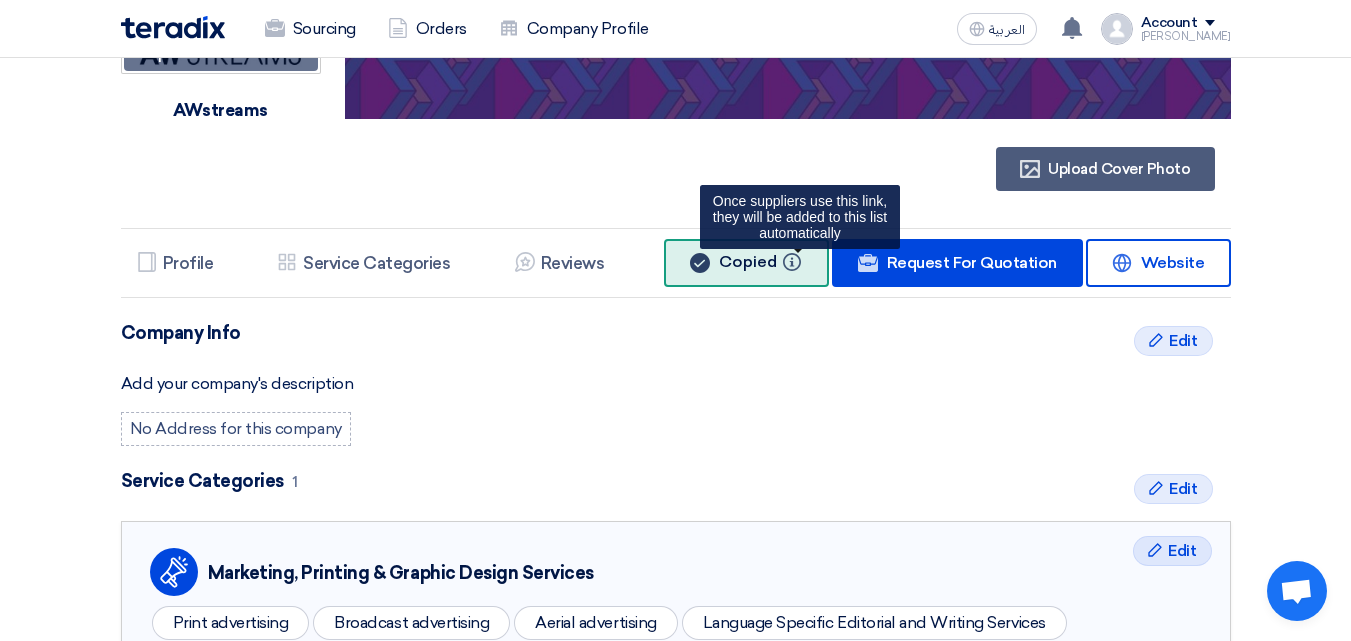 click 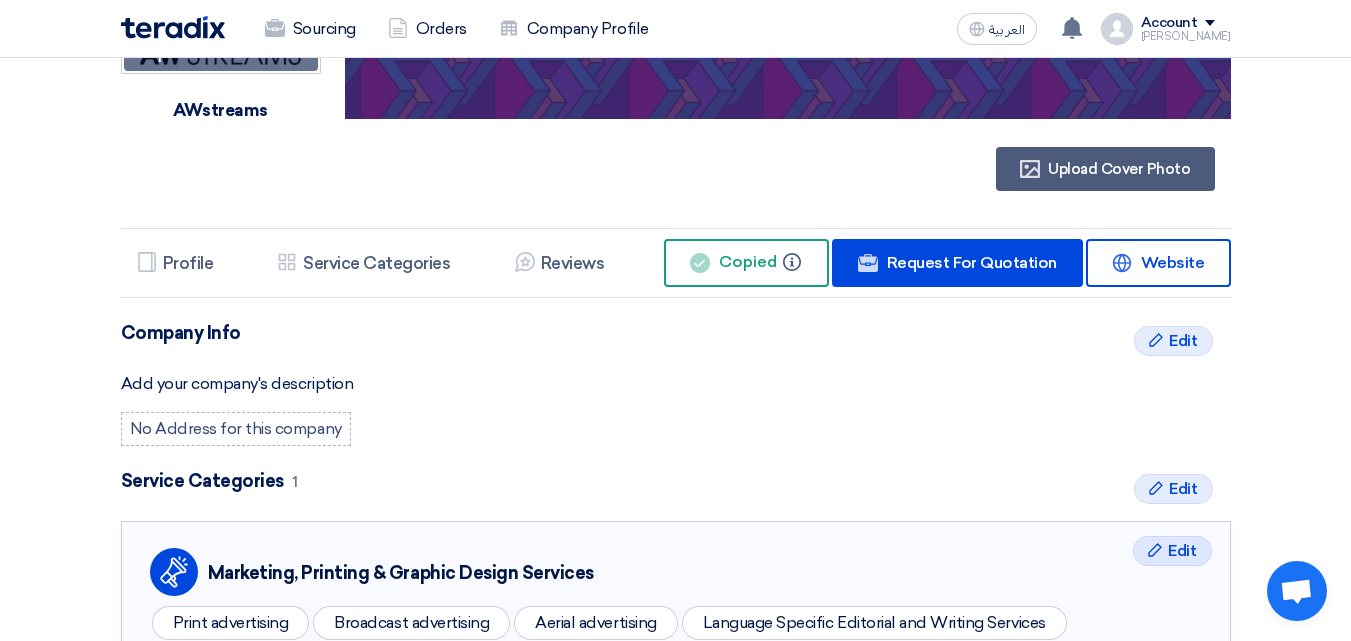 click on "Add your company's description" 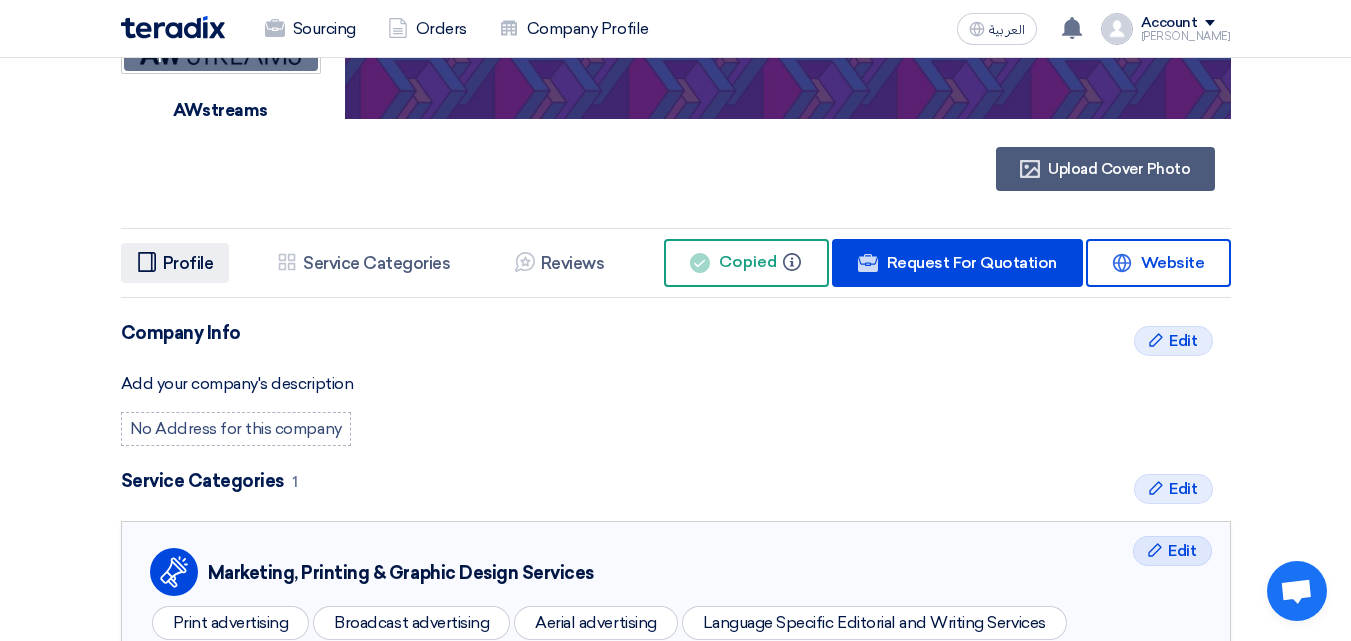 click on "Profile" 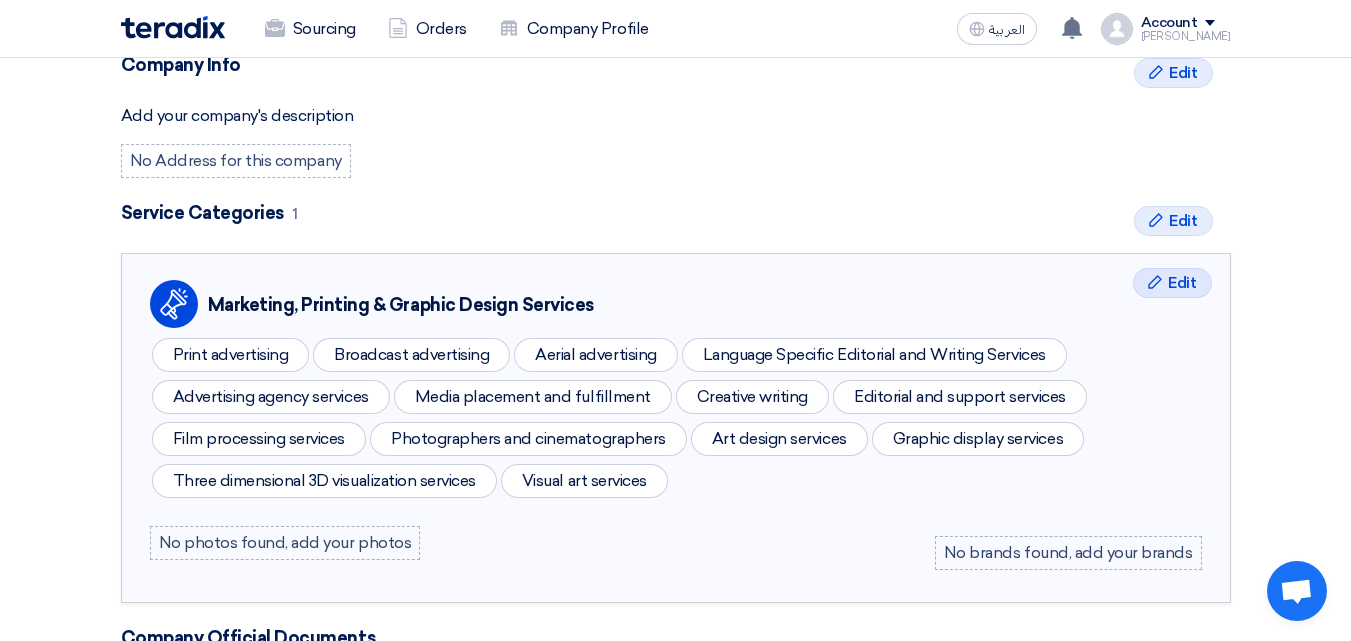 scroll, scrollTop: 500, scrollLeft: 0, axis: vertical 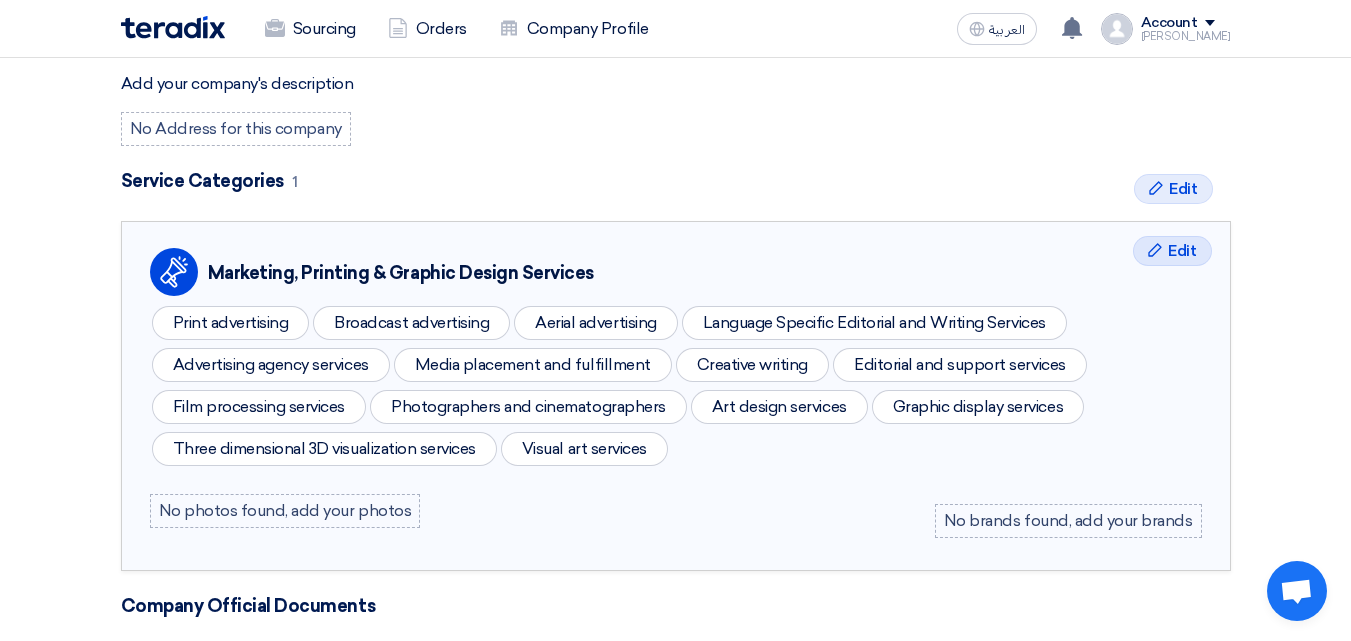 click on "No Address for this company" 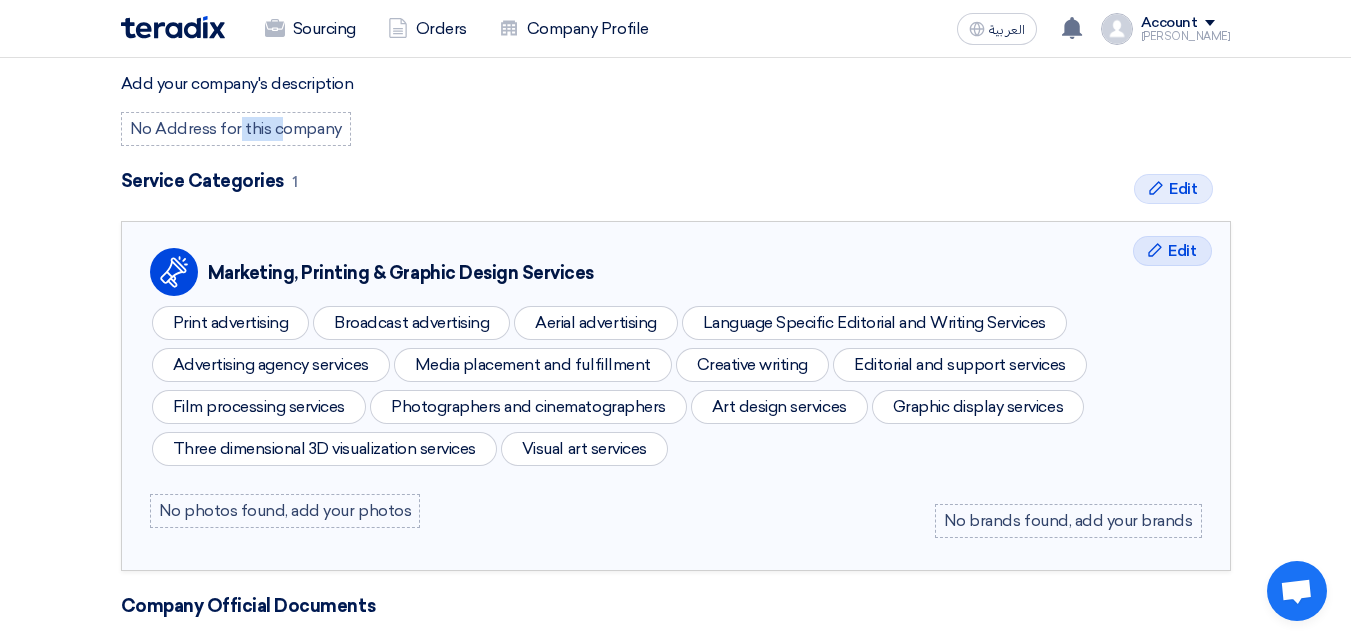 click on "No Address for this company" 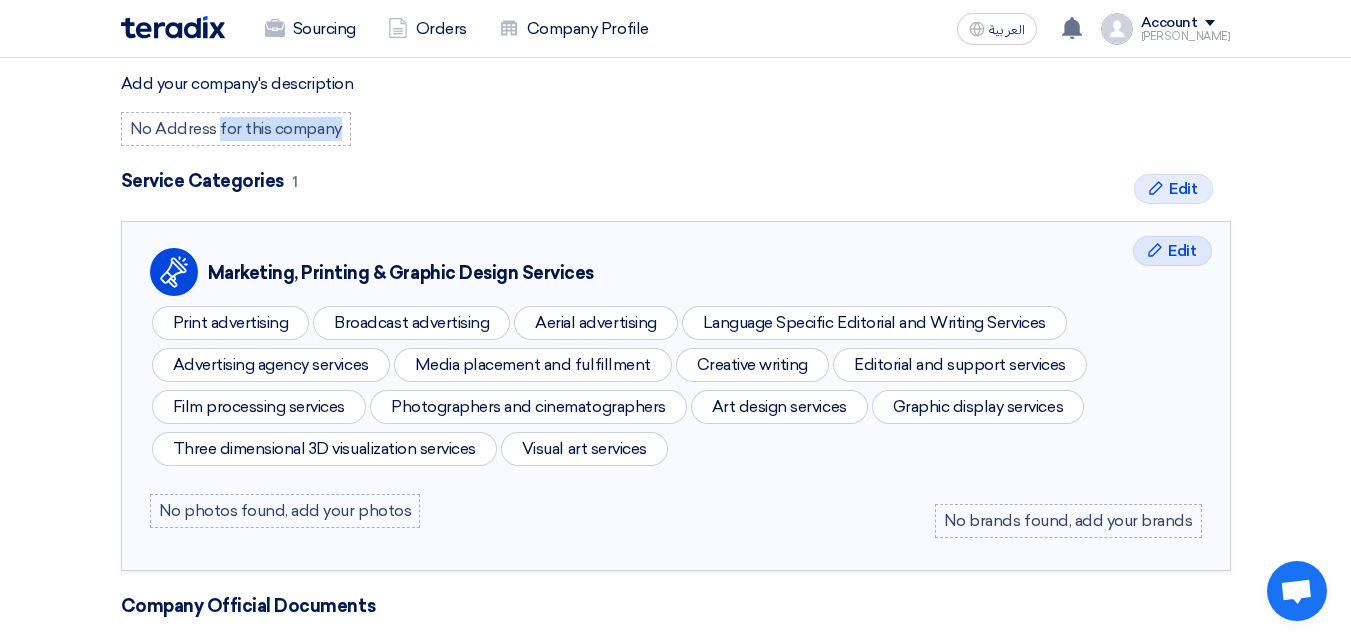 click on "No Address for this company" 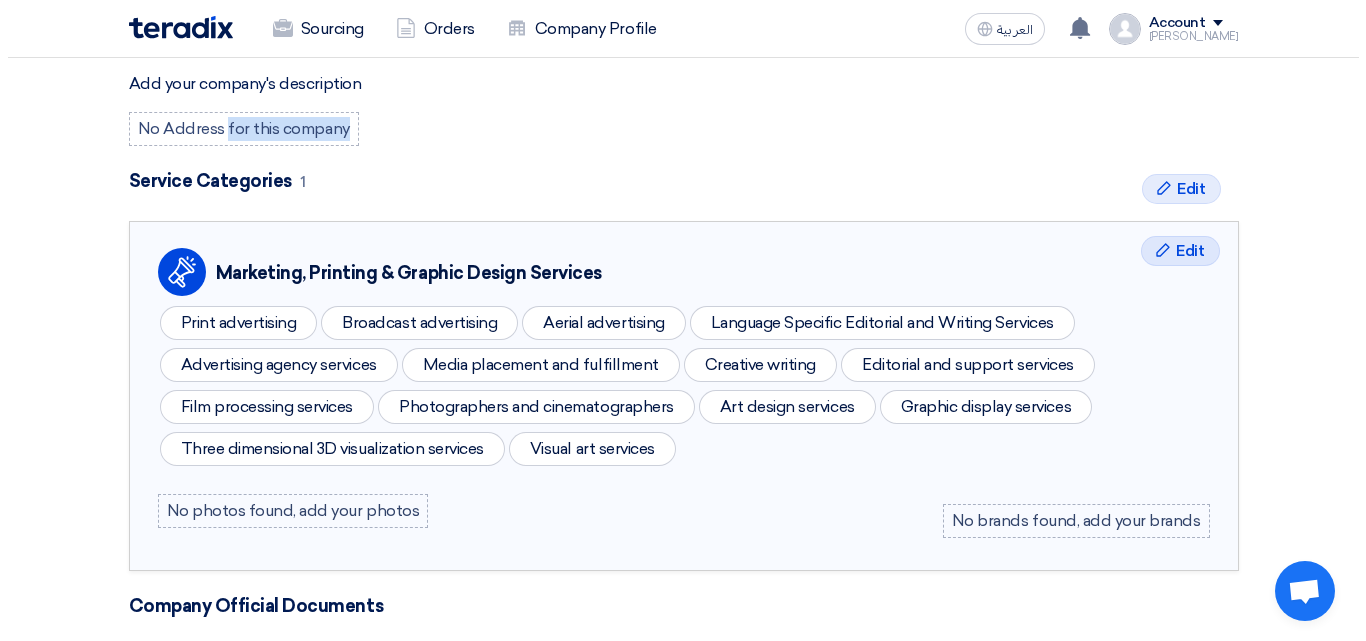 scroll, scrollTop: 400, scrollLeft: 0, axis: vertical 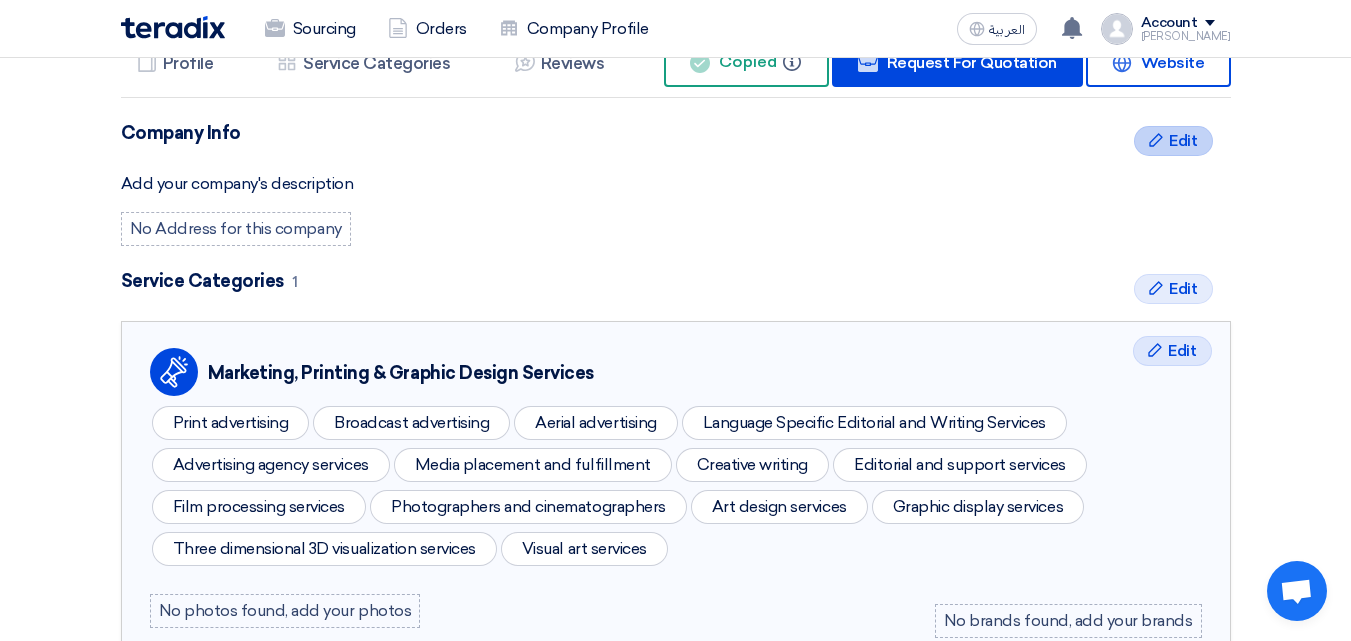 click on "Edit" 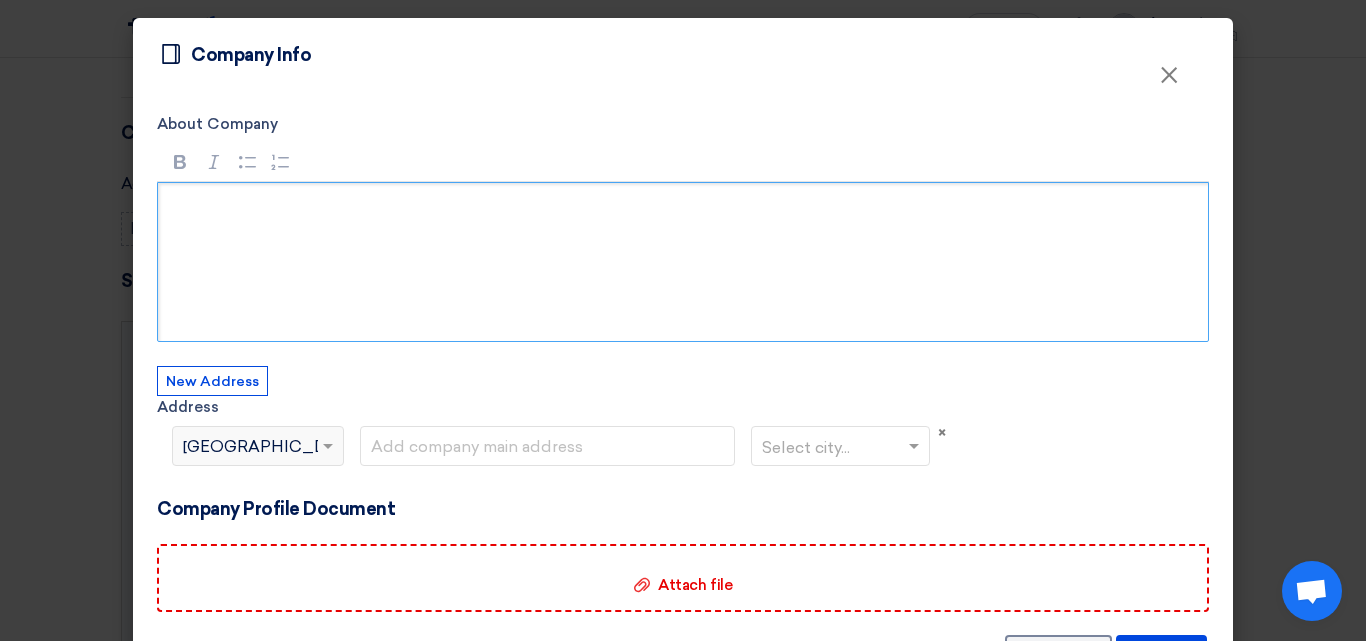 click at bounding box center [683, 262] 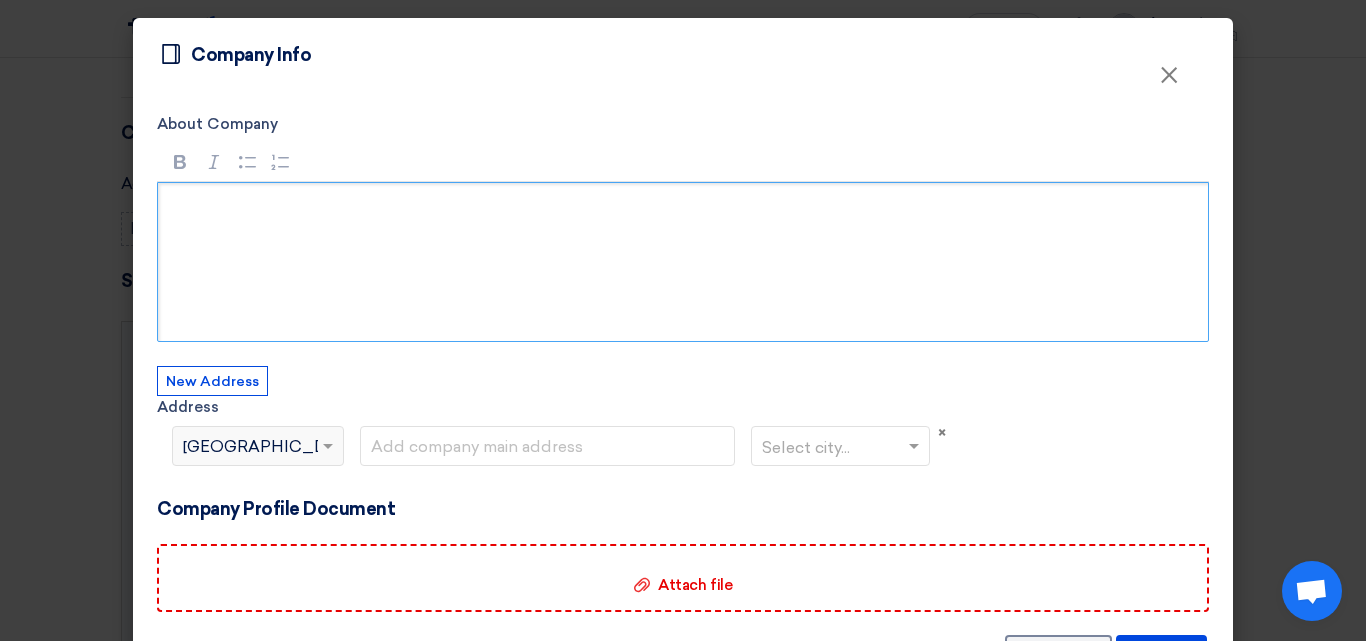 click at bounding box center [683, 262] 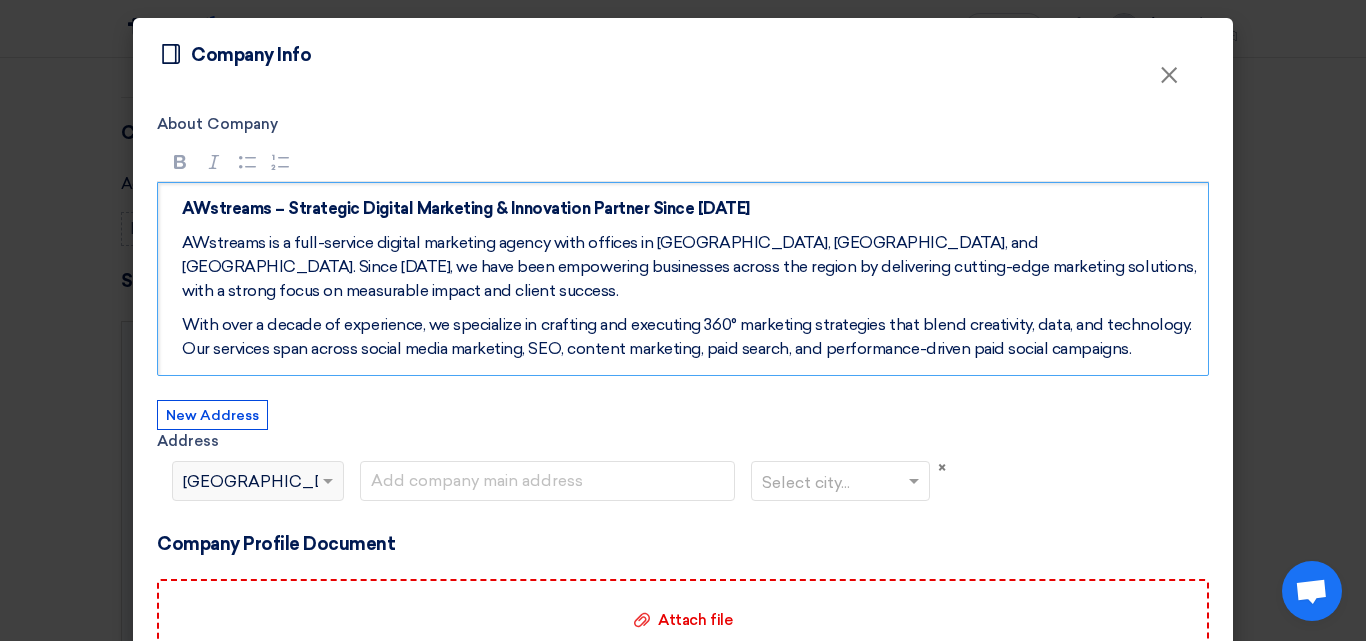 scroll, scrollTop: 100, scrollLeft: 0, axis: vertical 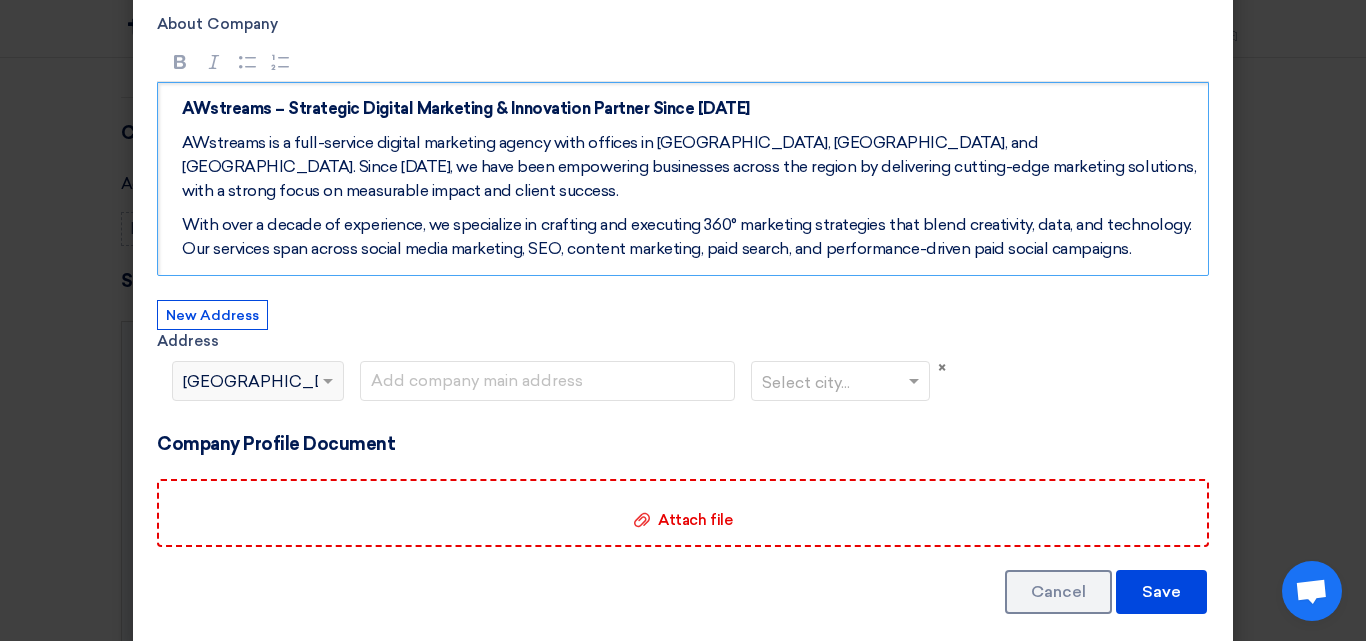 click on "About Company
Rich Text Editor Bold (CTRL+B) Bold Italic (CTRL+I) Italic Bulleted List Bulleted List Numbered List Numbered List AWstreams – Strategic Digital Marketing & Innovation Partner Since [DATE] AWstreams is a full-service digital marketing agency with offices in [GEOGRAPHIC_DATA], [GEOGRAPHIC_DATA], and [GEOGRAPHIC_DATA]. Since [DATE], we have been empowering businesses across the region by delivering cutting-edge marketing solutions, with a strong focus on measurable impact and client success. With over a decade of experience, we specialize in crafting and executing 360° marketing strategies that blend creativity, data, and technology. Our services span across social media marketing, SEO, content marketing, paid search, and performance-driven paid social campaigns.
New Address
Address
×
×" 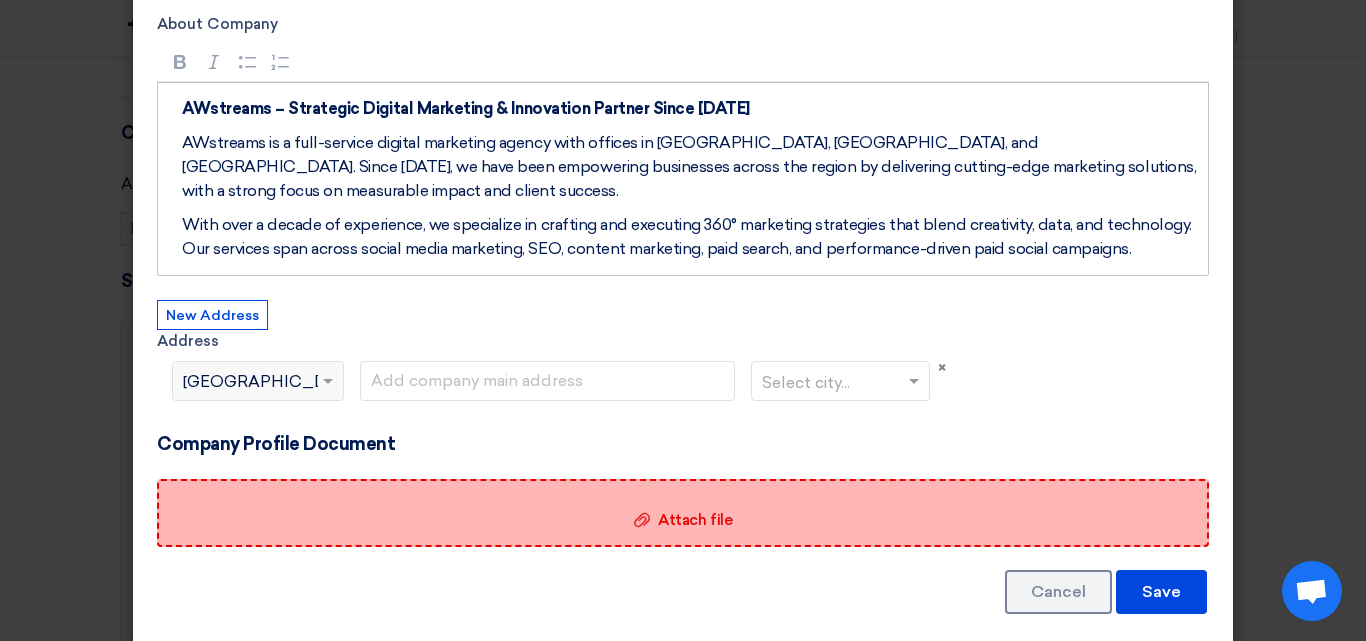 click on "Attach file
Attach file" 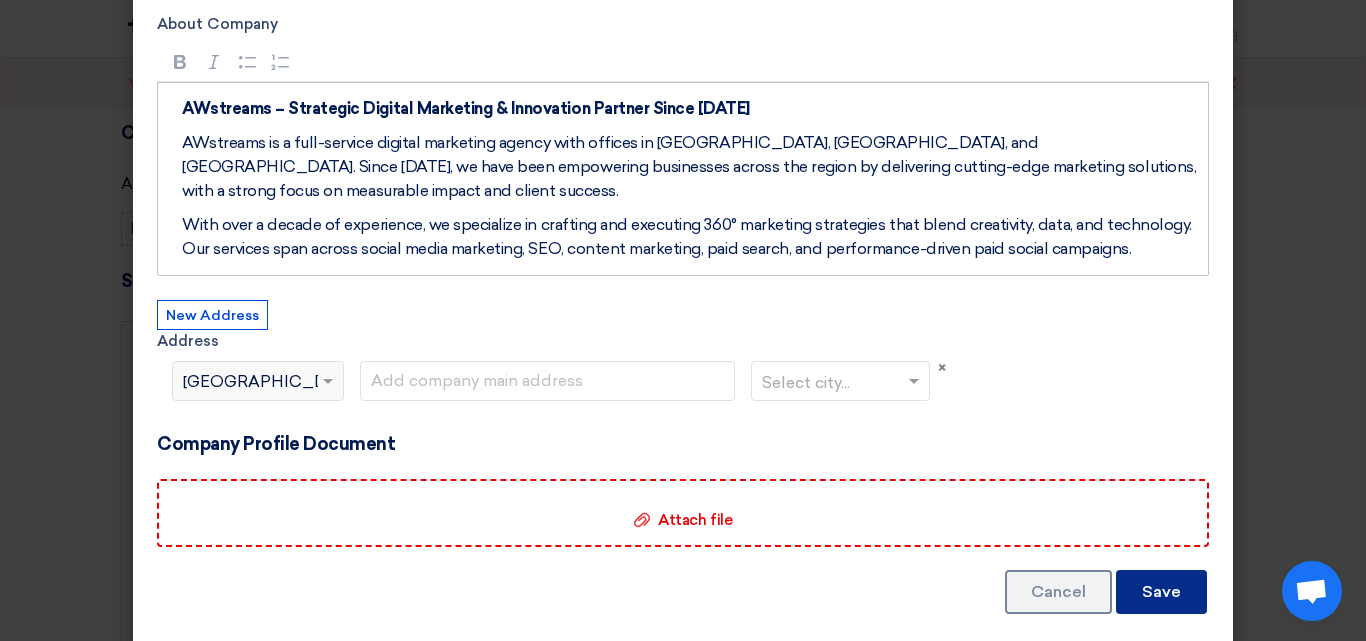 click on "Save" 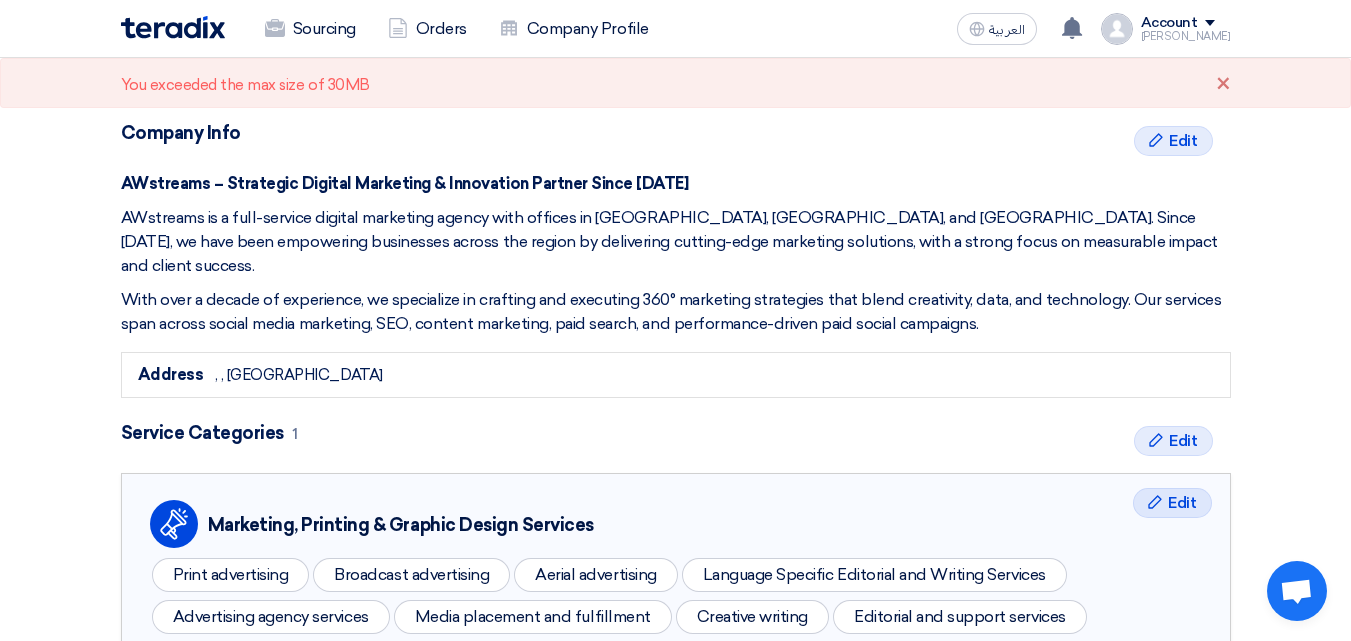 click on ", , [GEOGRAPHIC_DATA]" 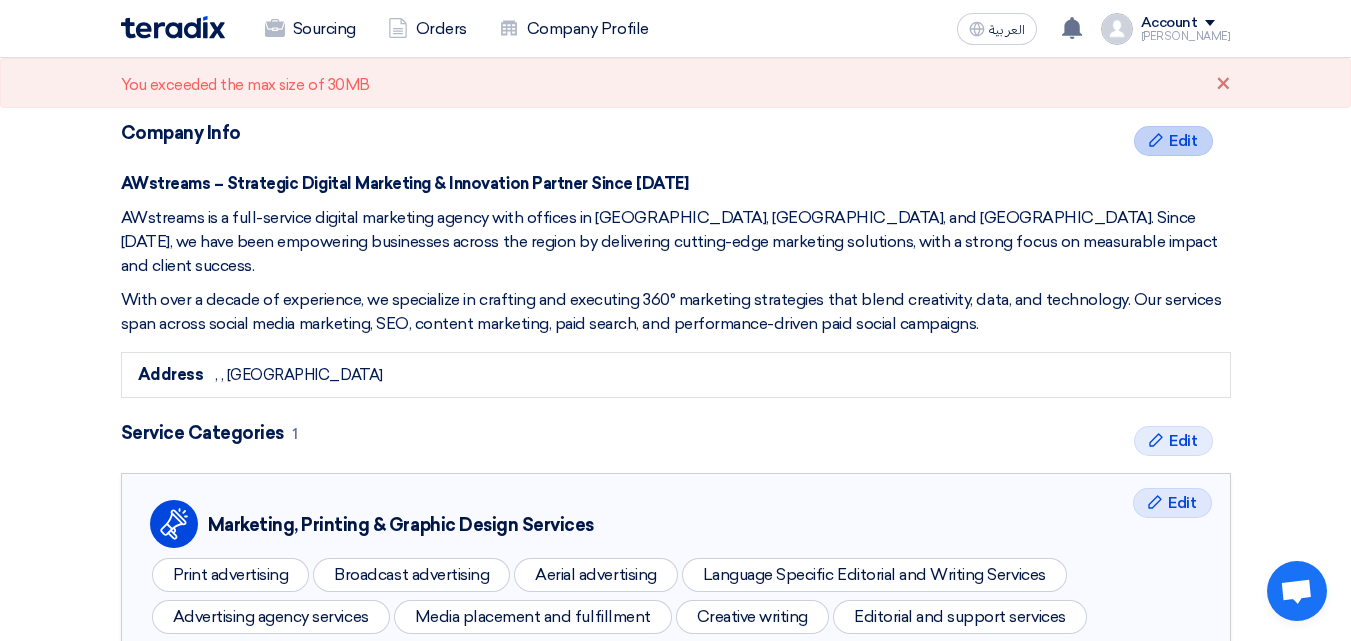 click on "Edit" 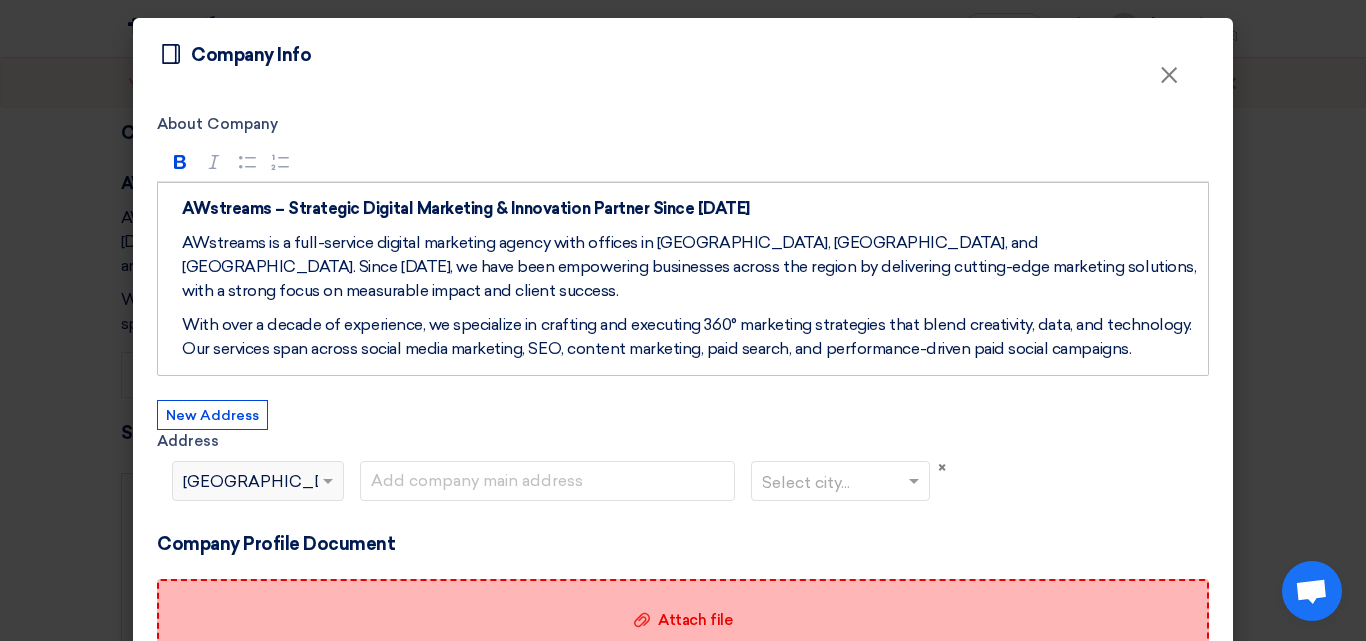 scroll, scrollTop: 100, scrollLeft: 0, axis: vertical 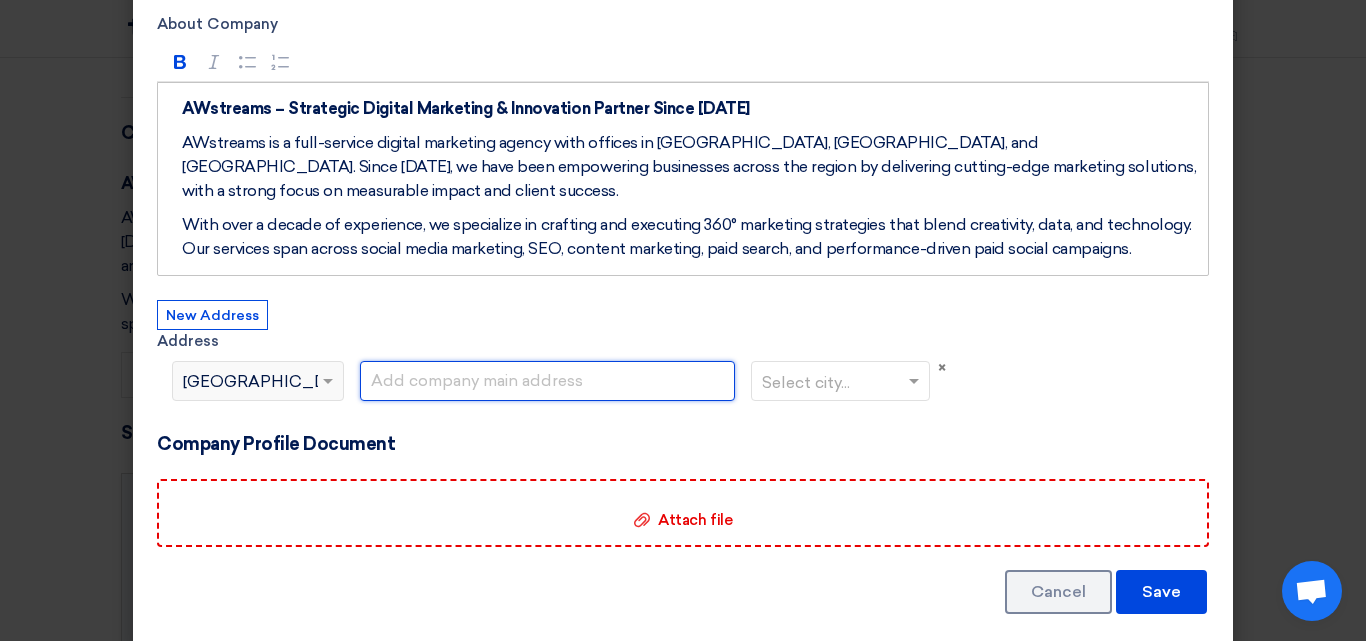 click 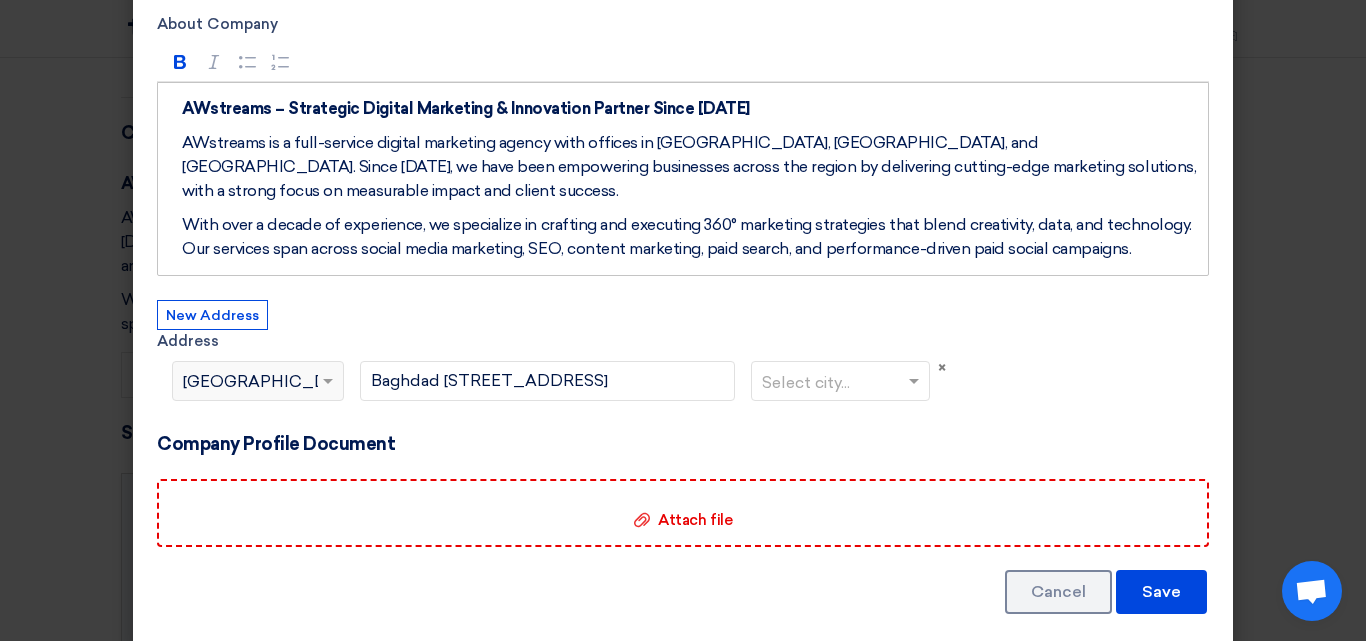 click 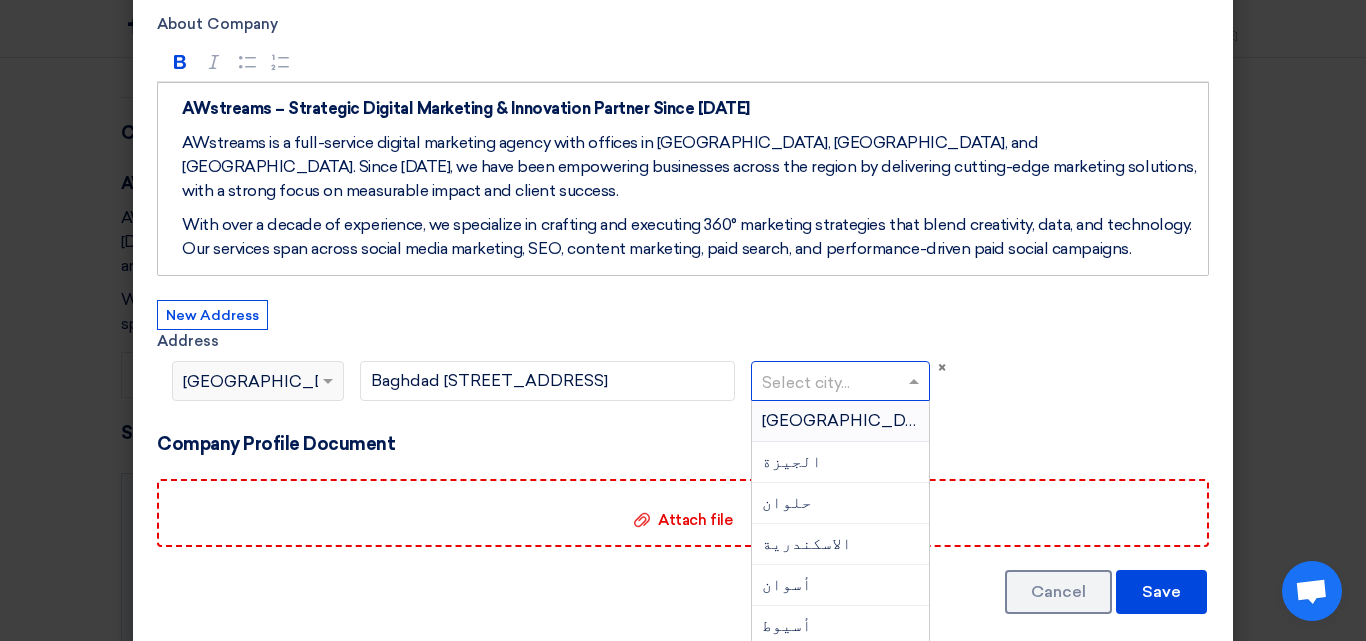 click on "[GEOGRAPHIC_DATA]" at bounding box center (840, 421) 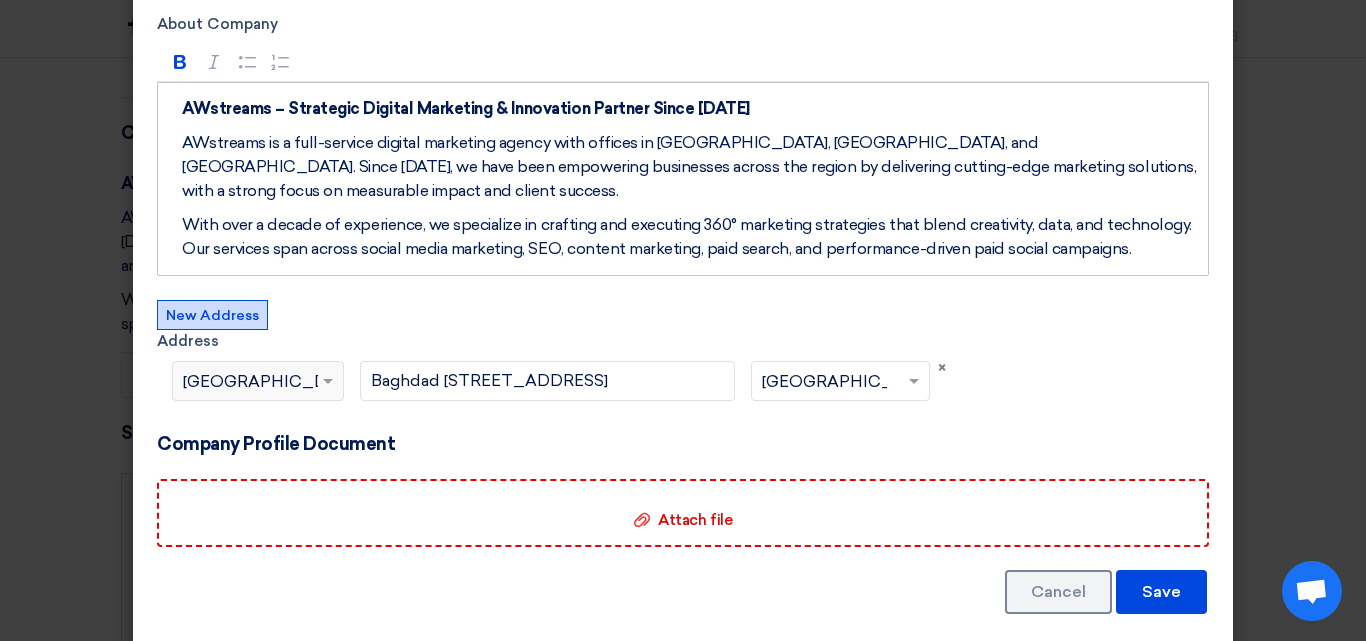 click on "New Address" 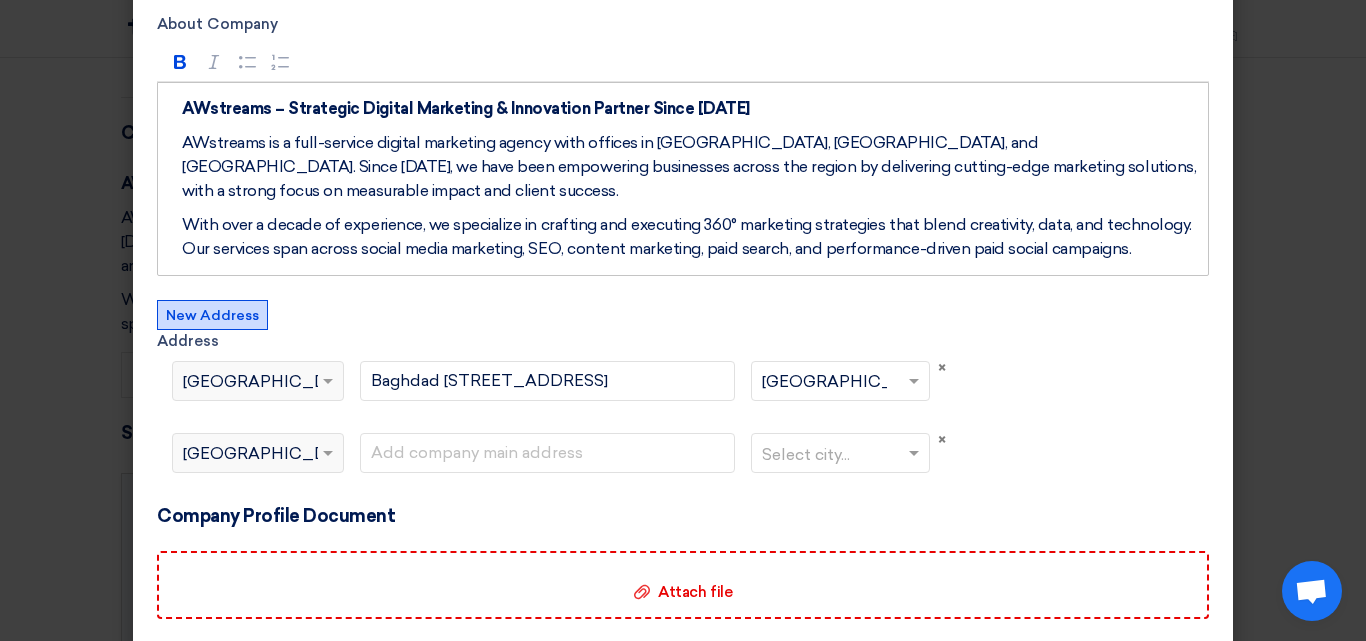 click on "Select country...
×
[GEOGRAPHIC_DATA]" 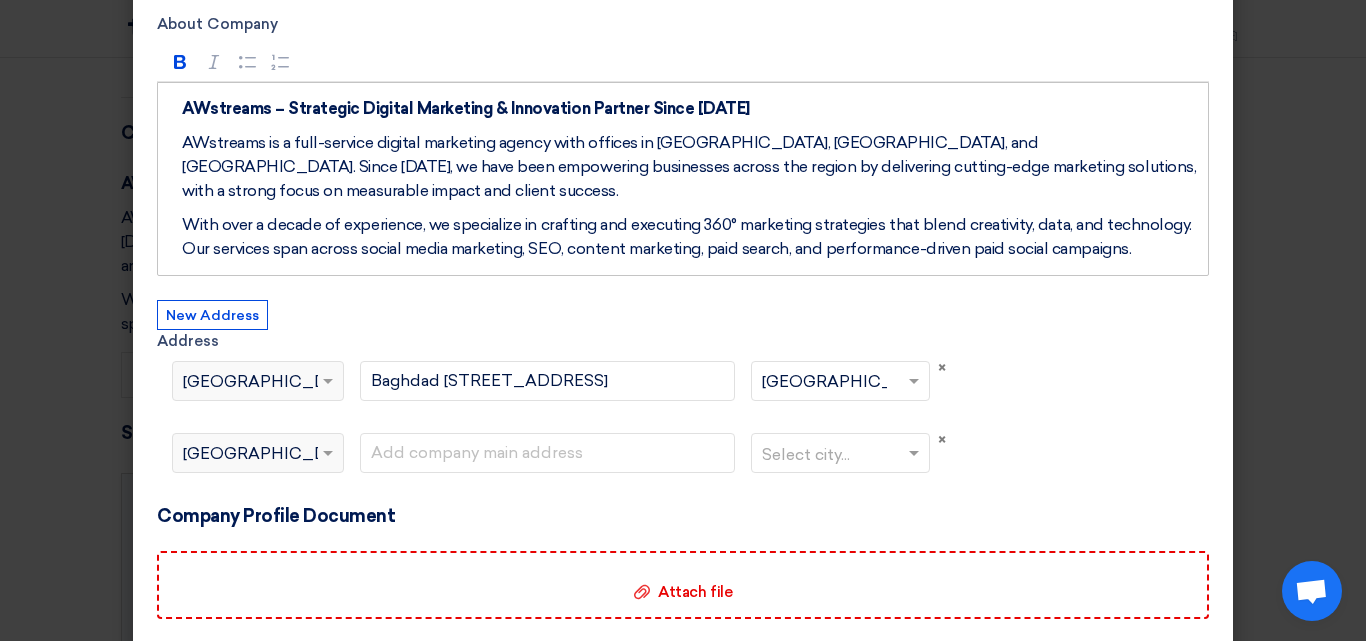 drag, startPoint x: 385, startPoint y: 463, endPoint x: 319, endPoint y: 438, distance: 70.5762 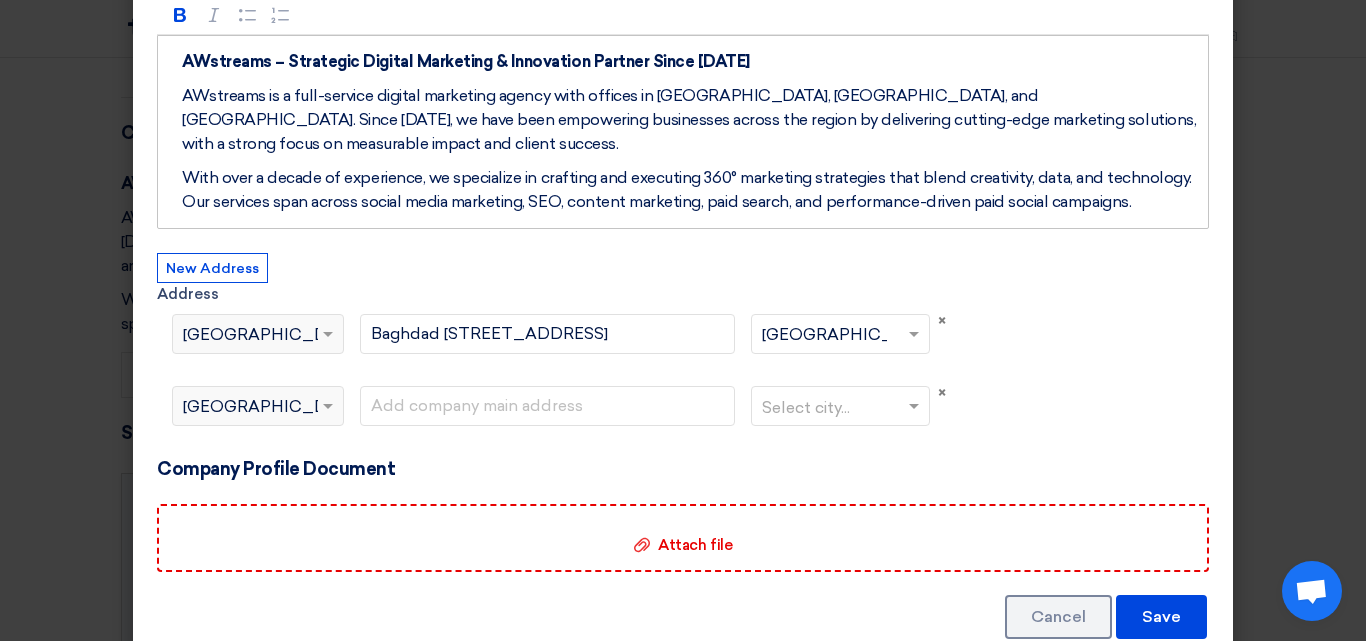 scroll, scrollTop: 172, scrollLeft: 0, axis: vertical 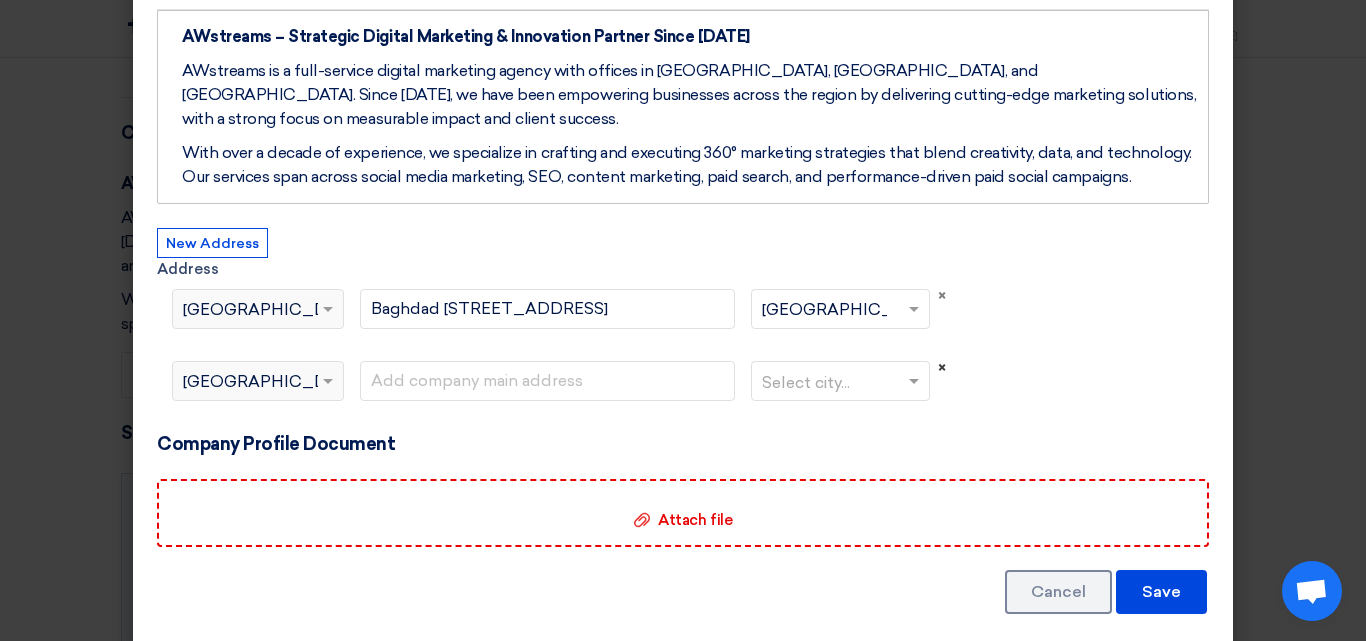 click on "×" 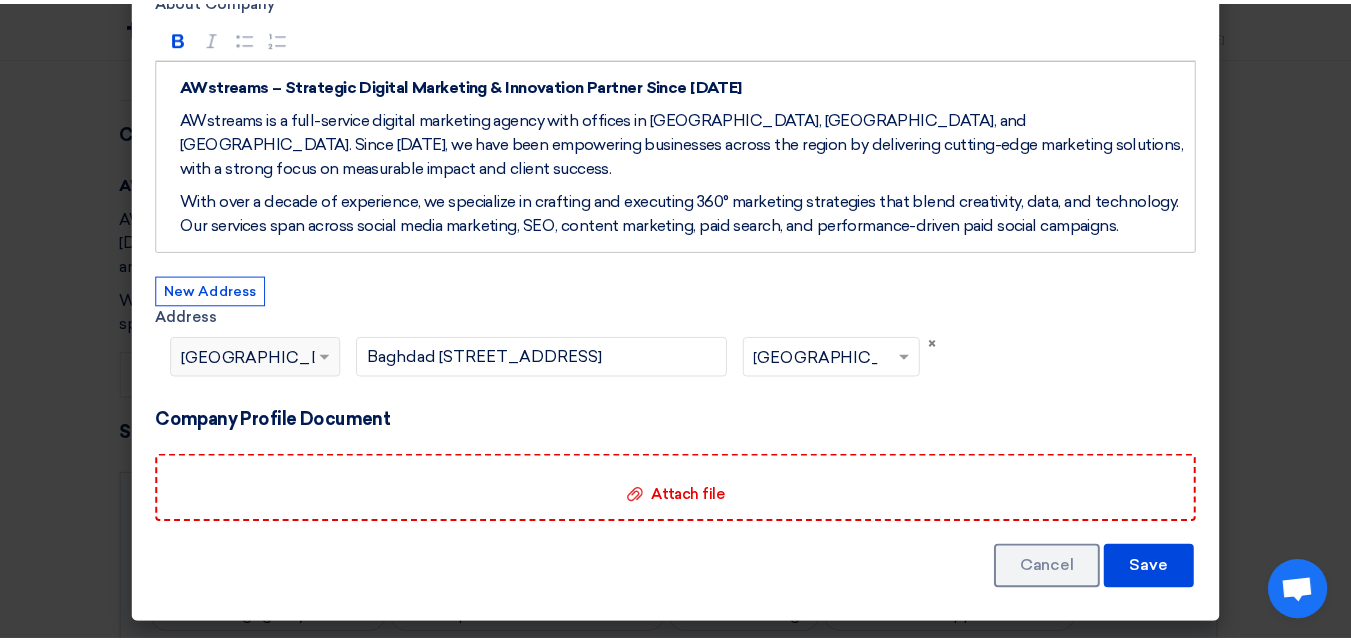 scroll, scrollTop: 100, scrollLeft: 0, axis: vertical 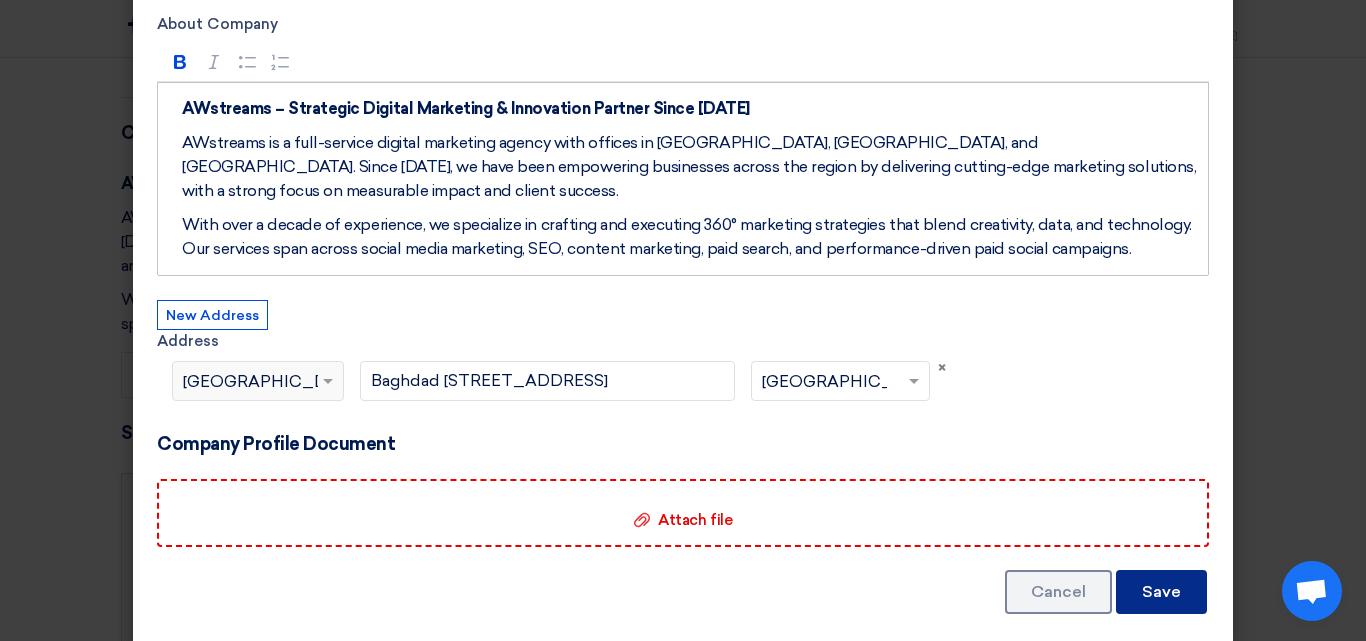 click on "Save" 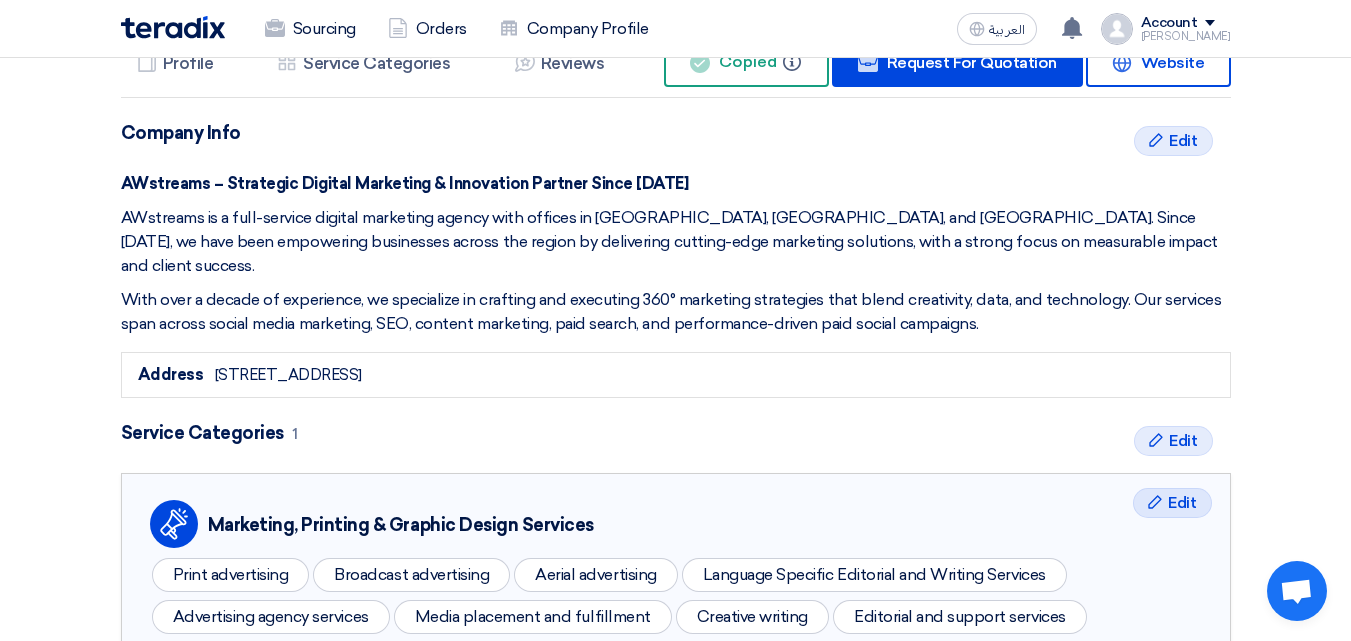 scroll, scrollTop: 300, scrollLeft: 0, axis: vertical 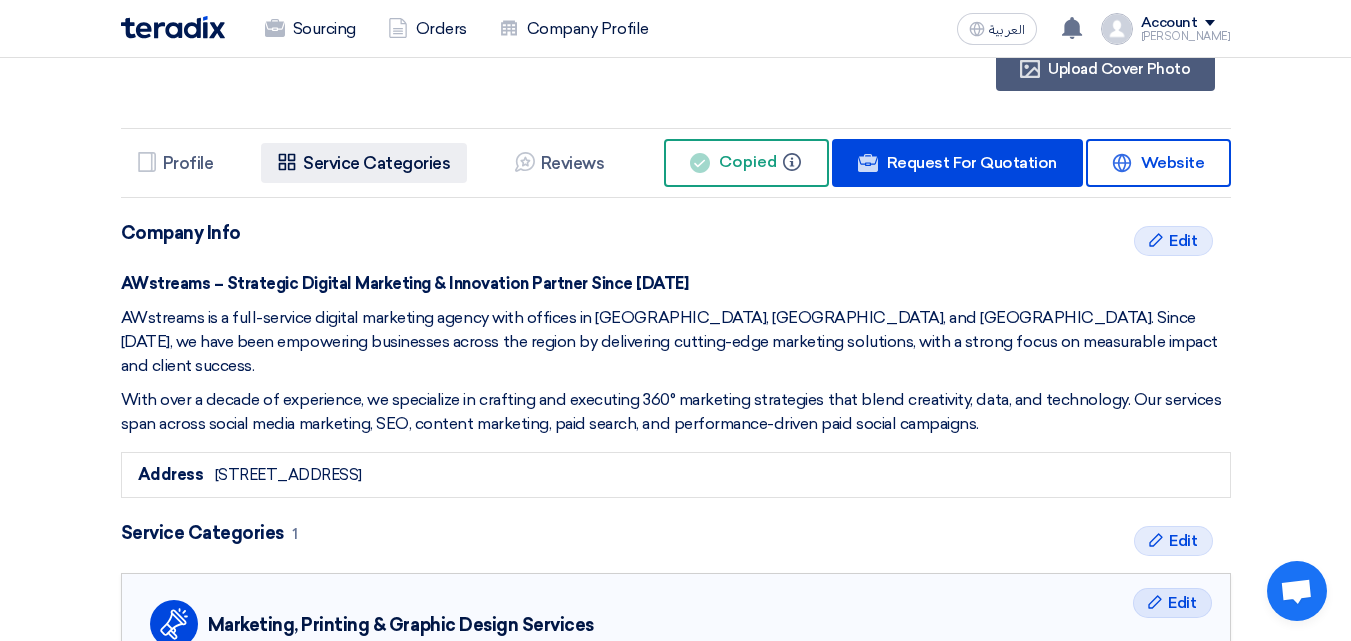click on "Service Categories" 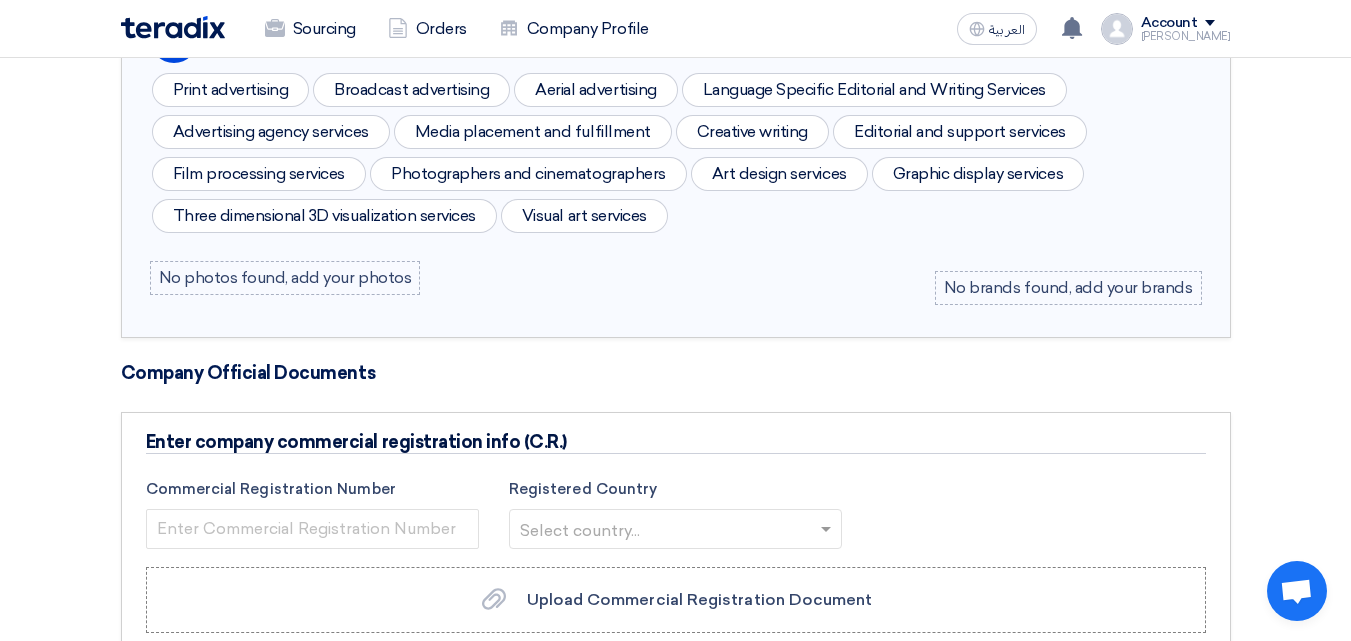 scroll, scrollTop: 928, scrollLeft: 0, axis: vertical 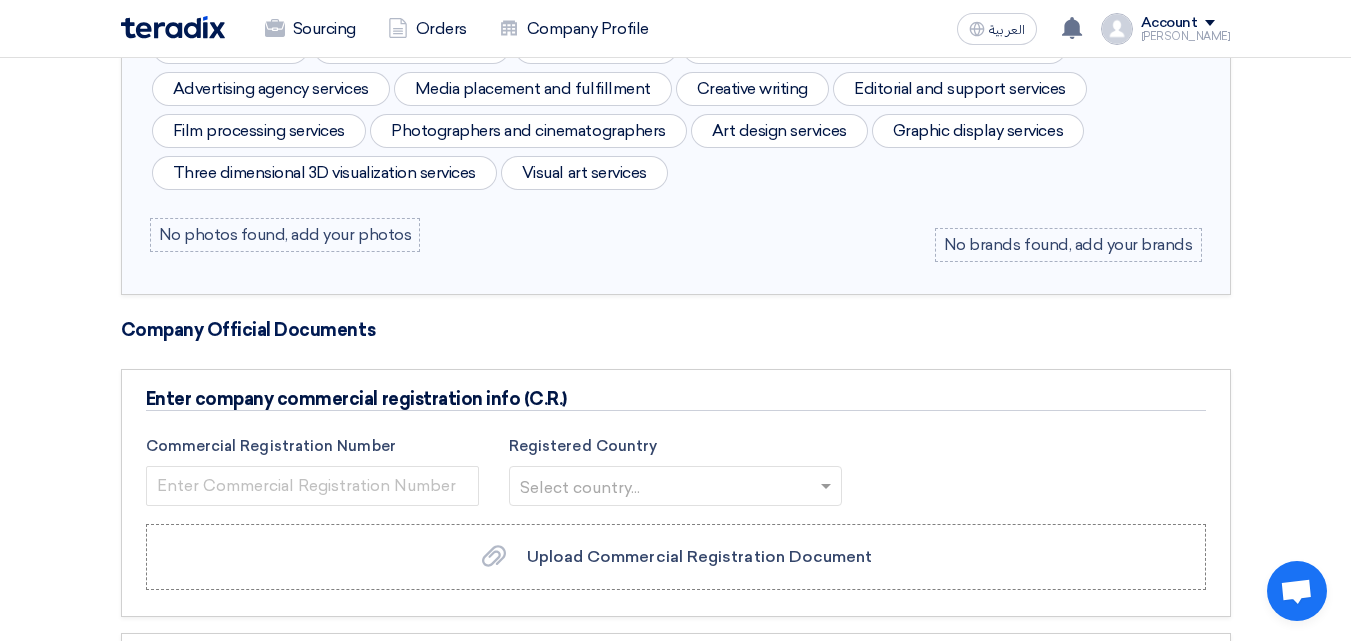 click on "No photos found, add your photos" at bounding box center (285, 235) 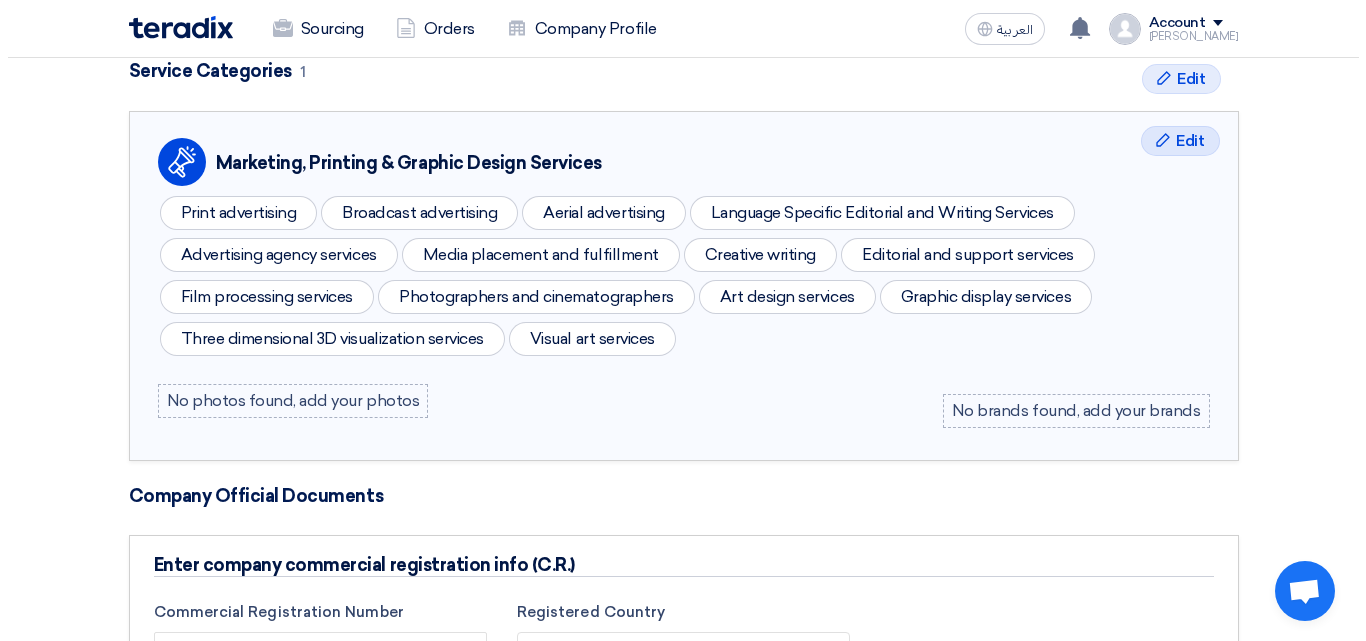 scroll, scrollTop: 728, scrollLeft: 0, axis: vertical 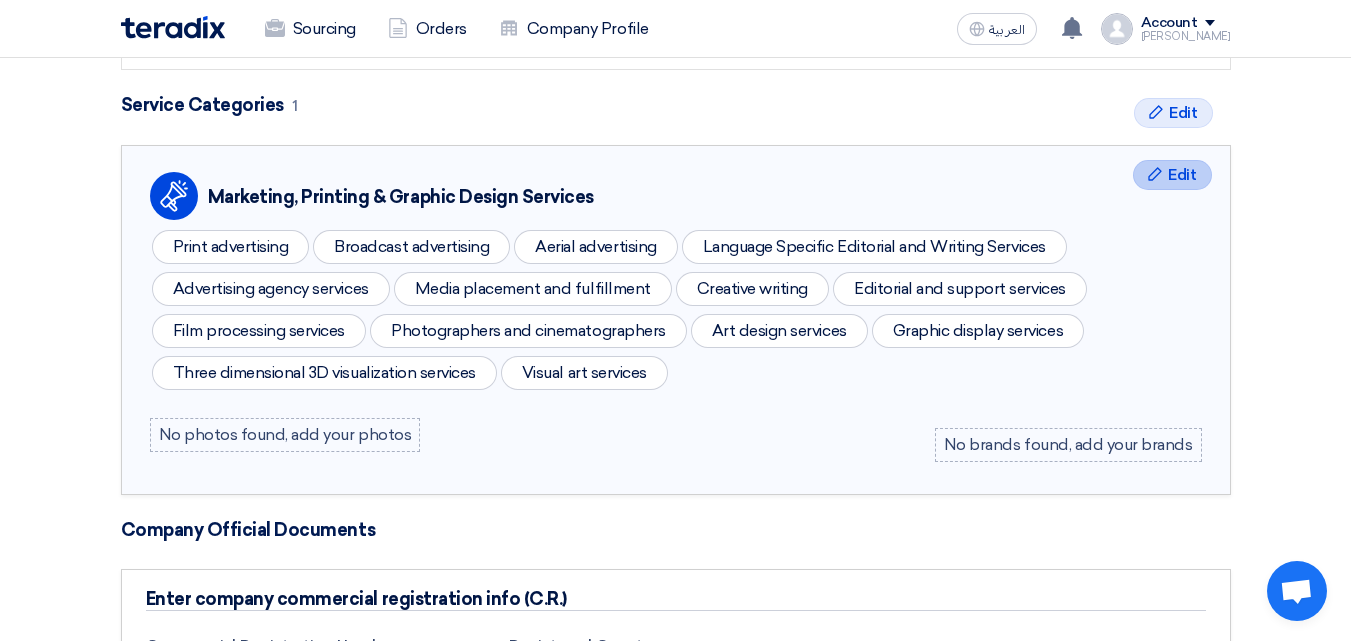 click on "Edit
Edit" at bounding box center [1172, 175] 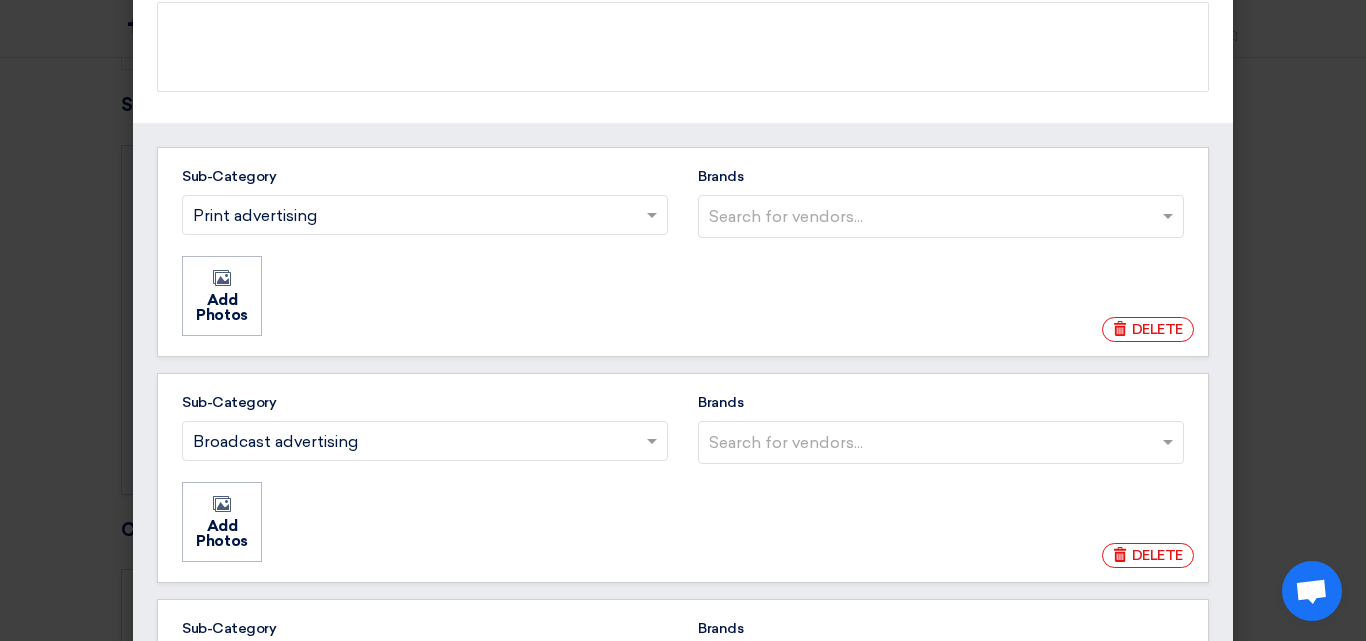 scroll, scrollTop: 200, scrollLeft: 0, axis: vertical 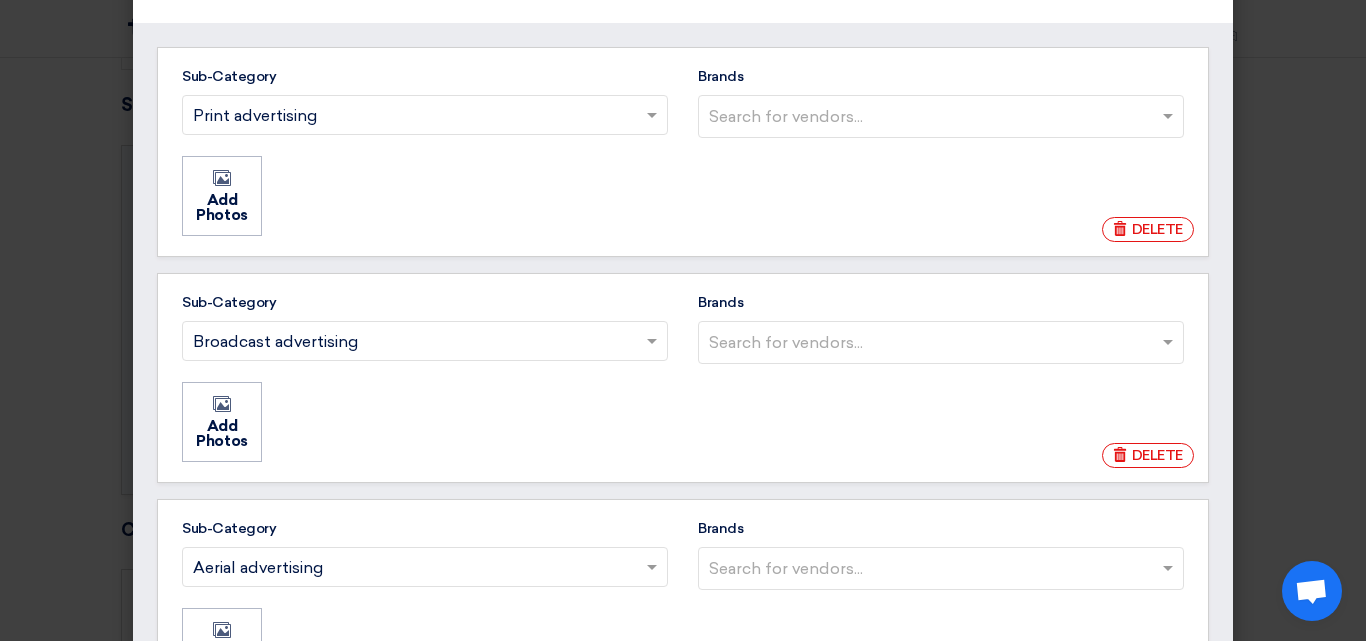 click on "Brands
Search for vendors..." 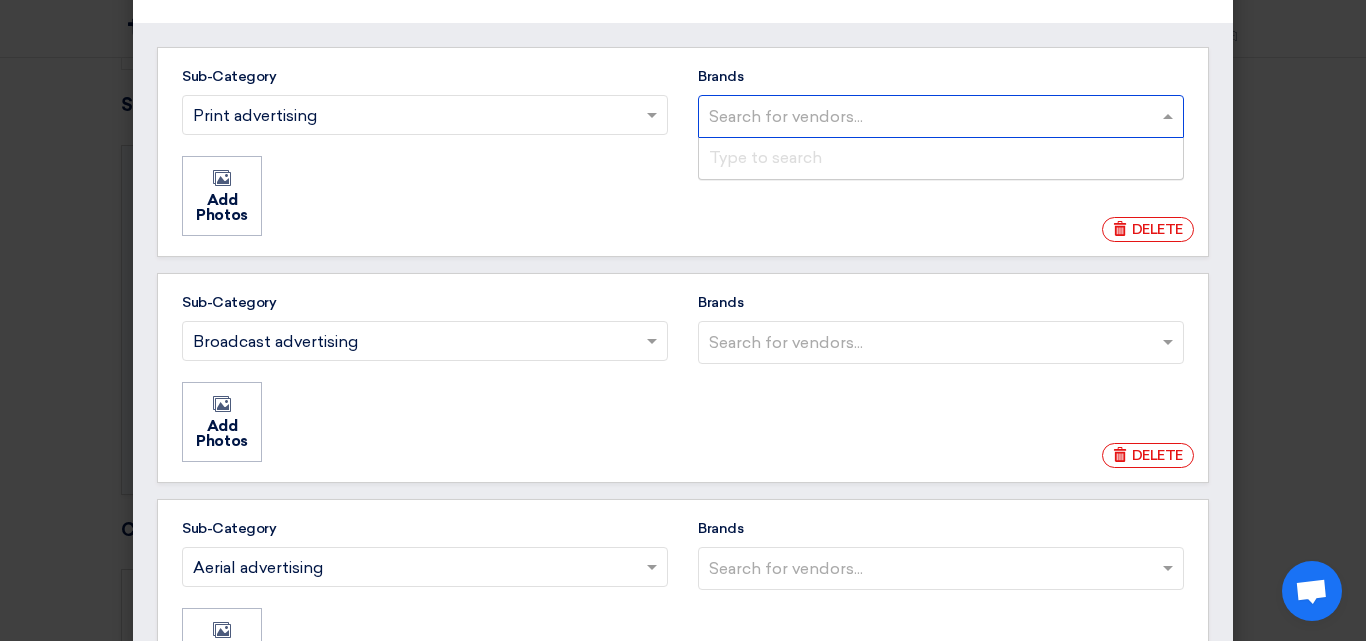 click on "Brands
Search for vendors...
Type to search" 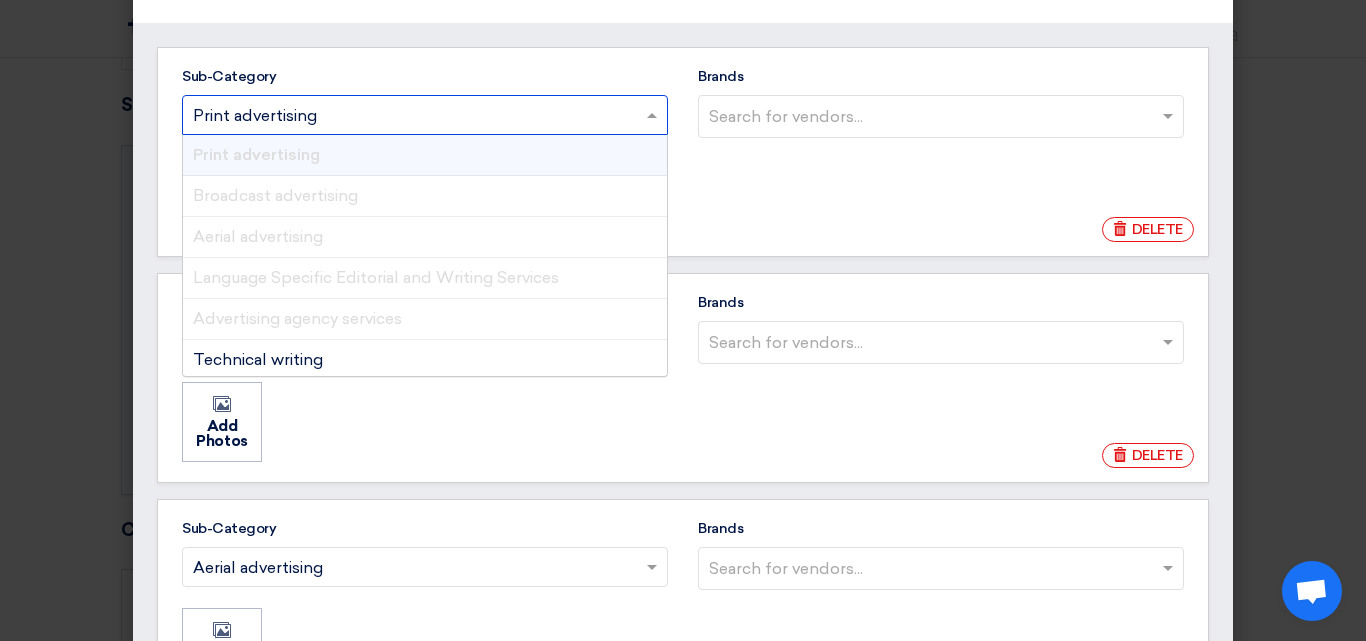 click on "Profile
>
Marketing, Printing & Graphic Design Services
×
Sub-Category
Search for sub-category...
×
Print advertising
×
Print advertising
Broadcast advertising
Aerial advertising" 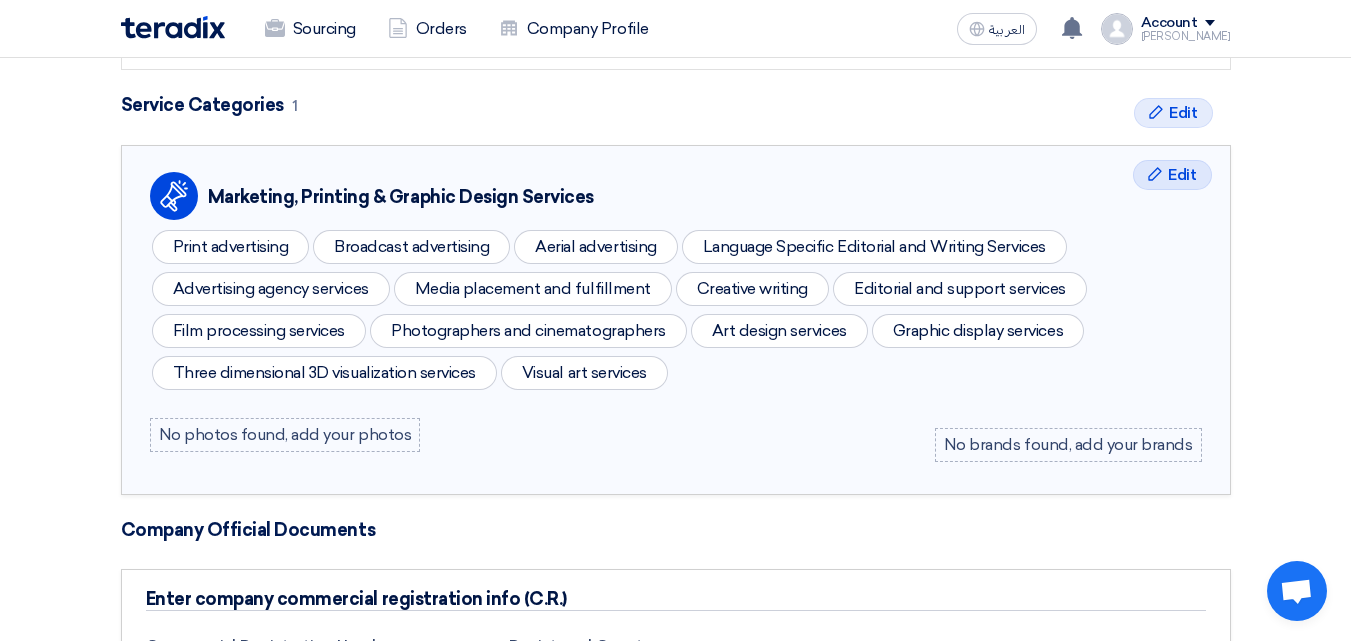 click on "No photos found, add your photos" at bounding box center [285, 435] 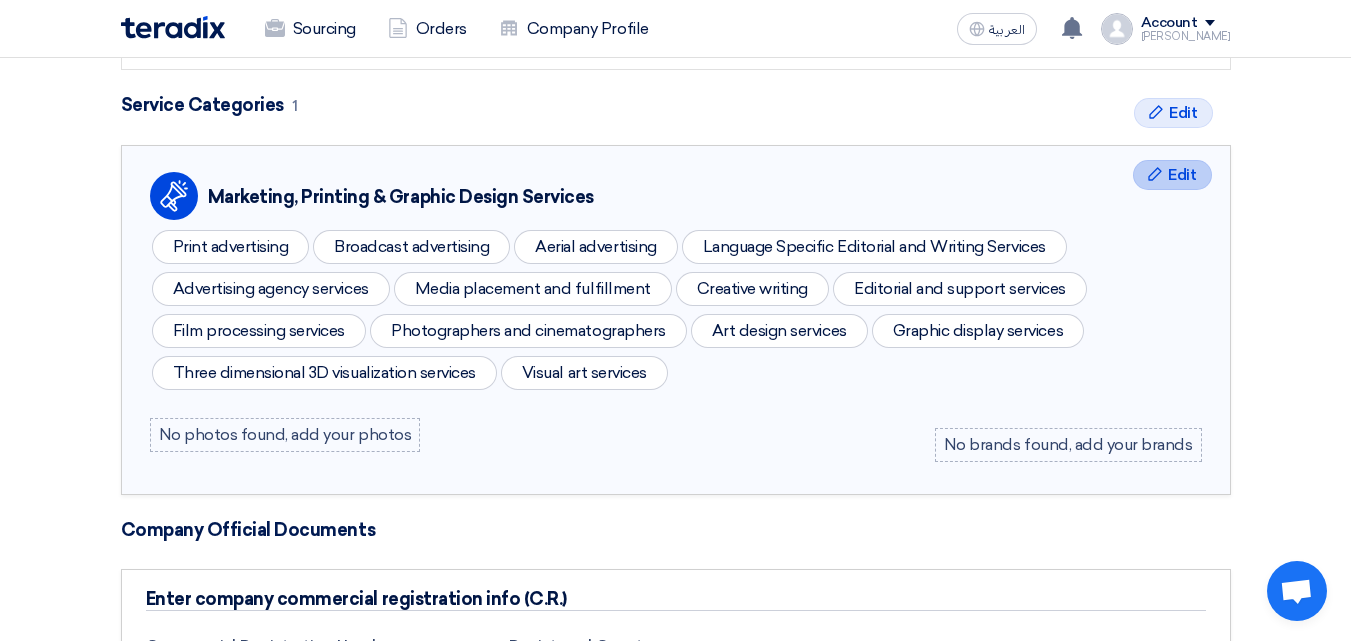 click on "Edit
Edit" at bounding box center (1172, 175) 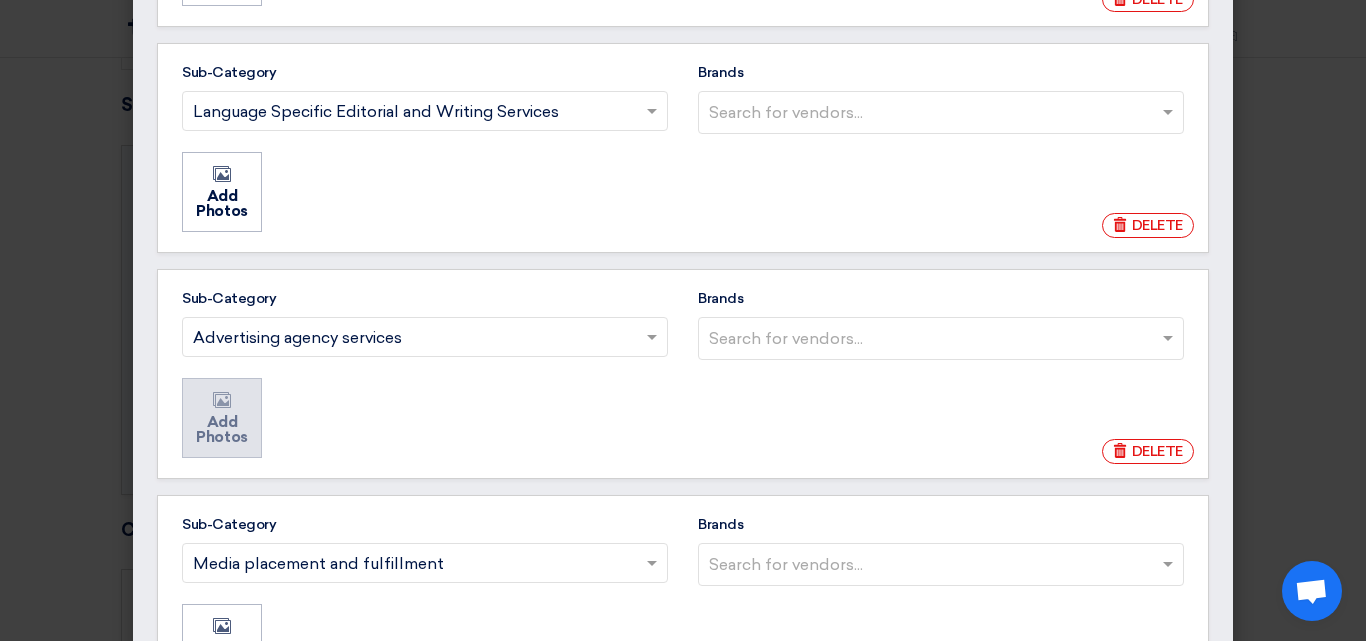 scroll, scrollTop: 1000, scrollLeft: 0, axis: vertical 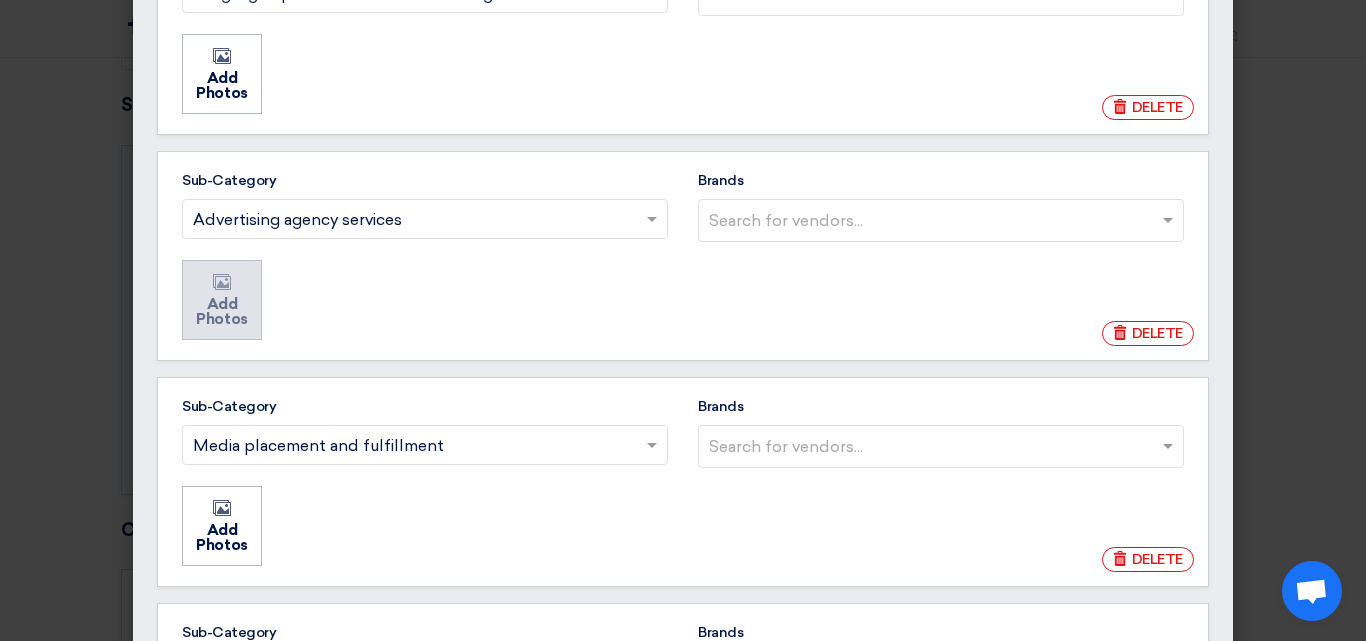 click on "Add Photos
Add Photos" 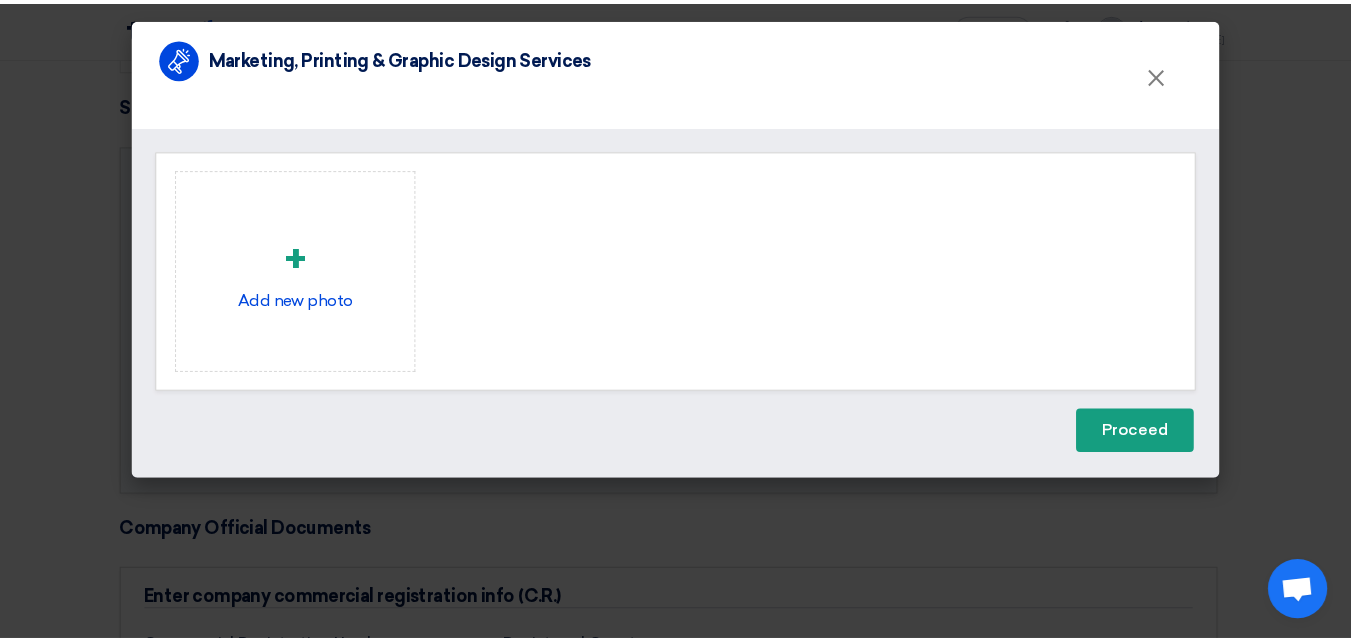 scroll, scrollTop: 0, scrollLeft: 0, axis: both 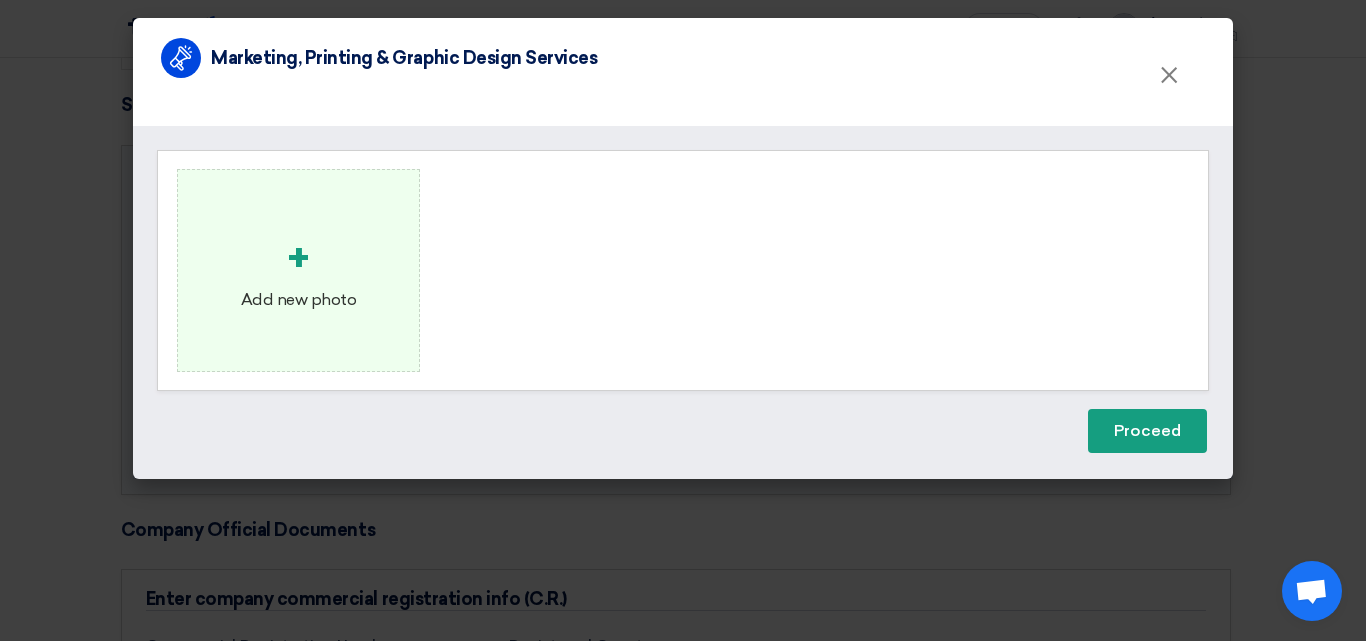 click on "+" 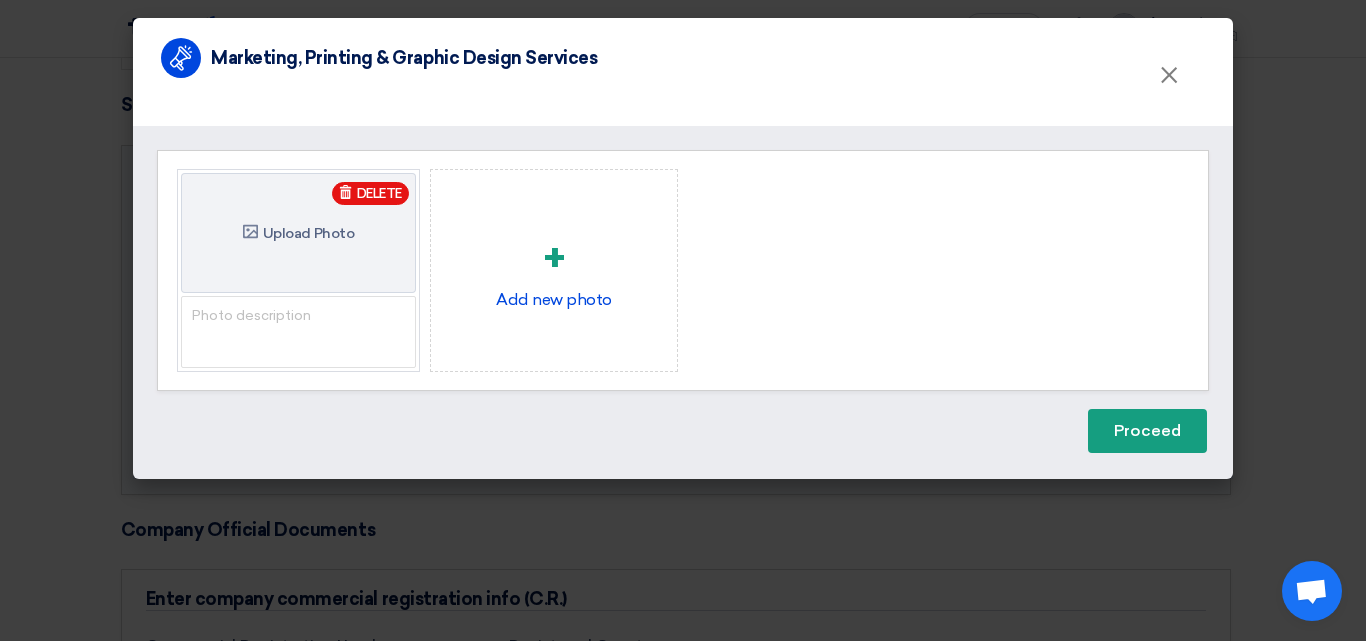 click on "DELETE" 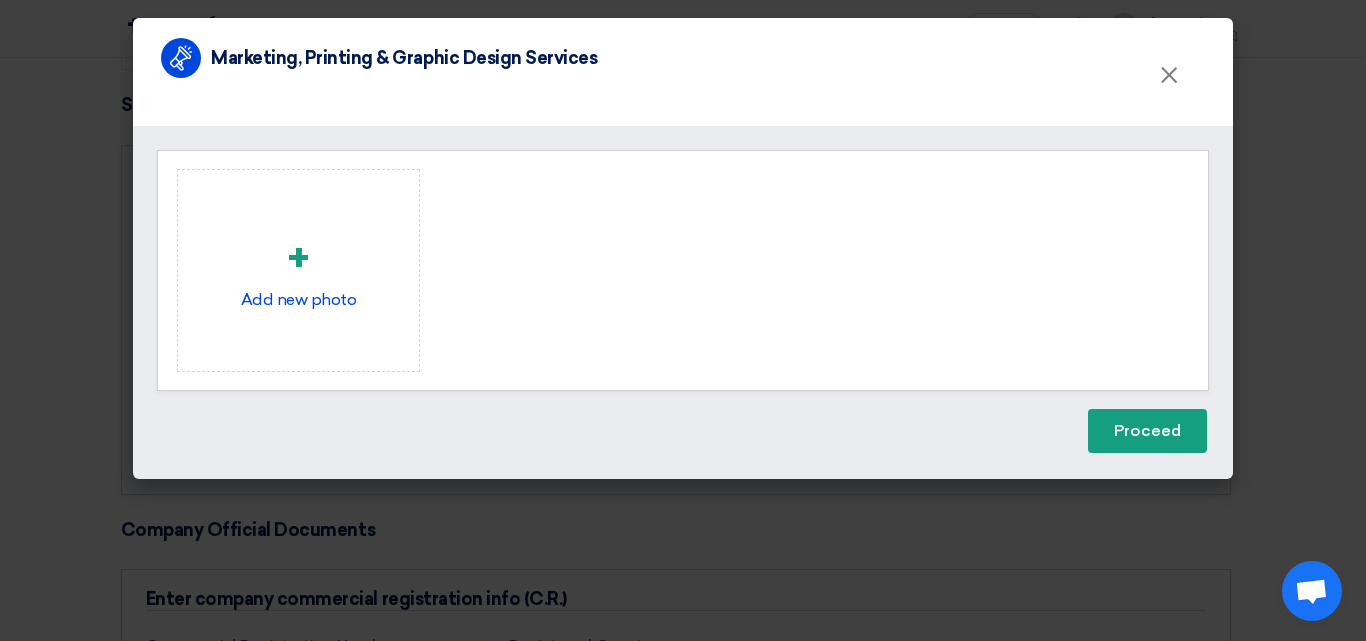 click on "Profile
>
Marketing, Printing & Graphic Design Services
×
Sub-Category
Search for sub-category...
×
Print advertising
×
Brands
Search for vendors..." 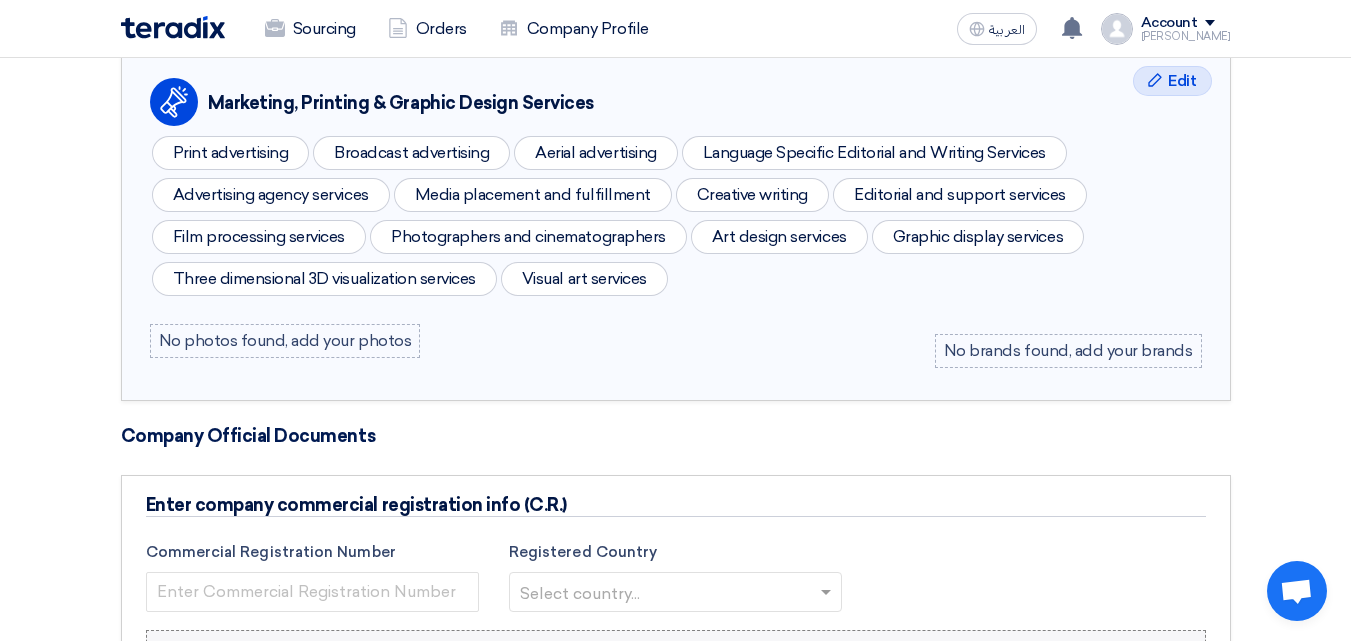 scroll, scrollTop: 1128, scrollLeft: 0, axis: vertical 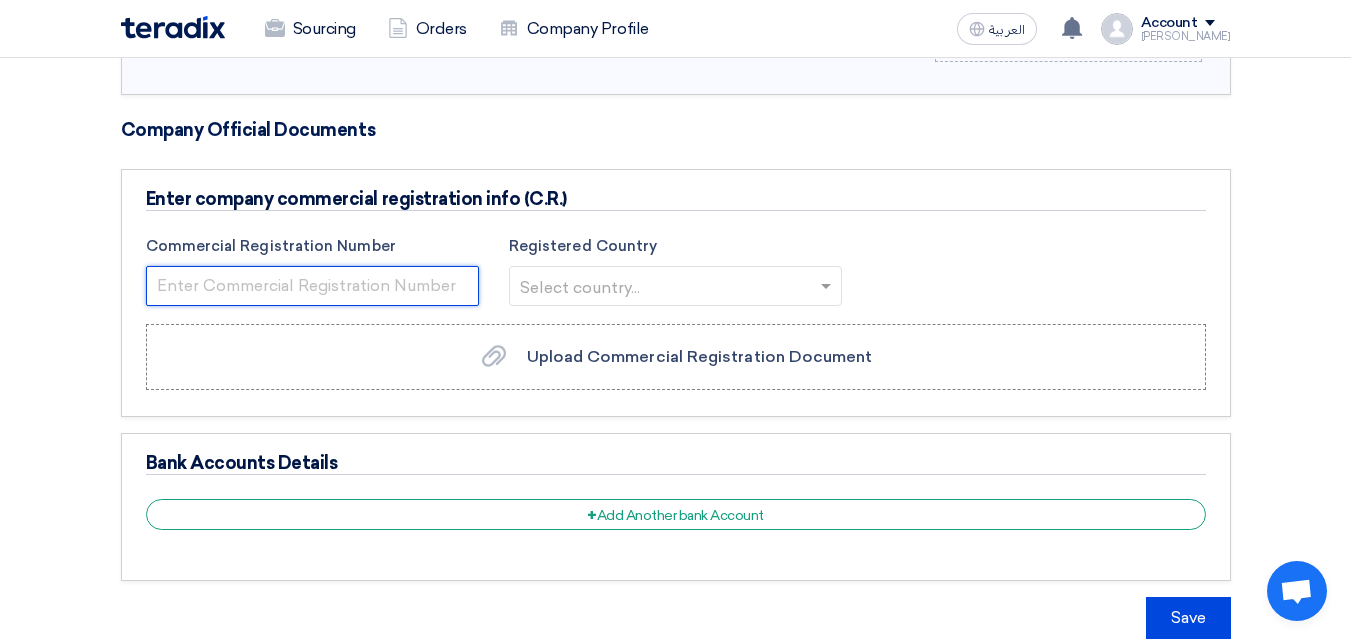 click at bounding box center (312, 286) 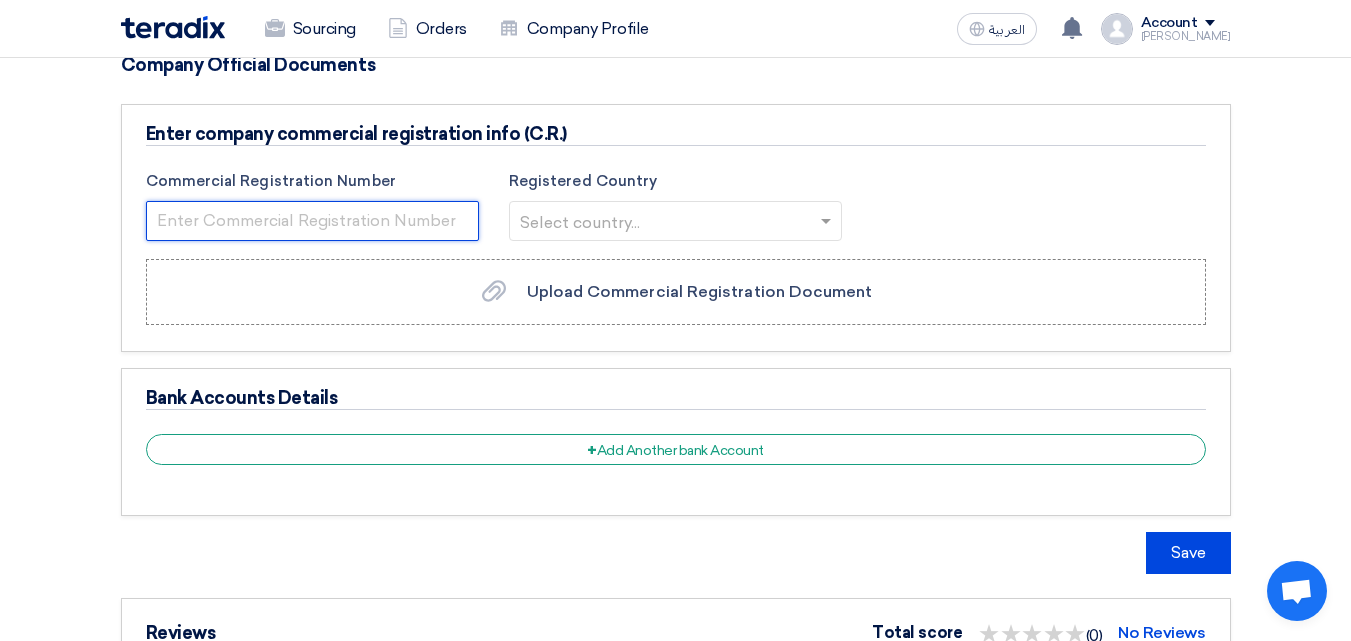 scroll, scrollTop: 1228, scrollLeft: 0, axis: vertical 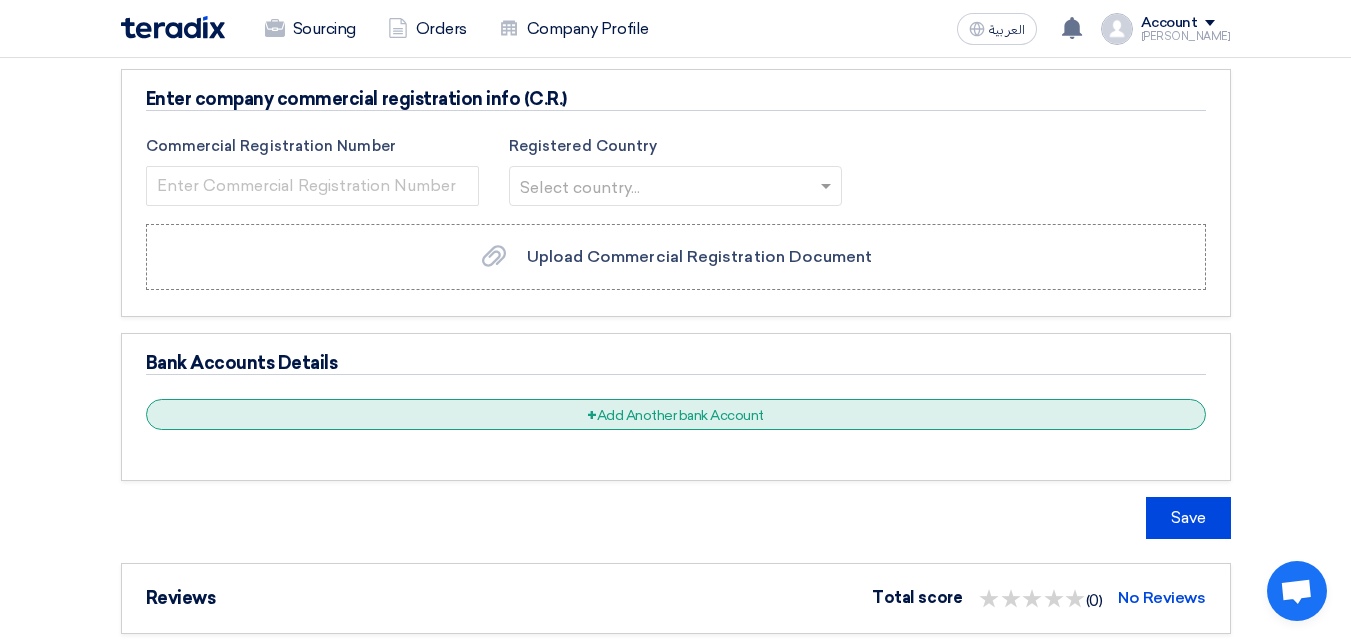click on "+
Add Another bank Account" 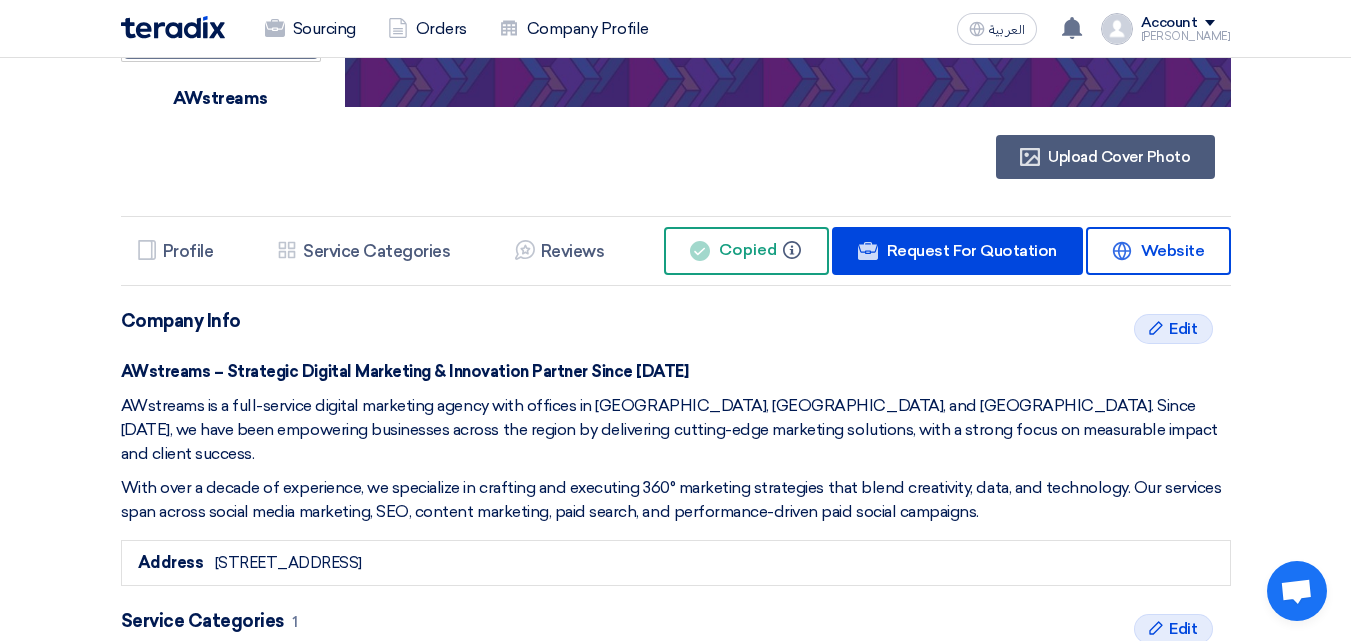 scroll, scrollTop: 0, scrollLeft: 0, axis: both 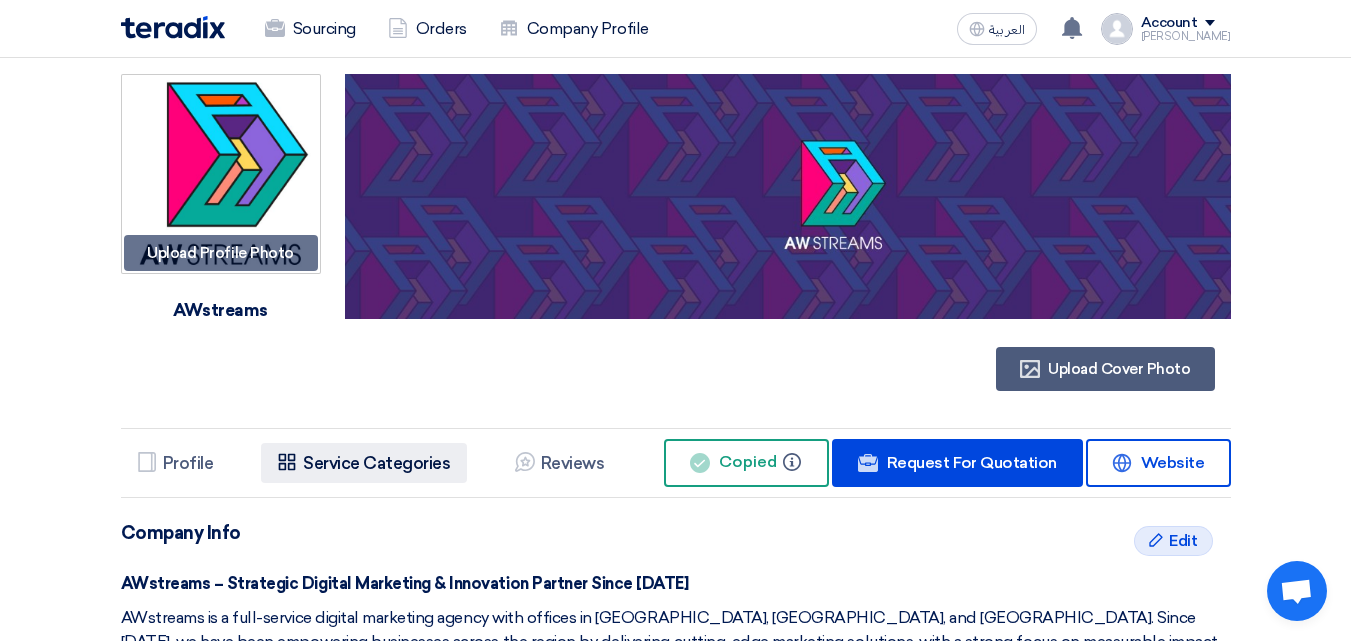 click on "Services & Activities
Service Categories" 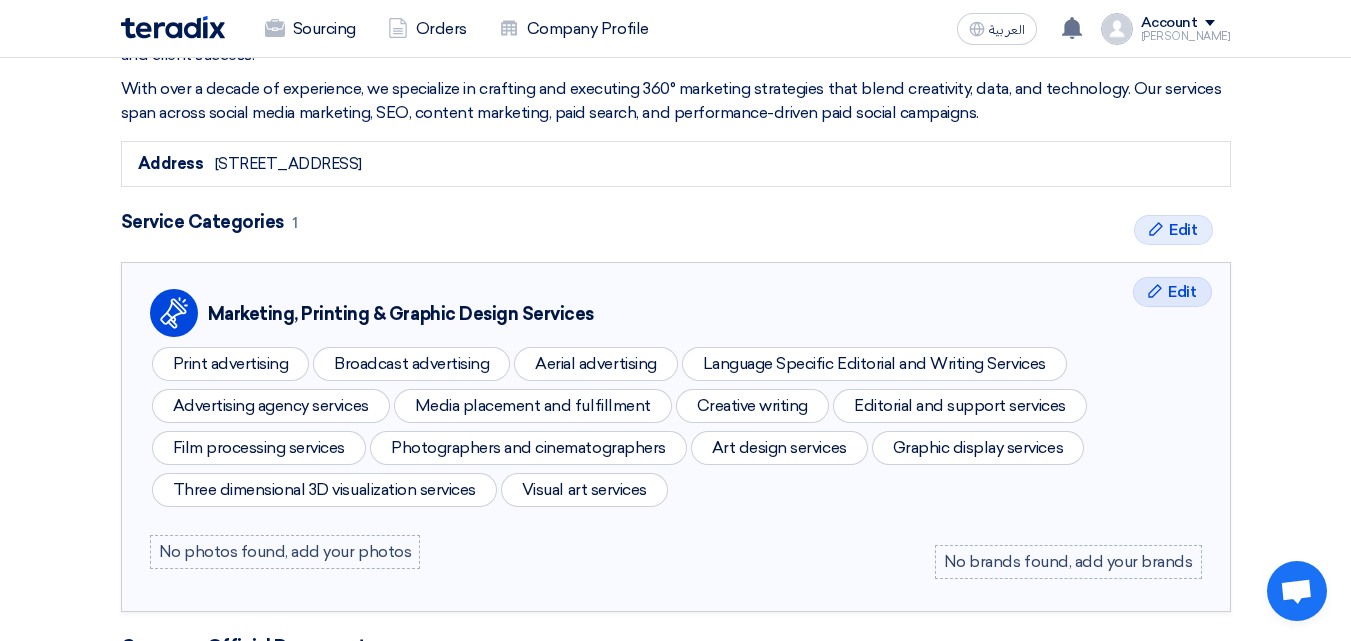 scroll, scrollTop: 428, scrollLeft: 0, axis: vertical 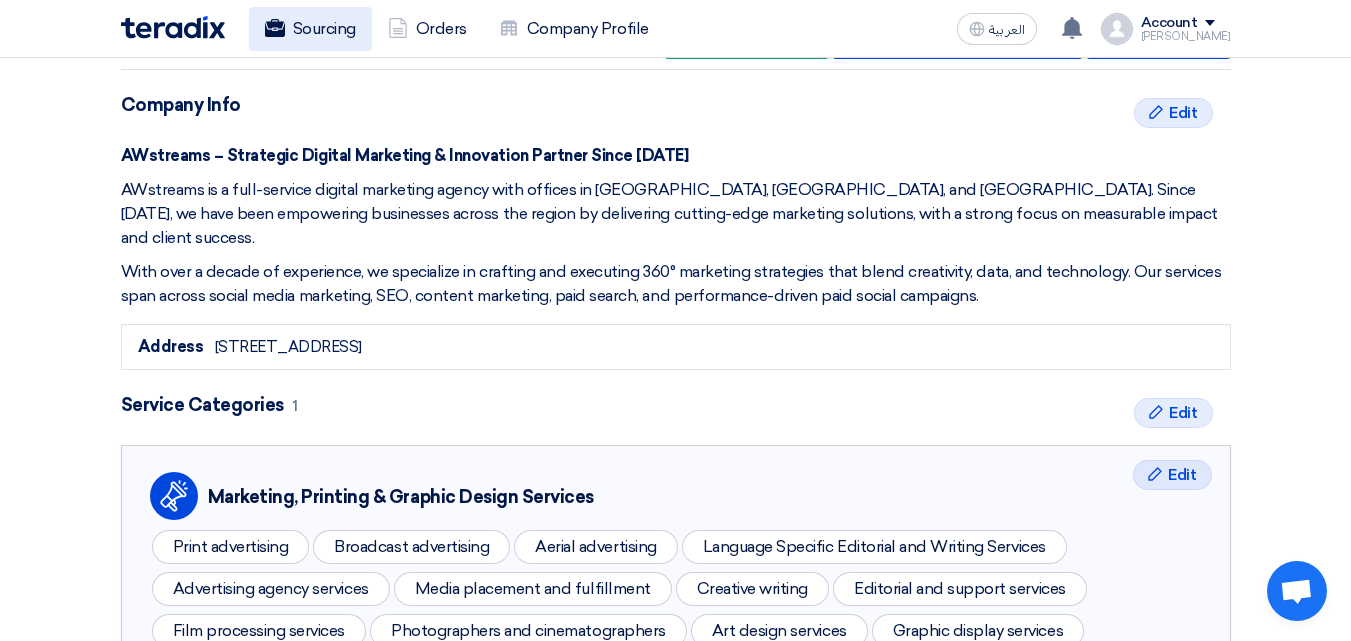 click on "Sourcing" 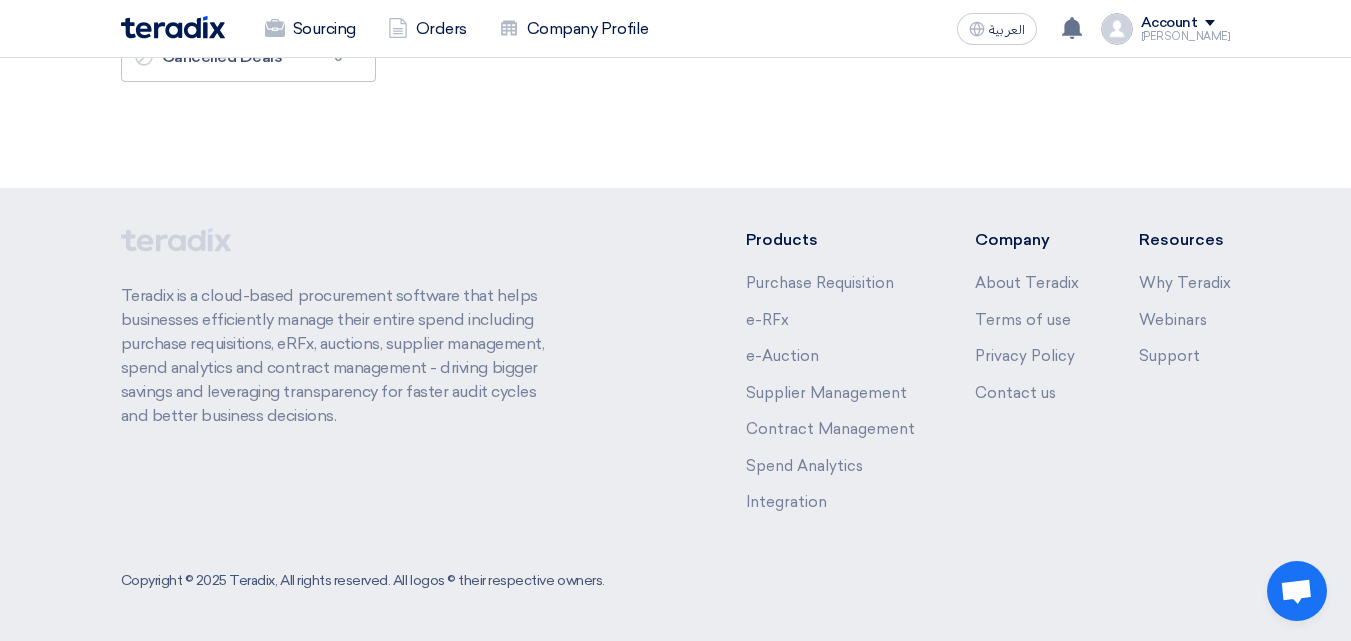scroll, scrollTop: 0, scrollLeft: 0, axis: both 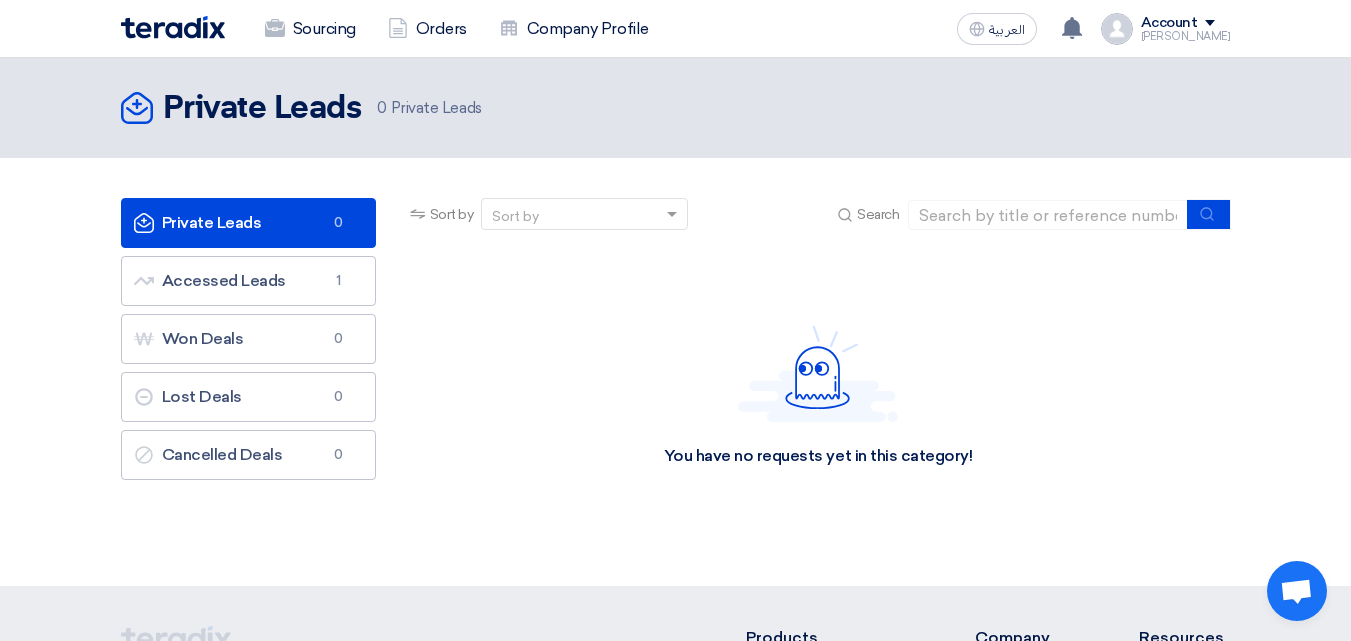 click 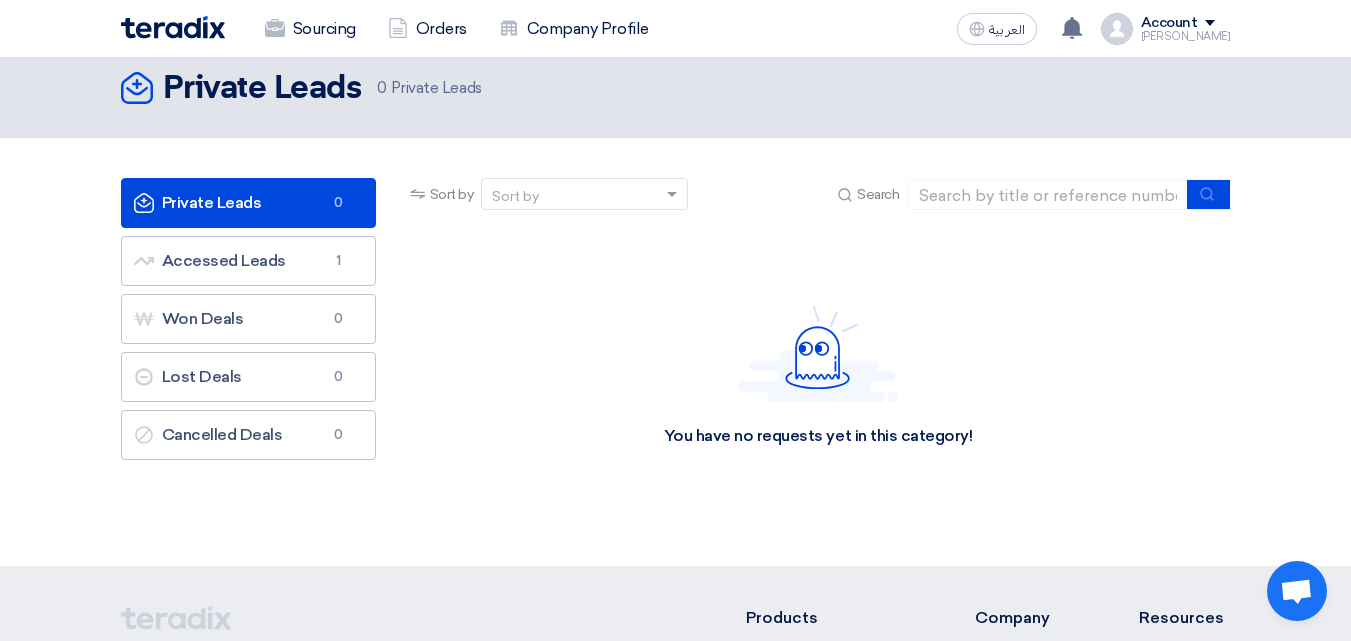 scroll, scrollTop: 398, scrollLeft: 0, axis: vertical 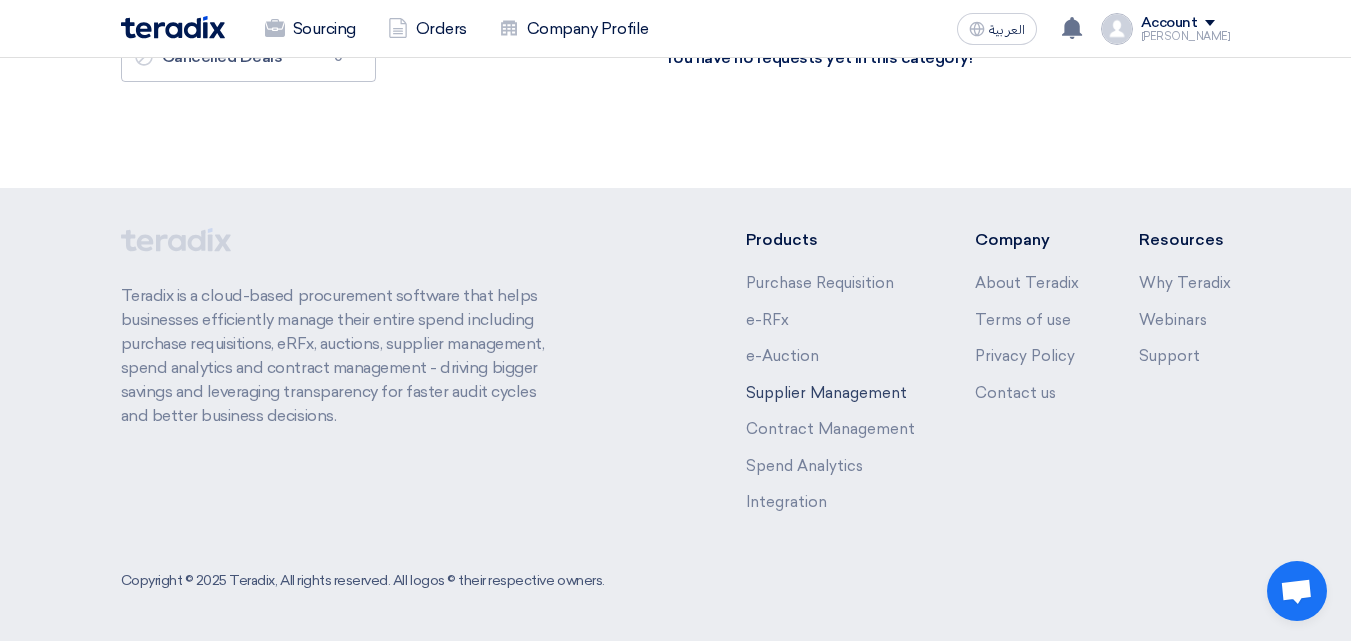 click on "Supplier Management" 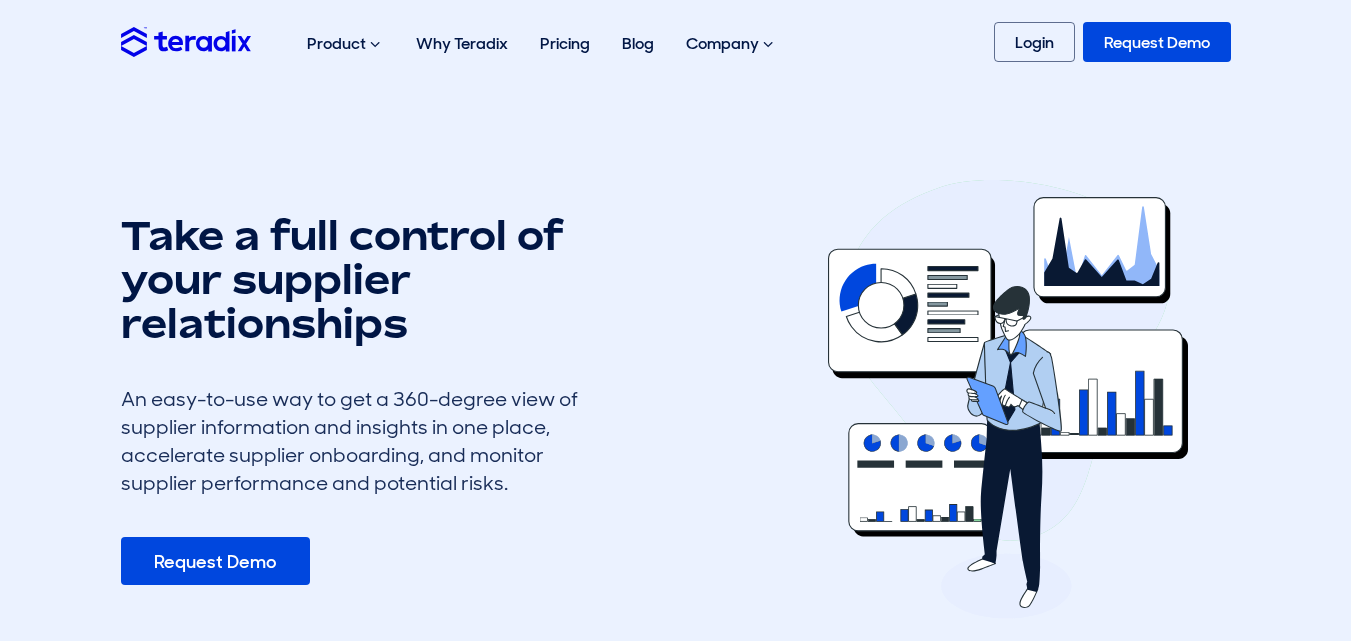 scroll, scrollTop: 0, scrollLeft: 0, axis: both 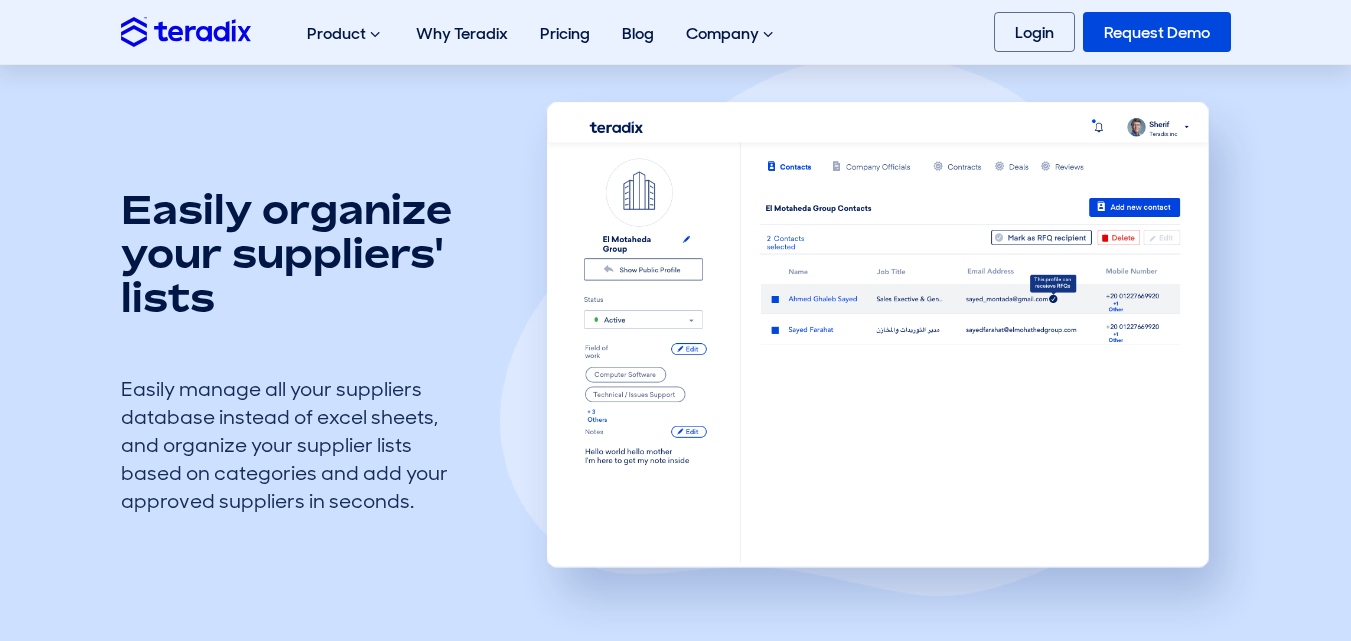 click at bounding box center [885, 348] 